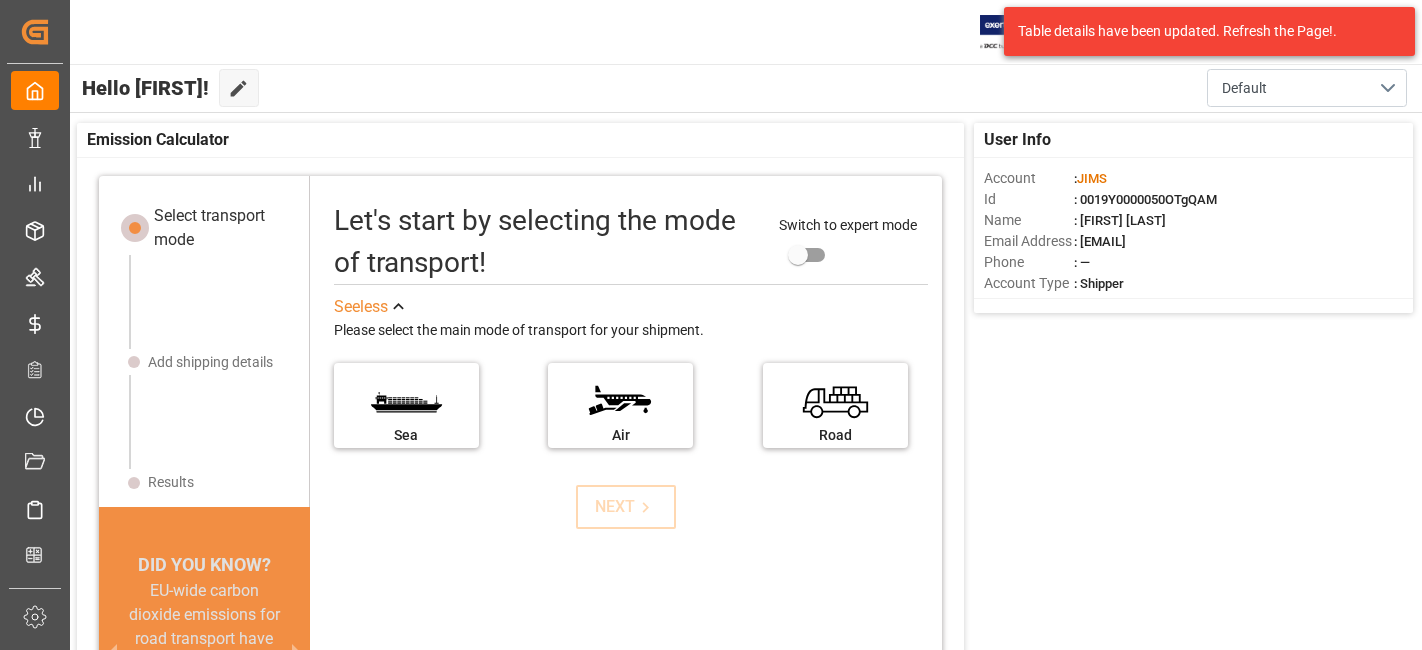scroll, scrollTop: 0, scrollLeft: 0, axis: both 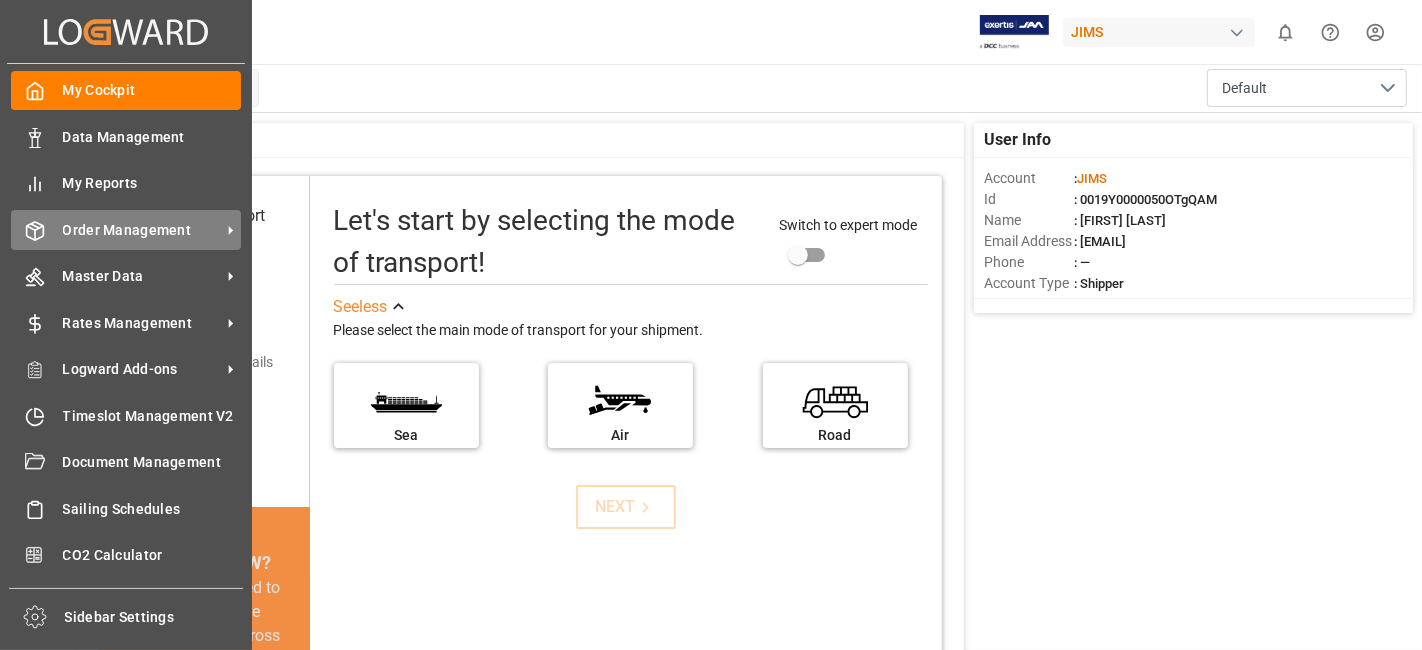 click on "Order Management" at bounding box center [142, 230] 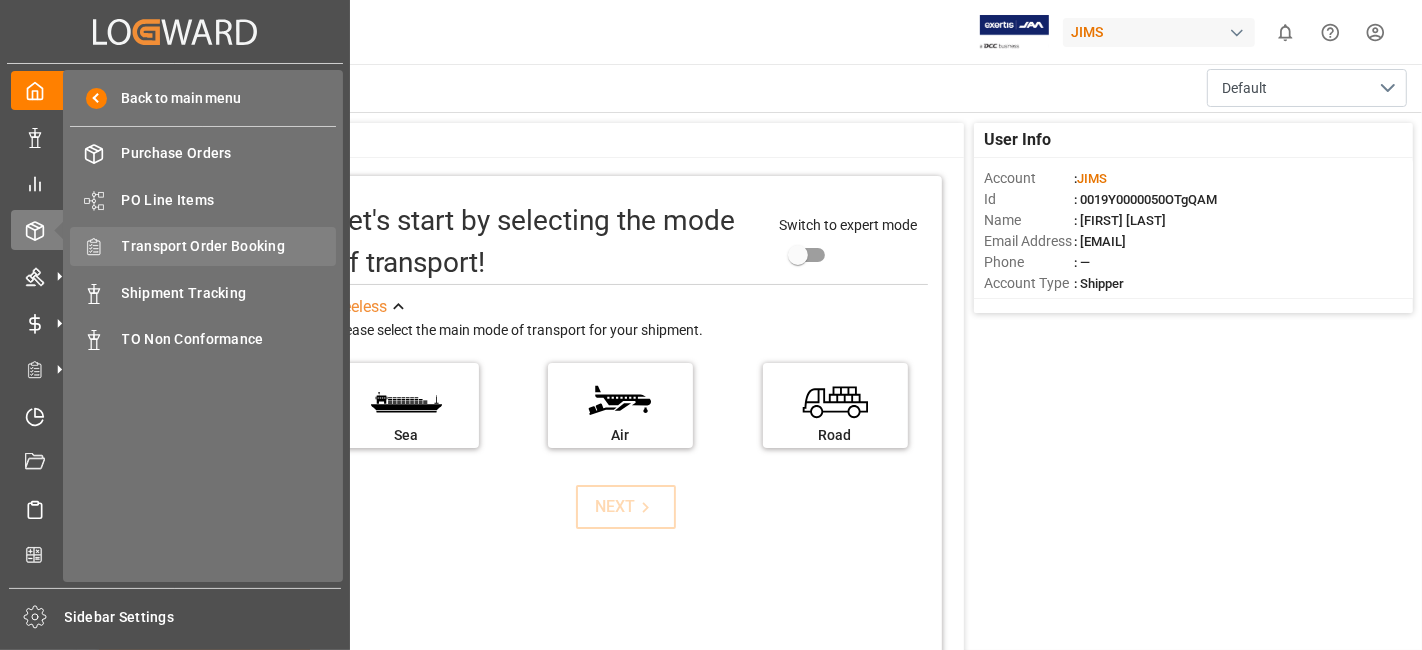 click on "Transport Order Booking" at bounding box center [229, 246] 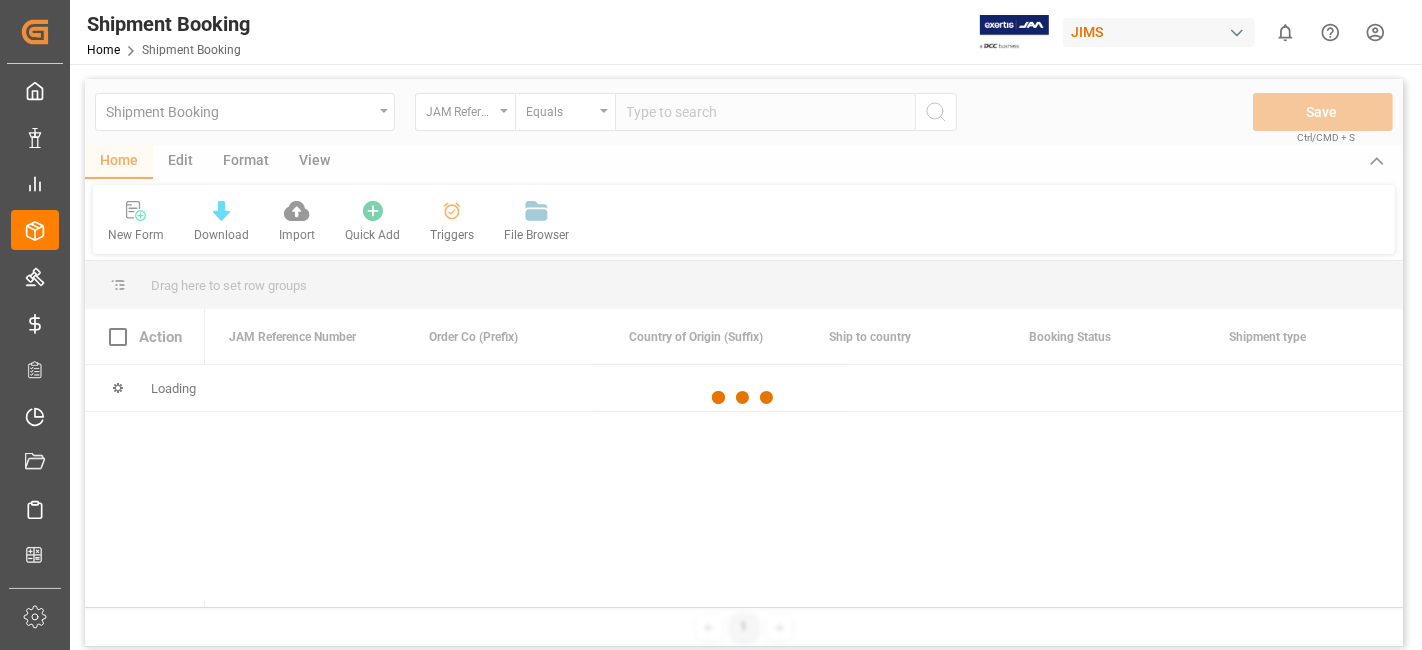 click at bounding box center (744, 398) 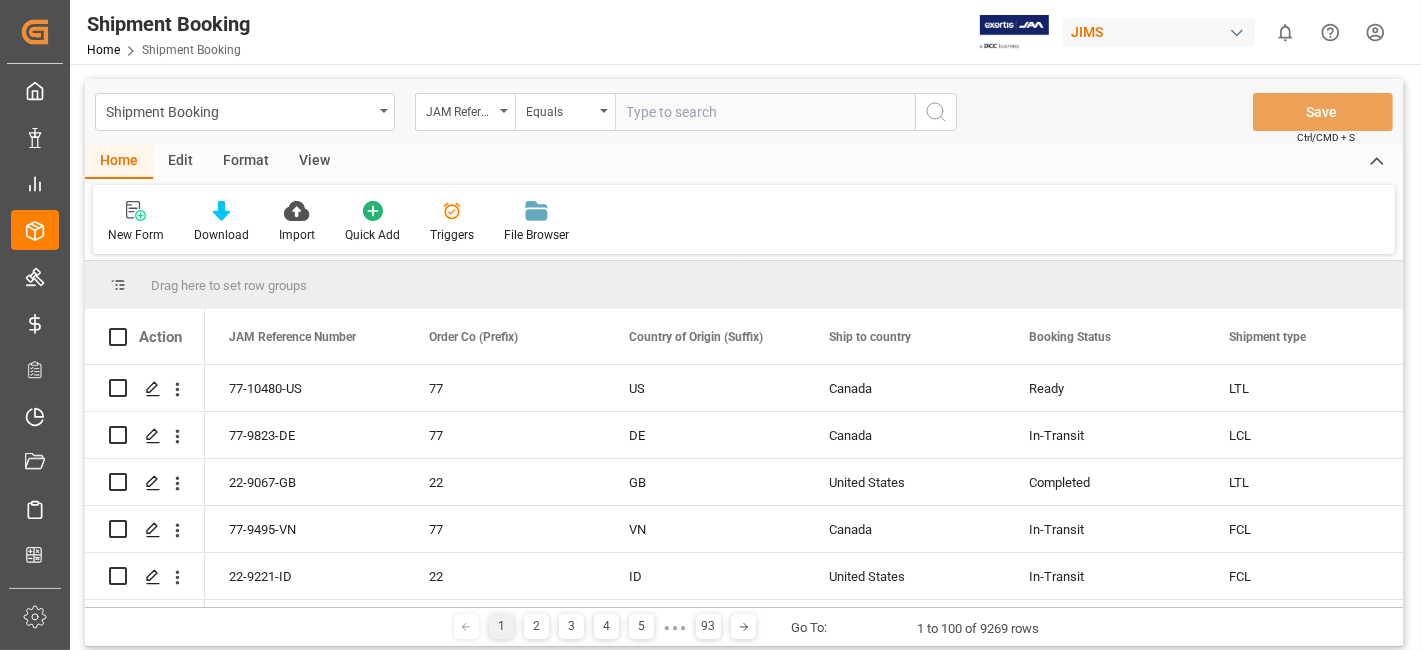 drag, startPoint x: 656, startPoint y: 115, endPoint x: 774, endPoint y: 123, distance: 118.270874 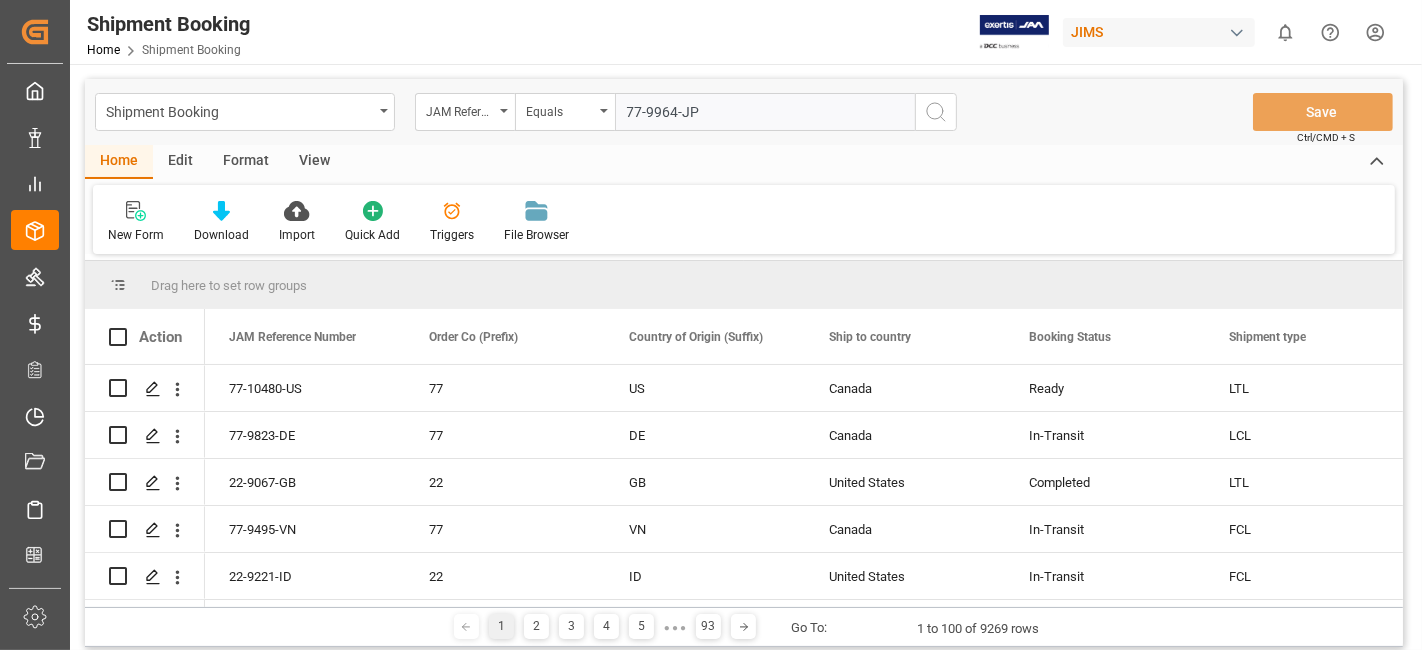 type on "77-9964-JP" 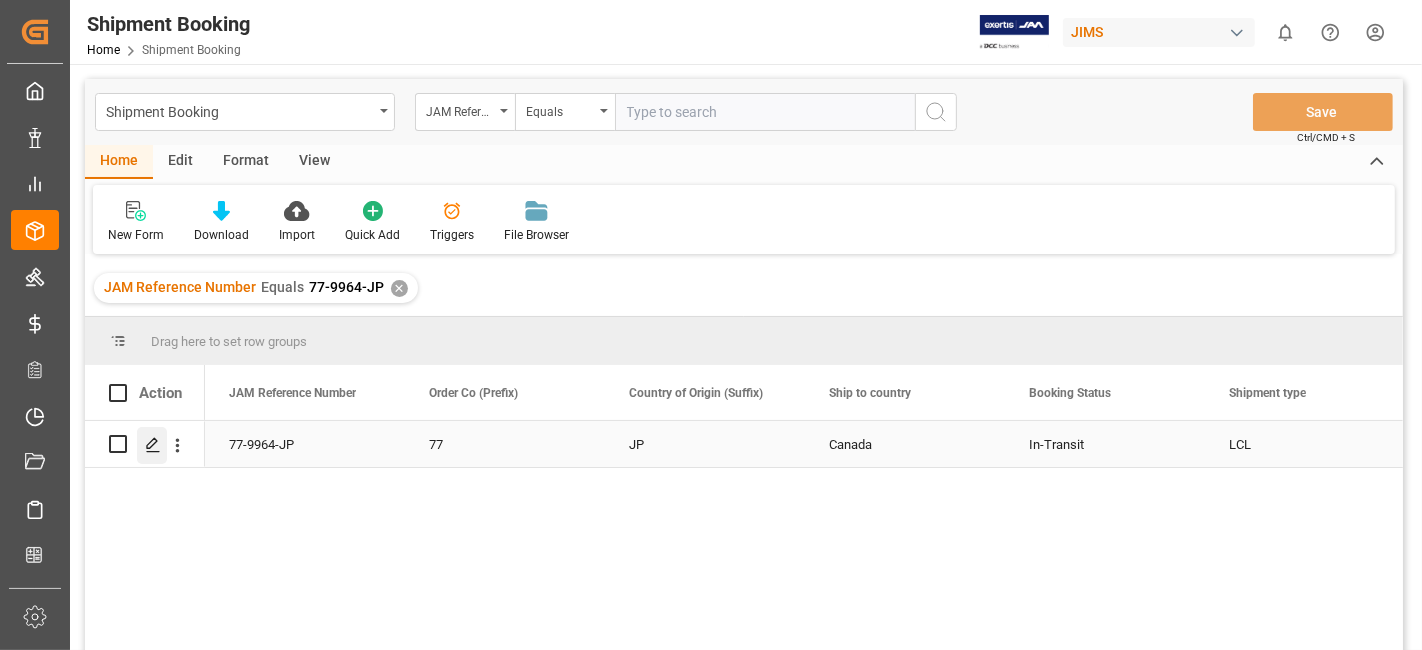 click 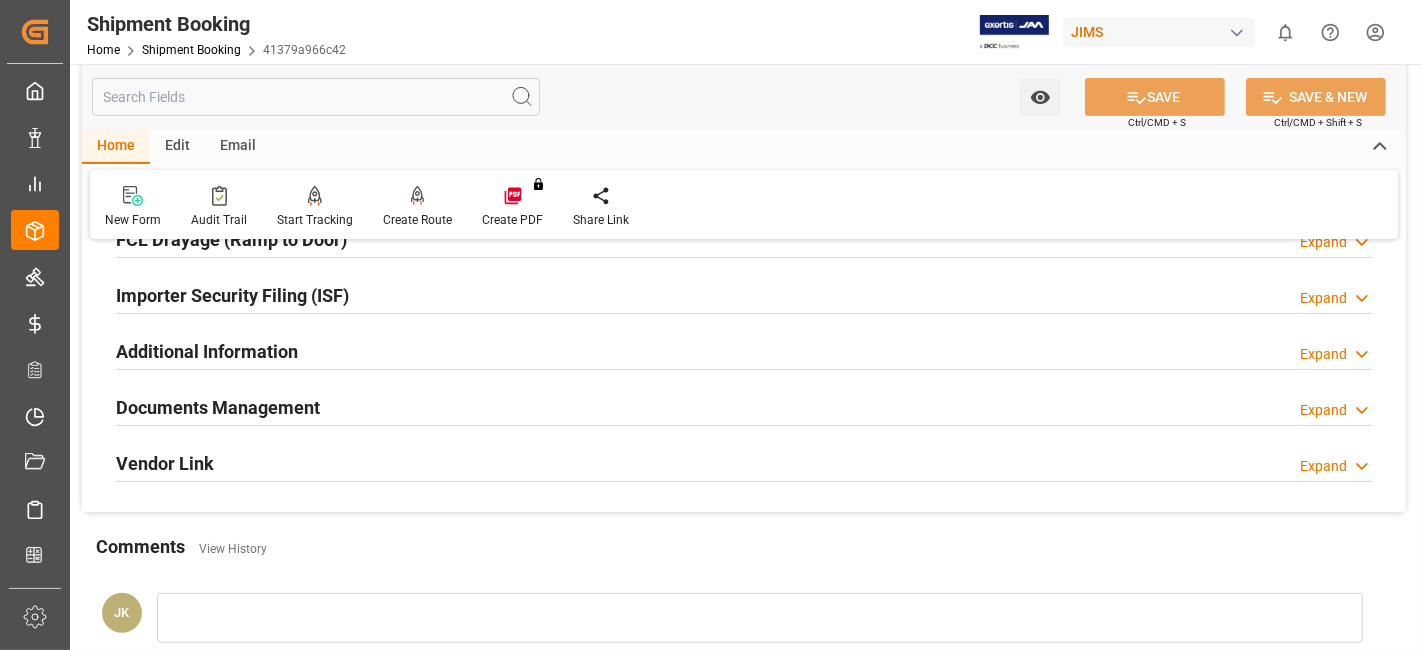 scroll, scrollTop: 555, scrollLeft: 0, axis: vertical 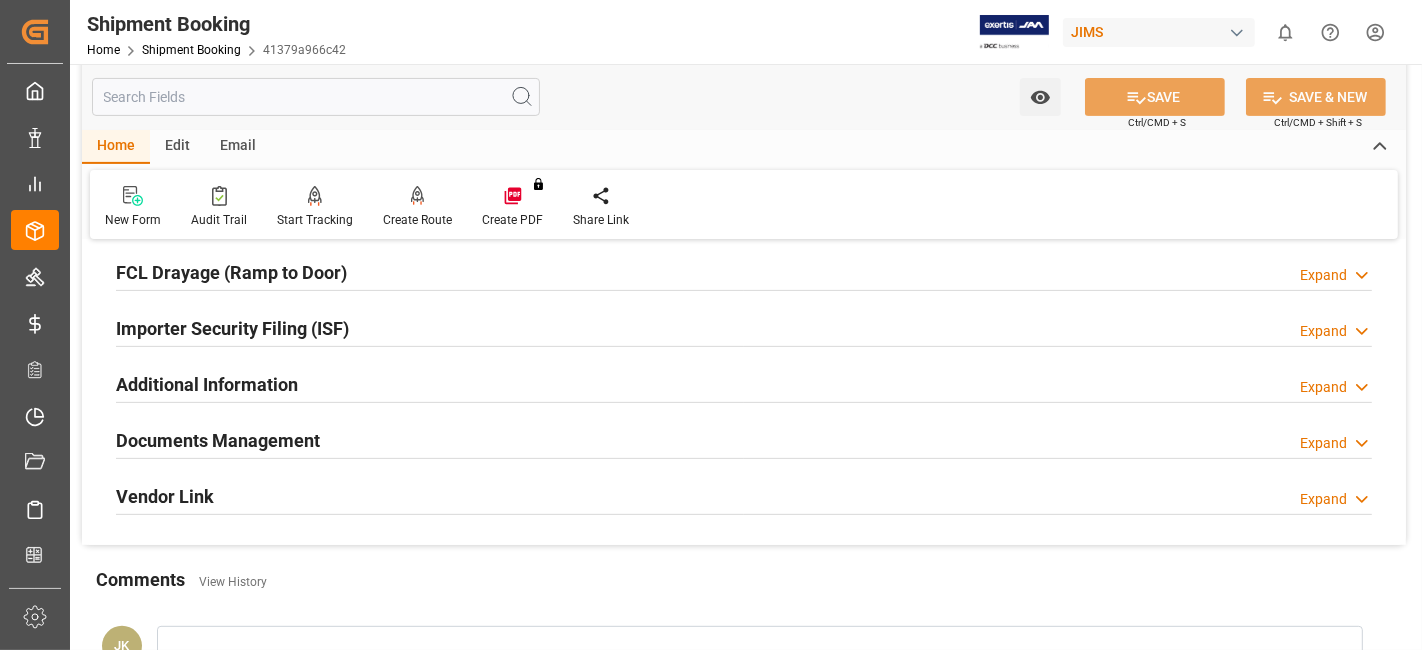 click on "Documents Management Expand" at bounding box center [744, 439] 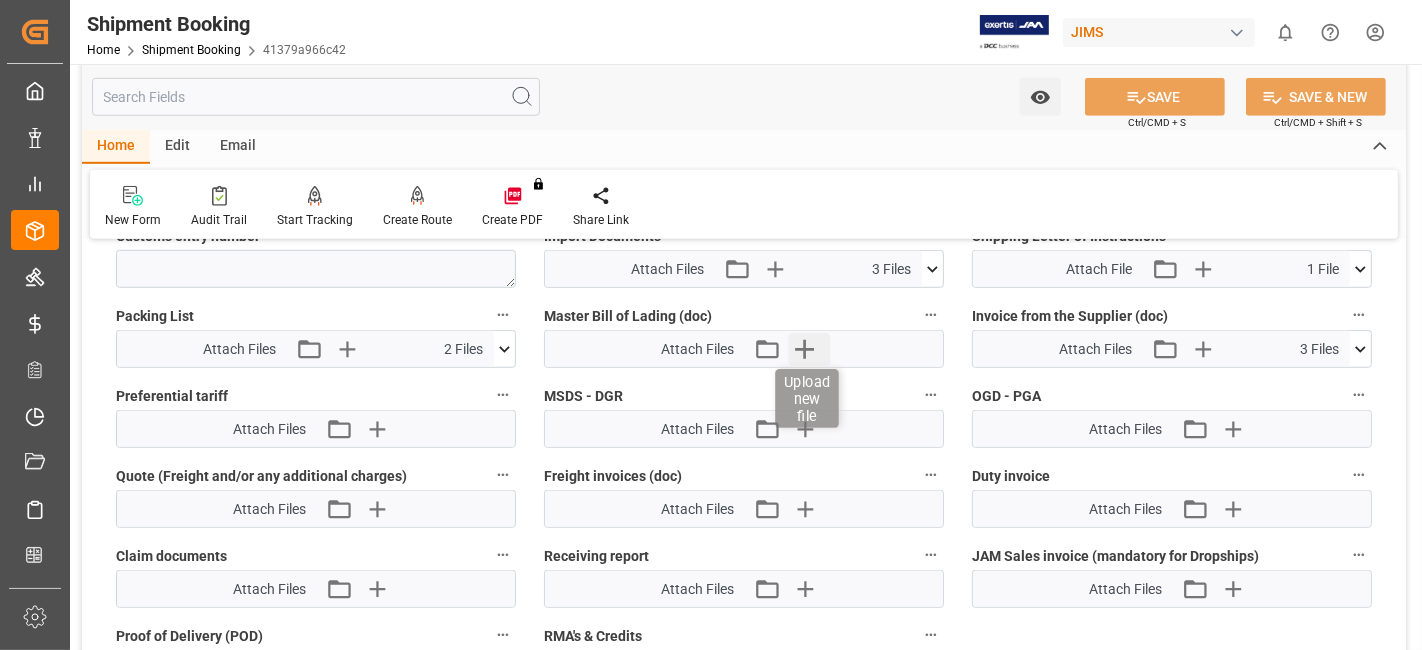 scroll, scrollTop: 1000, scrollLeft: 0, axis: vertical 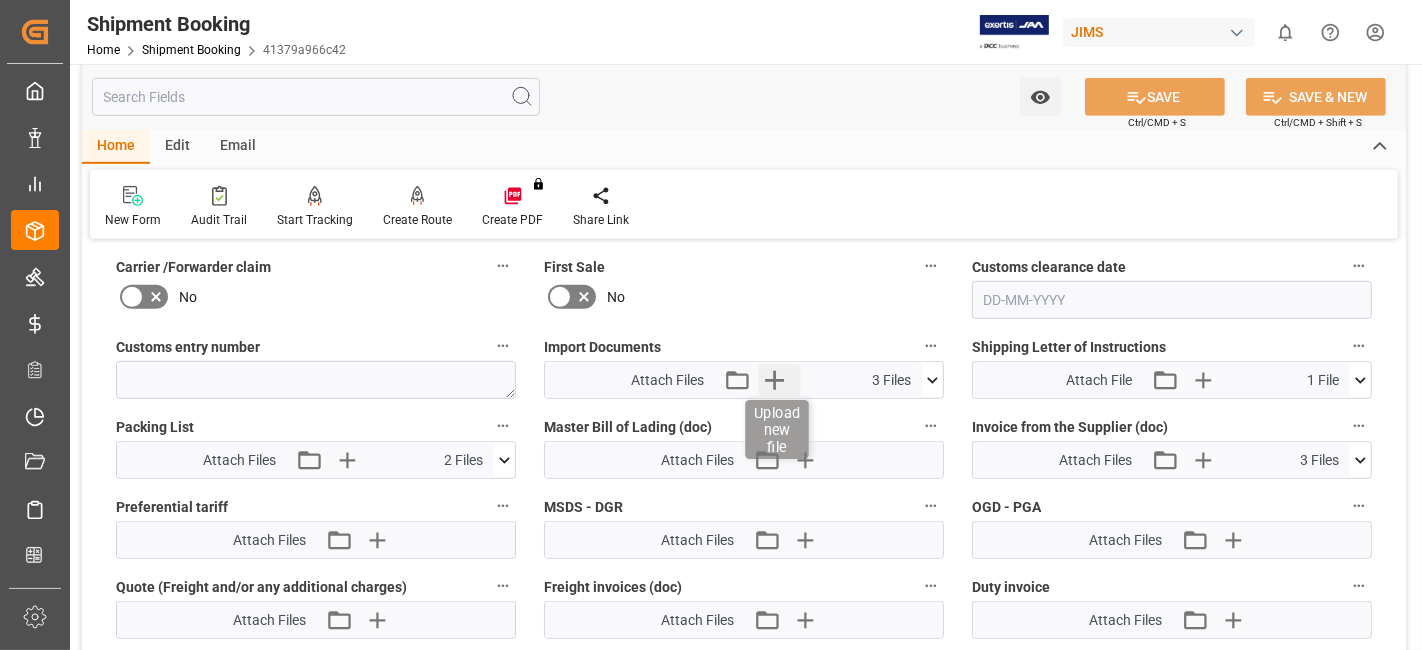 click 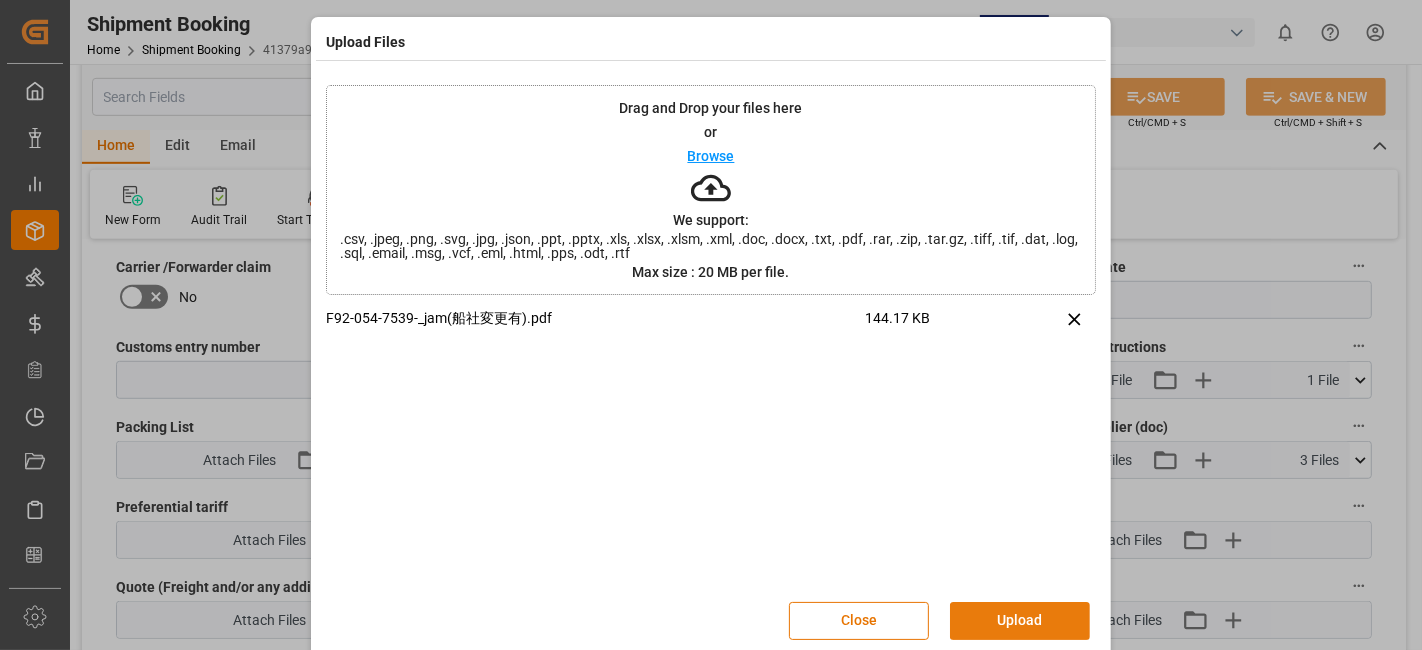 click on "Upload" at bounding box center (1020, 621) 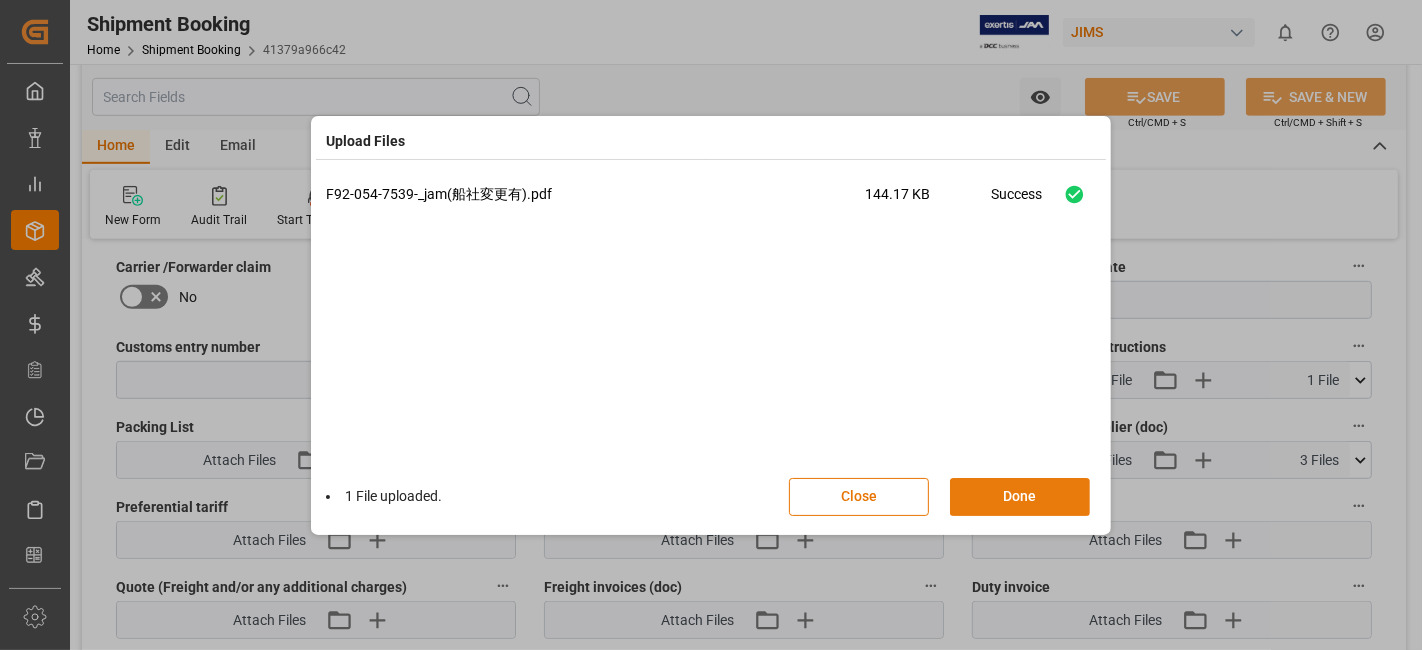 click on "Done" at bounding box center [1020, 497] 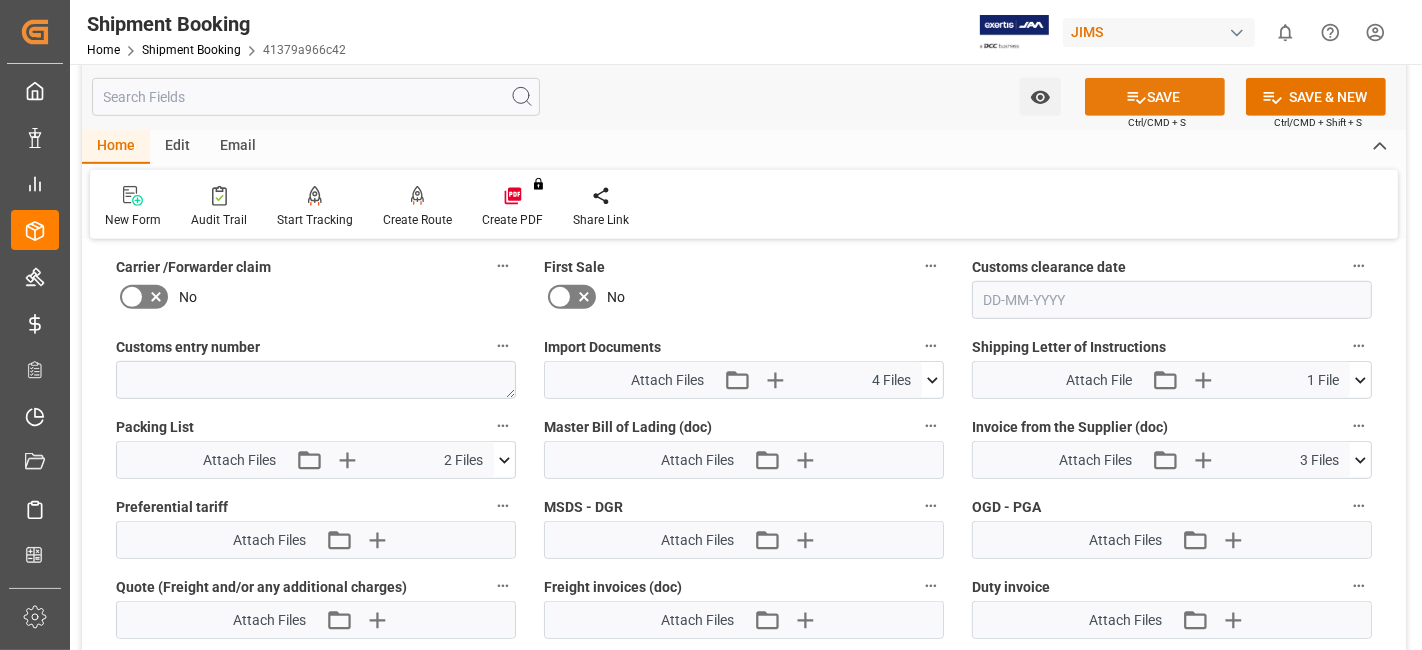 click on "SAVE" at bounding box center [1155, 97] 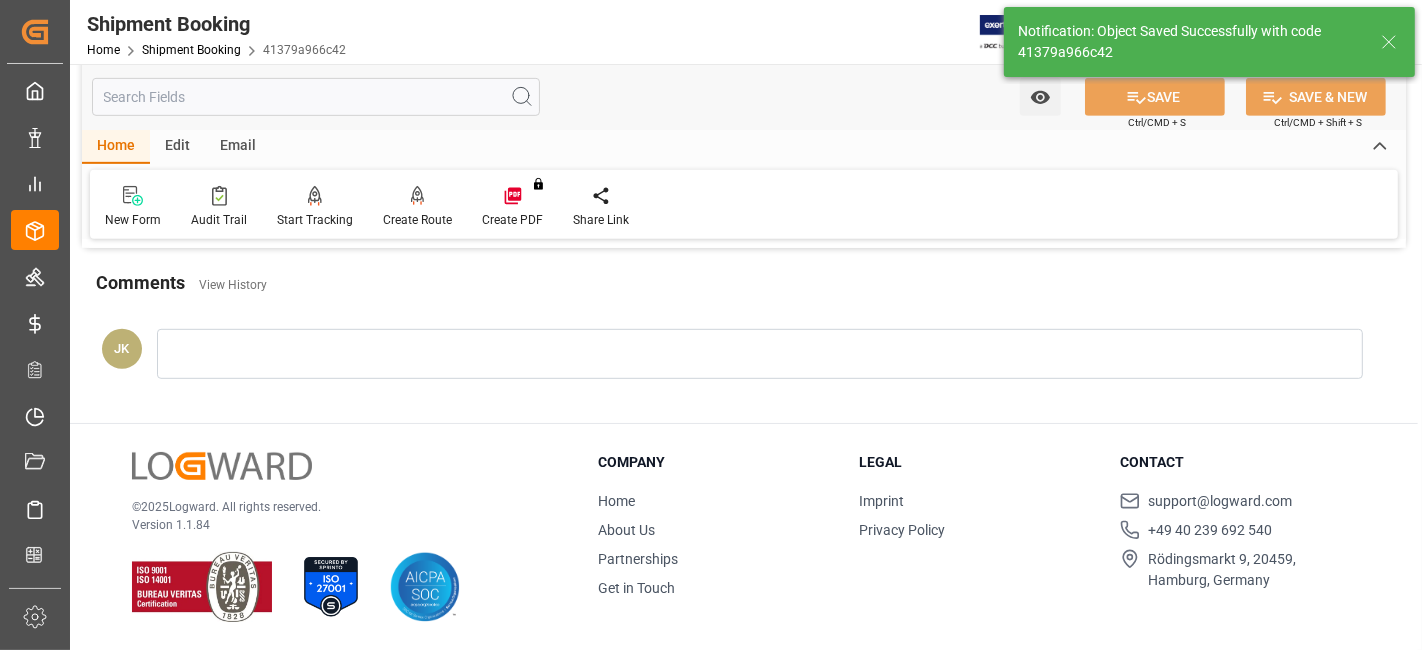 scroll, scrollTop: 846, scrollLeft: 0, axis: vertical 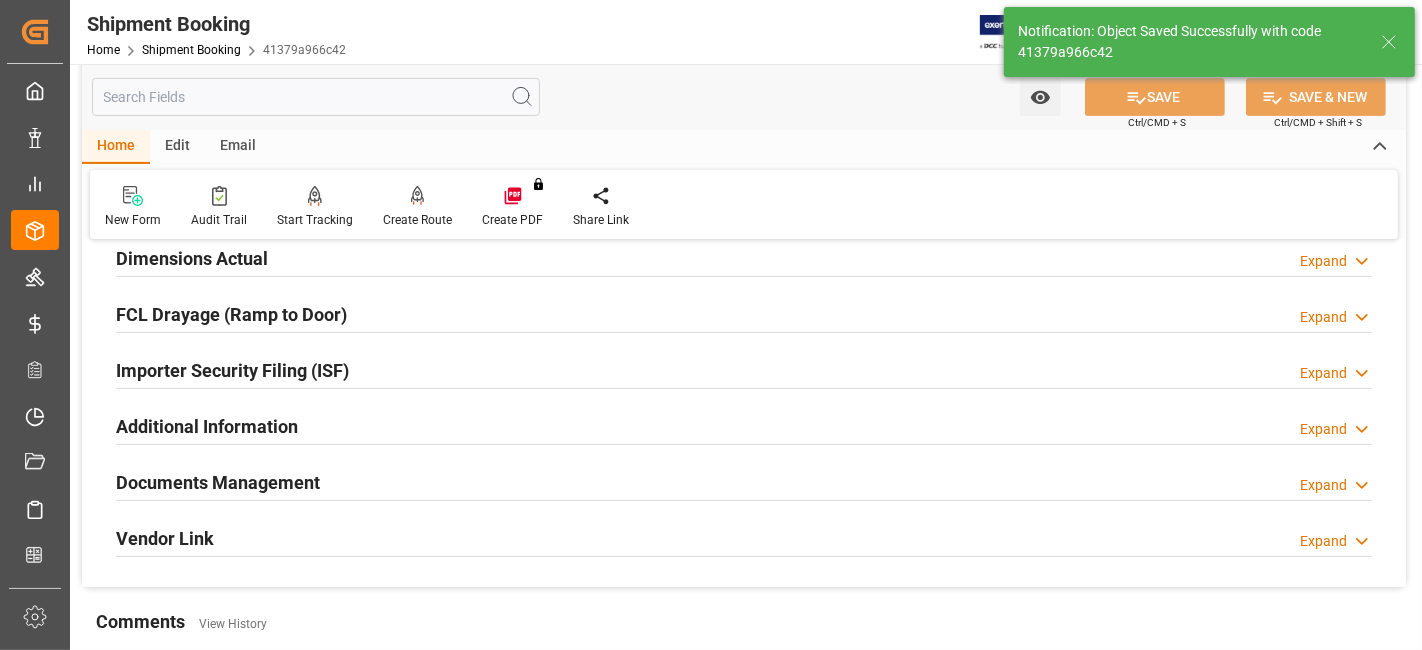 click on "Documents Management Expand" at bounding box center [744, 481] 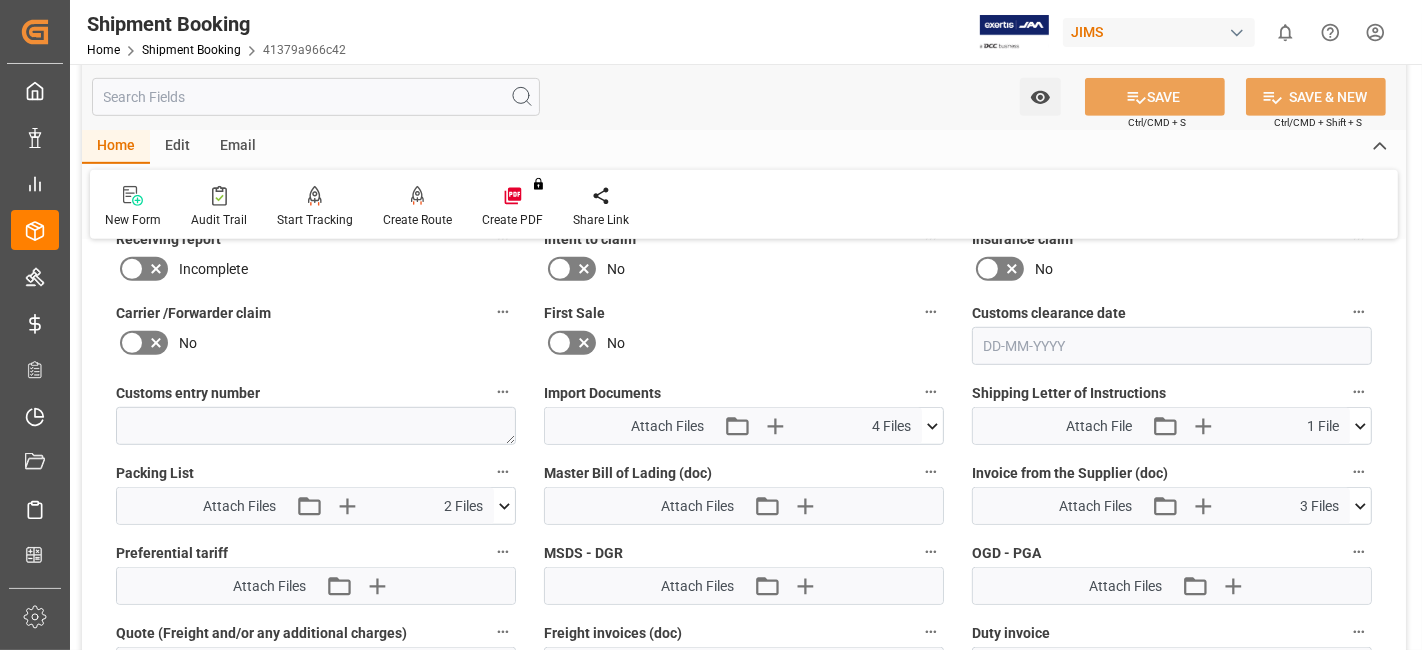 scroll, scrollTop: 1068, scrollLeft: 0, axis: vertical 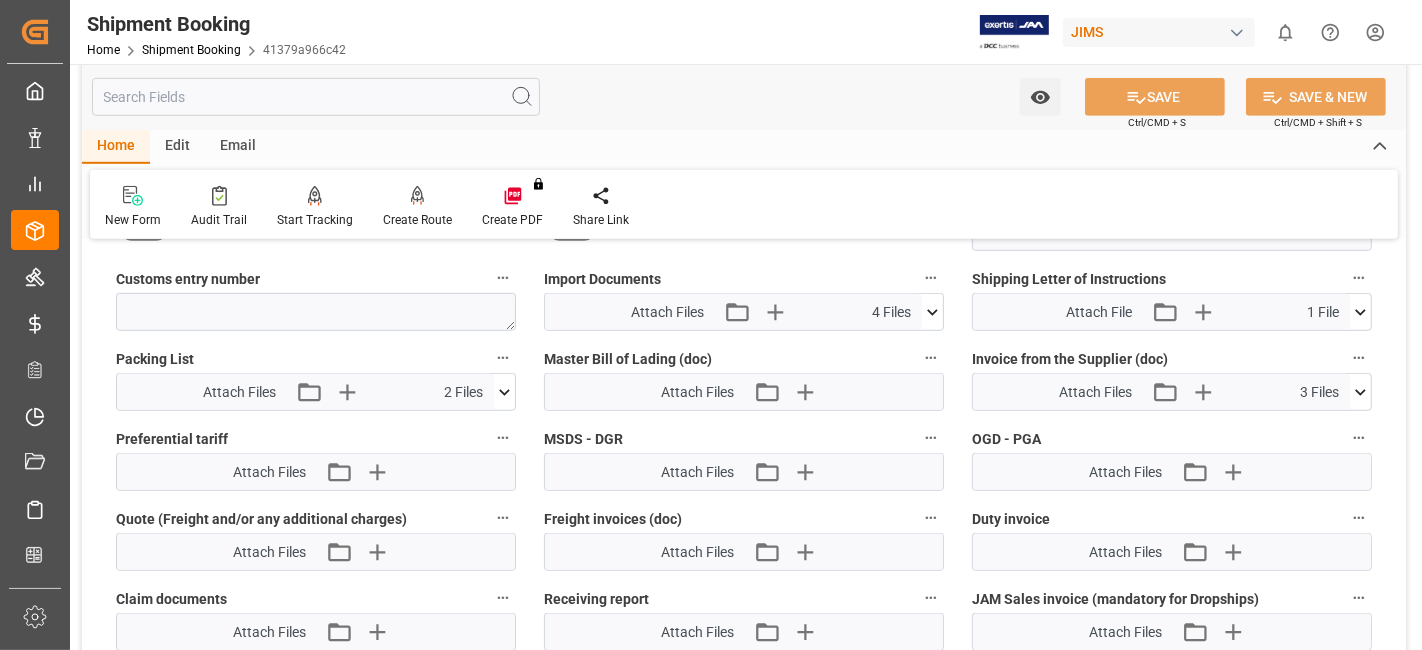 click 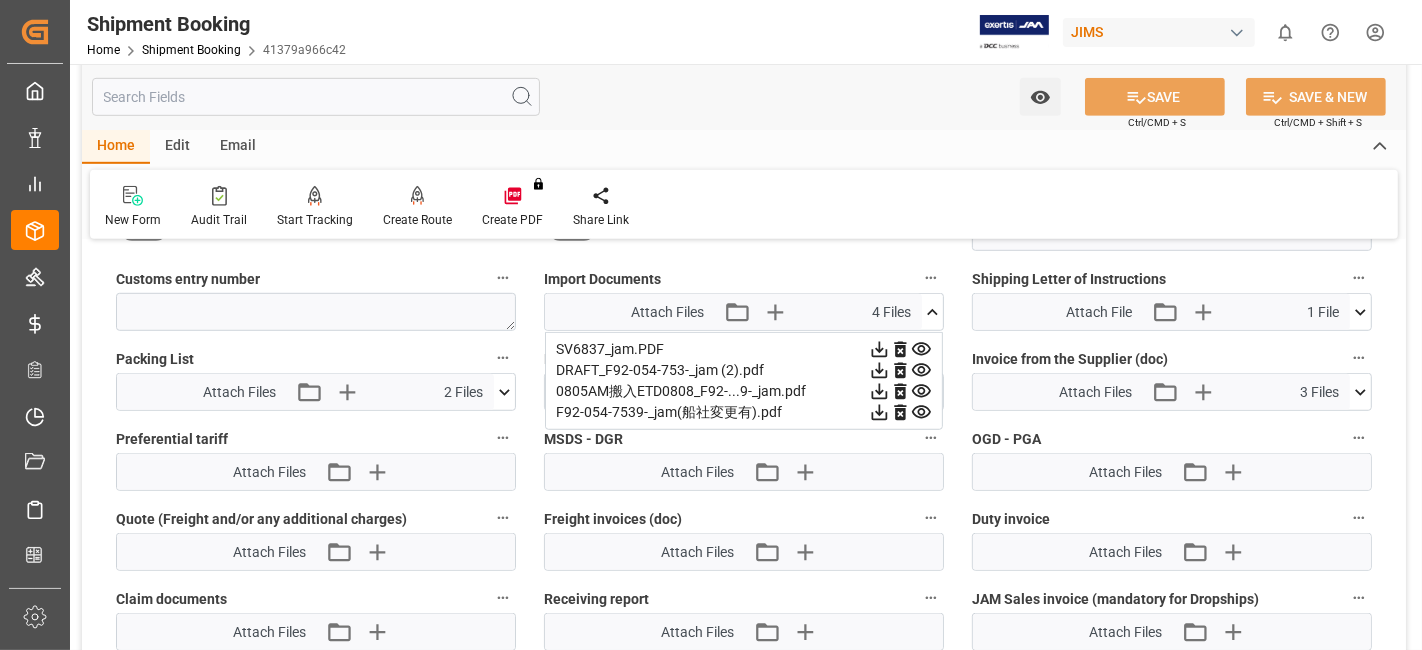 click on "First Sale     No" at bounding box center (744, 218) 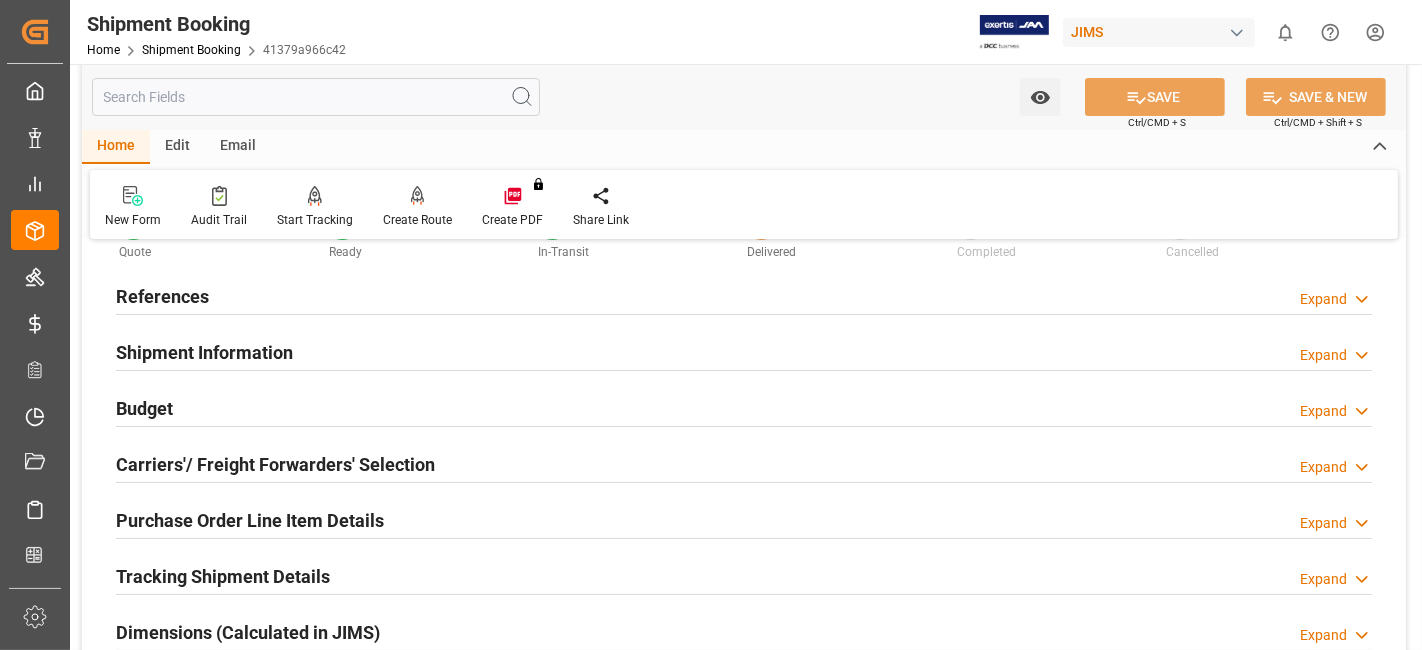 scroll, scrollTop: 0, scrollLeft: 0, axis: both 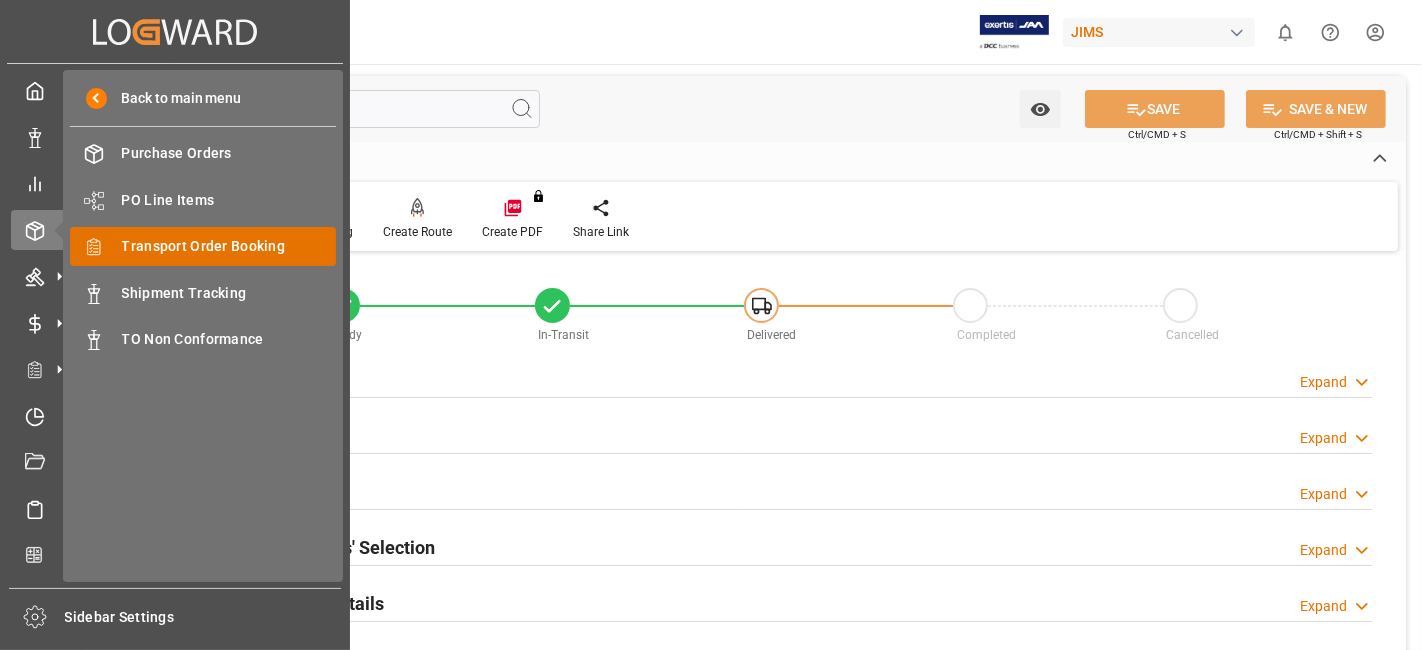 click on "Transport Order Booking" at bounding box center (229, 246) 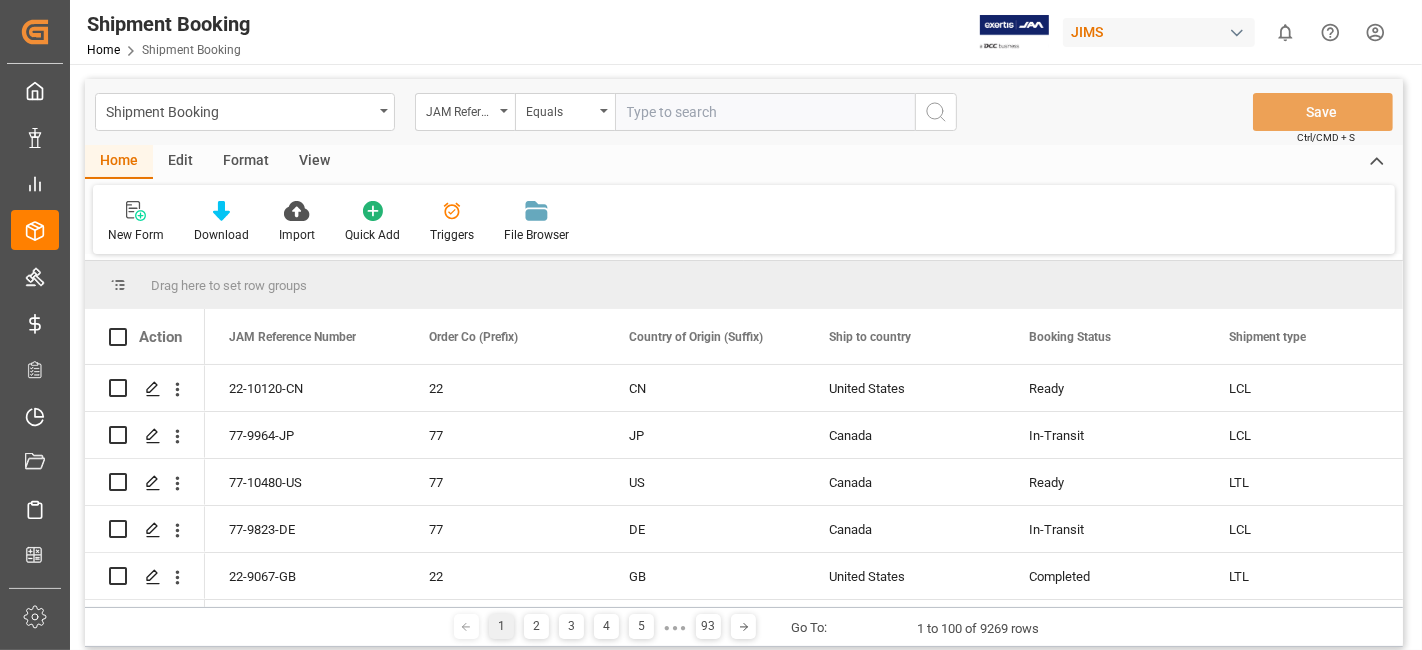 click at bounding box center (765, 112) 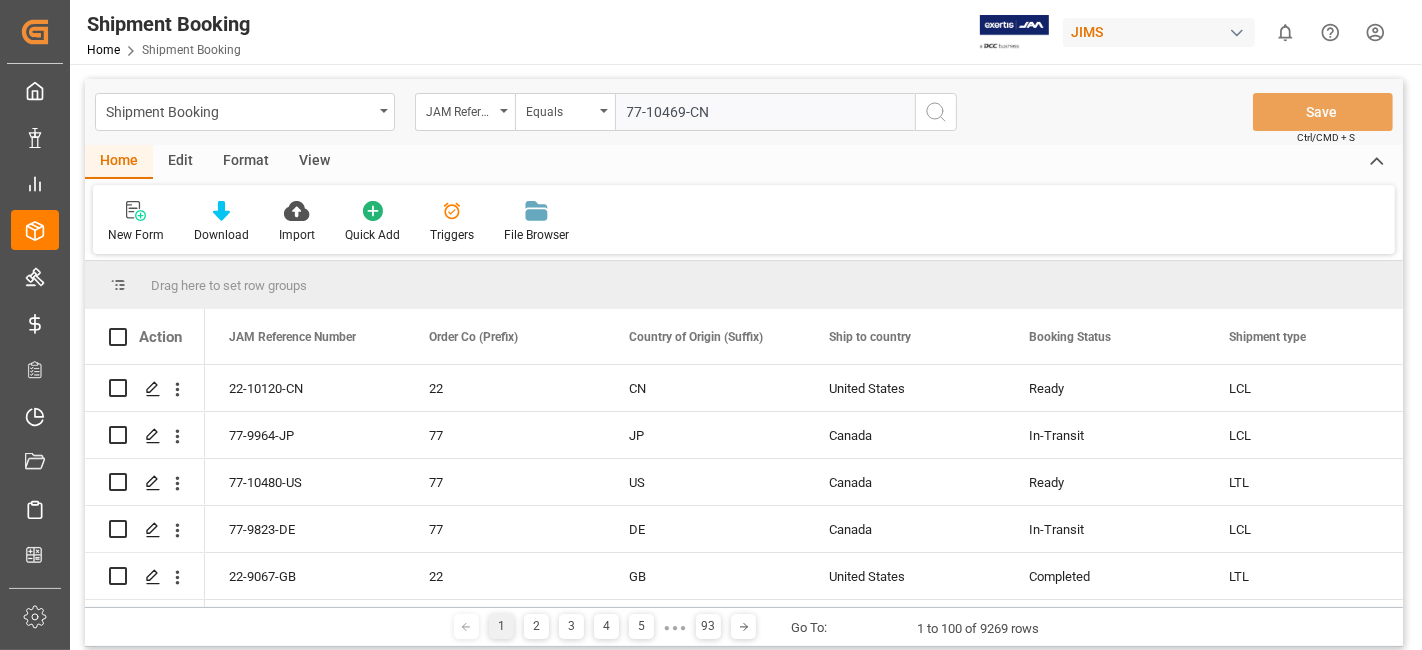 type on "77-10469-CN" 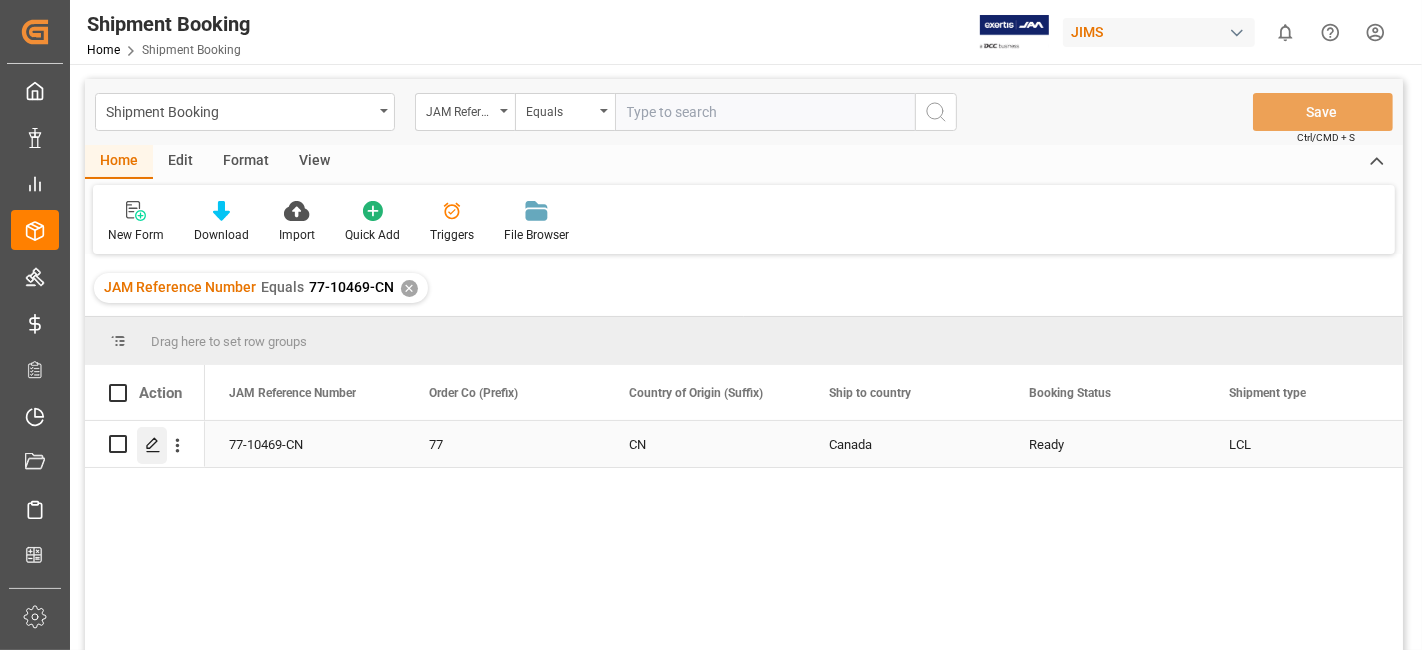 click at bounding box center [152, 445] 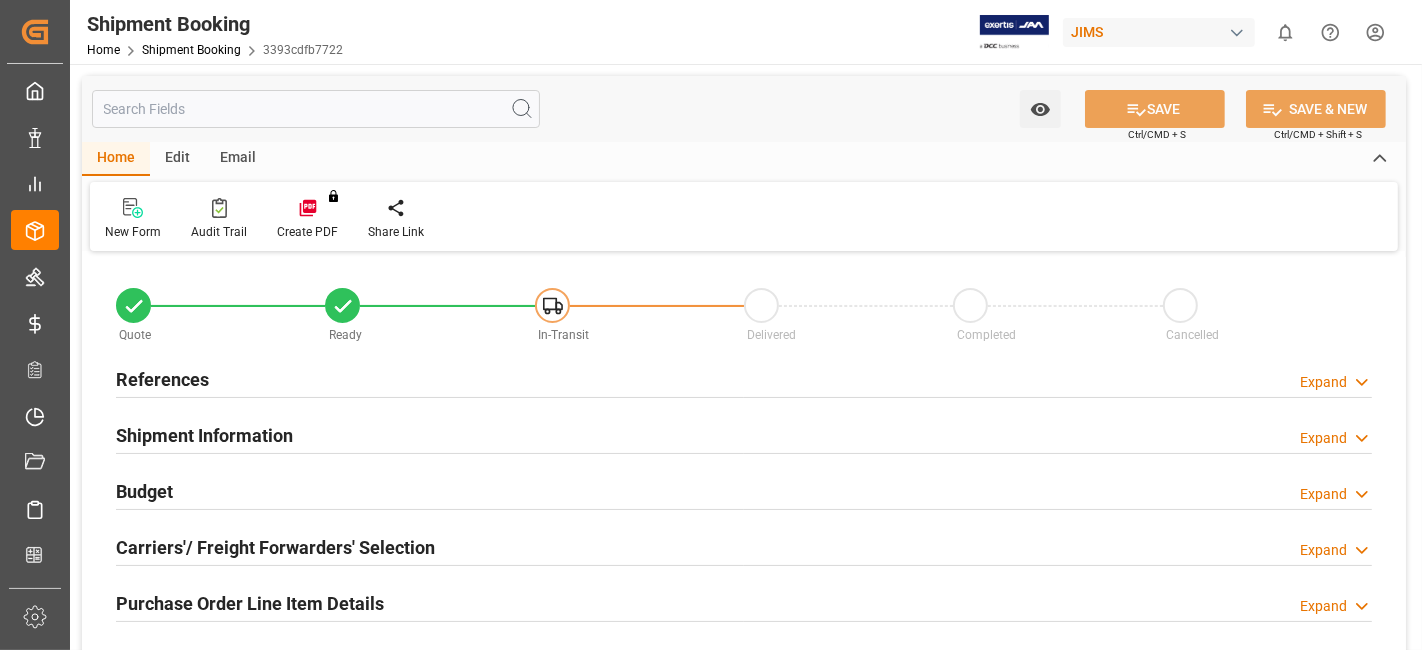 type on "0" 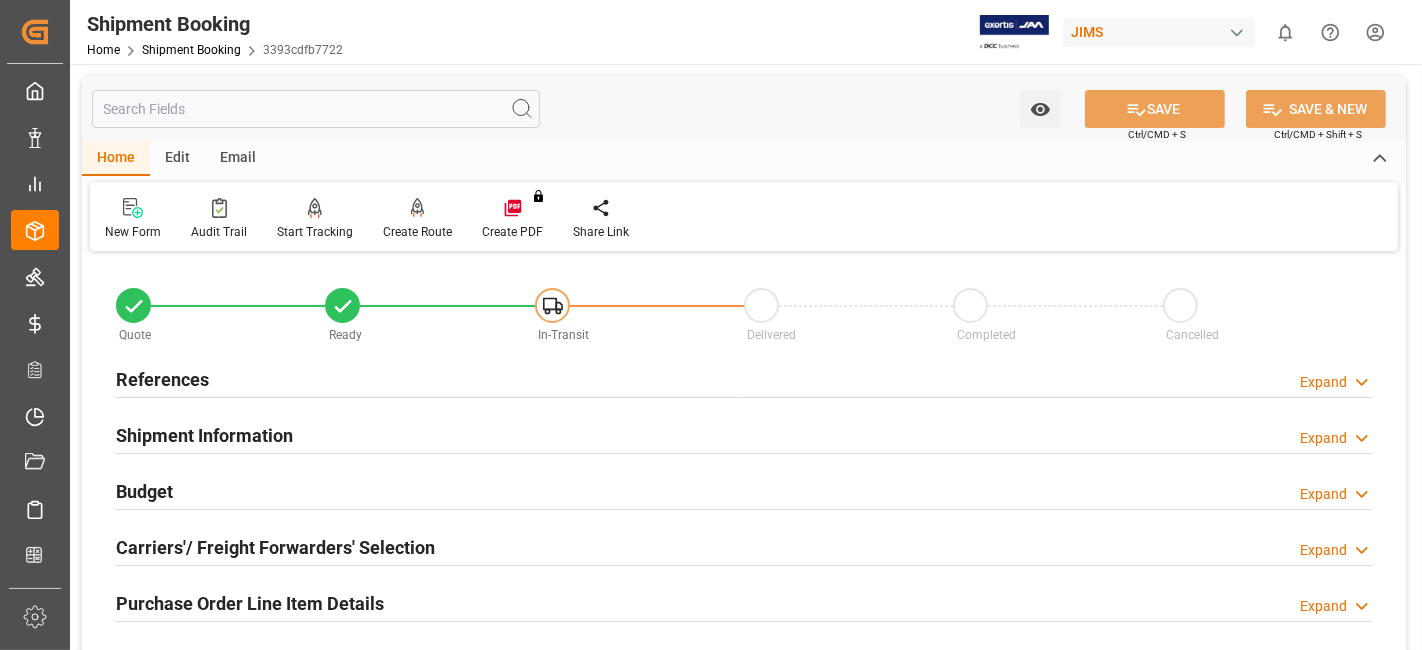 click on "References Expand" at bounding box center (744, 378) 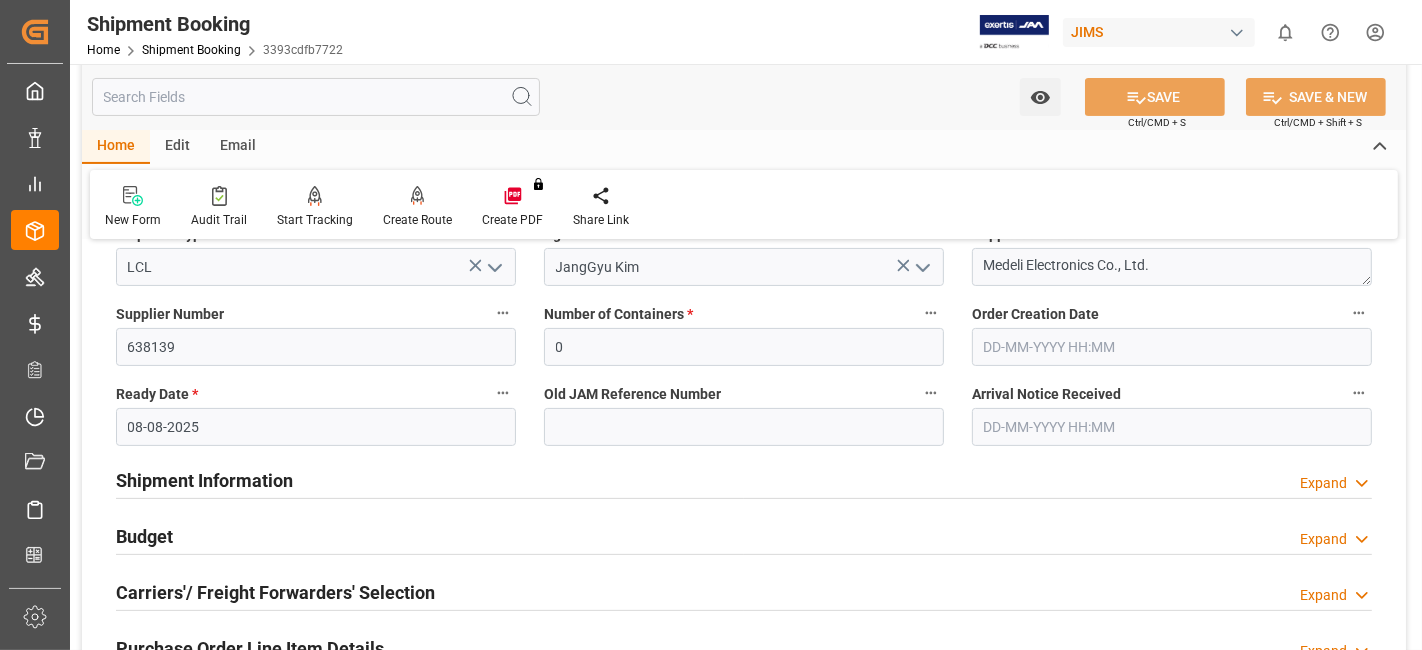 scroll, scrollTop: 400, scrollLeft: 0, axis: vertical 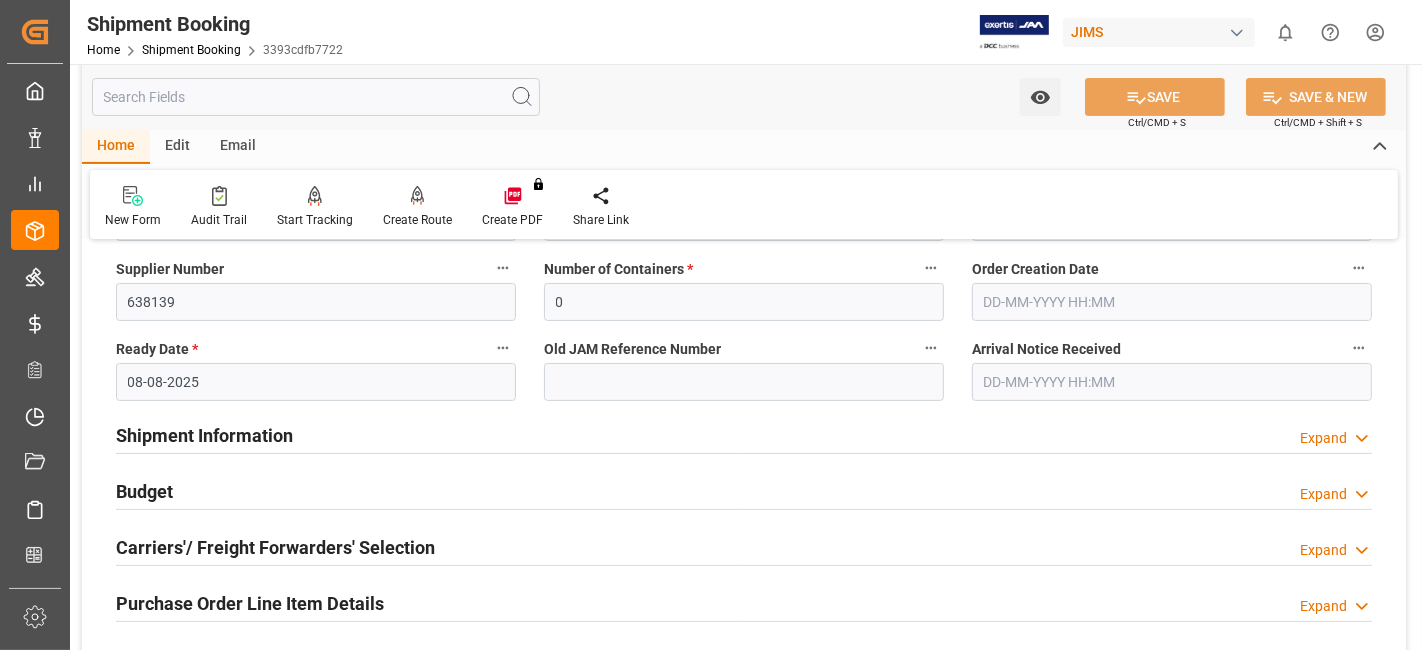 click on "Carriers'/ Freight Forwarders' Selection" at bounding box center (275, 547) 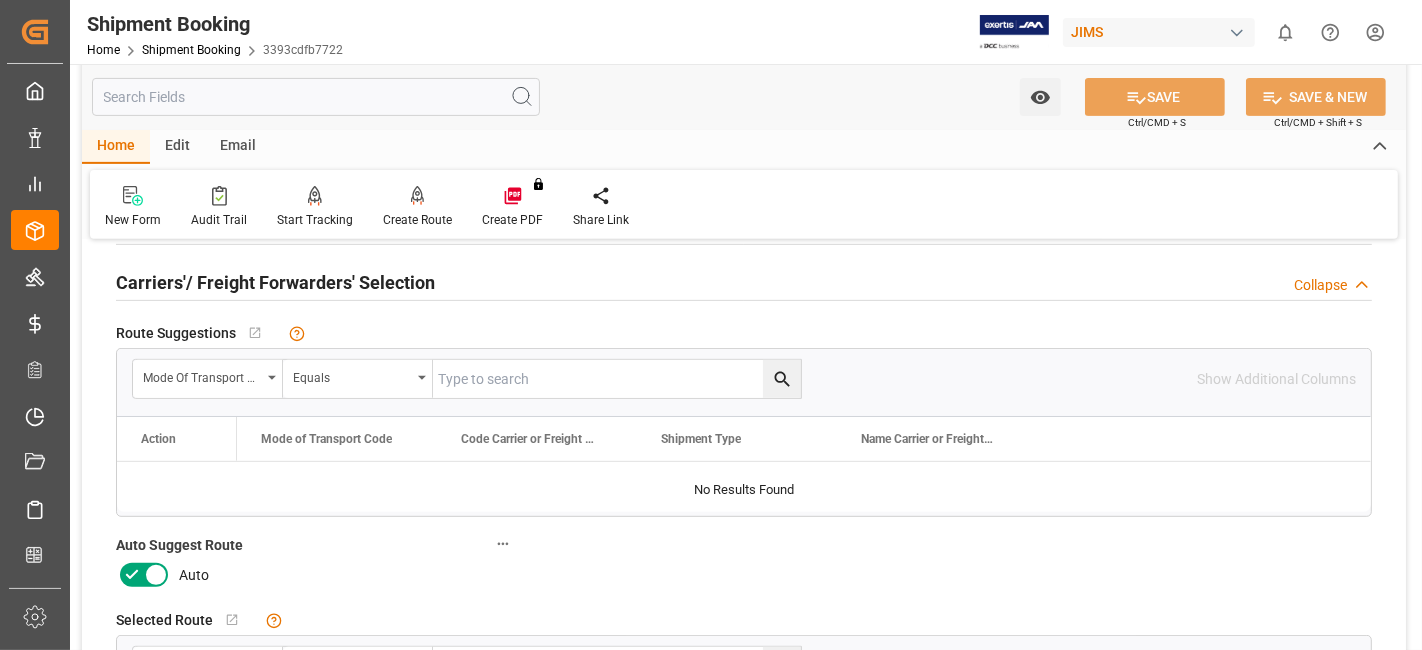 scroll, scrollTop: 666, scrollLeft: 0, axis: vertical 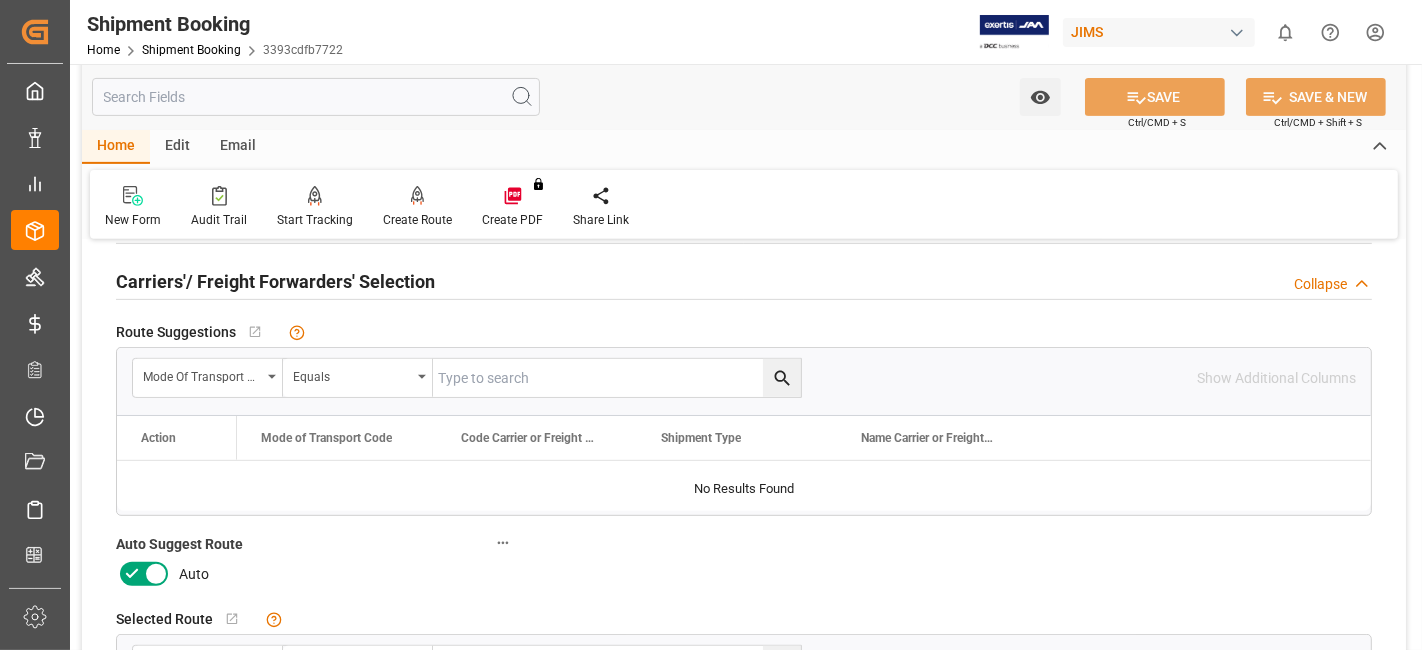 click 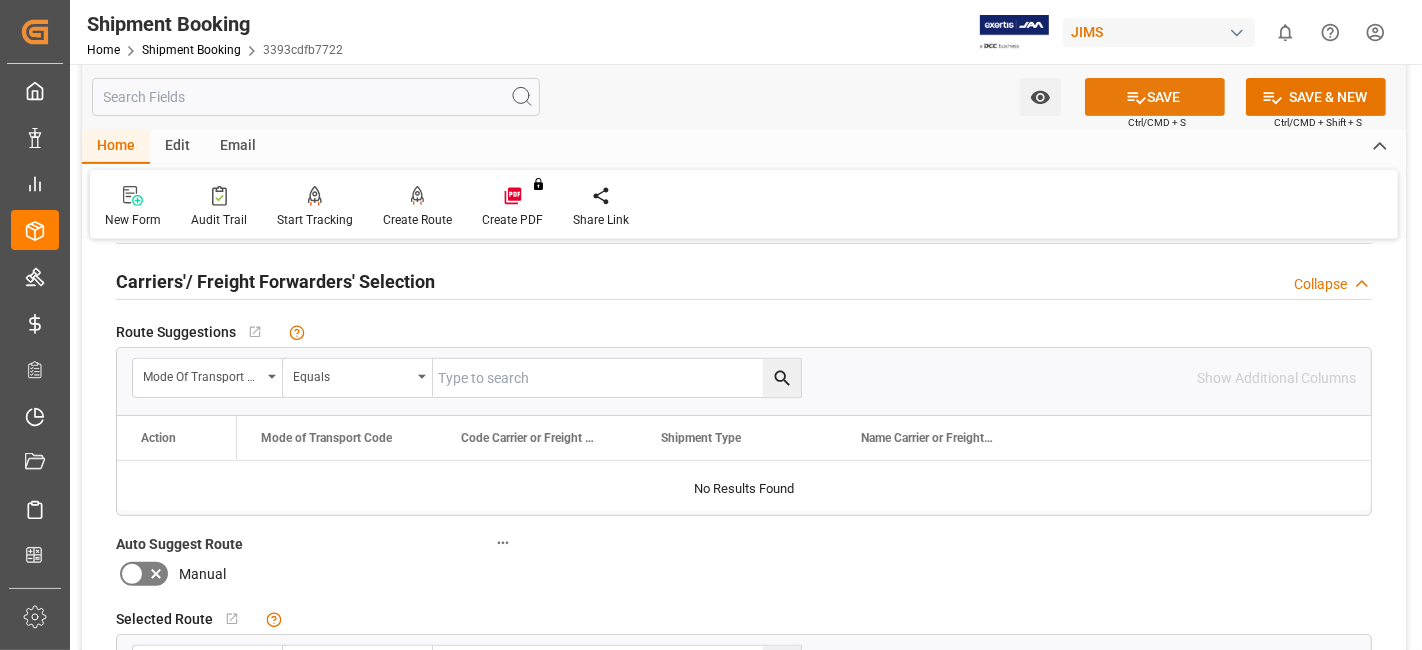 click on "SAVE" at bounding box center [1155, 97] 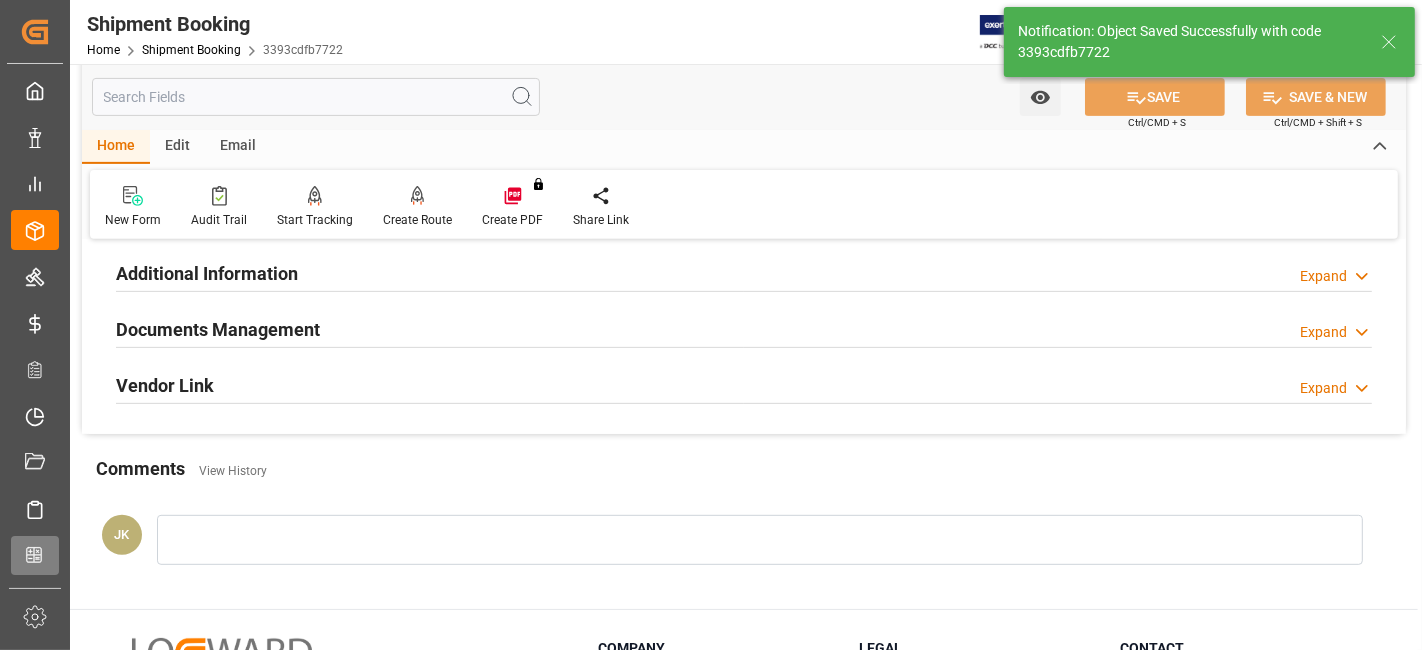 scroll, scrollTop: 267, scrollLeft: 0, axis: vertical 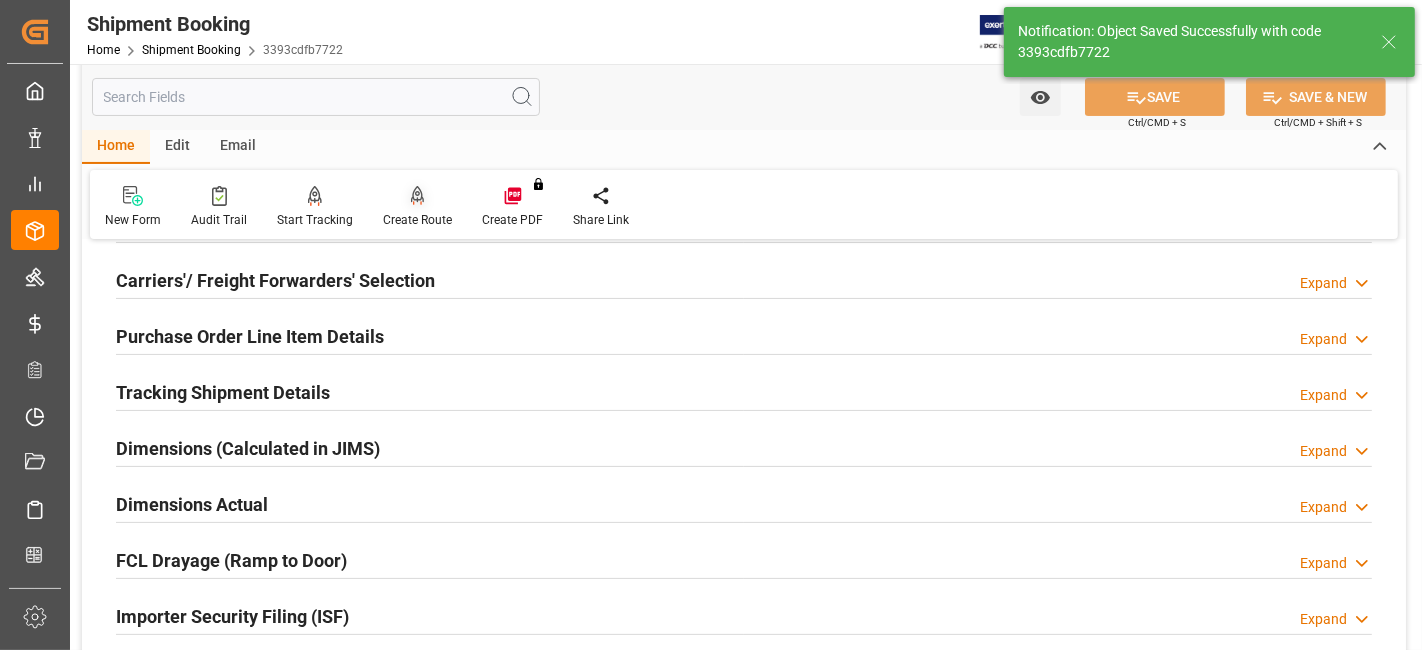 click 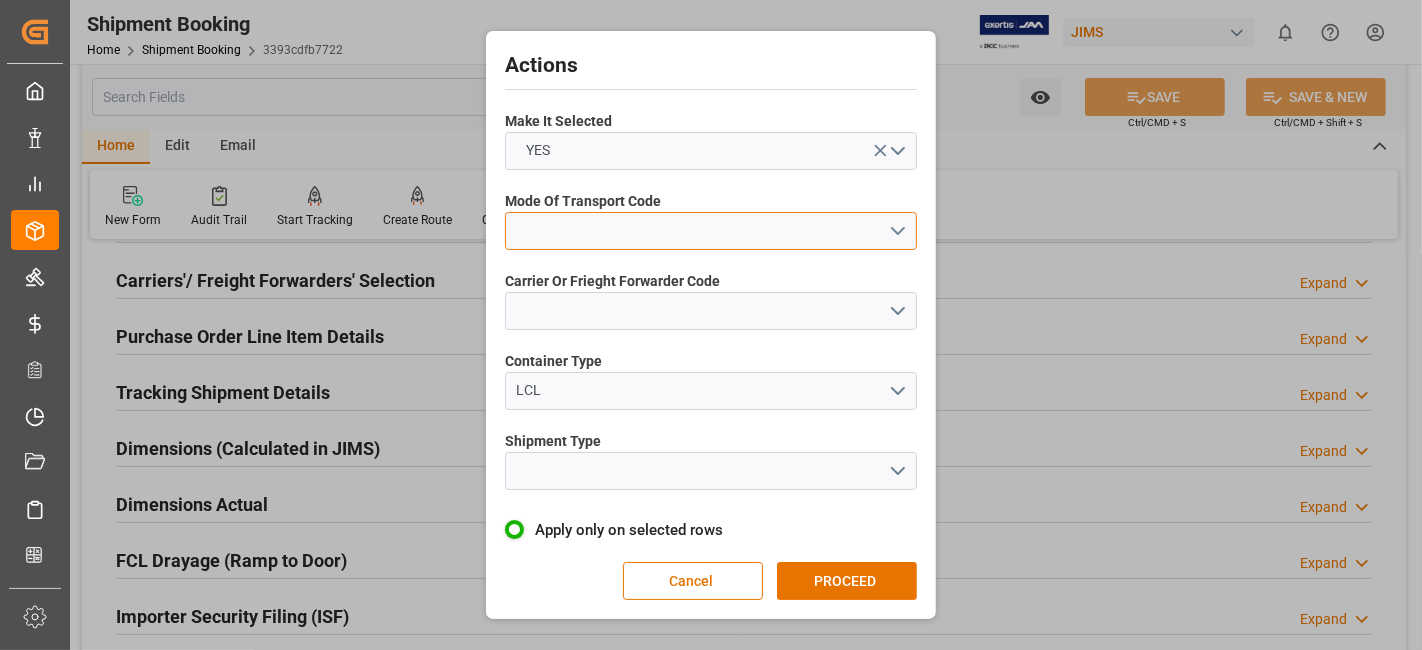 click at bounding box center (711, 231) 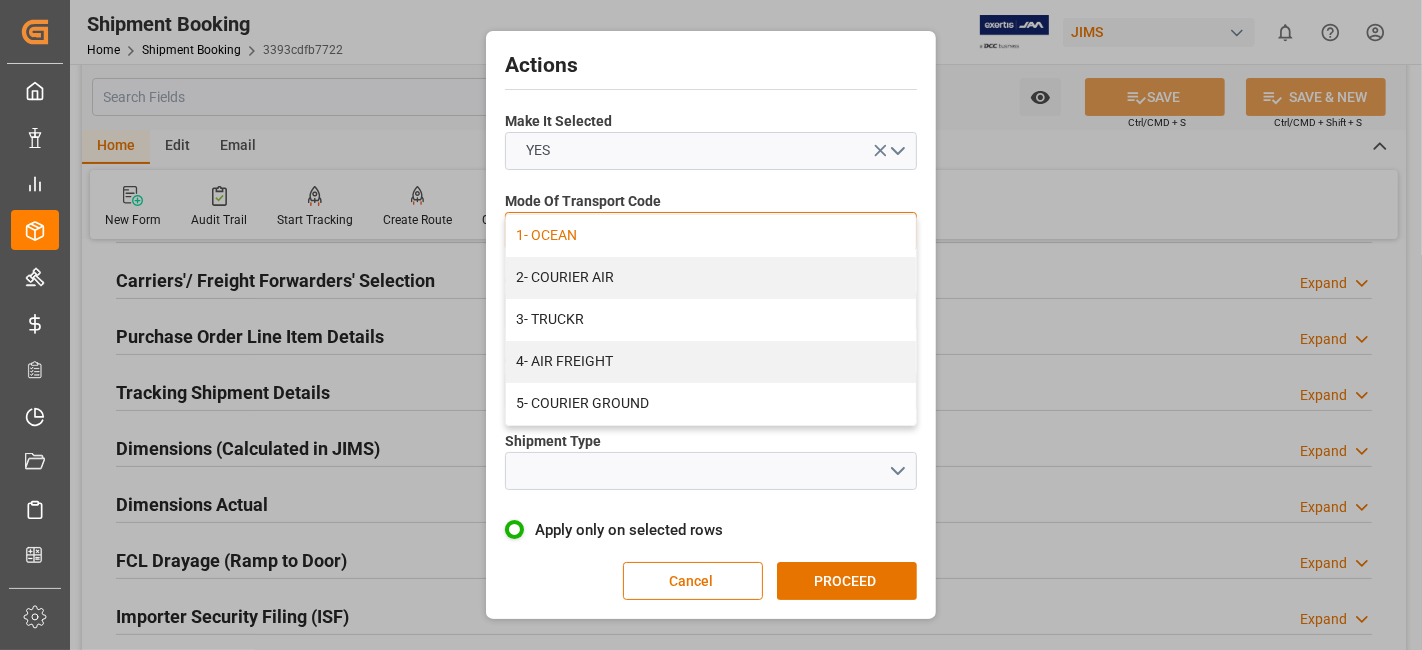 click on "1- OCEAN" at bounding box center [711, 236] 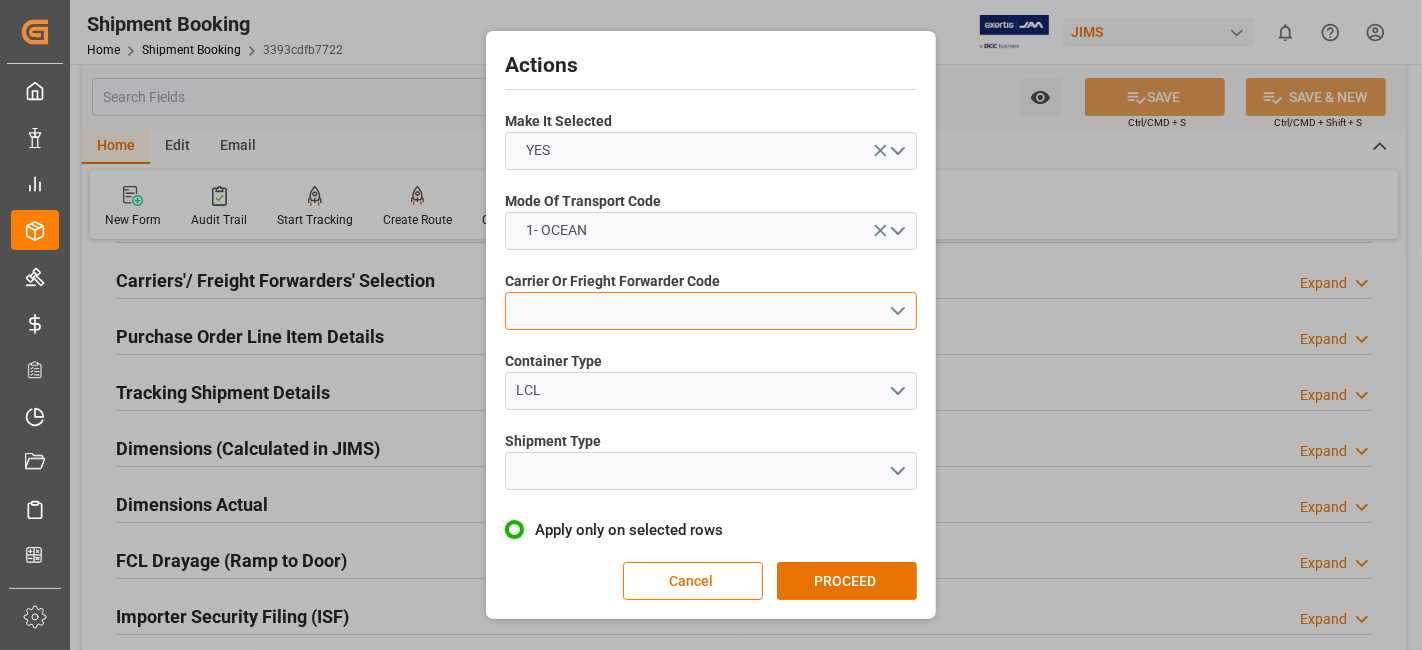 click at bounding box center (711, 311) 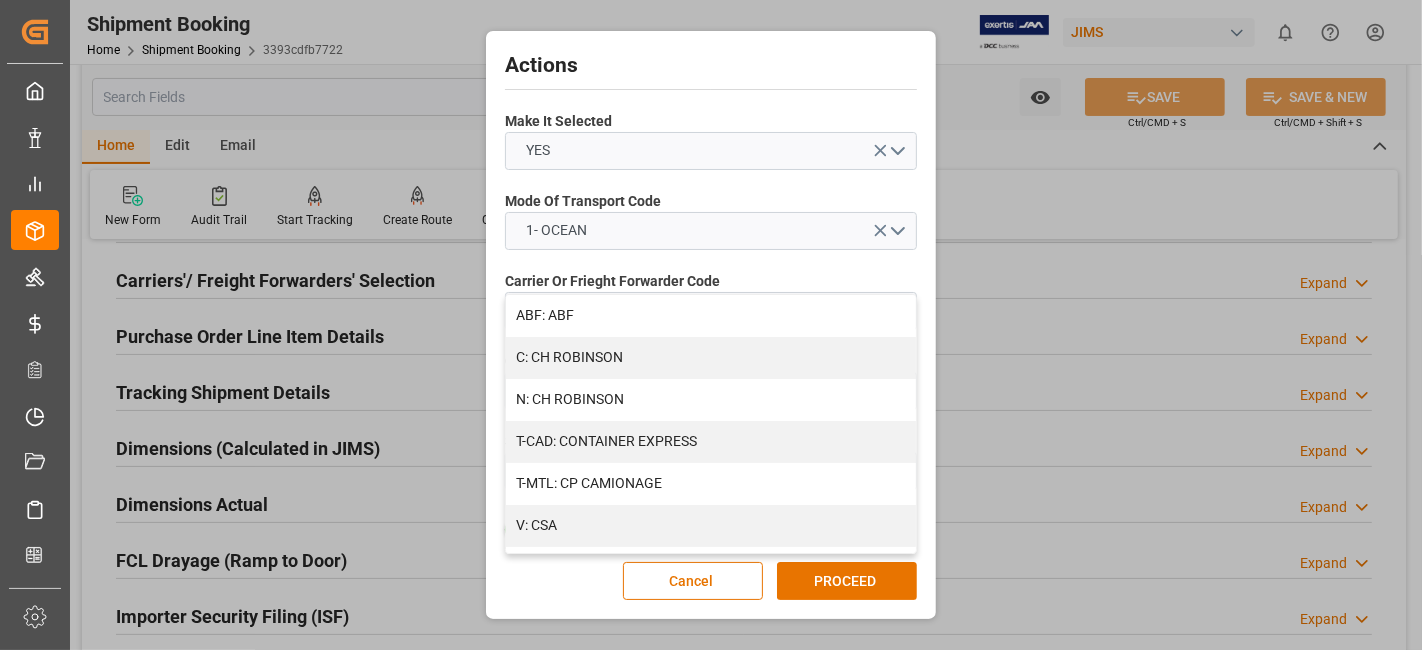 drag, startPoint x: 917, startPoint y: 330, endPoint x: 917, endPoint y: 354, distance: 24 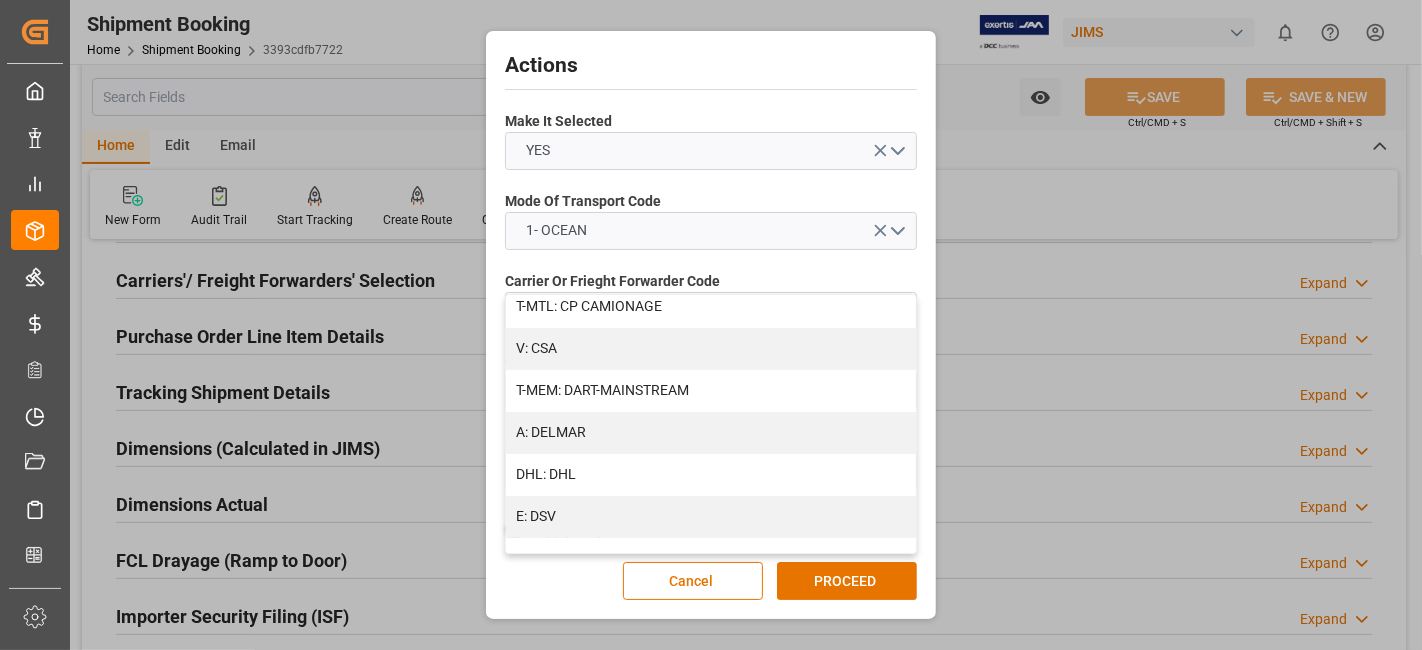 scroll, scrollTop: 194, scrollLeft: 0, axis: vertical 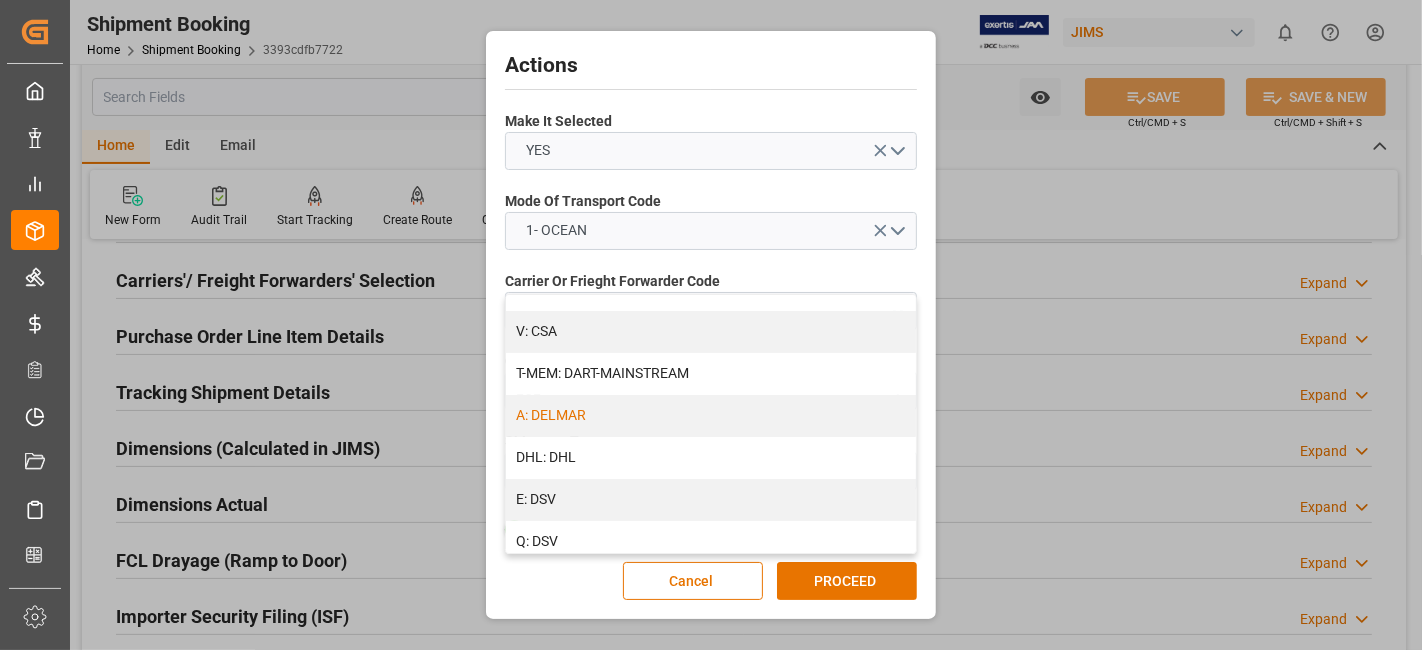 click on "A: DELMAR" at bounding box center (711, 416) 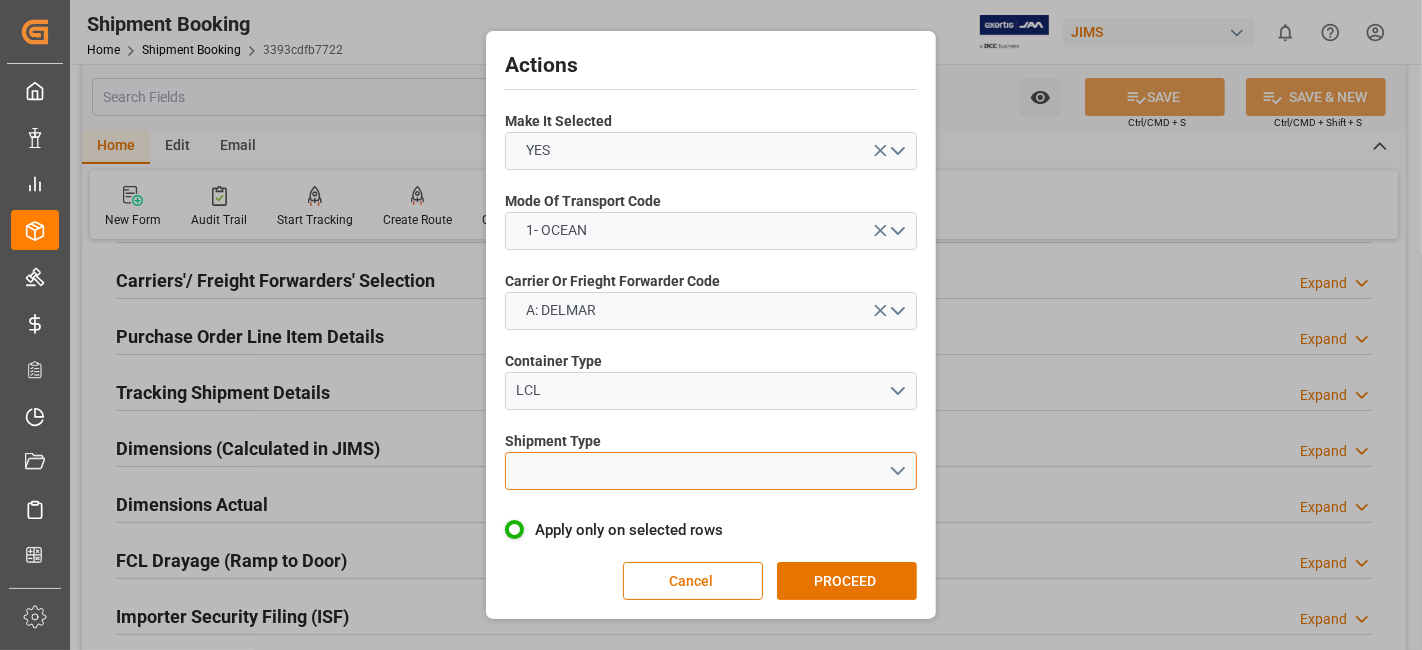click at bounding box center (711, 471) 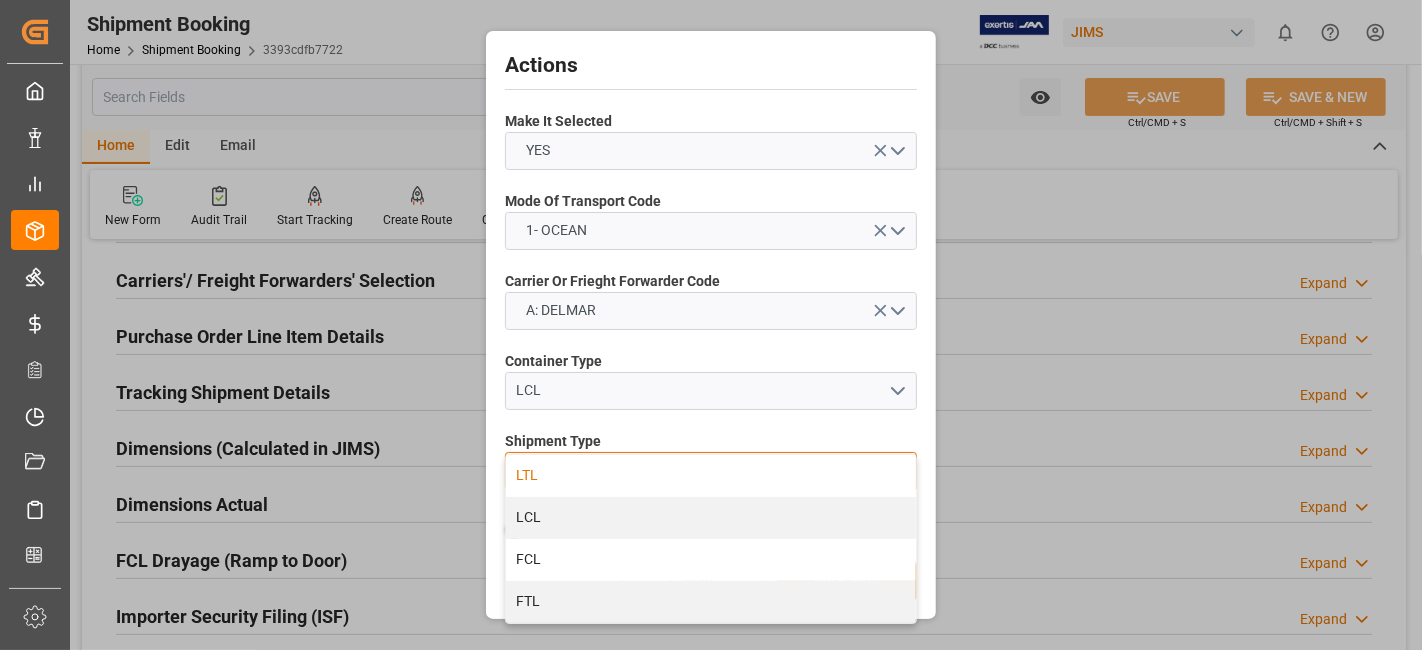 click on "LTL" at bounding box center [711, 476] 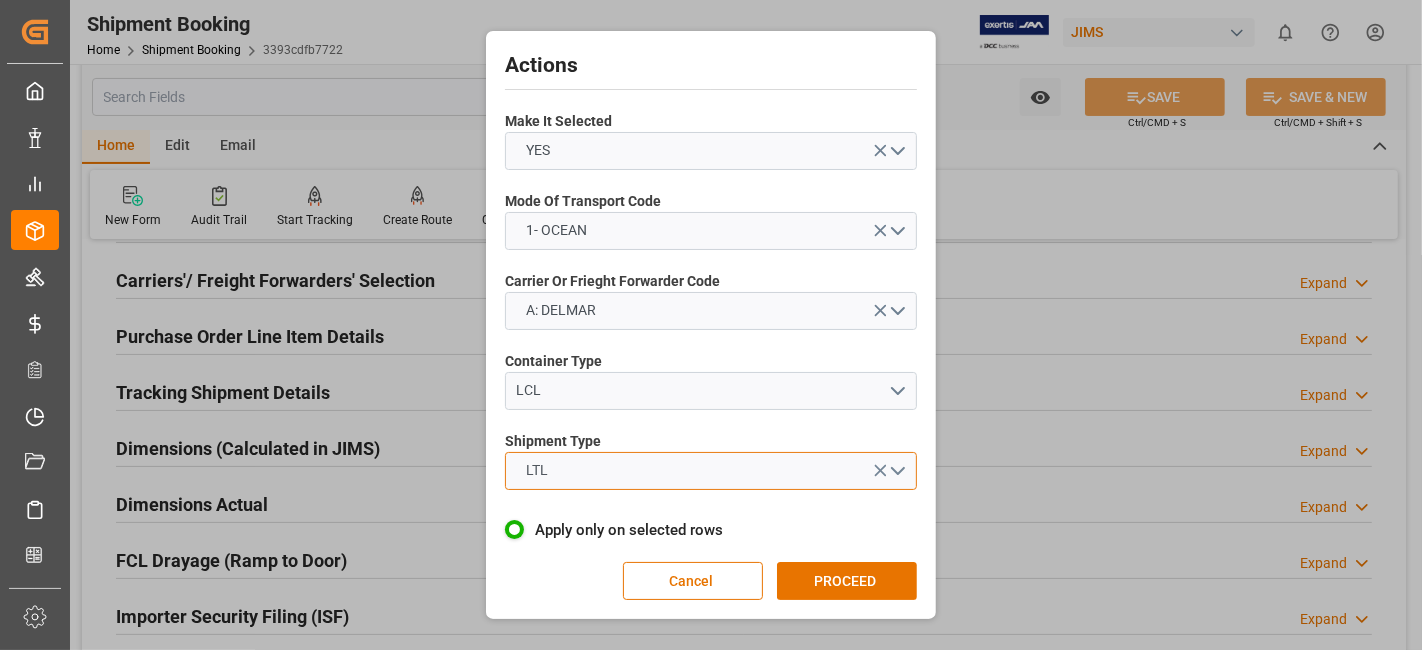 click on "LTL" at bounding box center (711, 471) 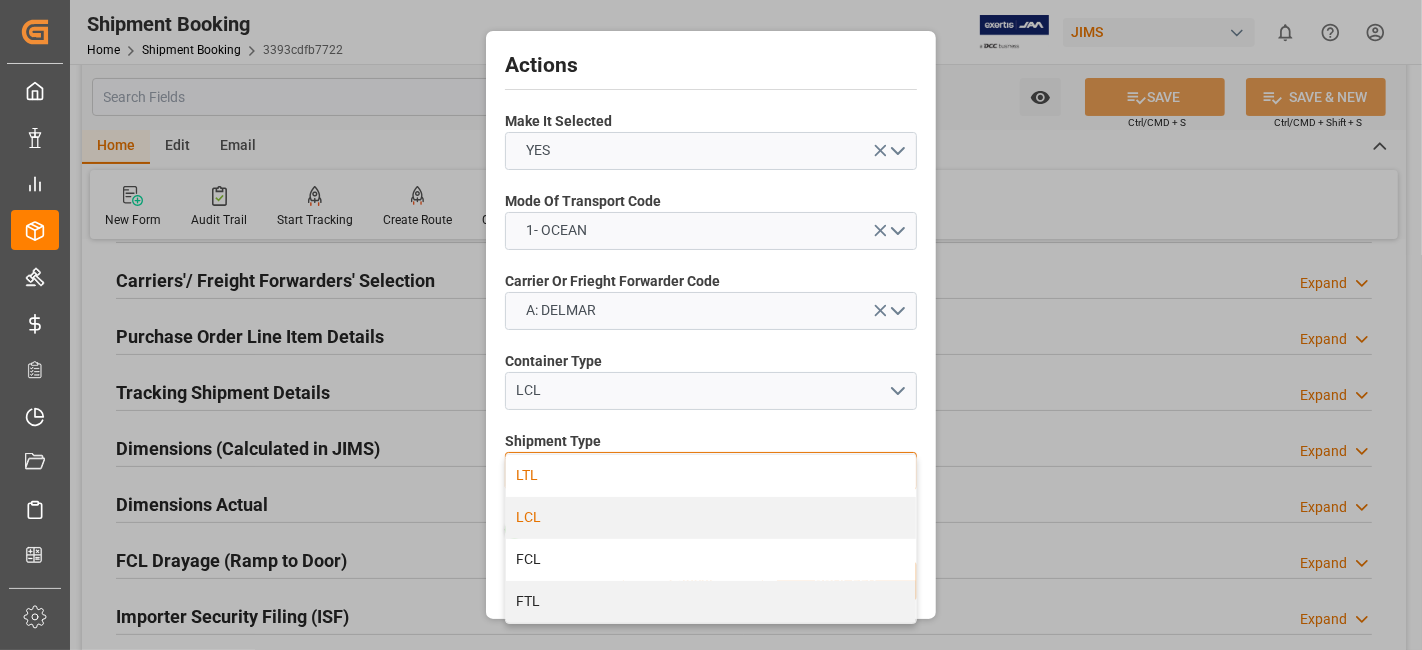 click on "LCL" at bounding box center (711, 518) 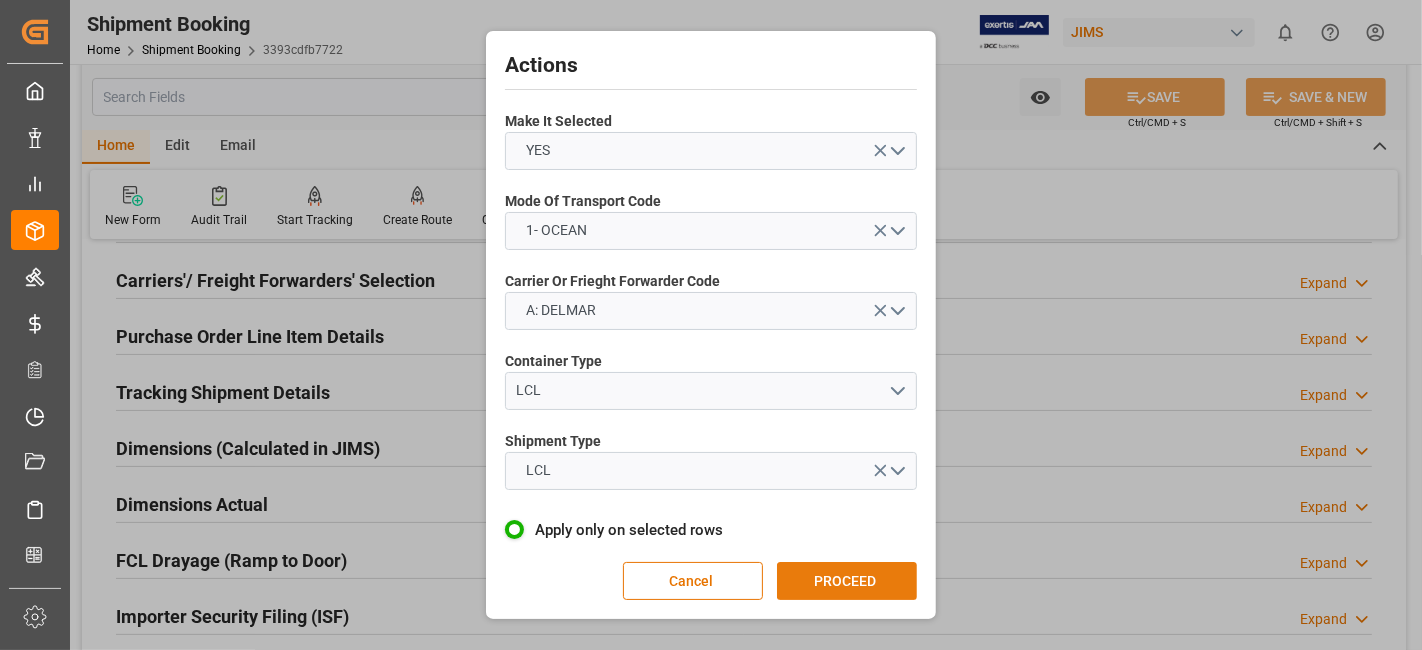 click on "PROCEED" at bounding box center (847, 581) 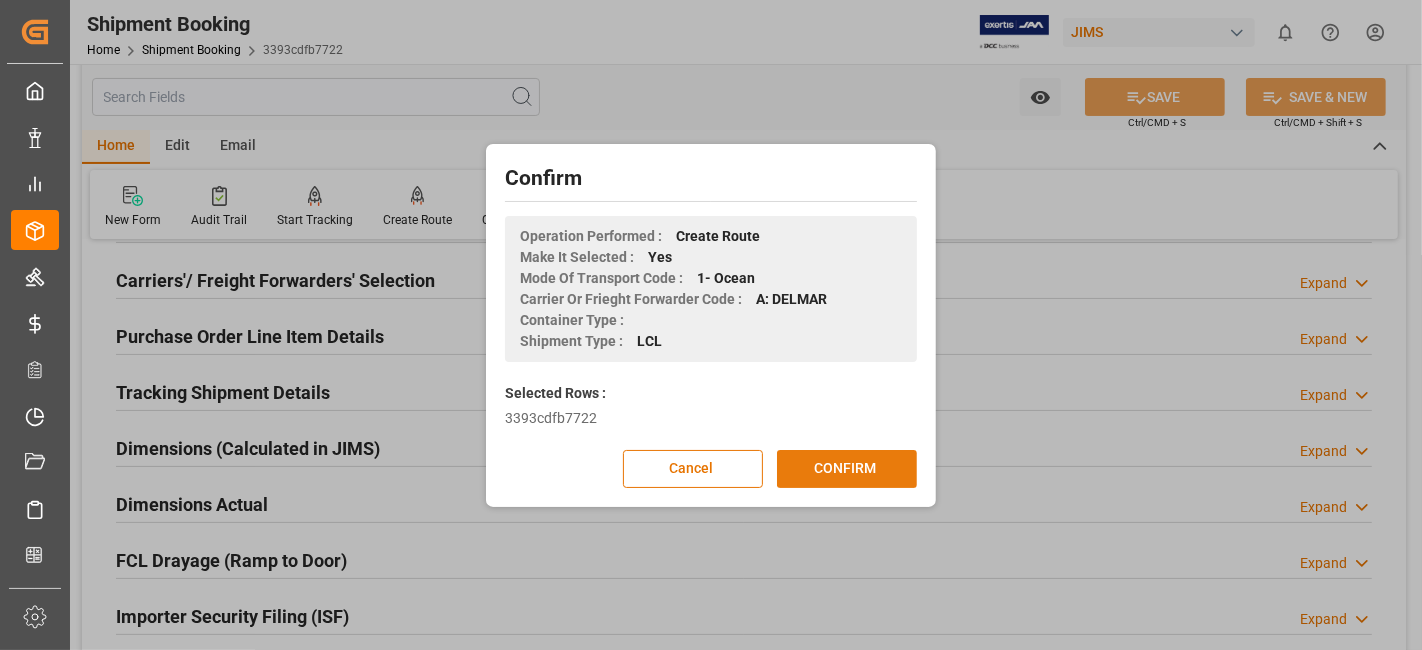 click on "CONFIRM" at bounding box center (847, 469) 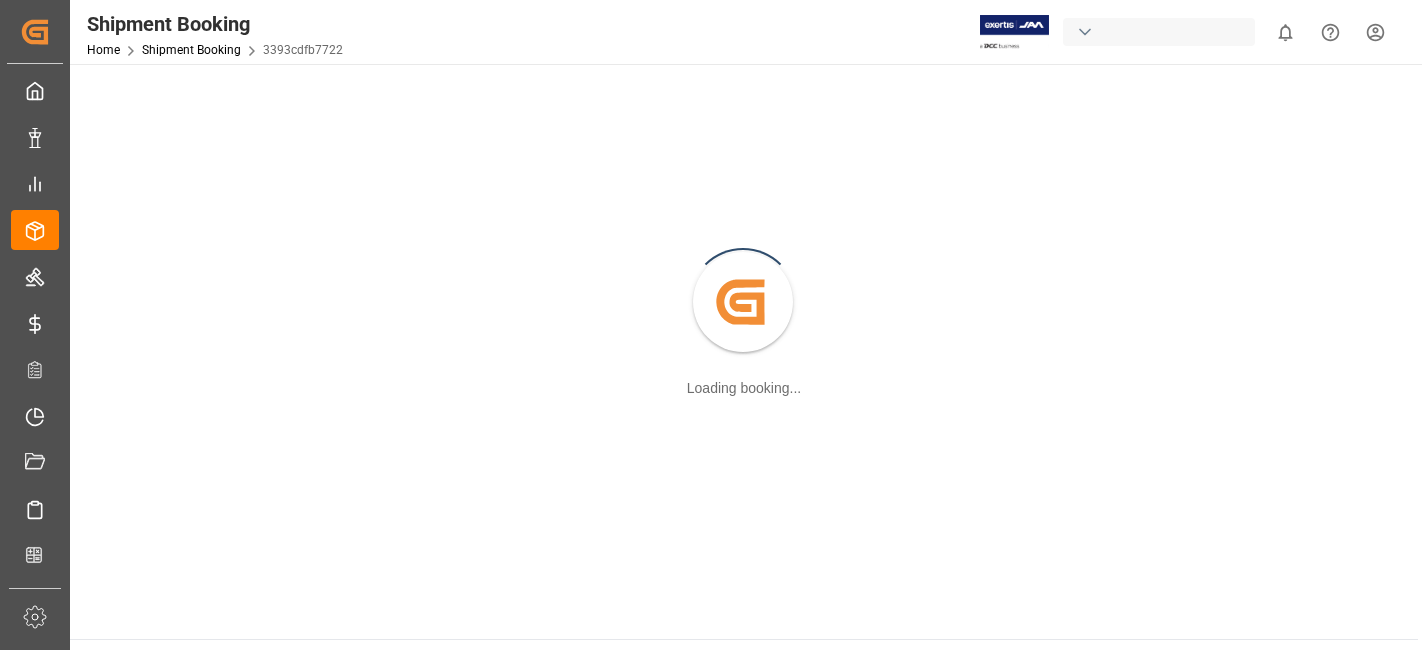 scroll, scrollTop: 0, scrollLeft: 0, axis: both 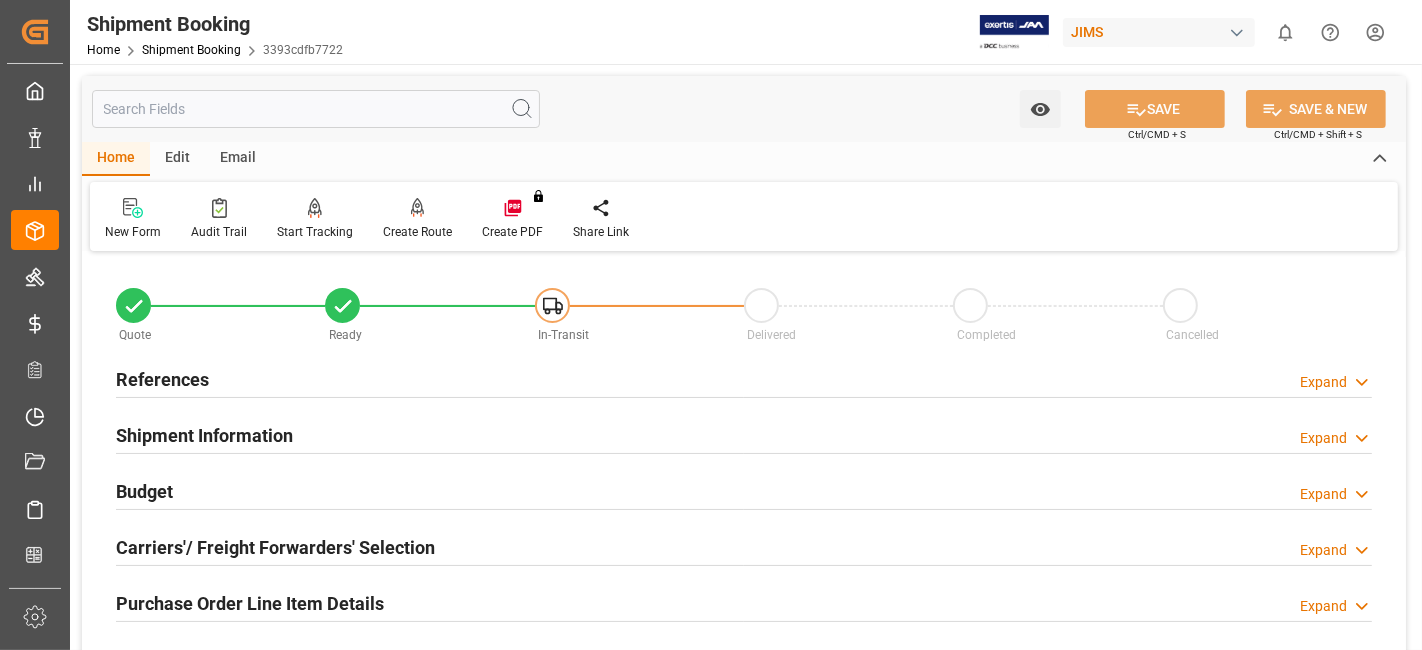 click on "Budget Expand" at bounding box center [744, 490] 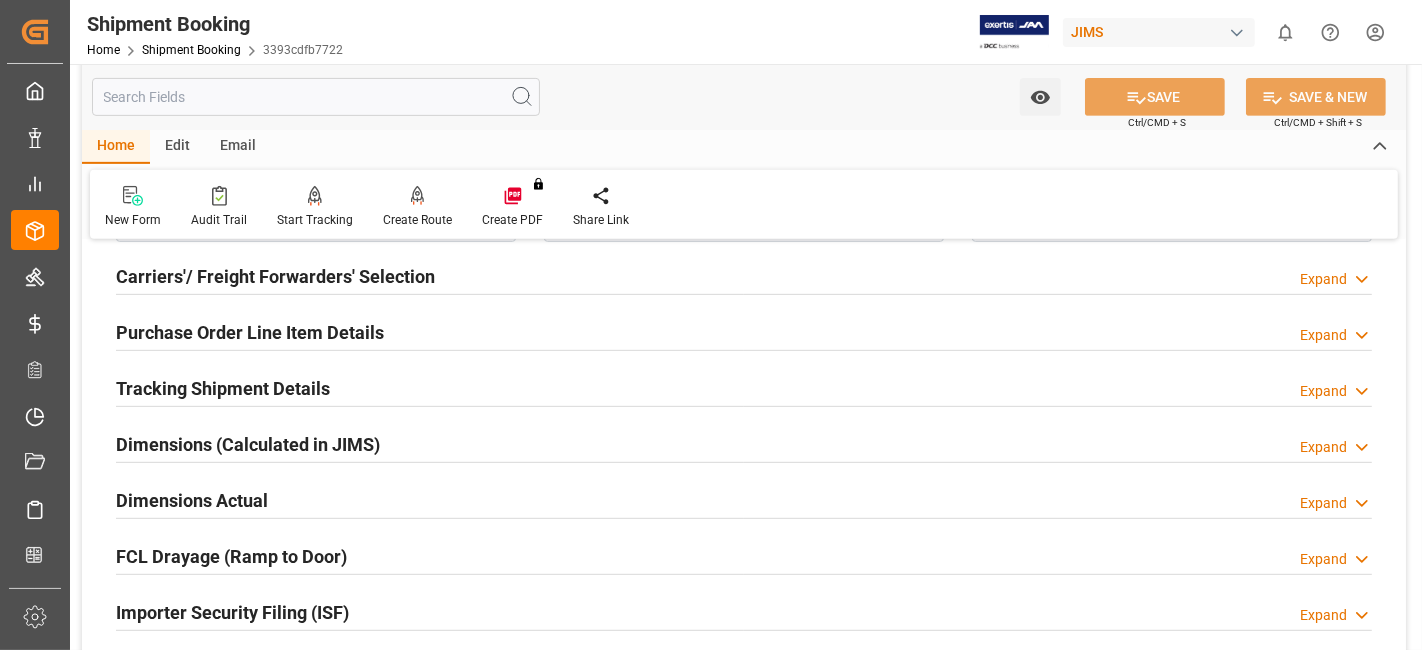 scroll, scrollTop: 755, scrollLeft: 0, axis: vertical 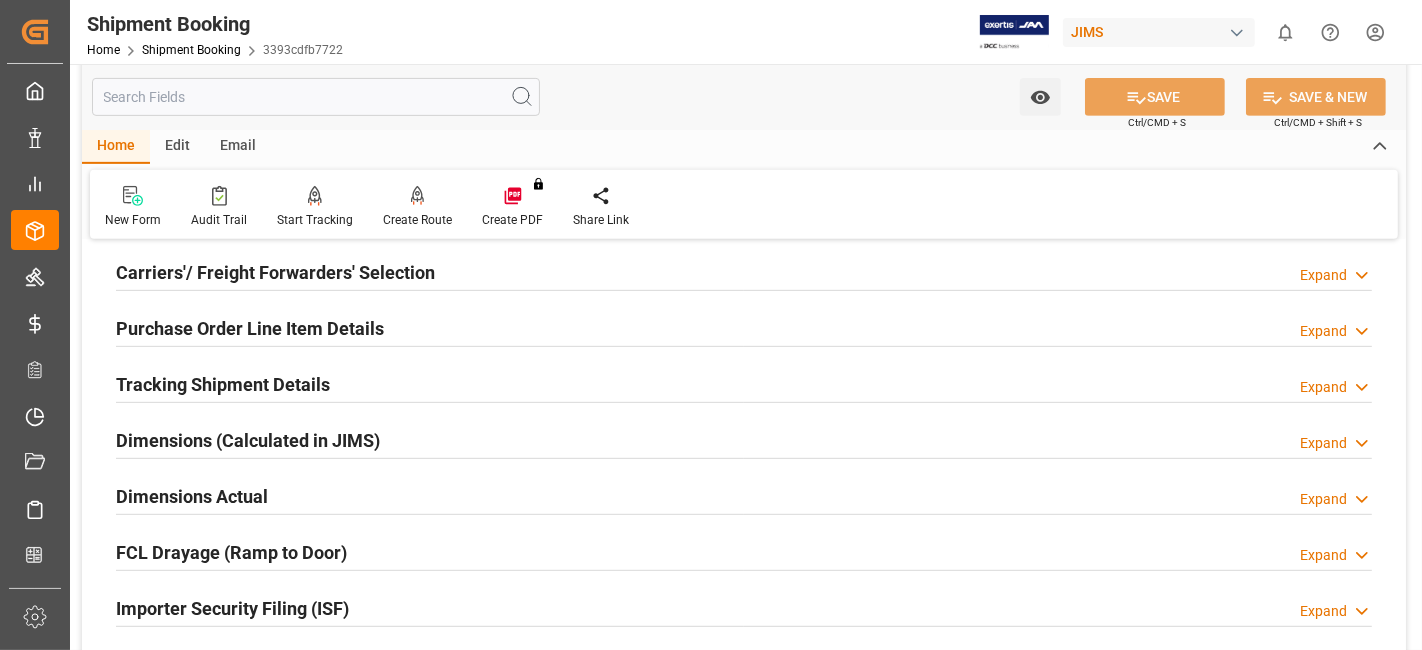click on "Dimensions Actual" at bounding box center (192, 496) 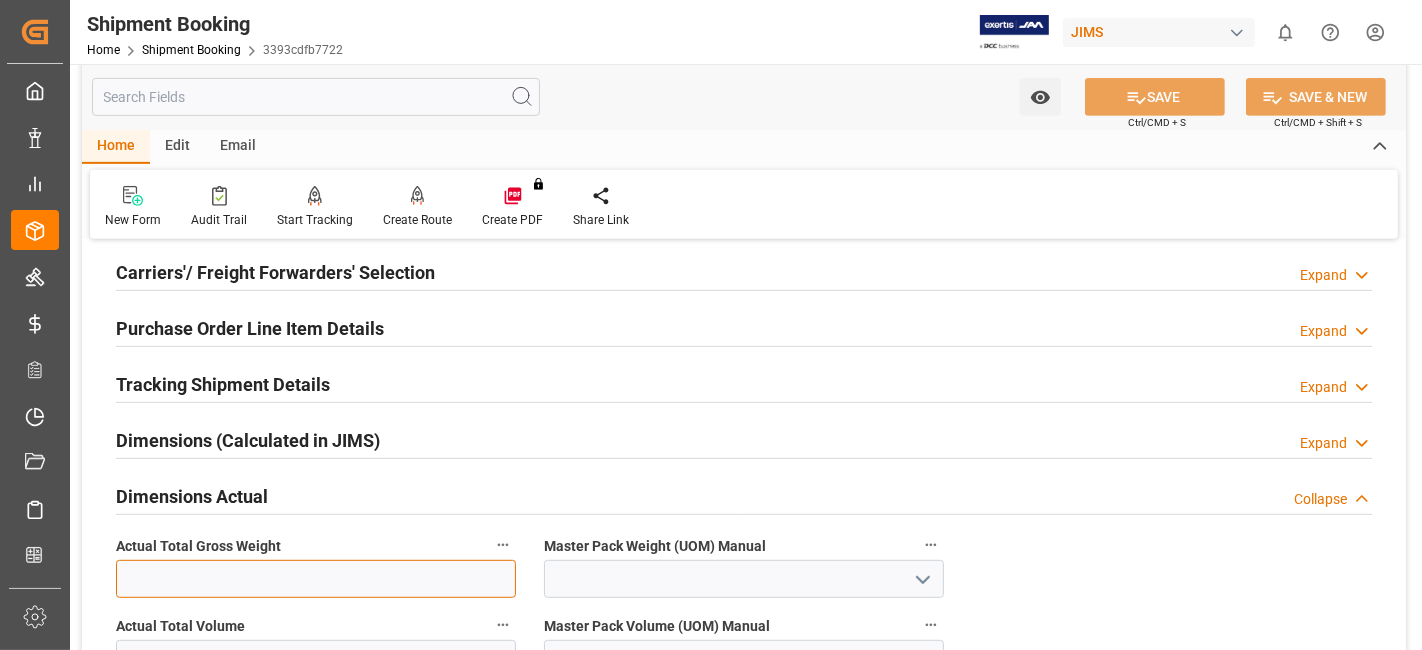 click at bounding box center (316, 579) 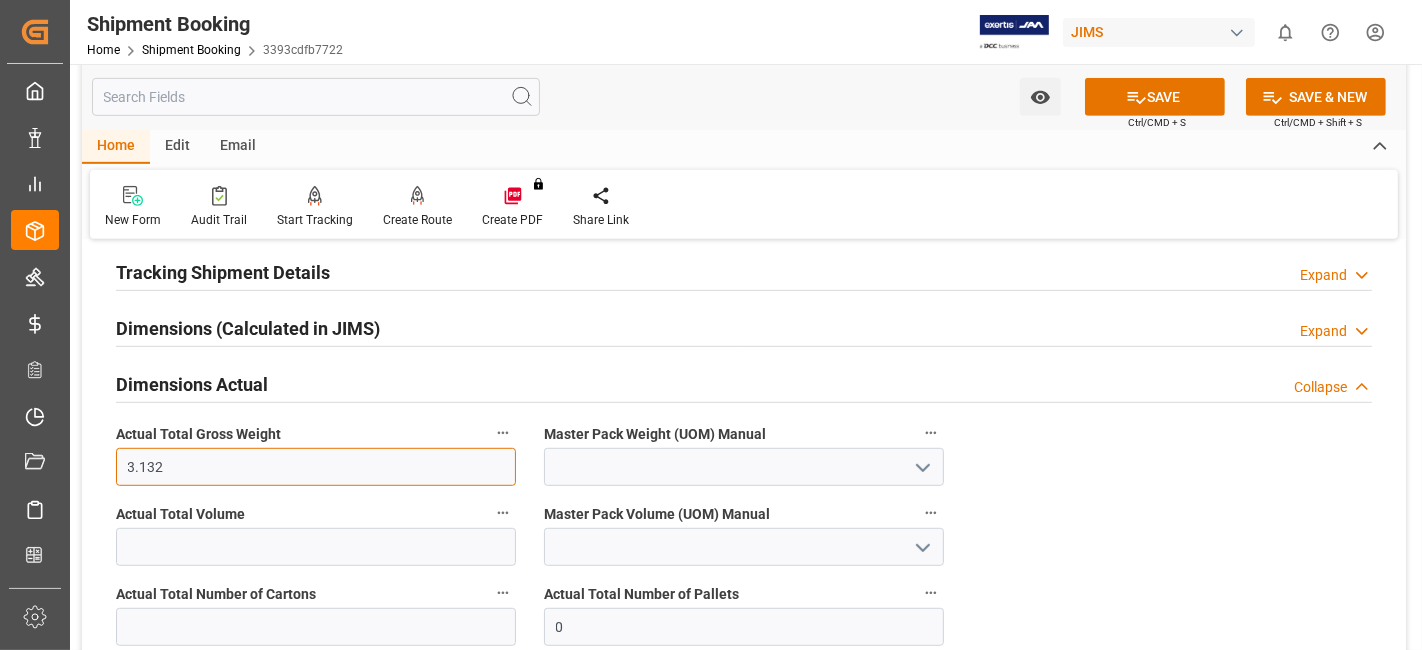 scroll, scrollTop: 977, scrollLeft: 0, axis: vertical 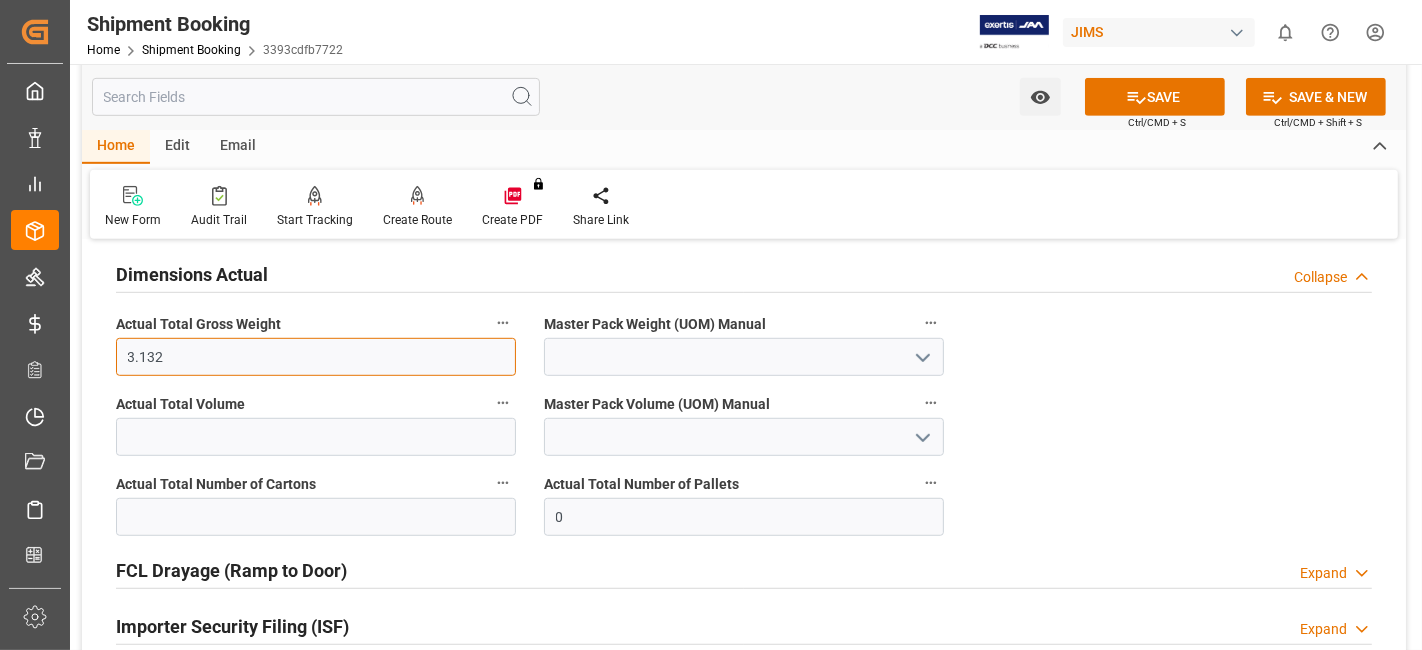 type on "3.132" 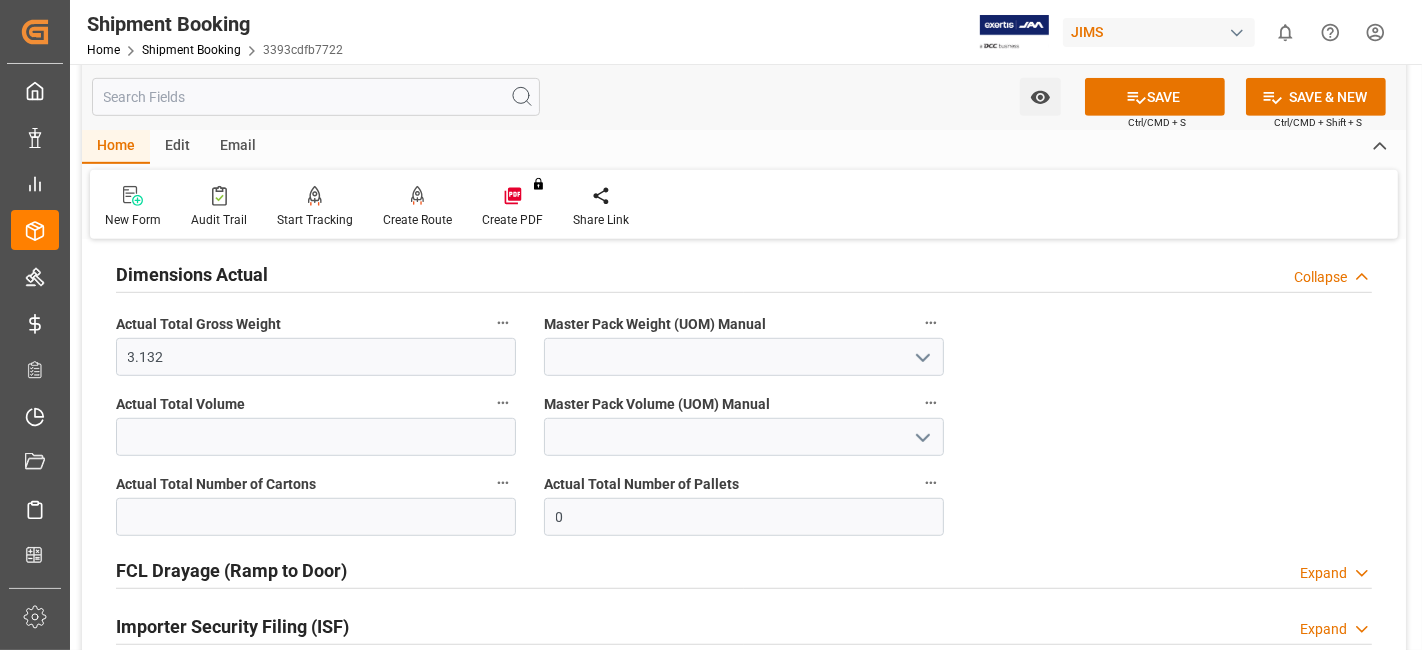 click 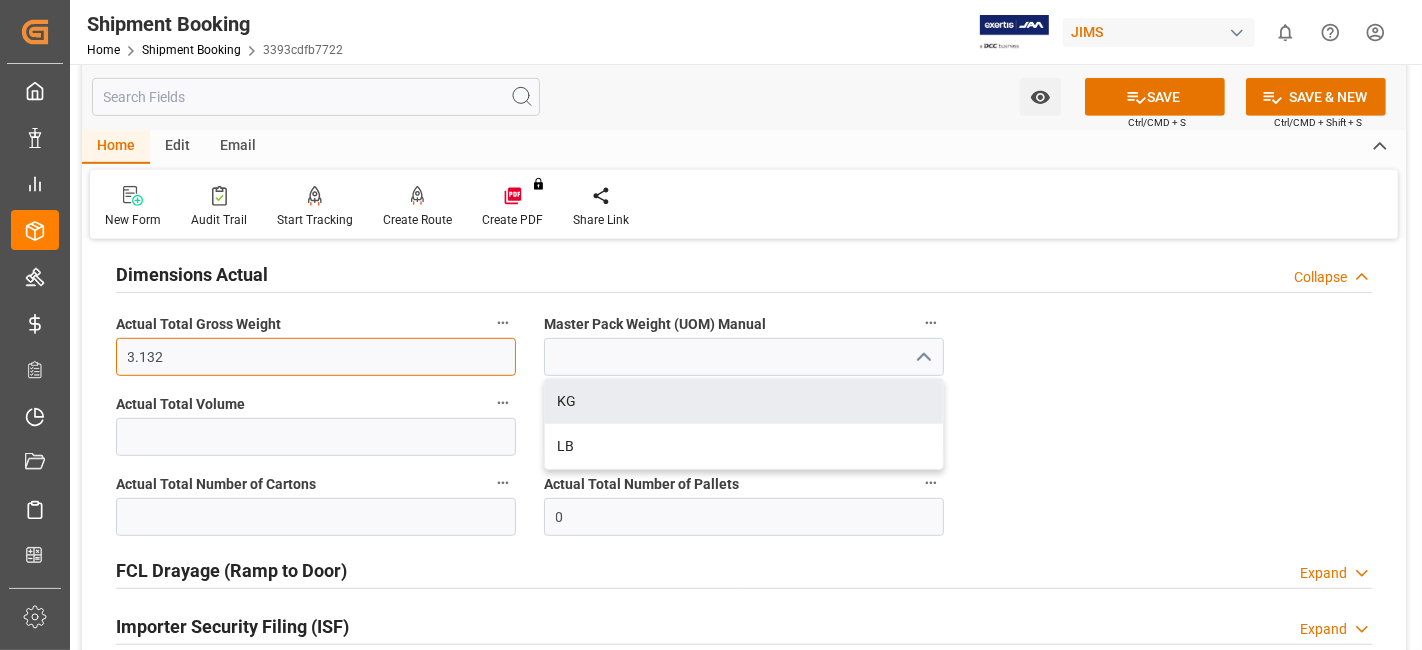 drag, startPoint x: 262, startPoint y: 361, endPoint x: 247, endPoint y: 358, distance: 15.297058 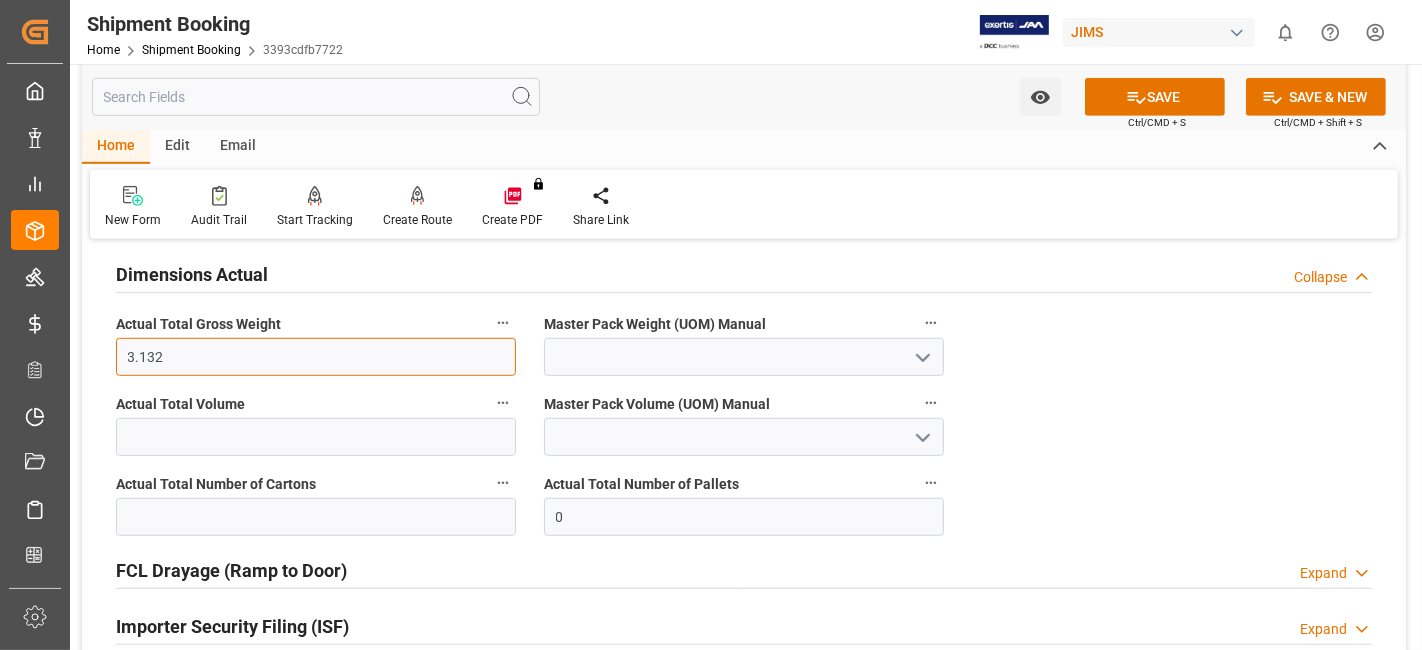 drag, startPoint x: 228, startPoint y: 357, endPoint x: 98, endPoint y: 355, distance: 130.01538 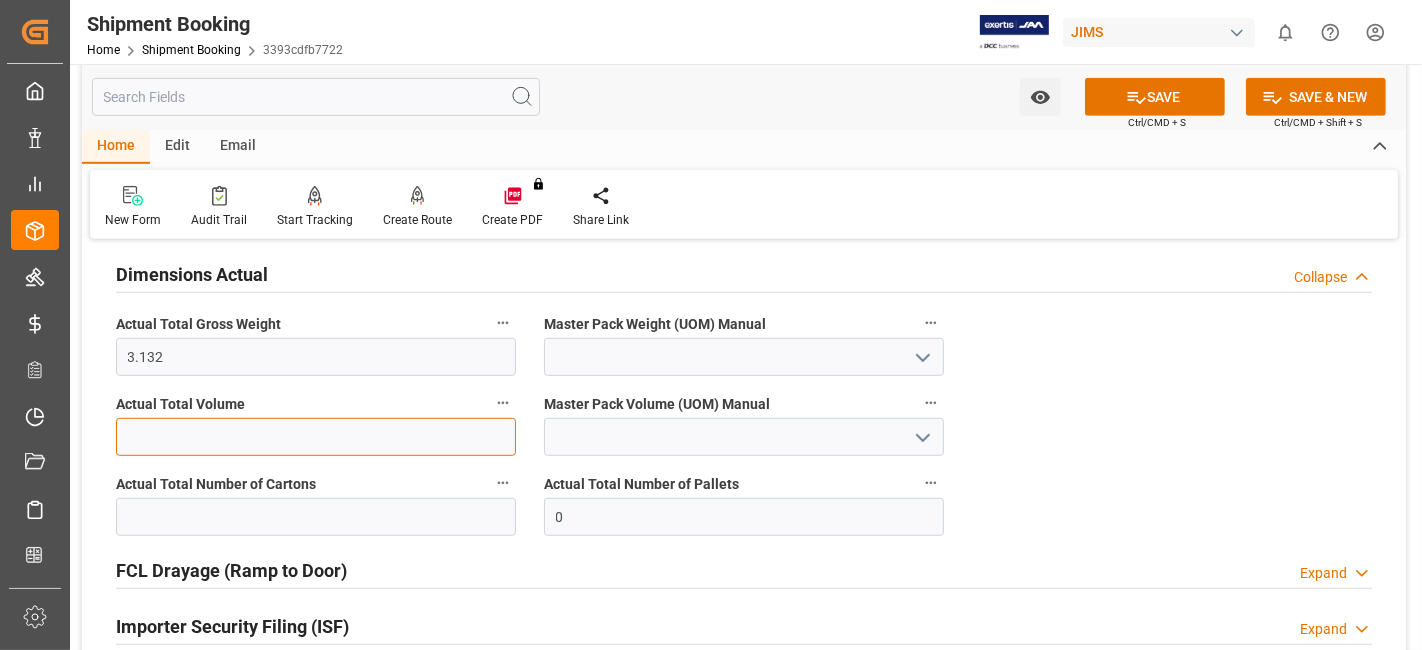 click at bounding box center (316, 437) 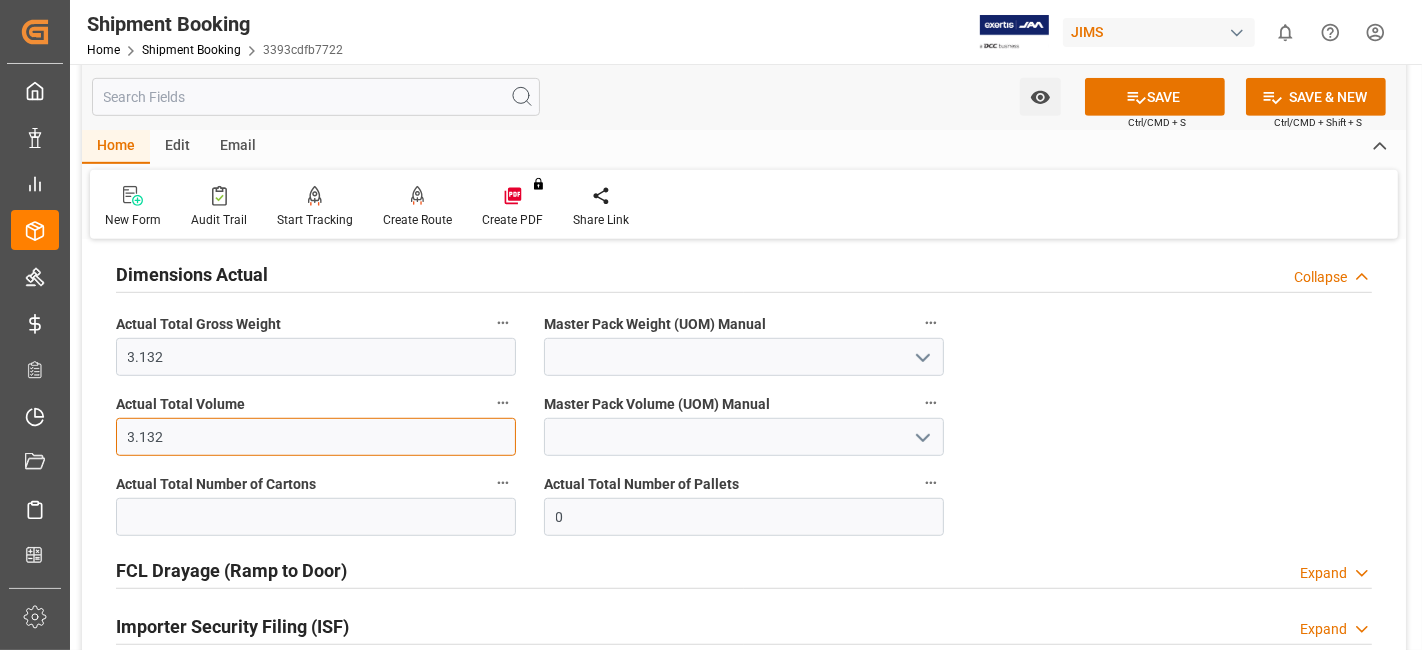 type on "3.132" 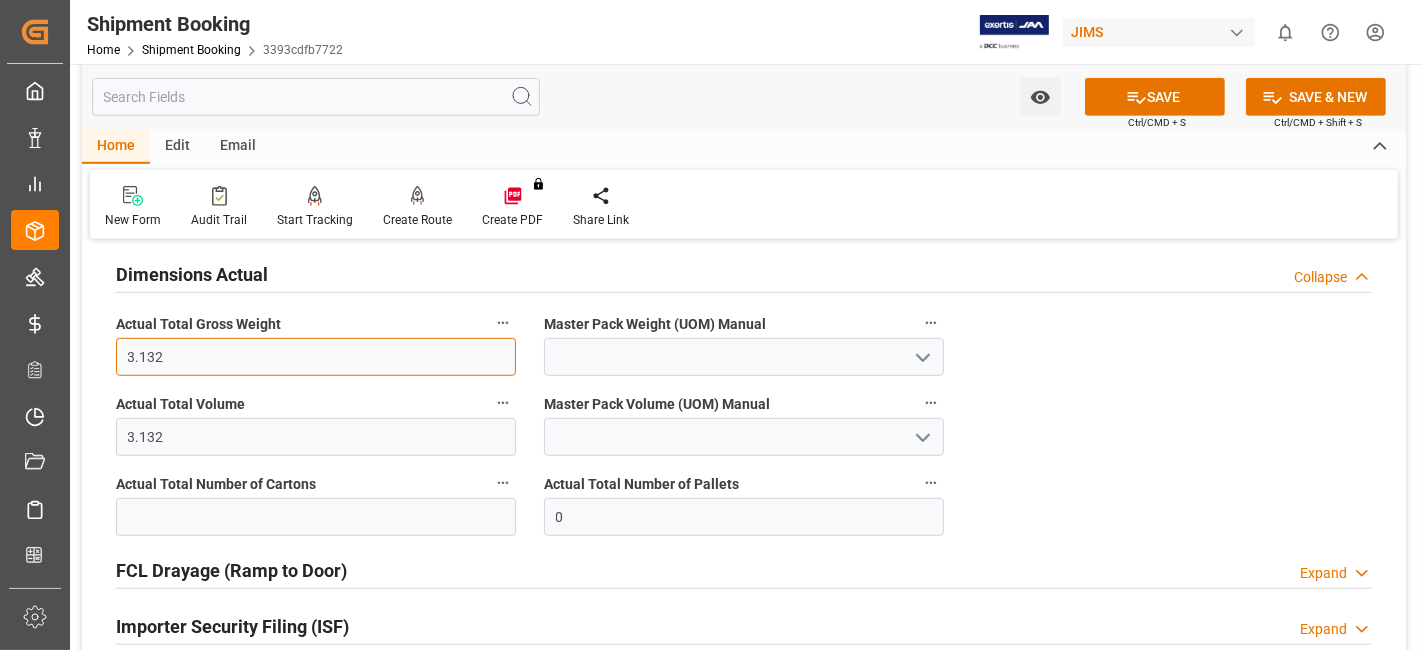 drag, startPoint x: 191, startPoint y: 347, endPoint x: 98, endPoint y: 341, distance: 93.193344 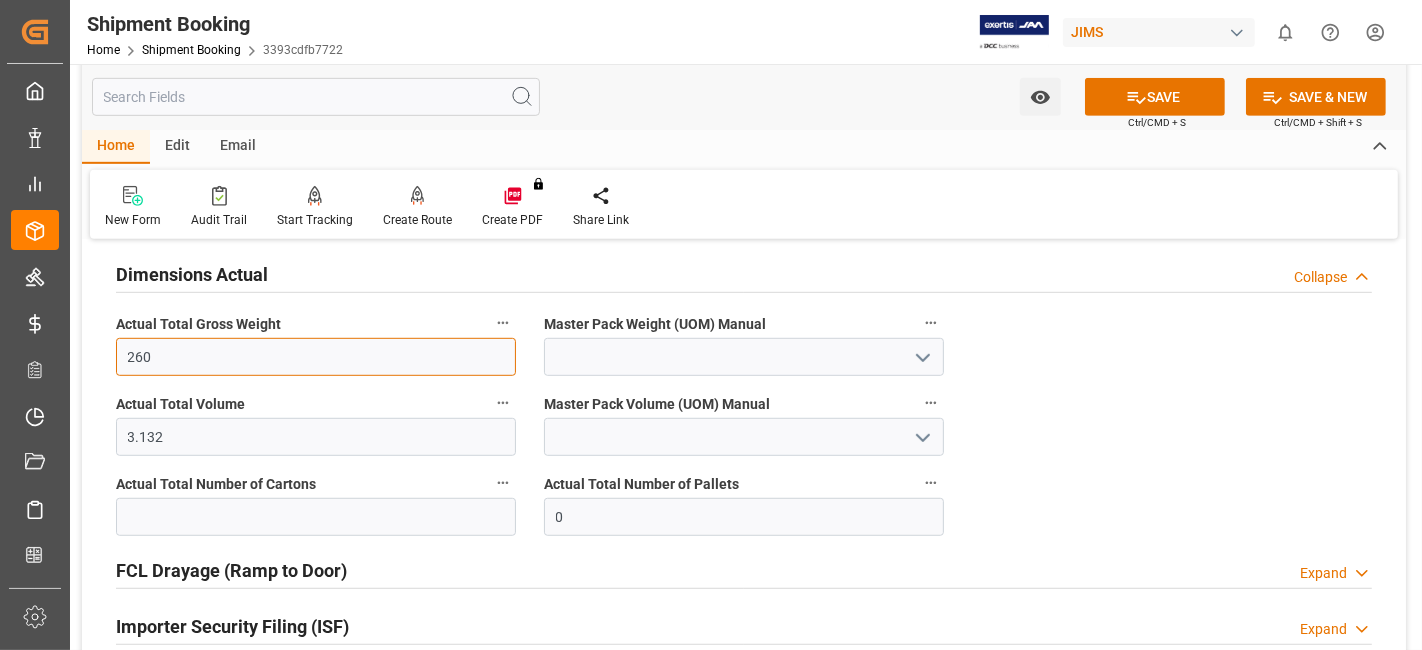 type on "260" 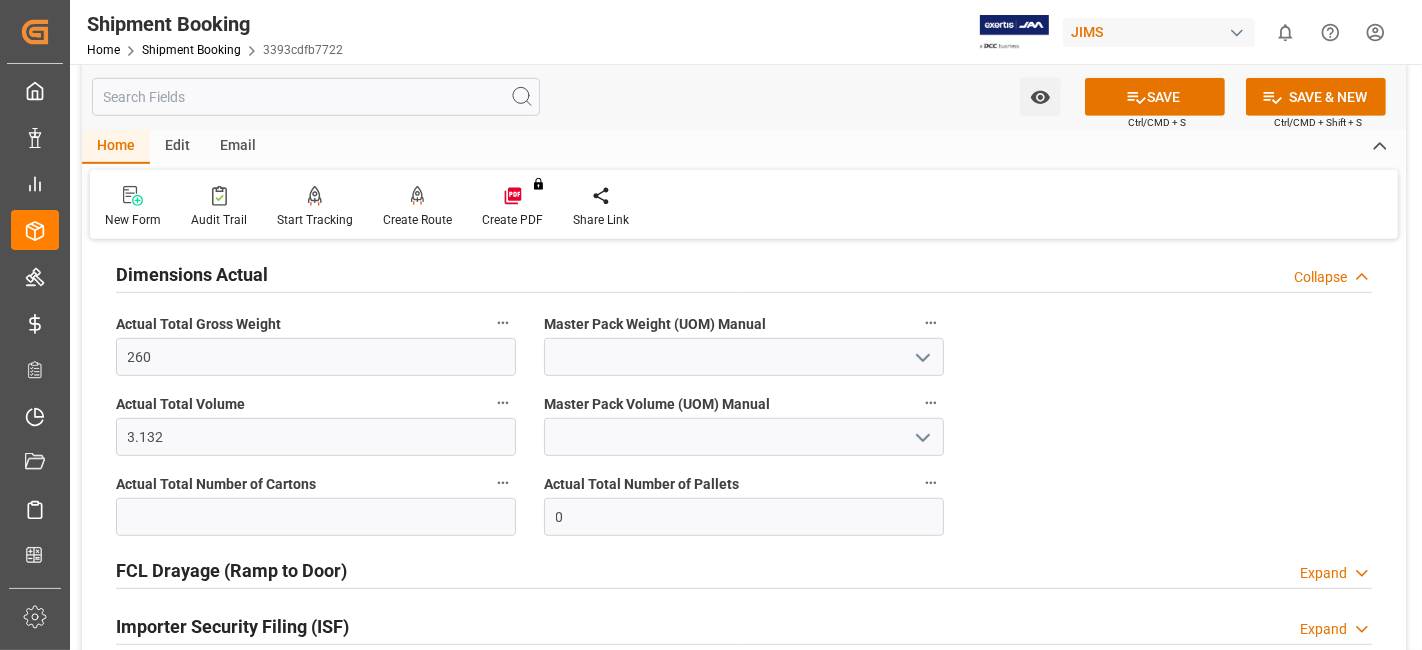click 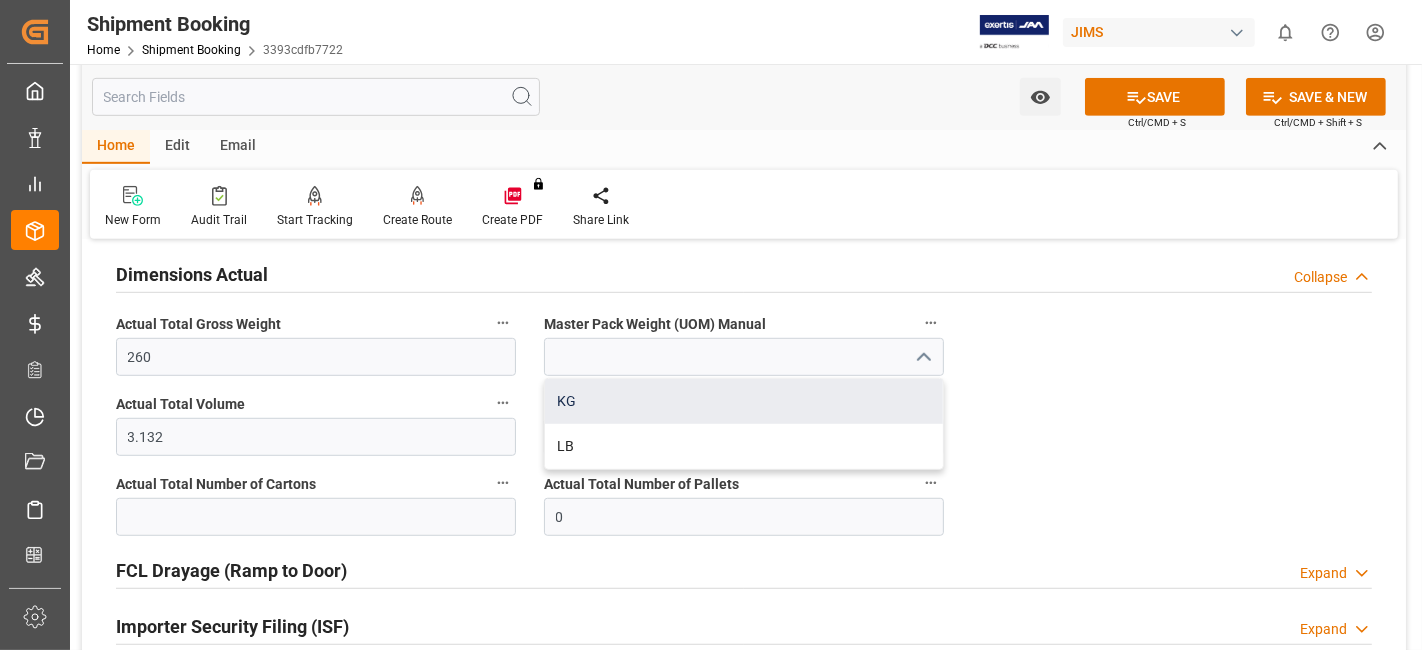 click on "KG" at bounding box center (744, 401) 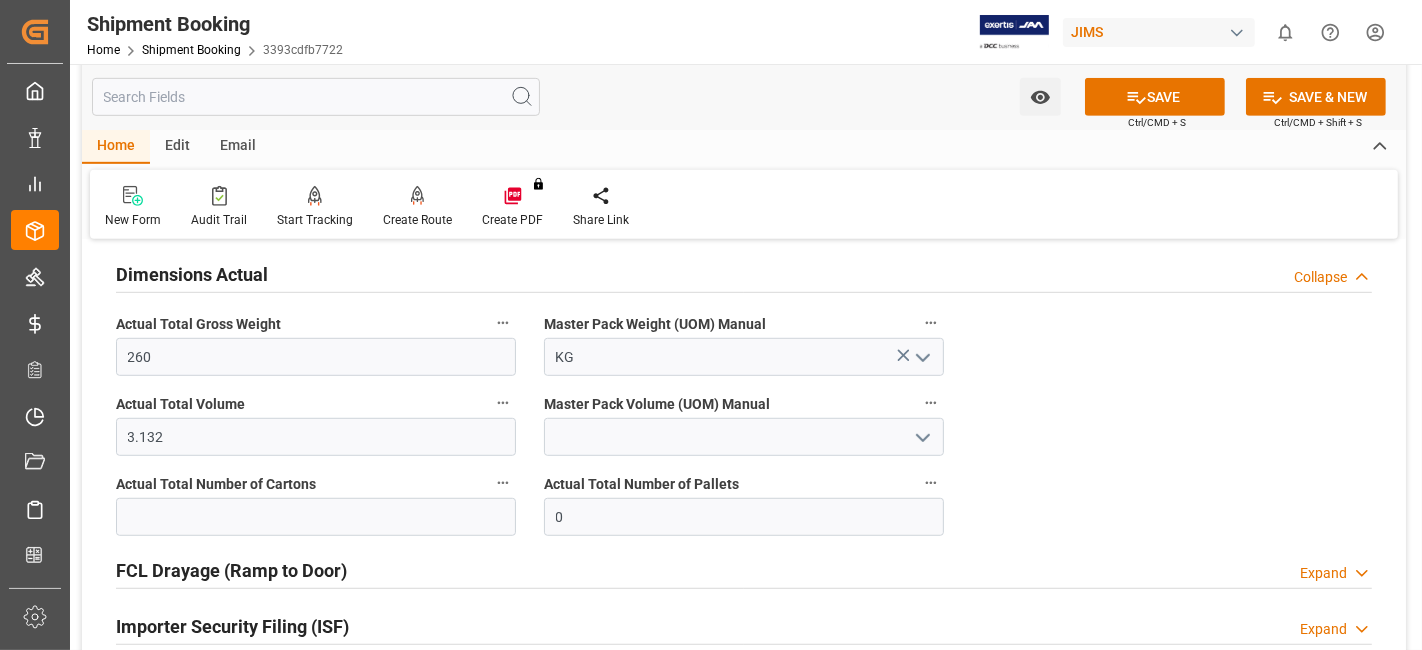 click 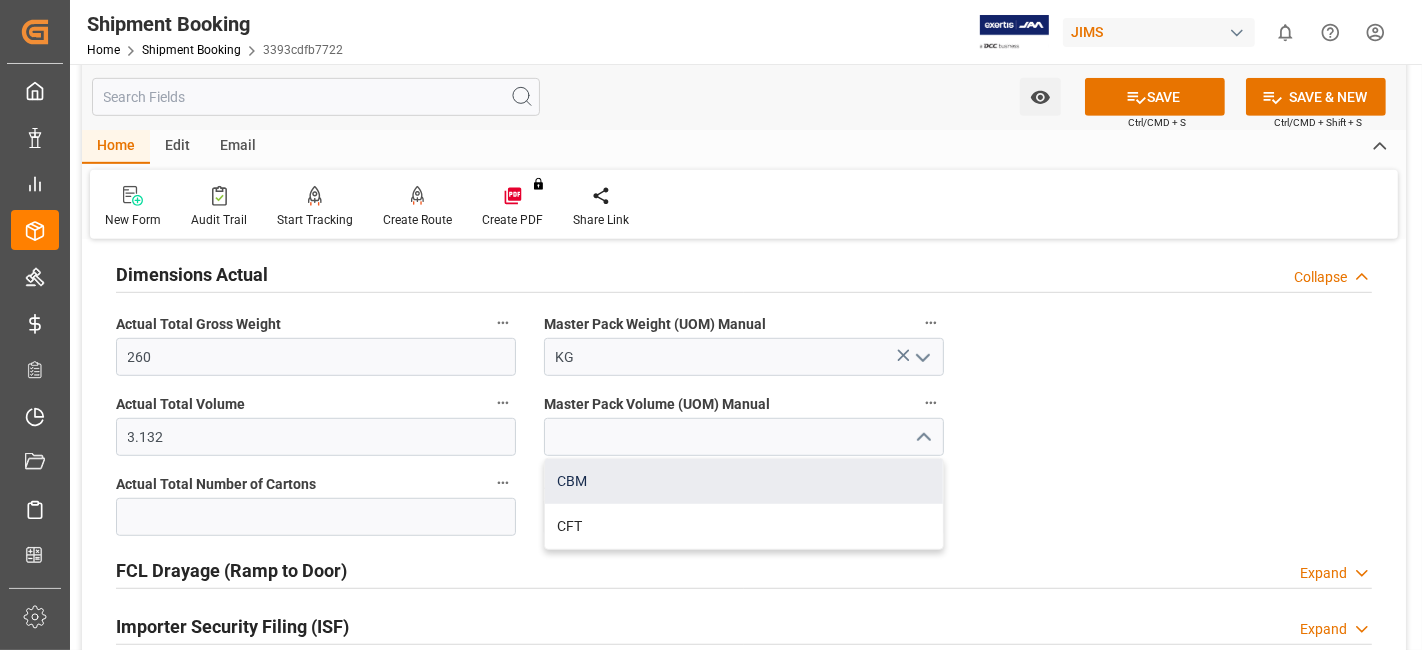 click on "CBM" at bounding box center (744, 481) 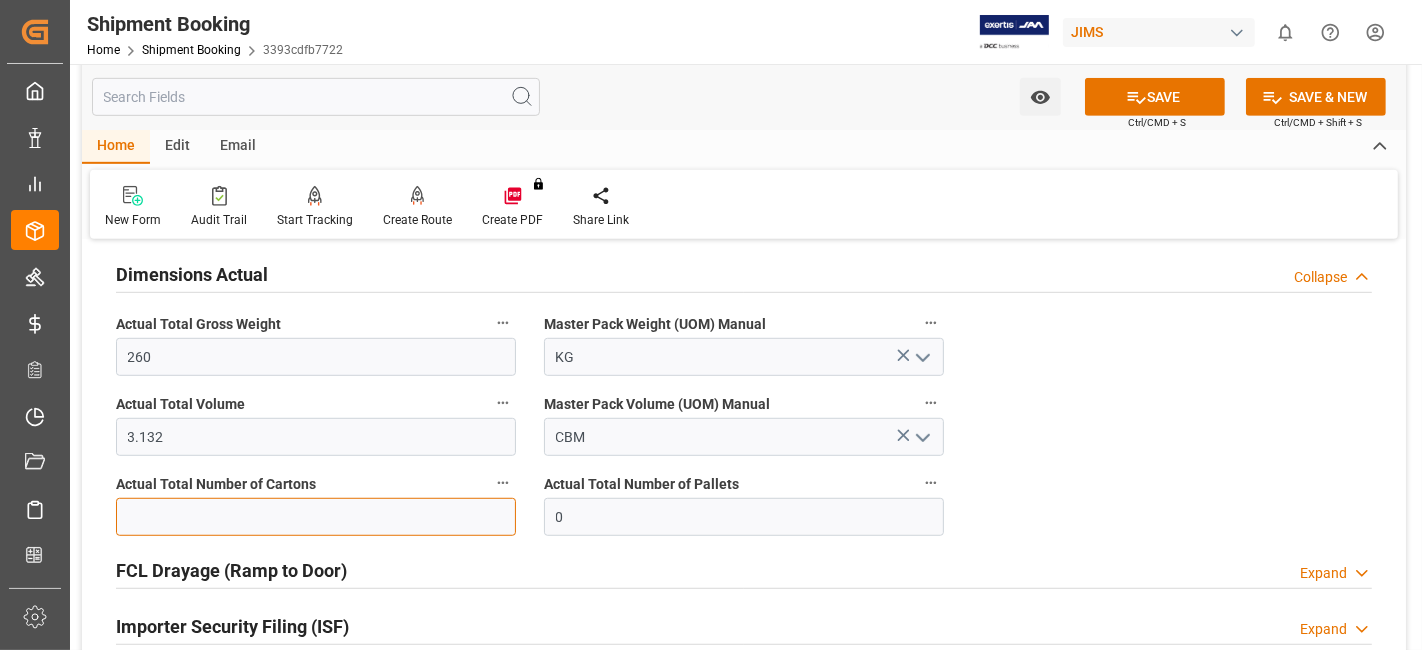 click at bounding box center [316, 517] 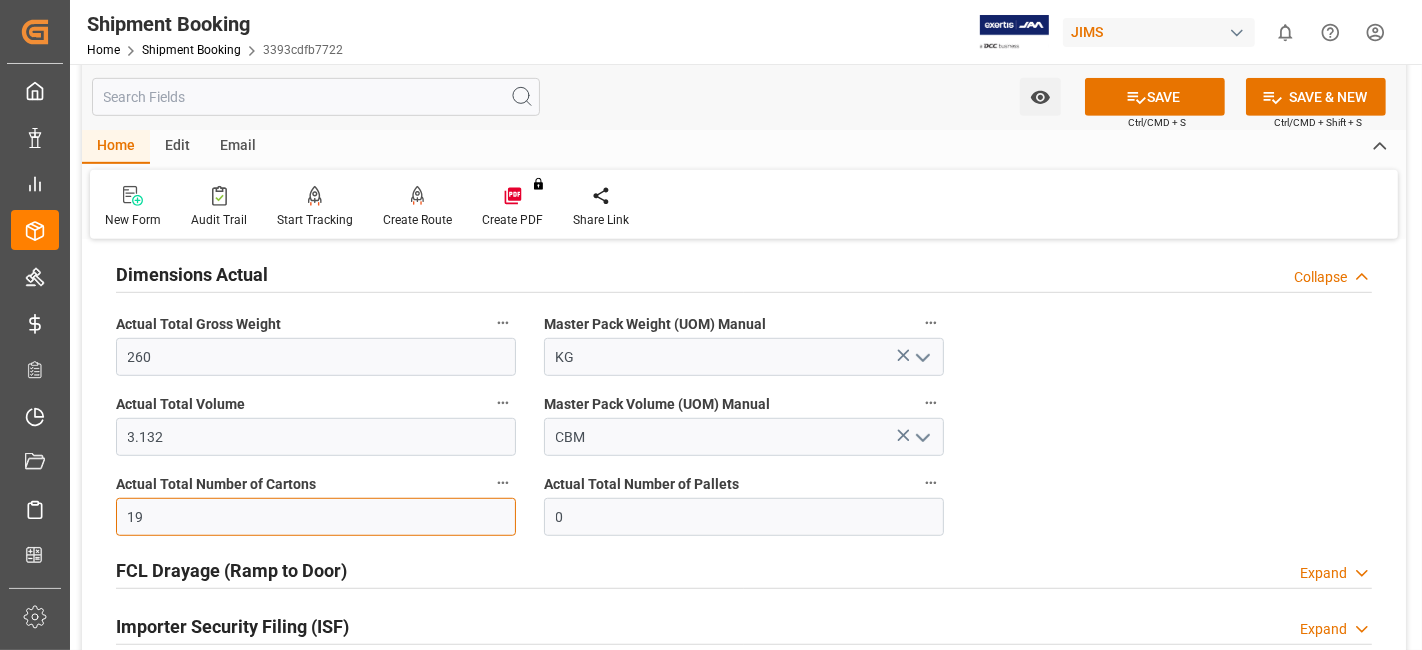 type on "19" 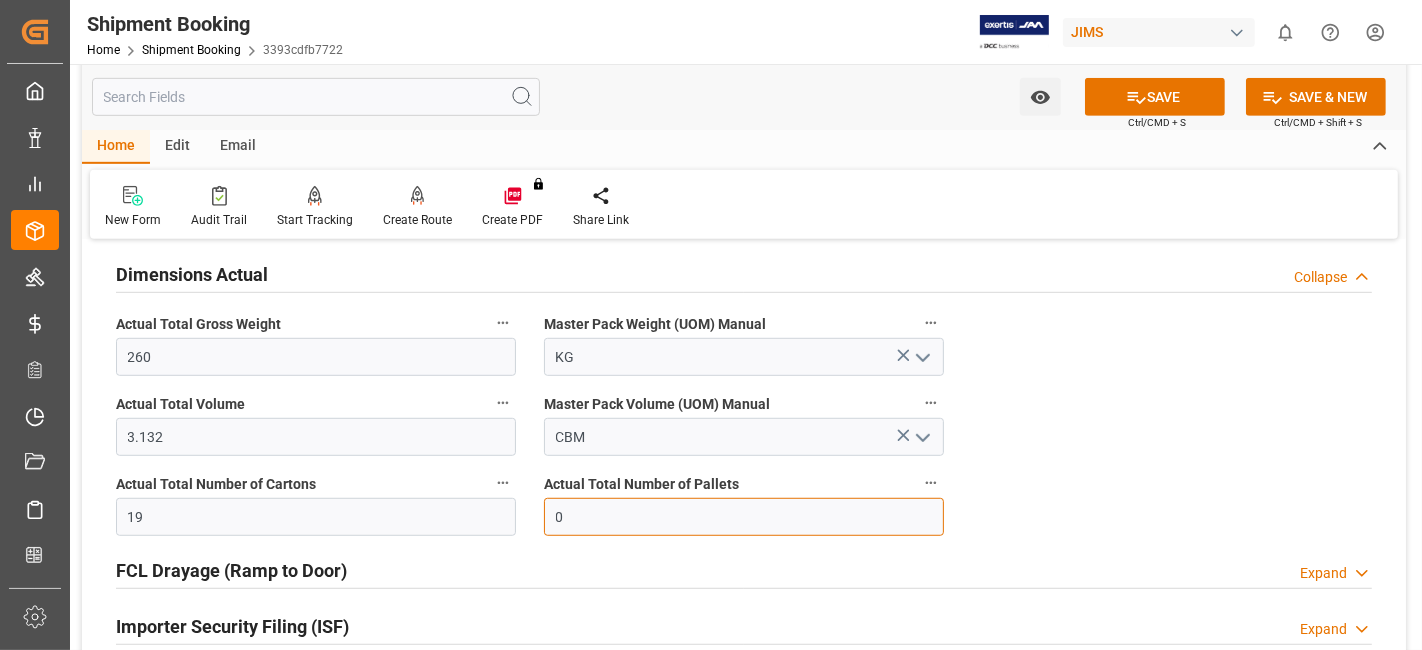 drag, startPoint x: 651, startPoint y: 496, endPoint x: 494, endPoint y: 511, distance: 157.71494 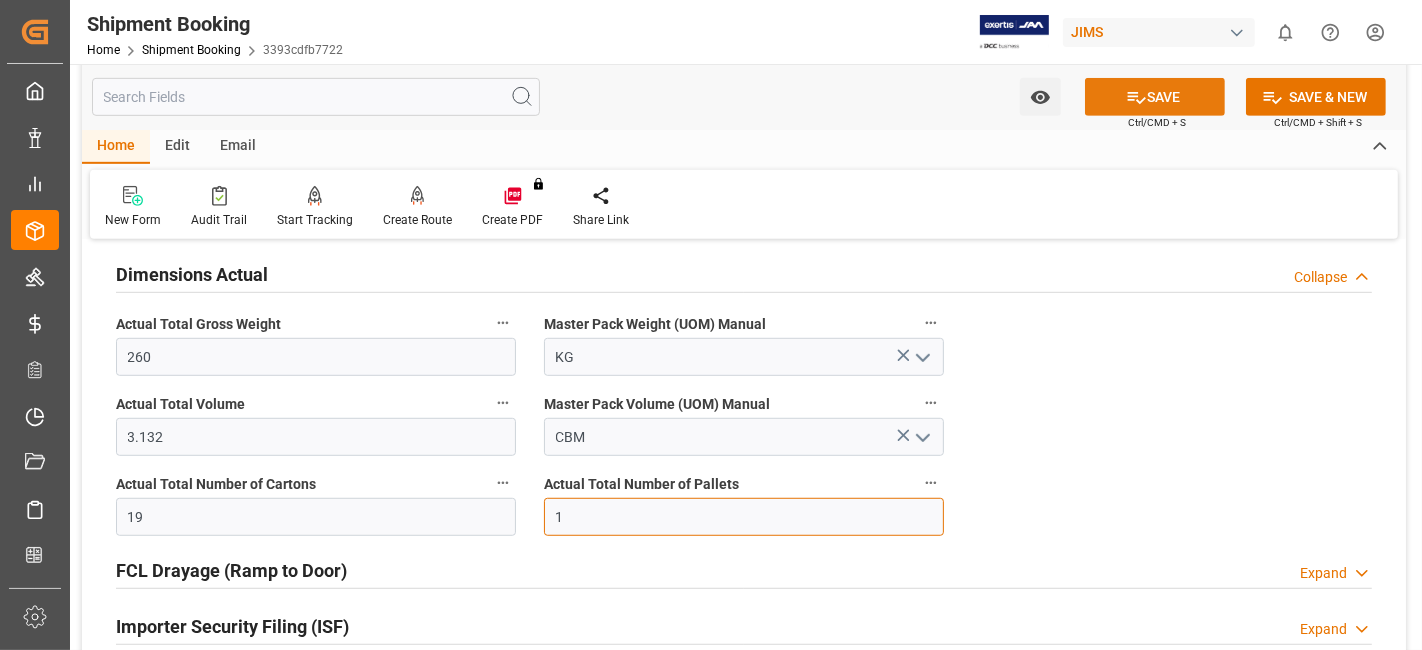type on "1" 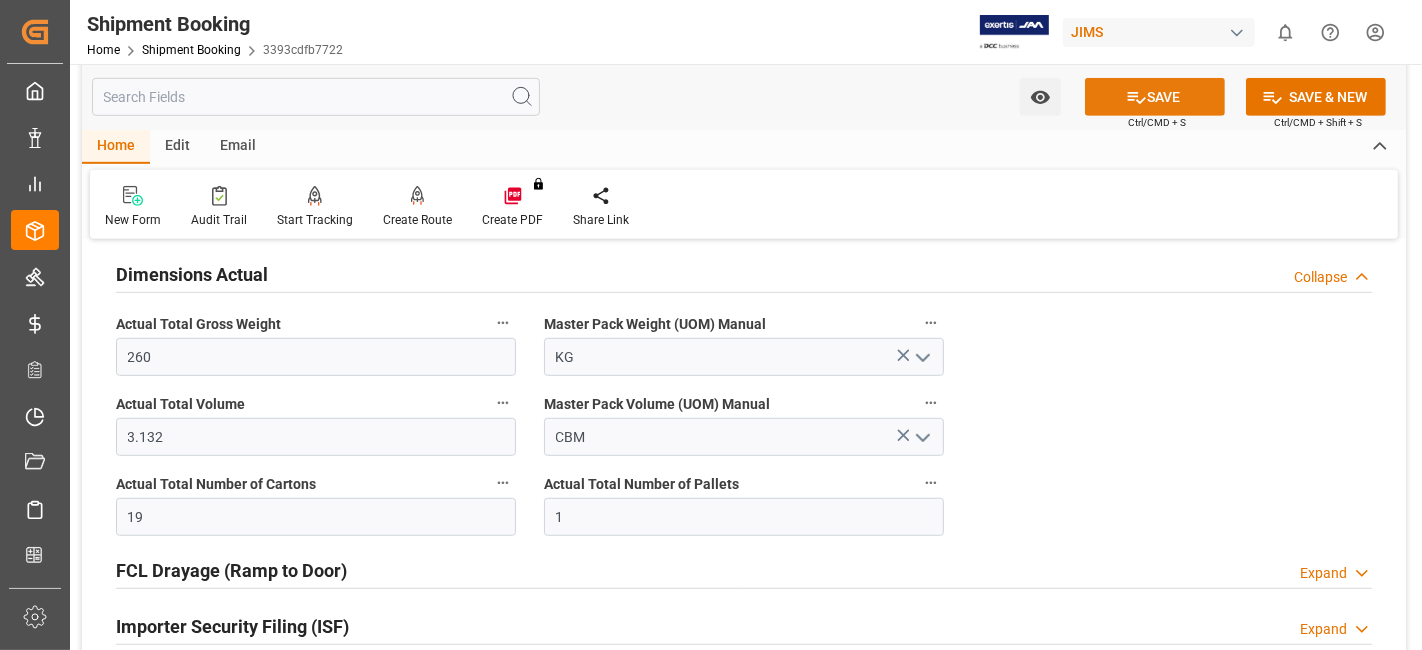 click on "SAVE" at bounding box center (1155, 97) 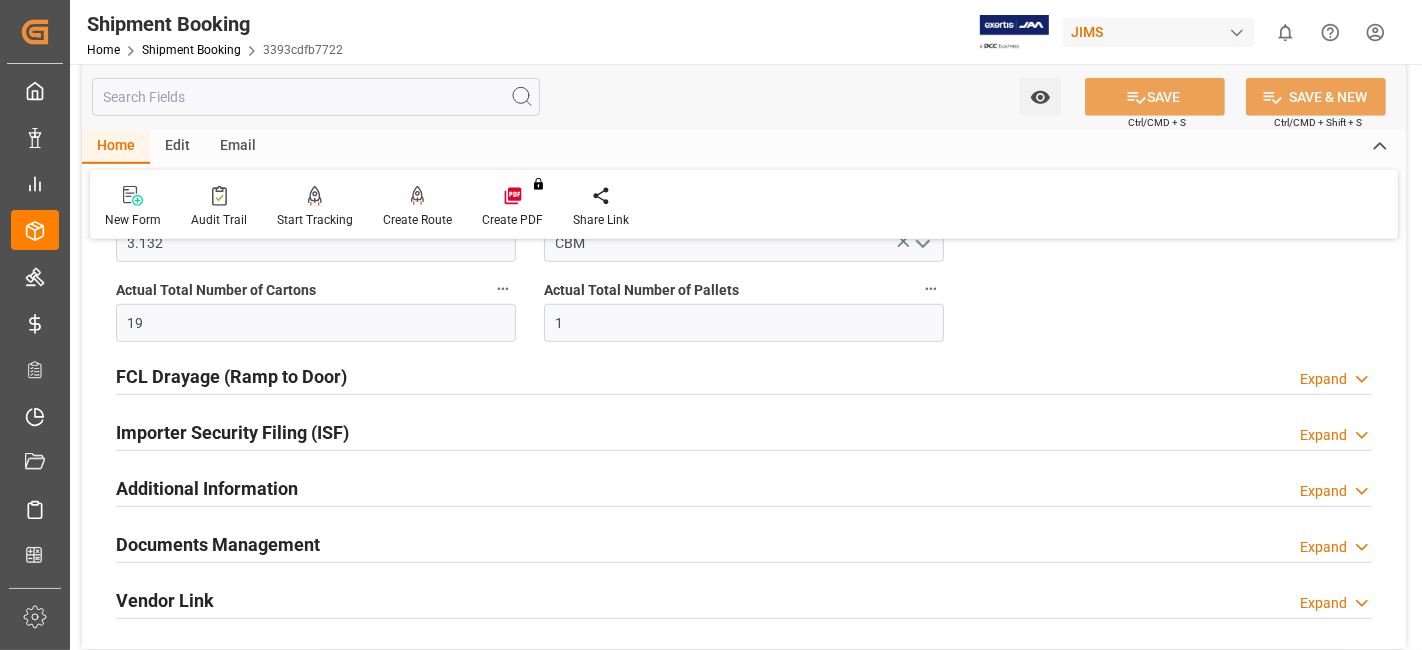 scroll, scrollTop: 1200, scrollLeft: 0, axis: vertical 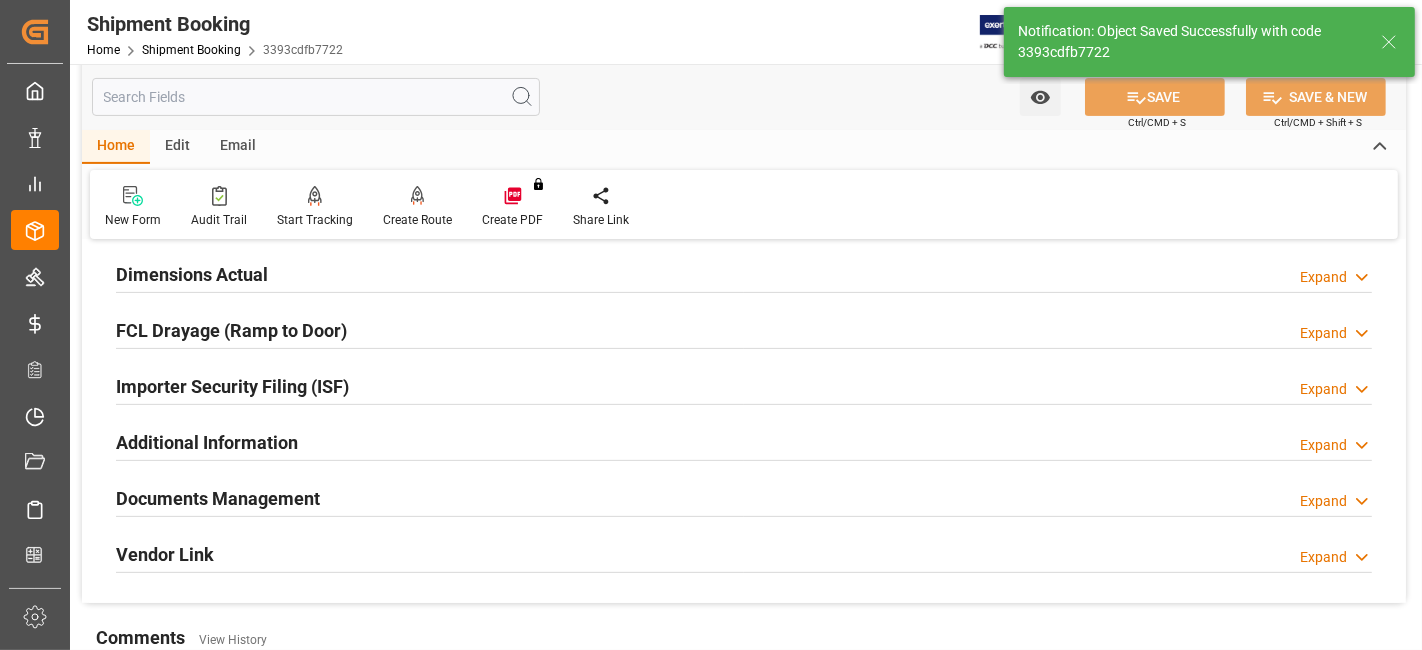 click on "Documents Management" at bounding box center [218, 498] 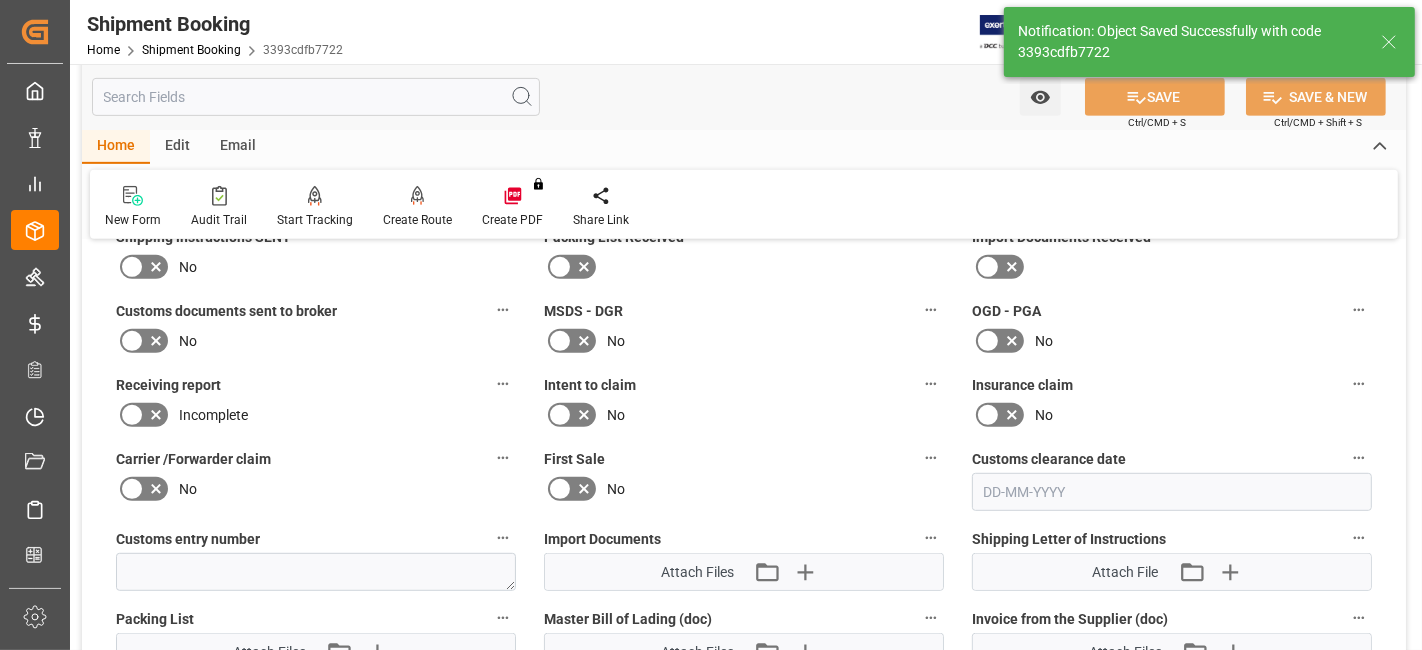 scroll, scrollTop: 942, scrollLeft: 0, axis: vertical 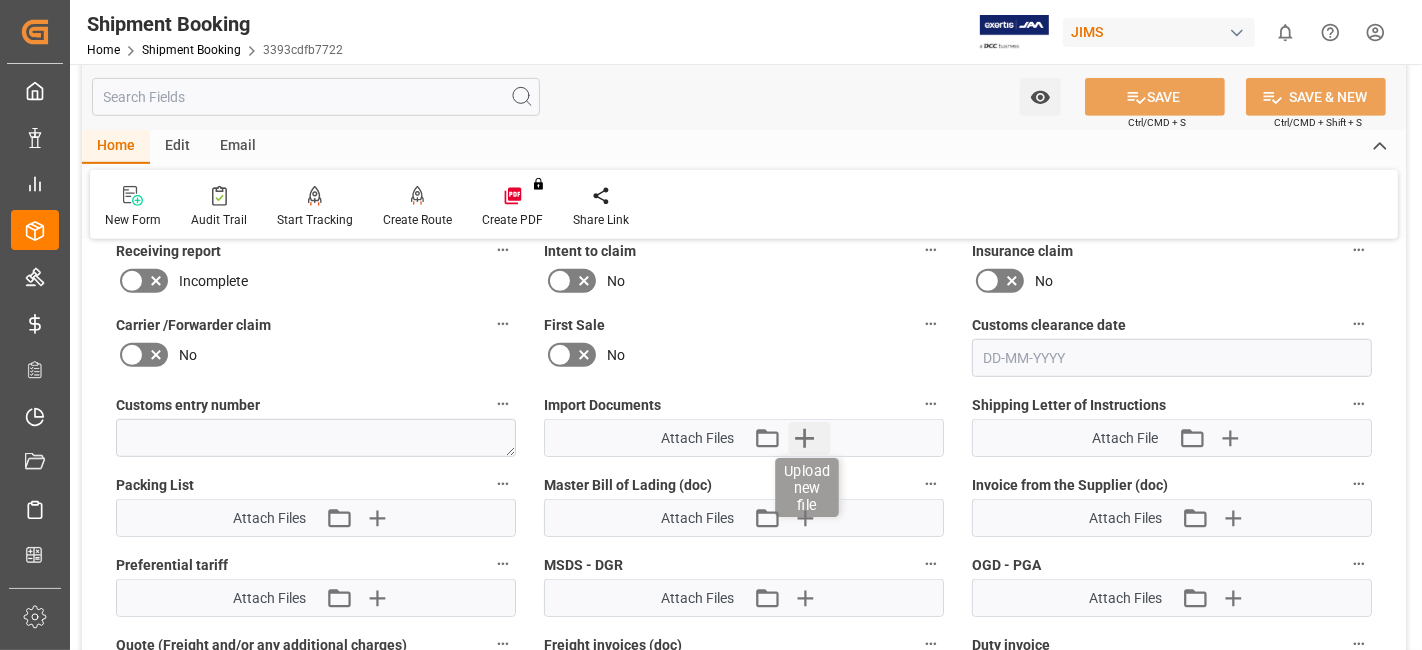 click 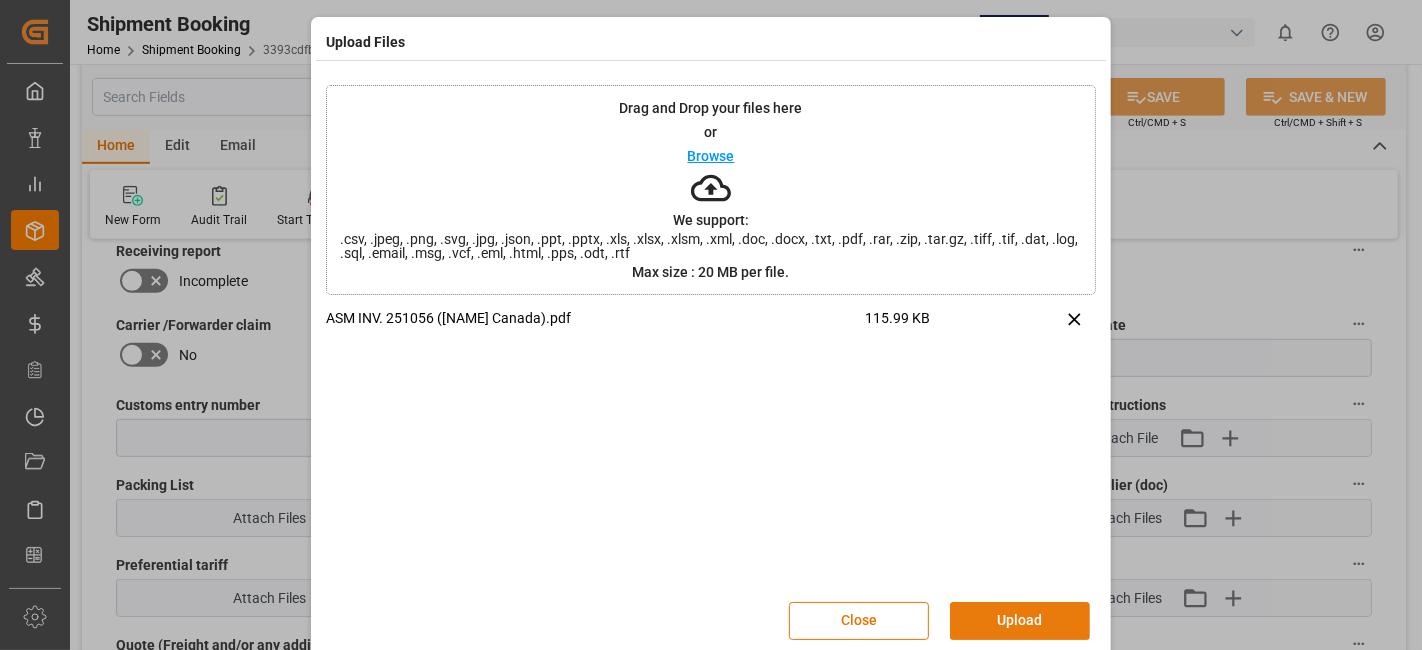 click on "Upload" at bounding box center (1020, 621) 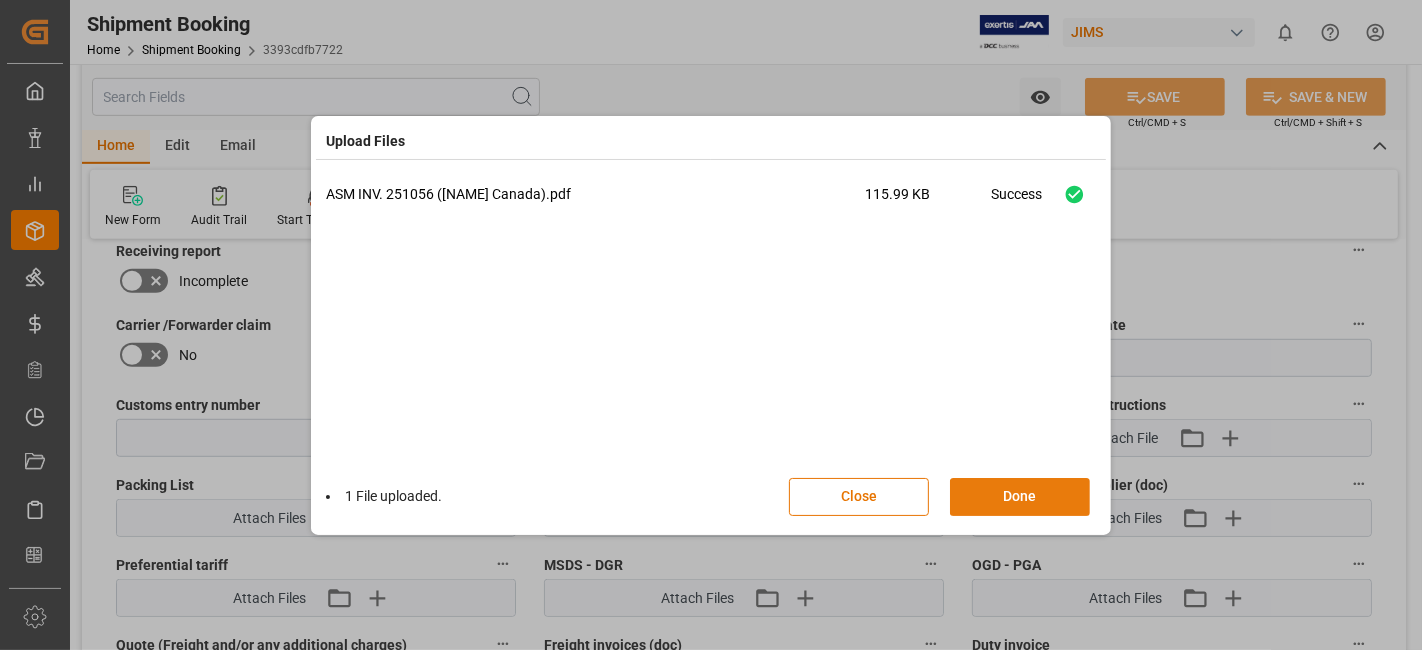 click on "Done" at bounding box center [1020, 497] 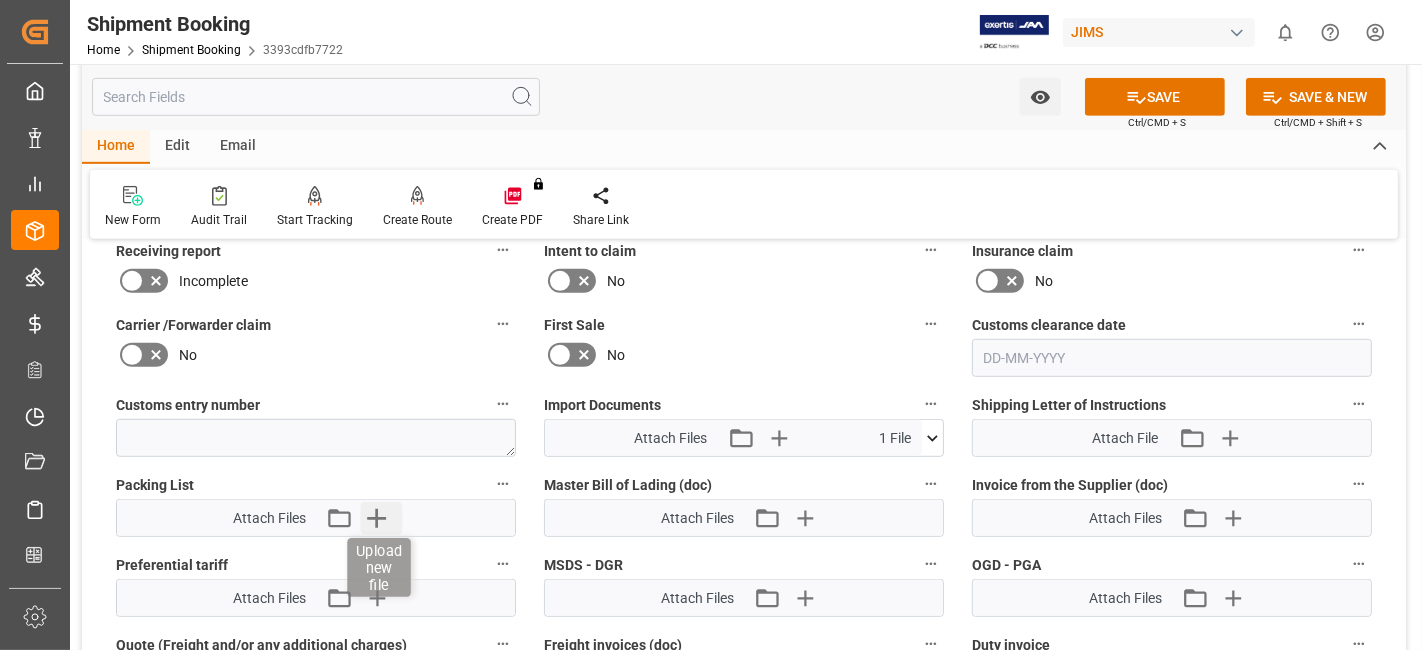click 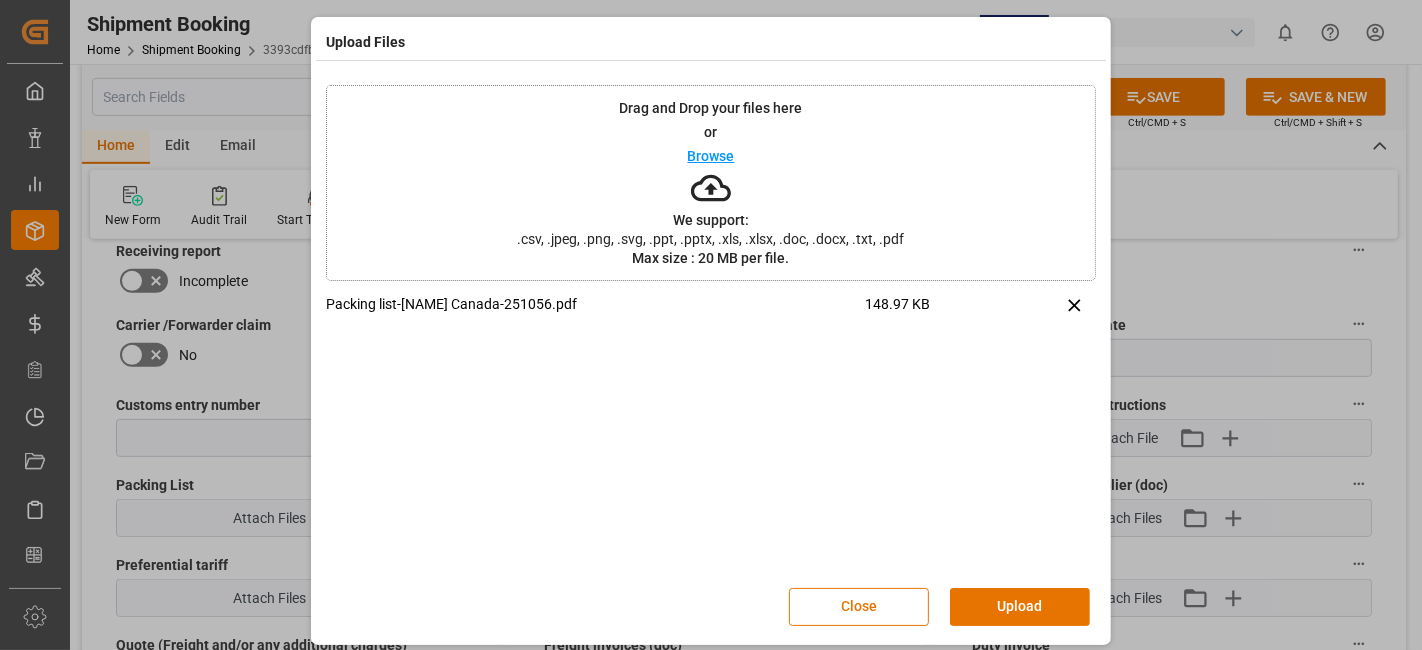 click on "Upload" at bounding box center [1020, 607] 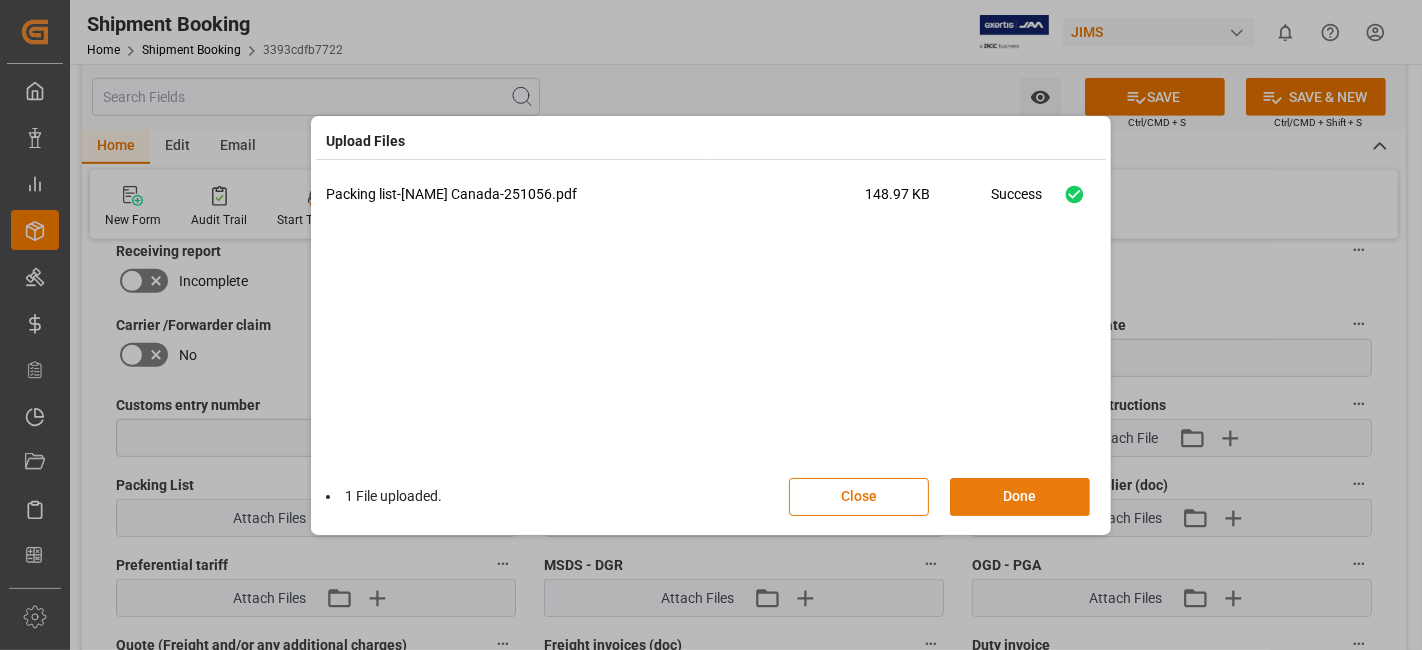 click on "Done" at bounding box center (1020, 497) 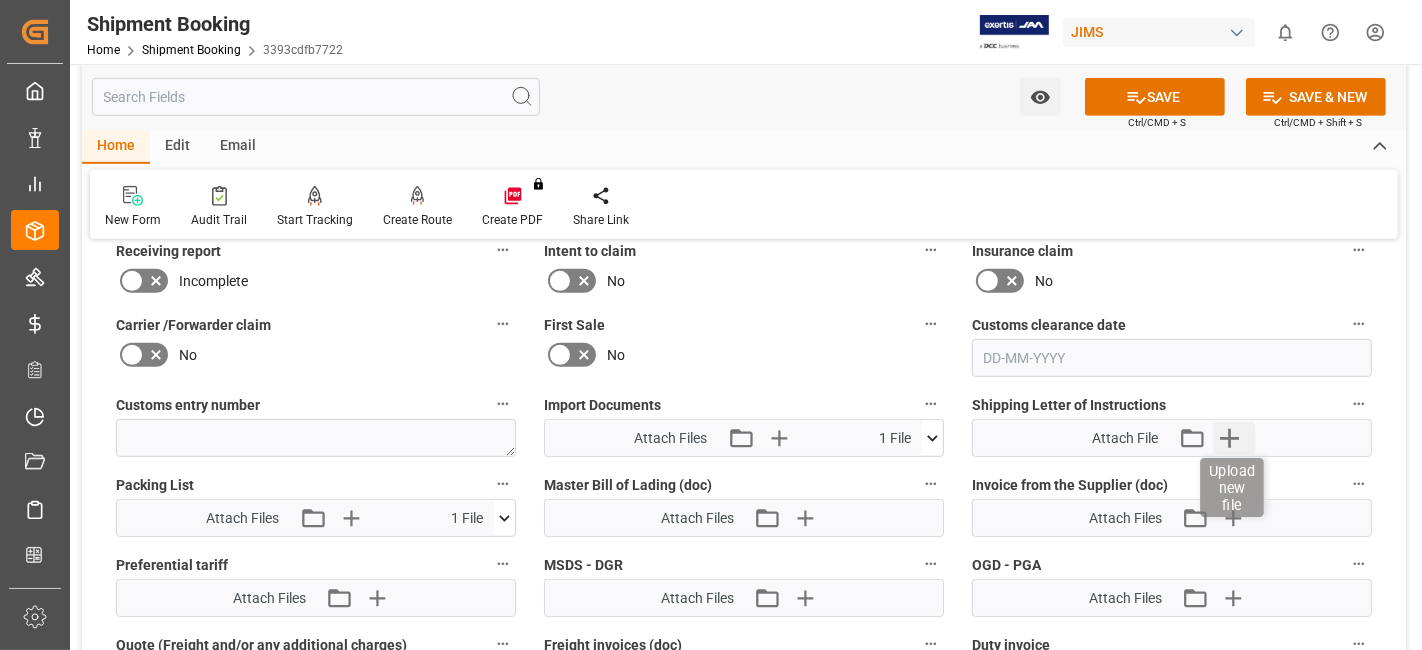 click 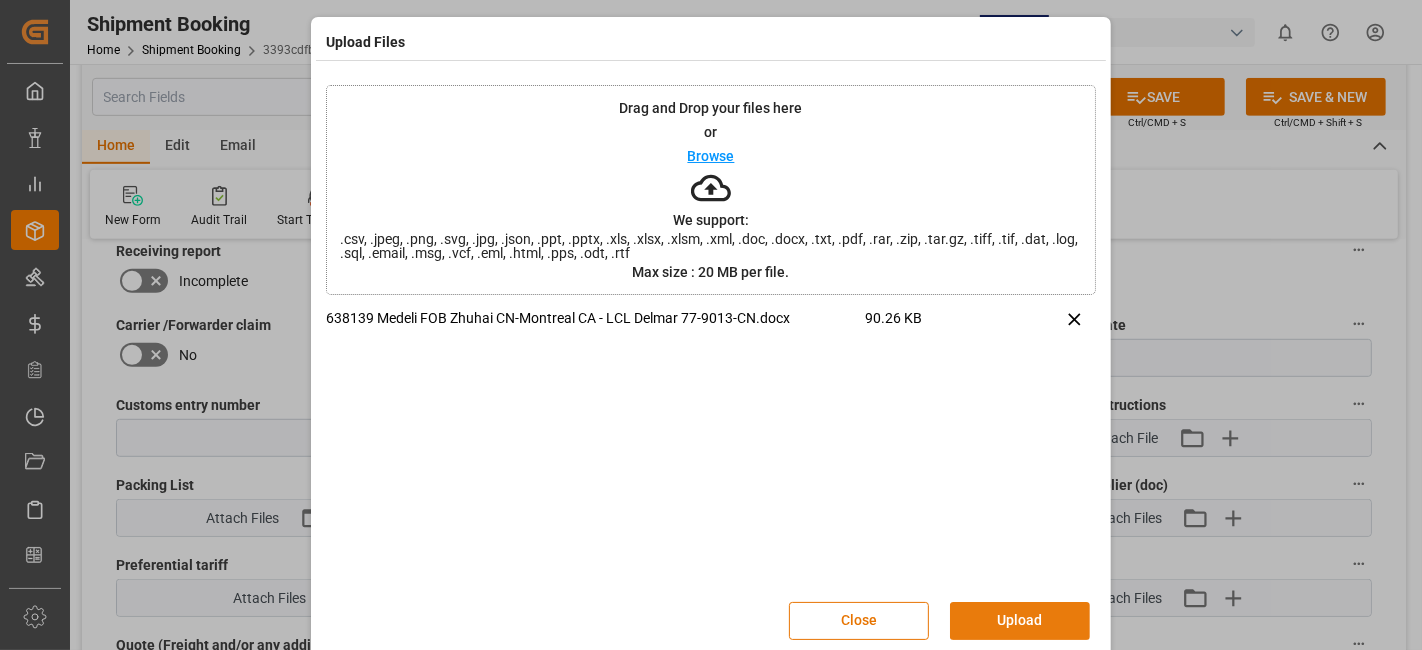 click on "Upload" at bounding box center [1020, 621] 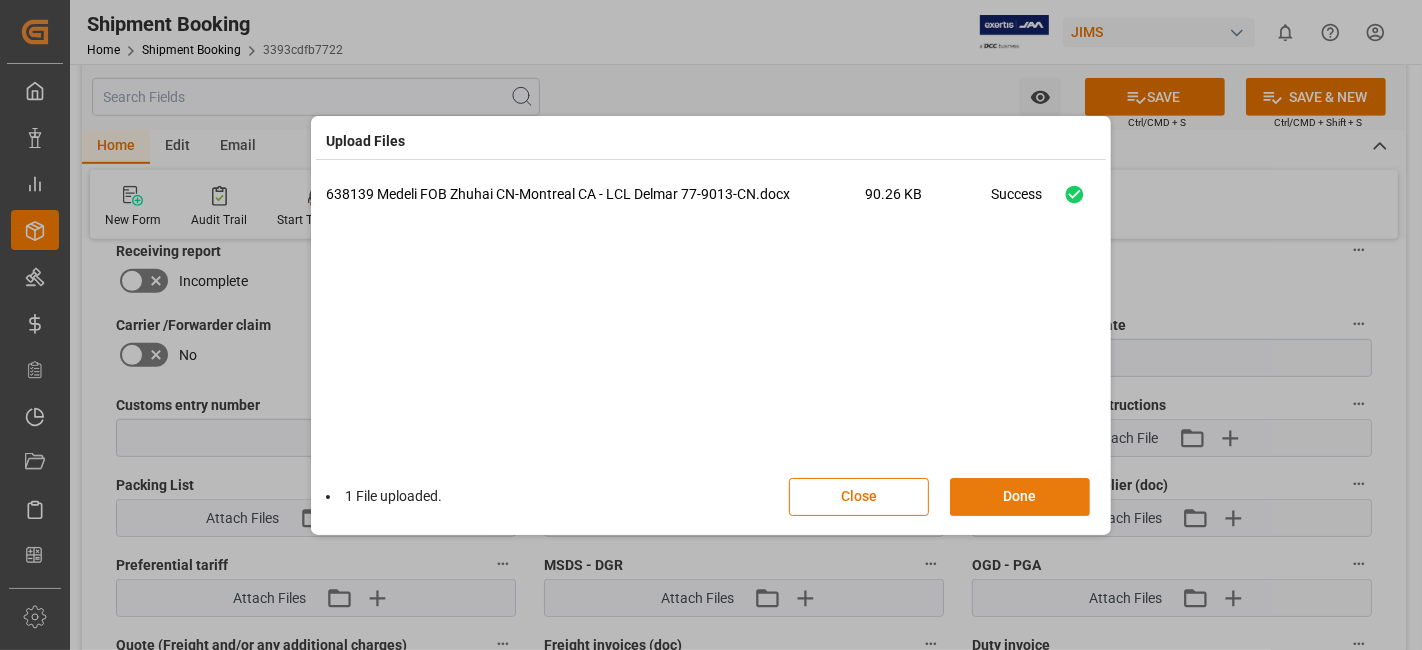click on "Done" at bounding box center [1020, 497] 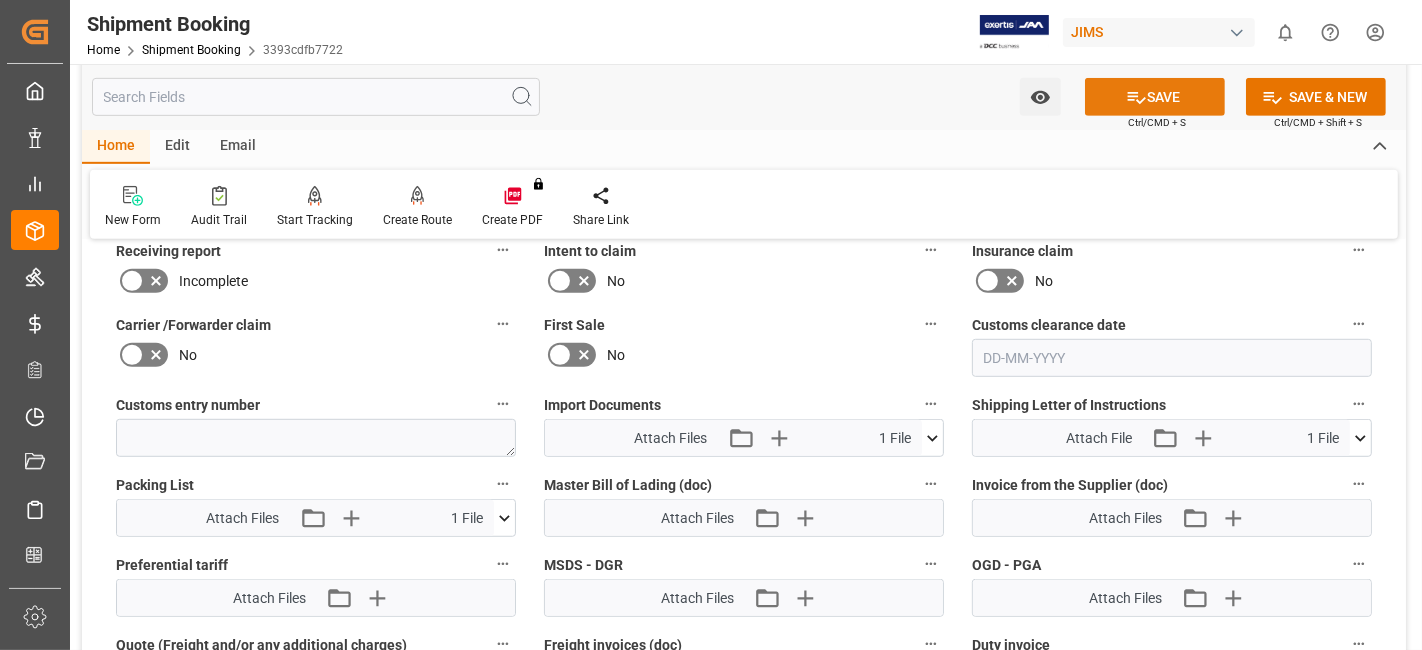 click 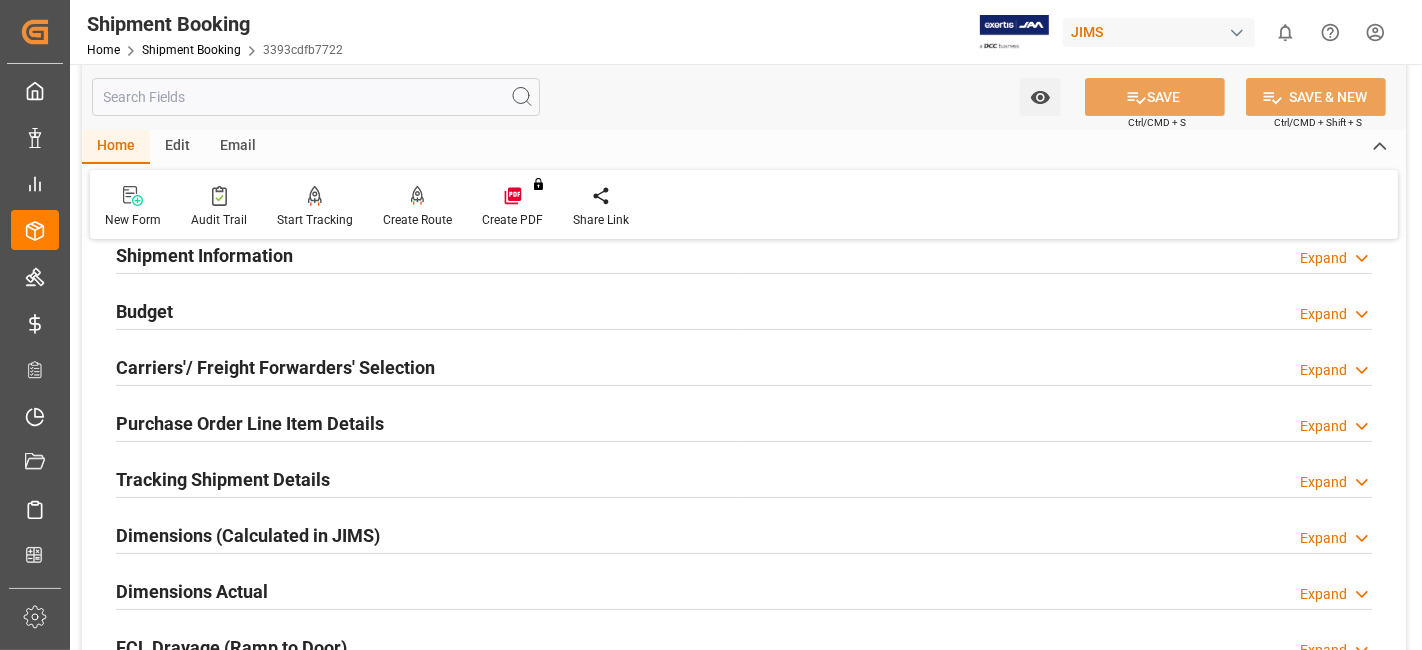 scroll, scrollTop: 0, scrollLeft: 0, axis: both 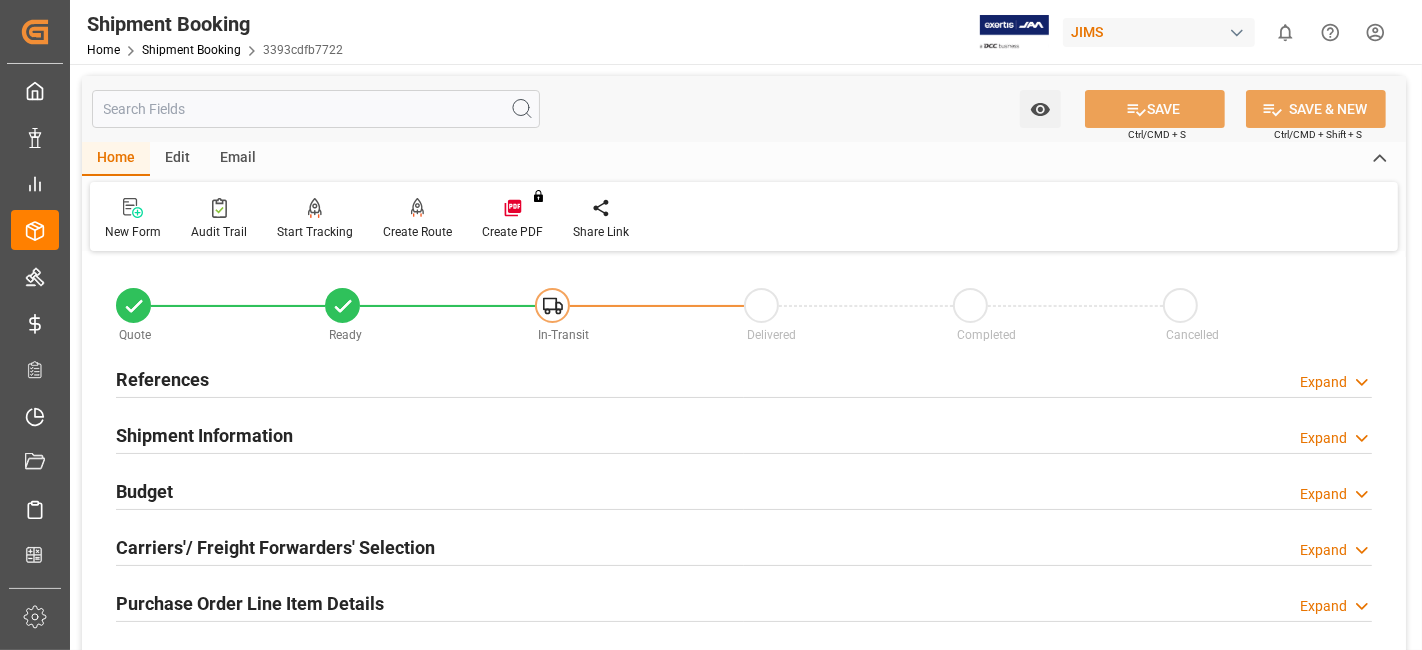 click on "Email" at bounding box center (238, 159) 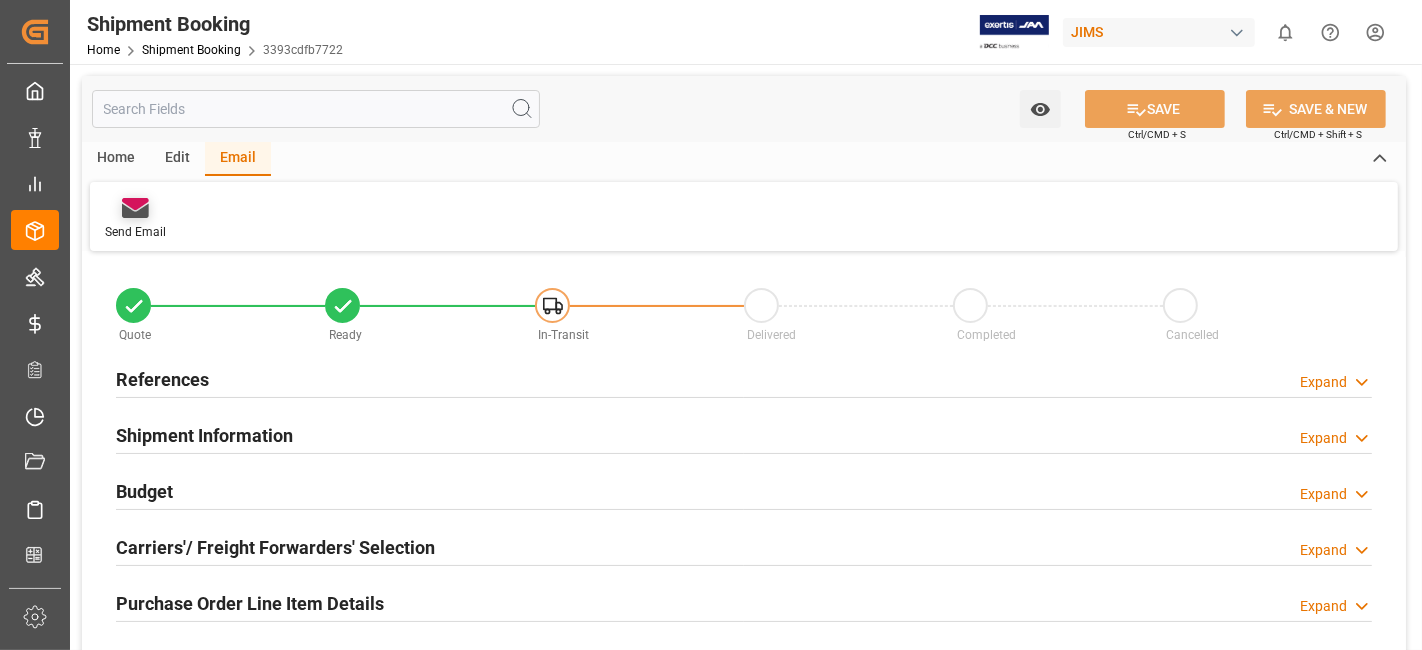 click on "Send Email" at bounding box center [135, 219] 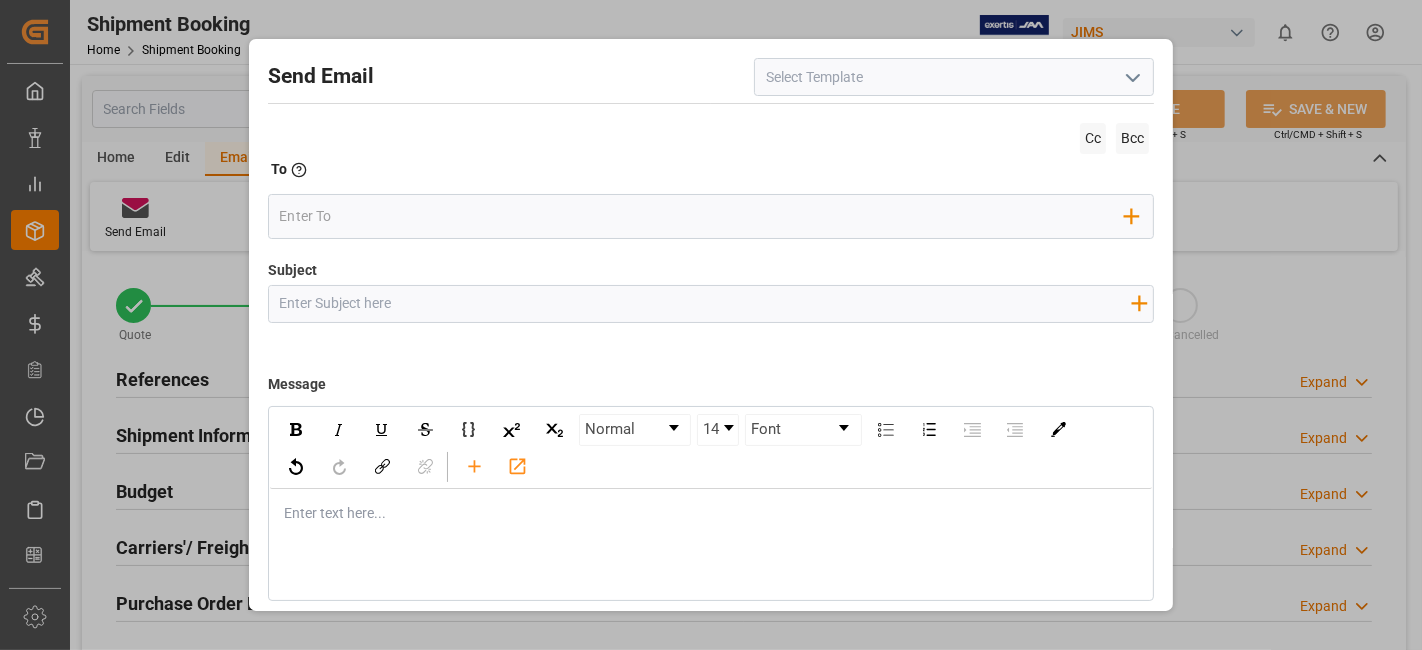 click 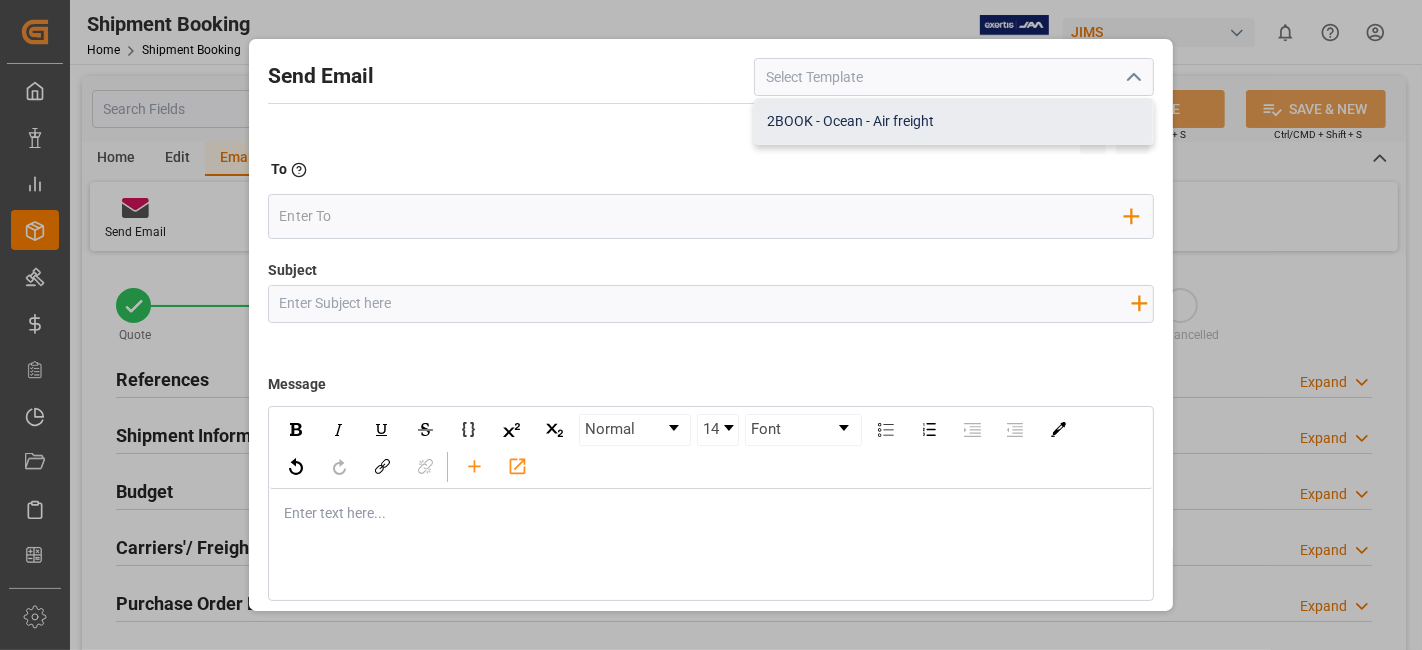 click on "2BOOK - Ocean - Air freight" at bounding box center [954, 121] 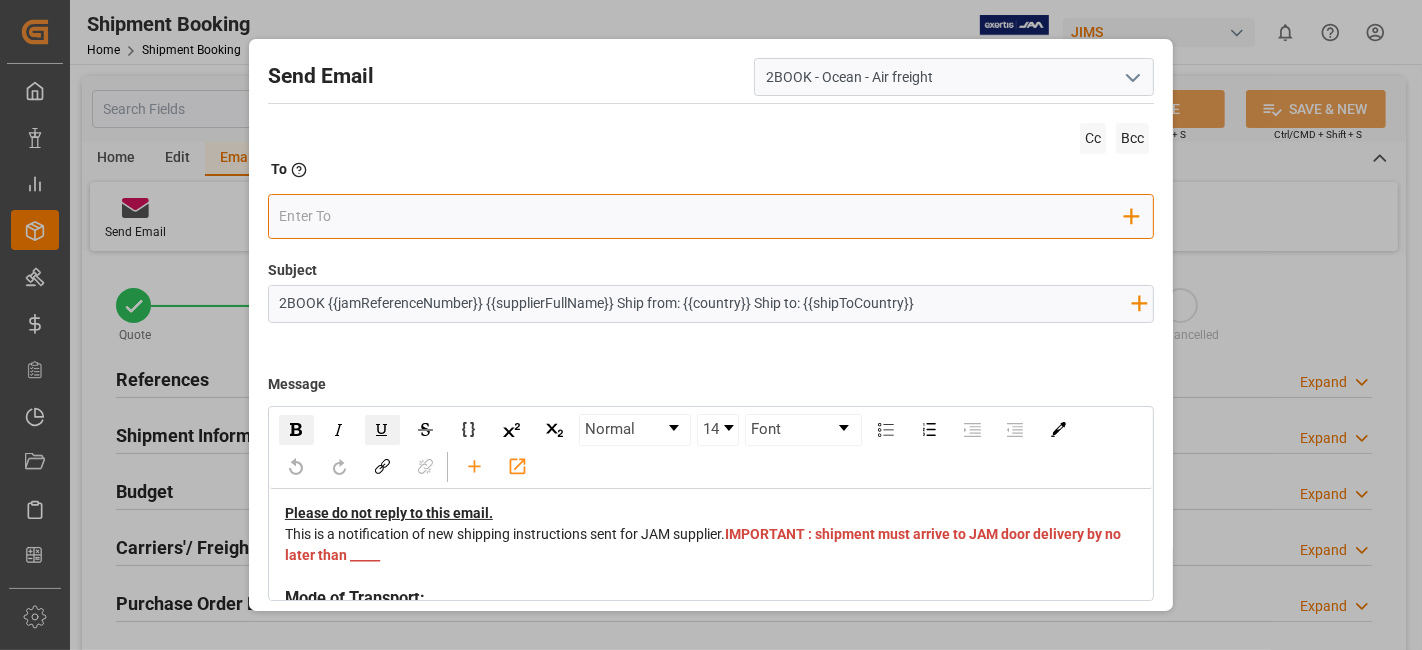 click at bounding box center (702, 217) 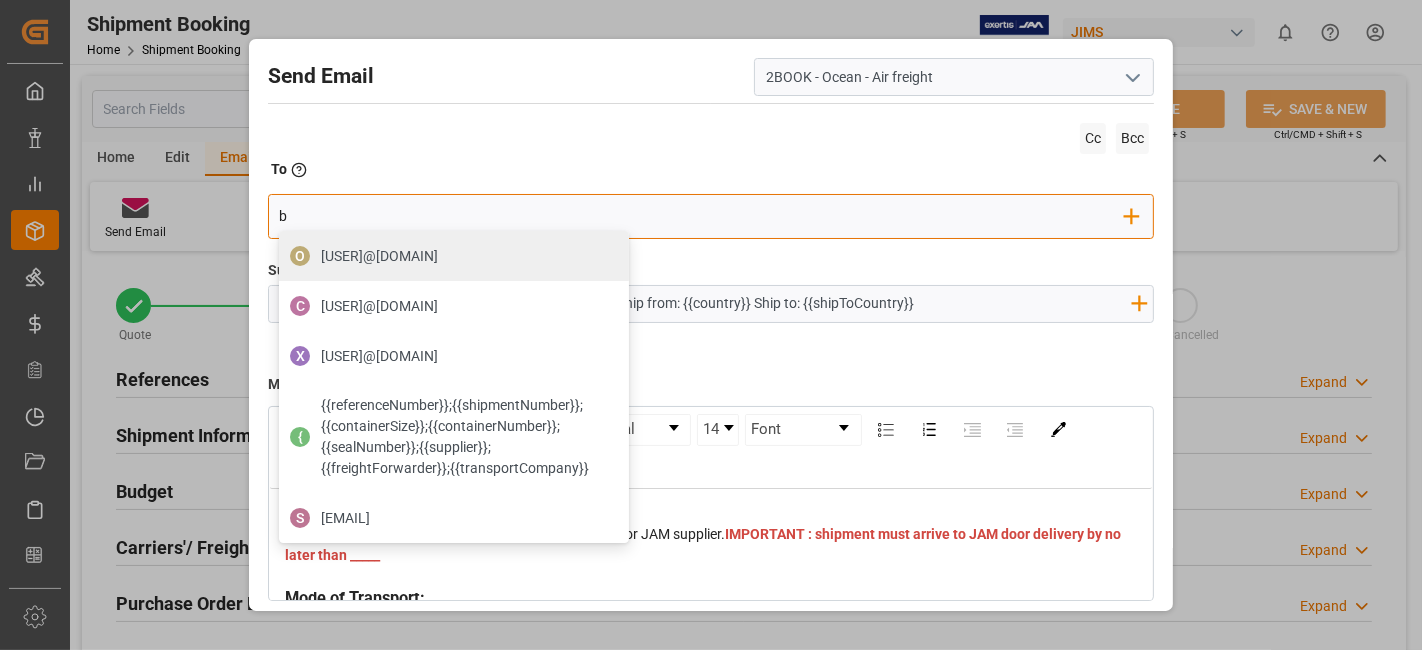 type on "boisvertbr@delmar.ca" 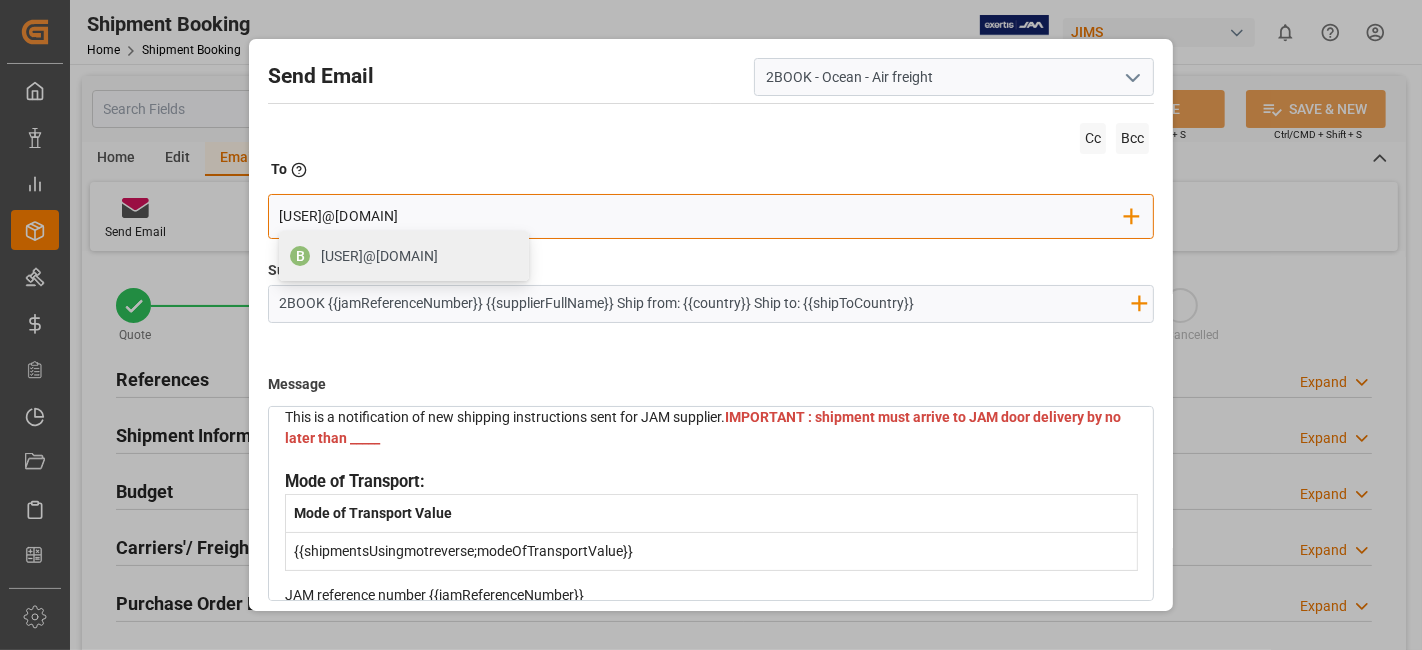 scroll, scrollTop: 111, scrollLeft: 0, axis: vertical 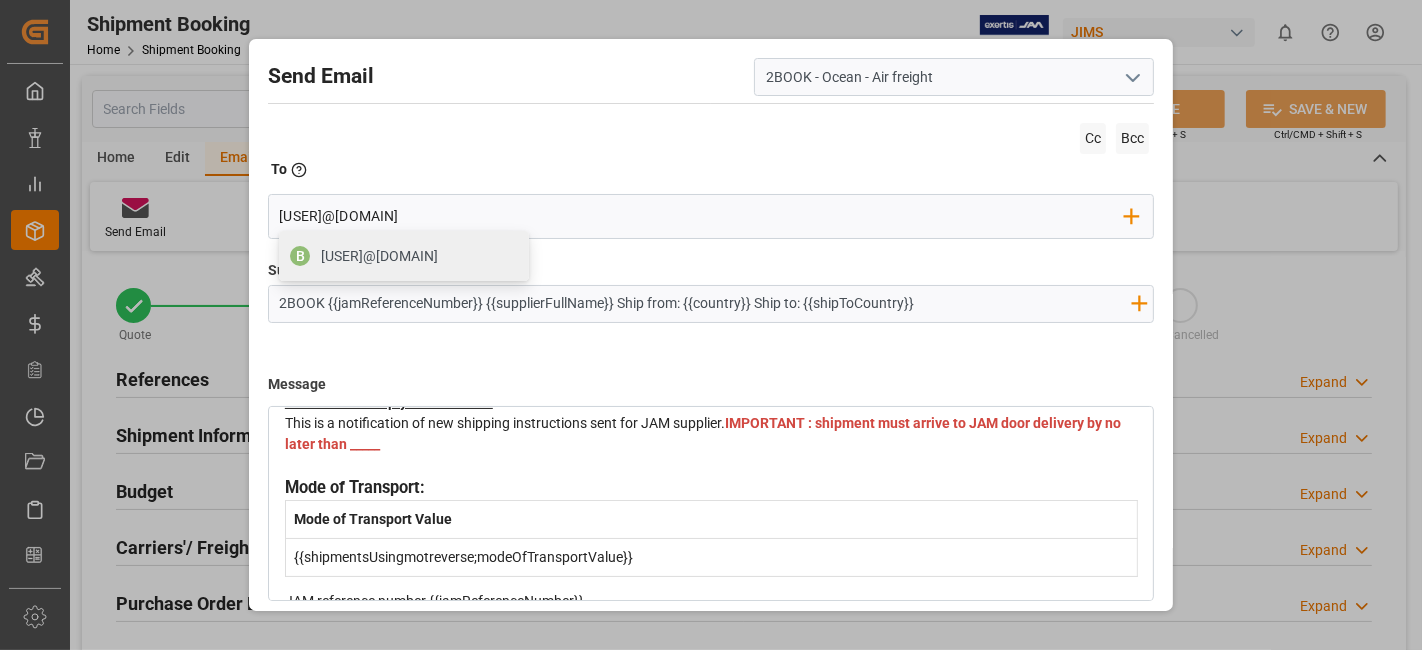 type 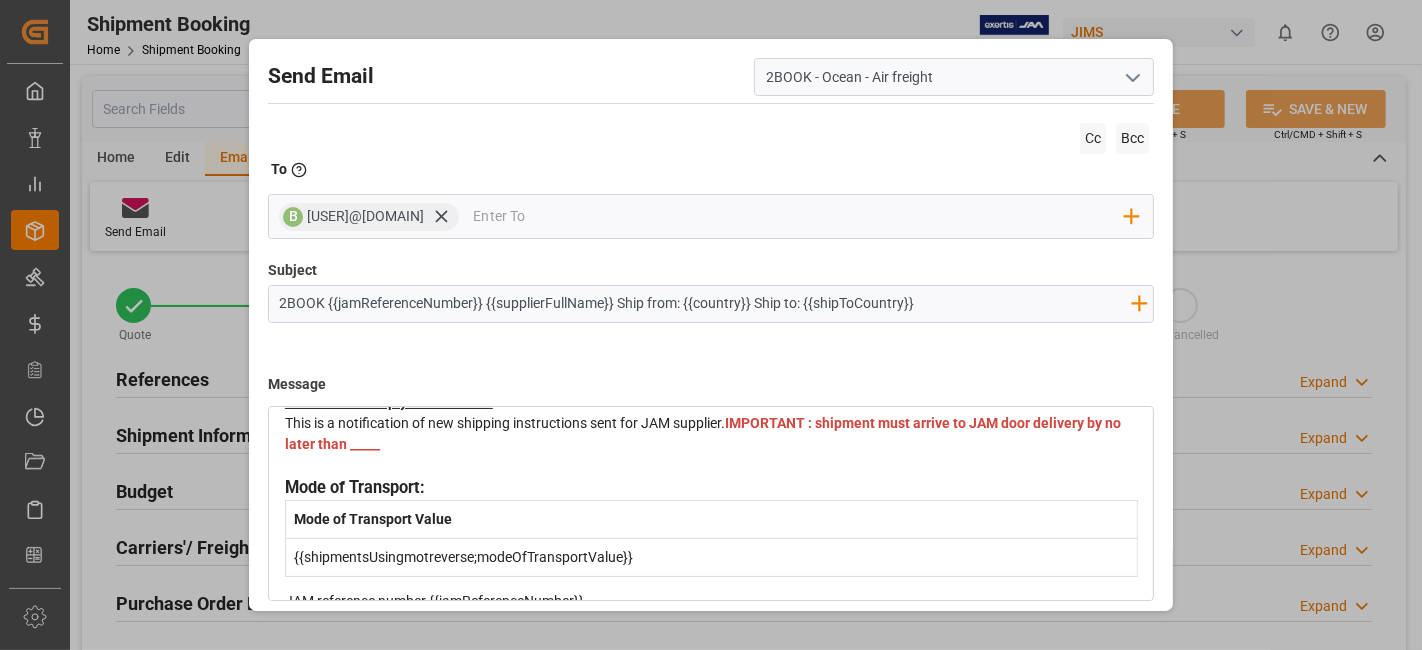 click on "IMPORTANT : shipment must arrive to JAM door delivery by no later than _____" at bounding box center (704, 433) 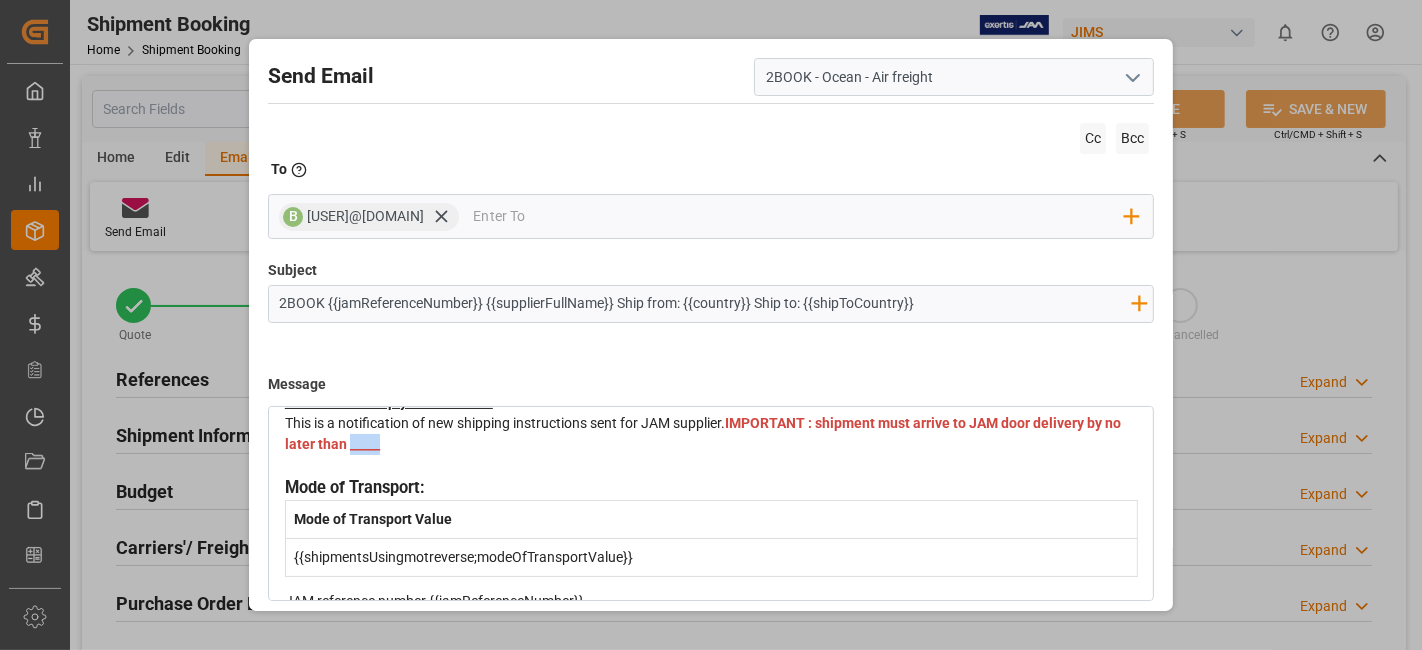 click on "IMPORTANT : shipment must arrive to JAM door delivery by no later than _____" at bounding box center (704, 433) 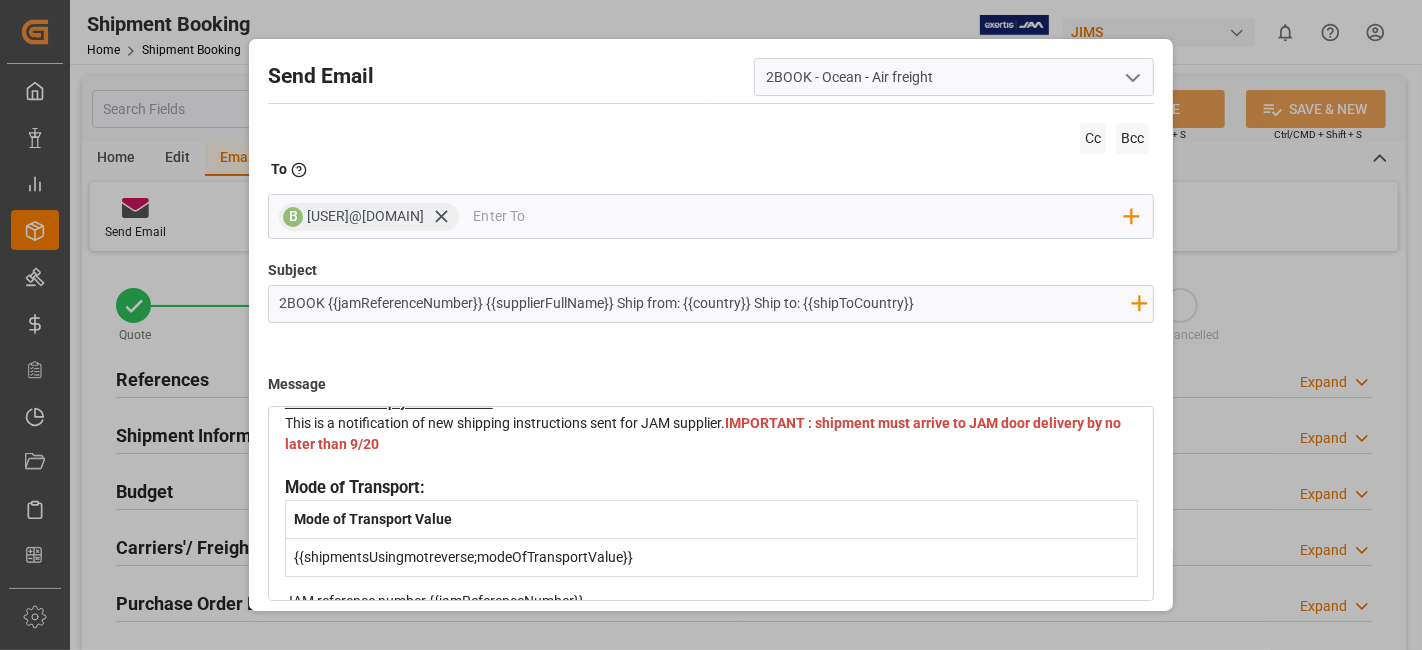 drag, startPoint x: 1147, startPoint y: 466, endPoint x: 1146, endPoint y: 558, distance: 92.00543 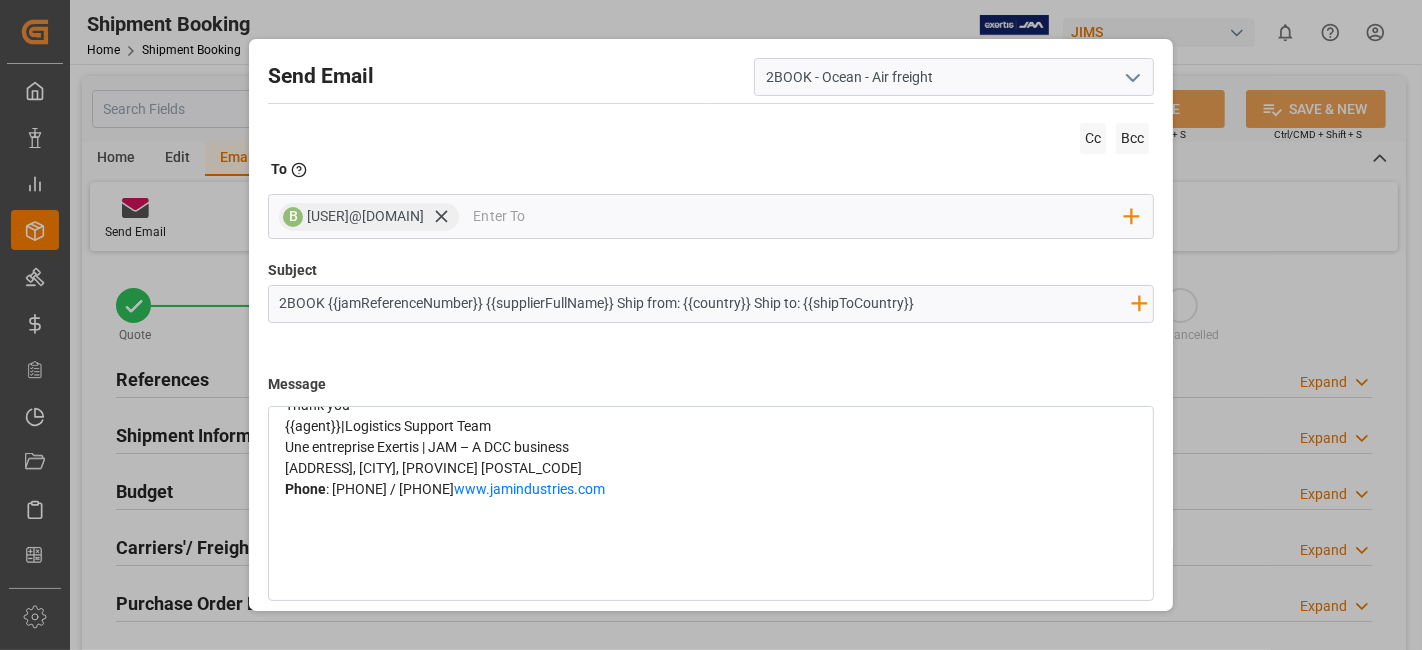scroll, scrollTop: 514, scrollLeft: 0, axis: vertical 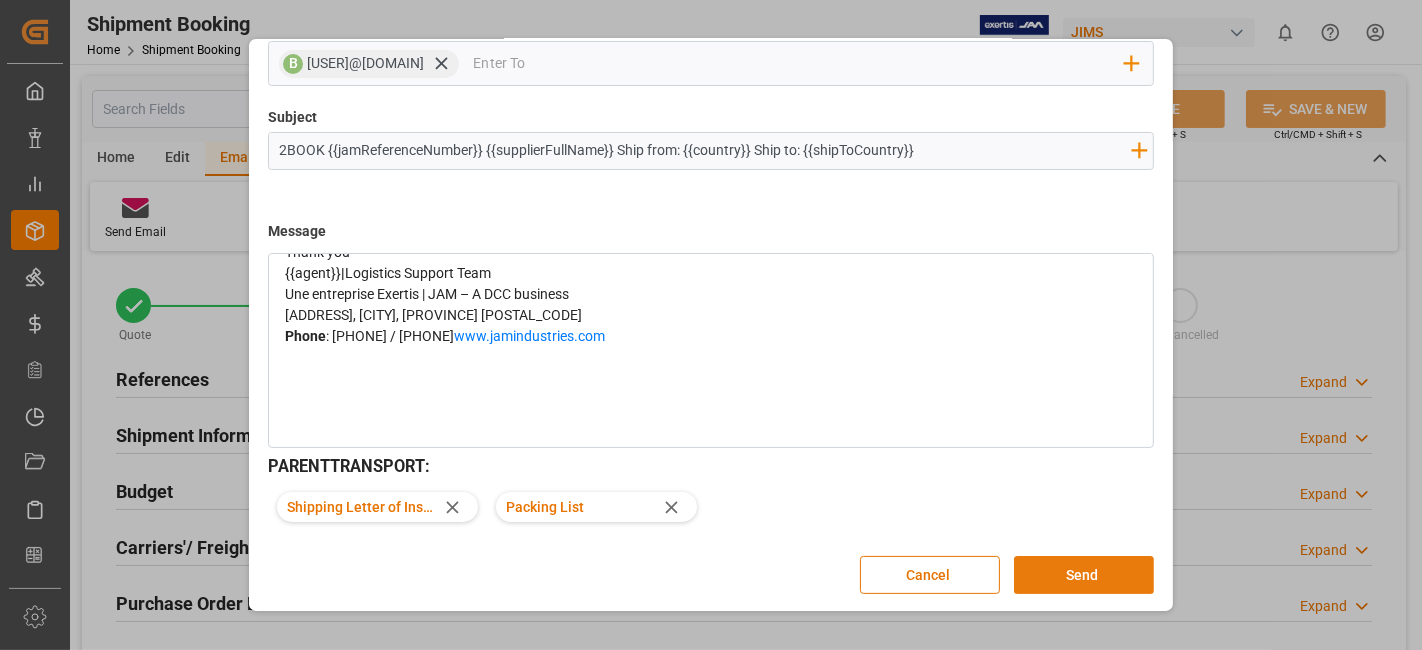 click on "Send" at bounding box center [1084, 575] 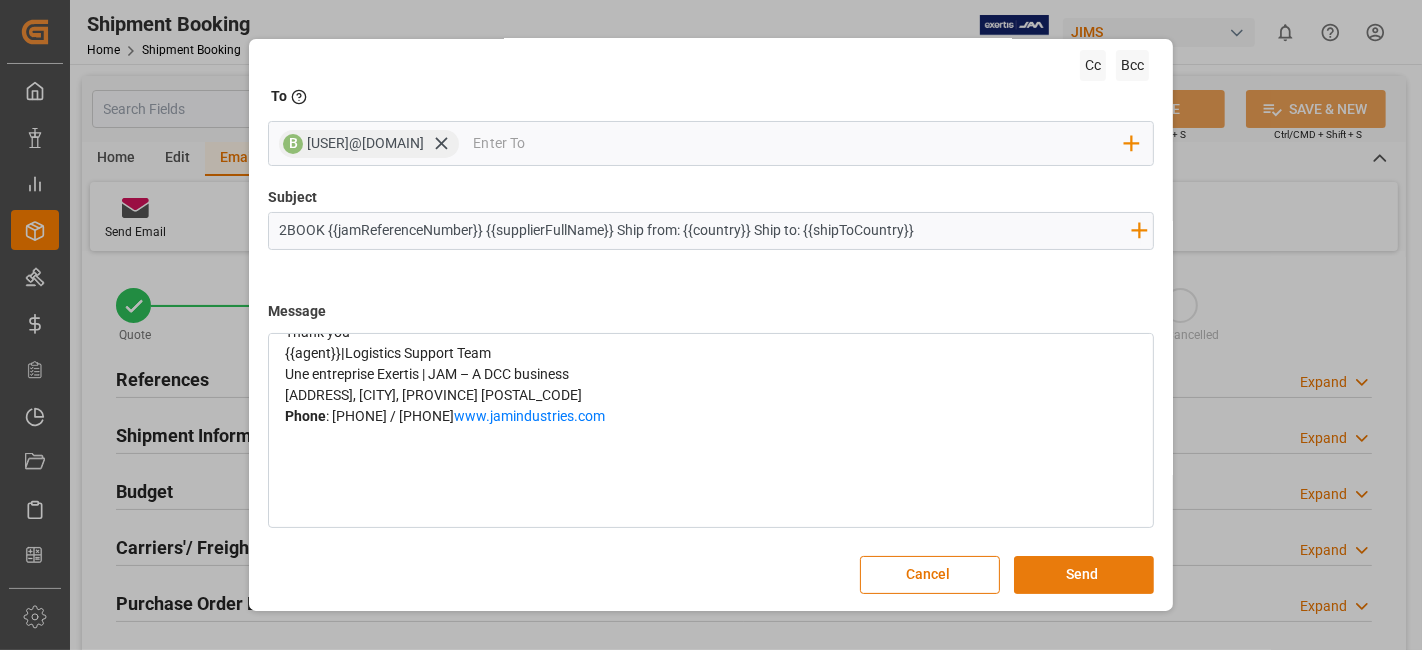 type 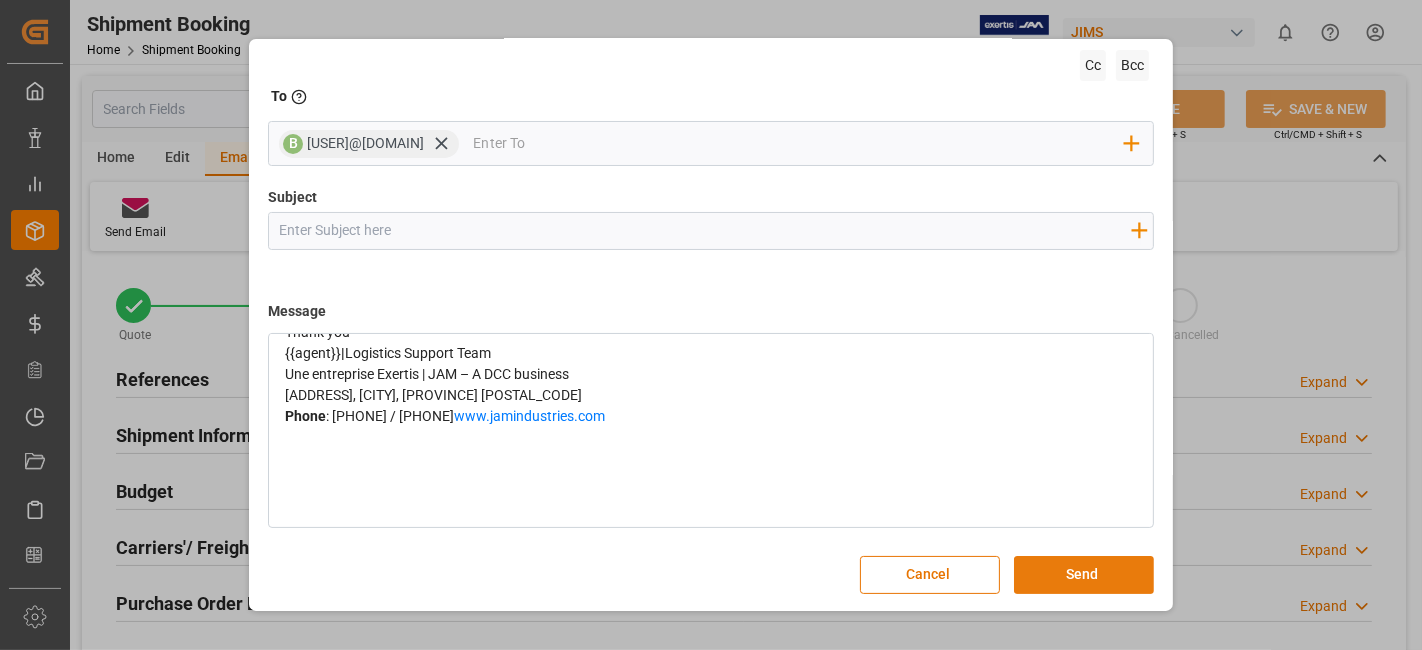 type 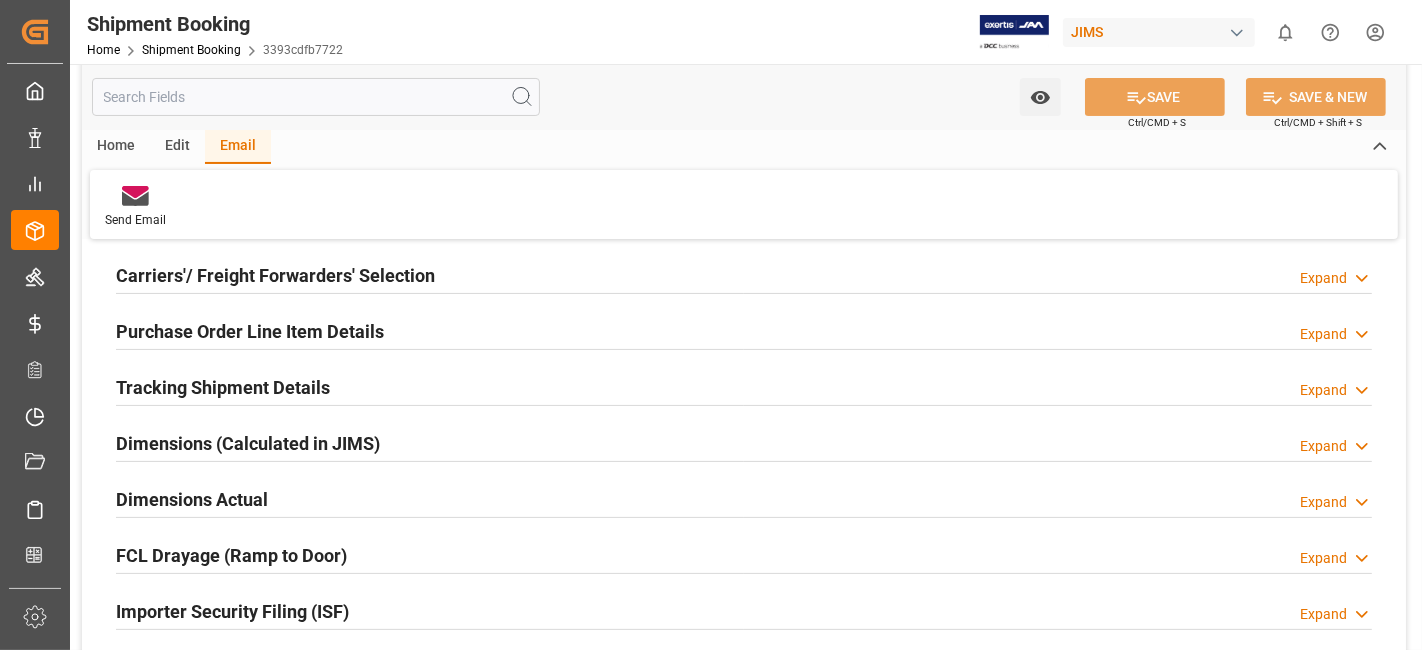 scroll, scrollTop: 222, scrollLeft: 0, axis: vertical 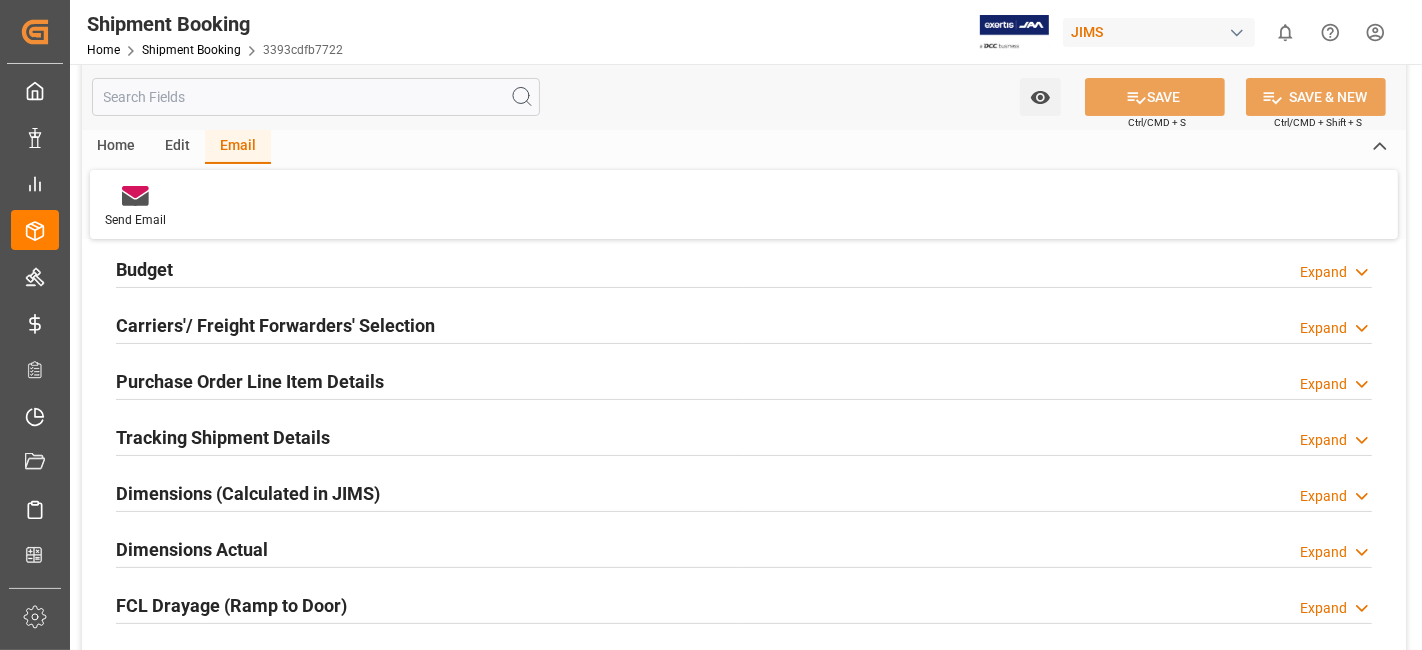 click on "Tracking Shipment Details" at bounding box center [223, 437] 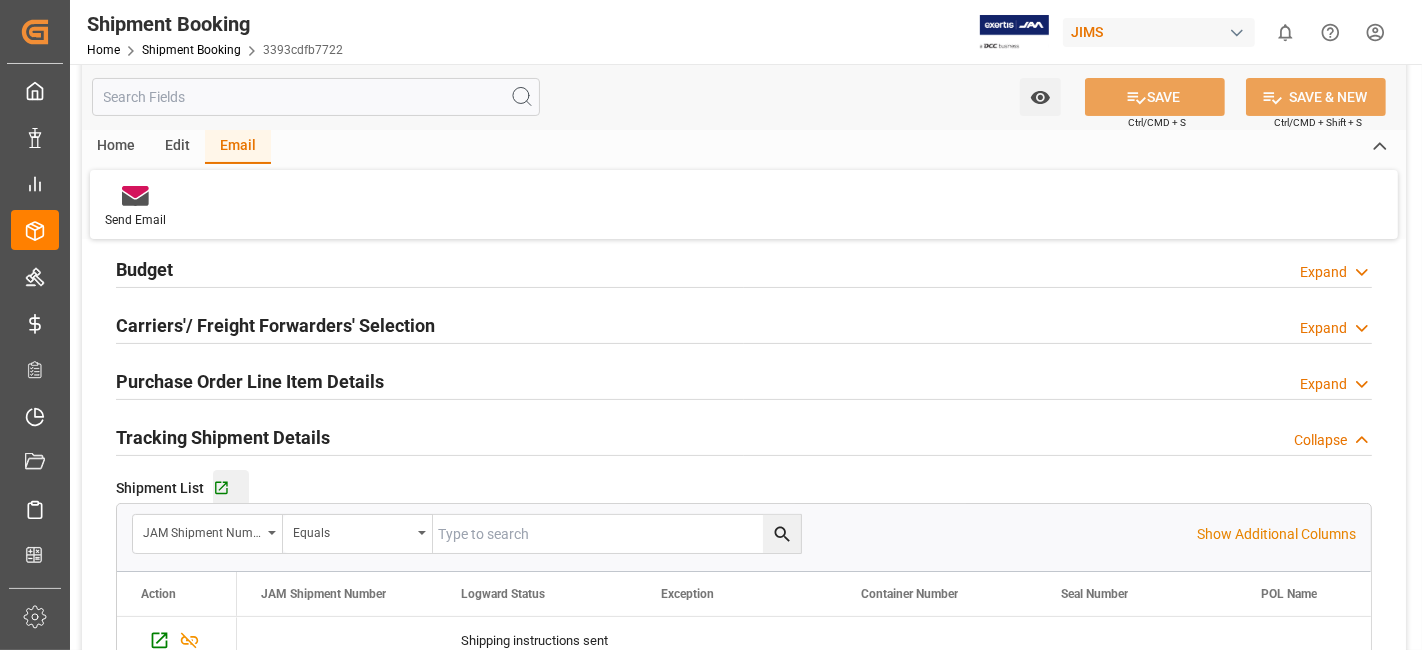 click on "Go to Shipment Tracking Grid" at bounding box center (231, 488) 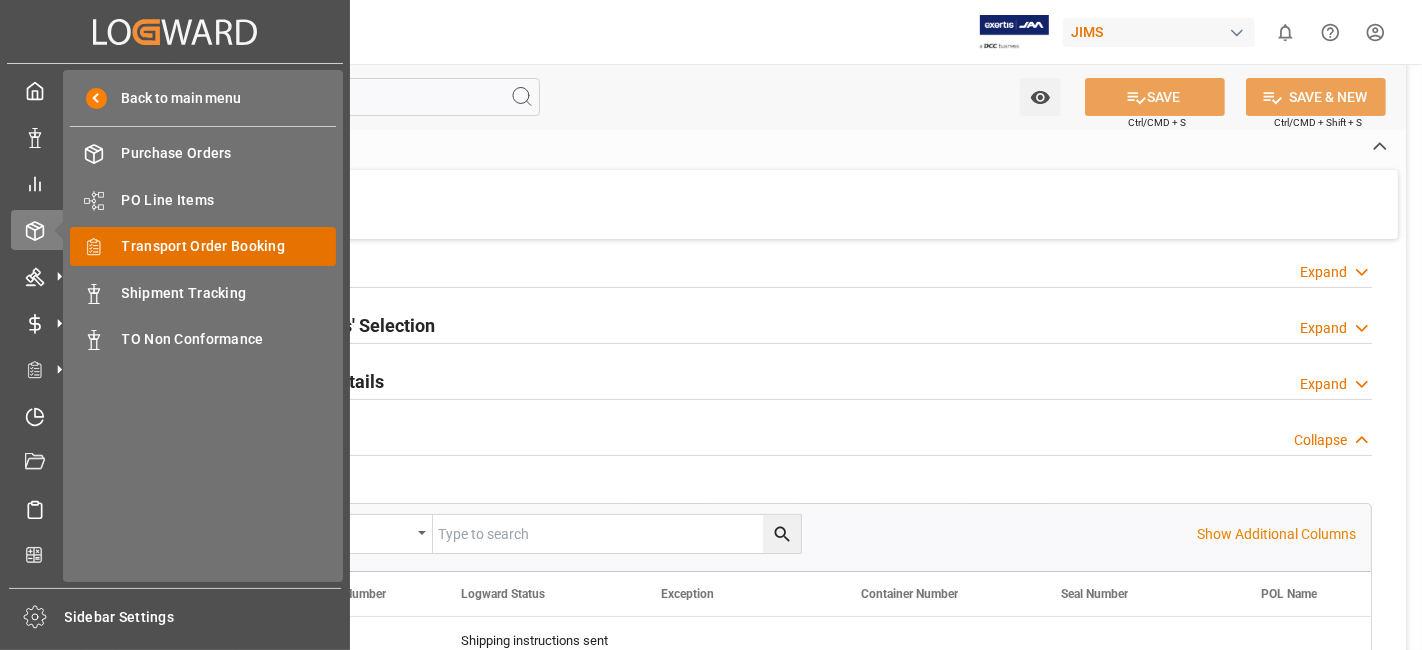 click on "Transport Order Booking" at bounding box center (229, 246) 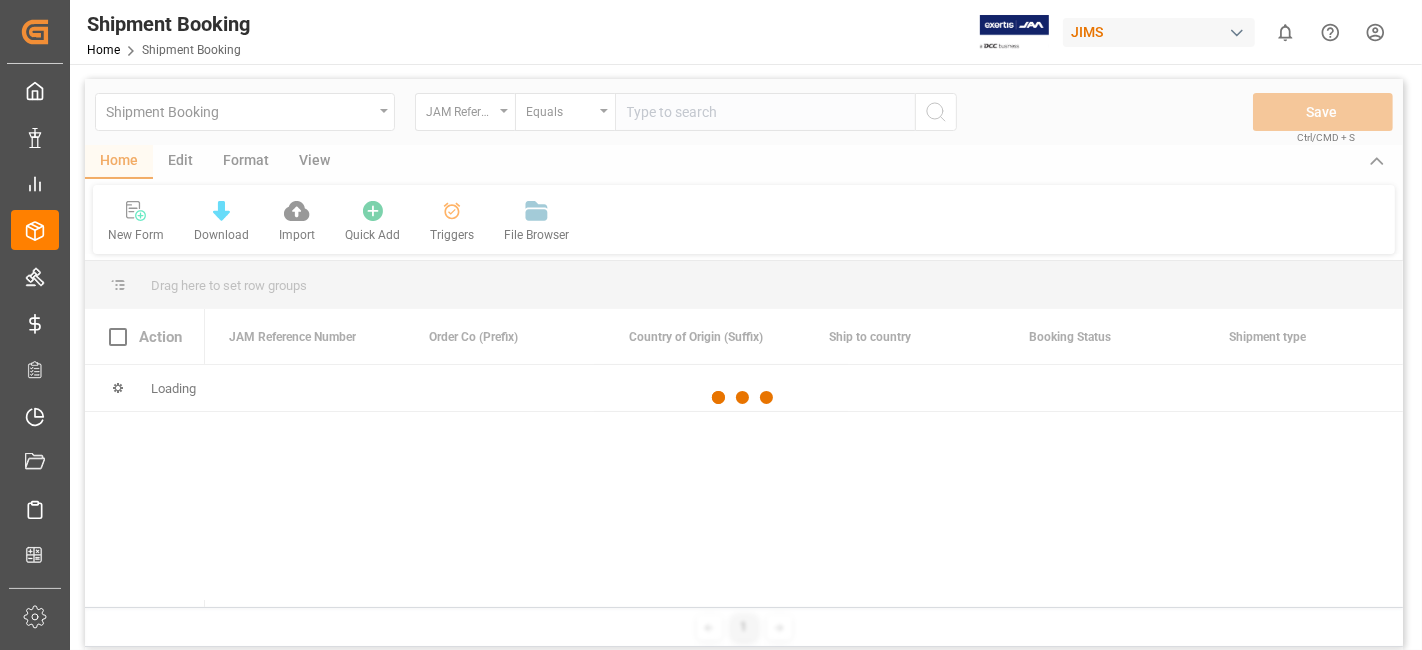 click at bounding box center [744, 398] 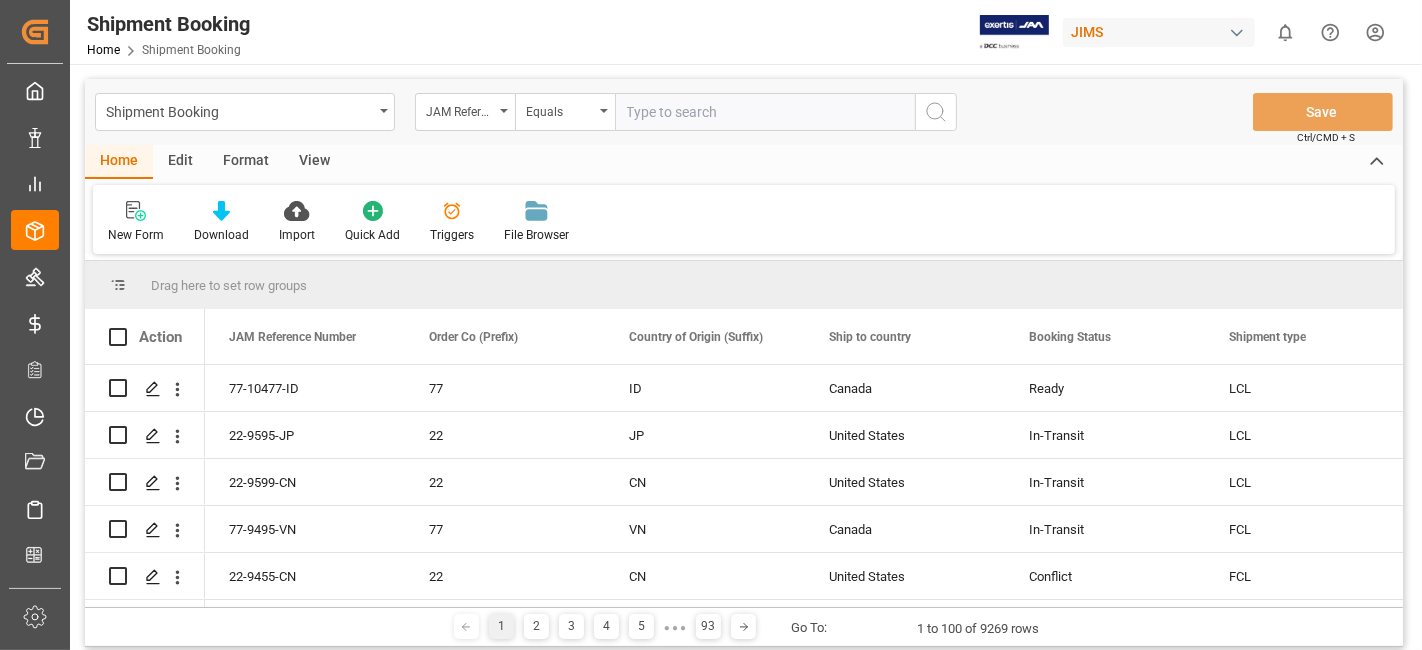 click at bounding box center (765, 112) 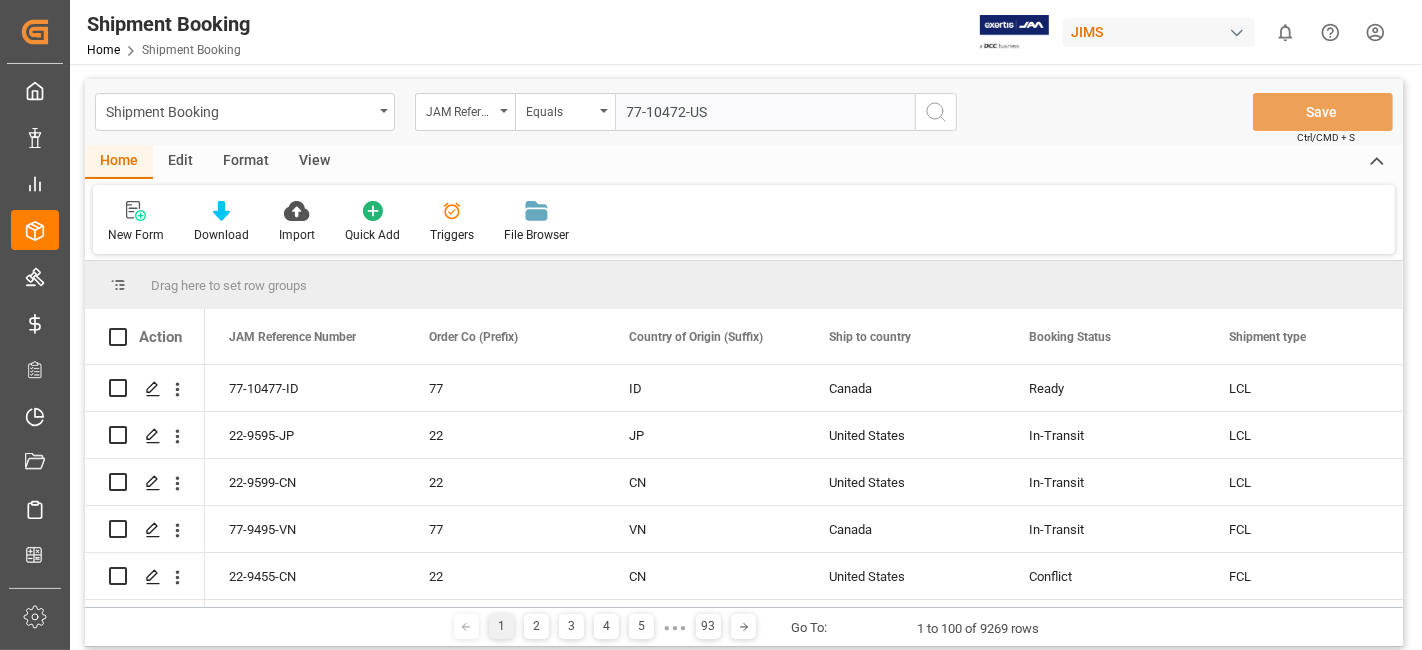 type on "77-10472-US" 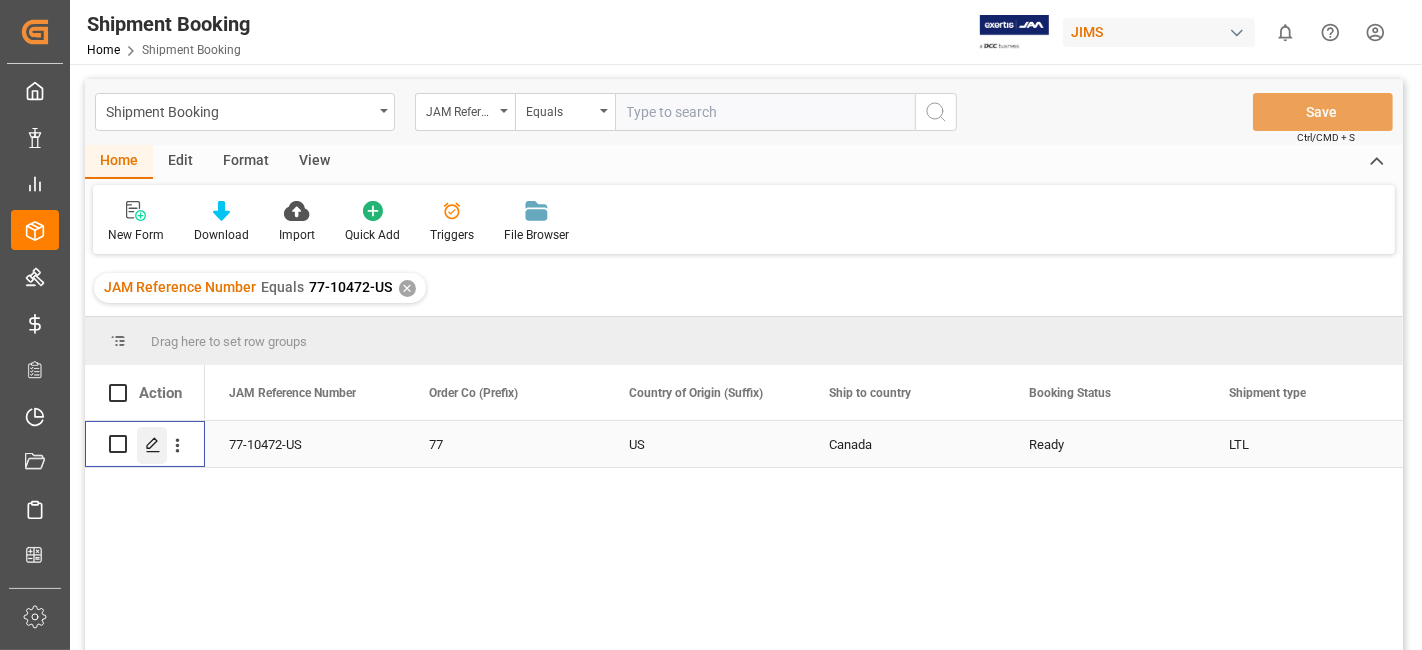 click 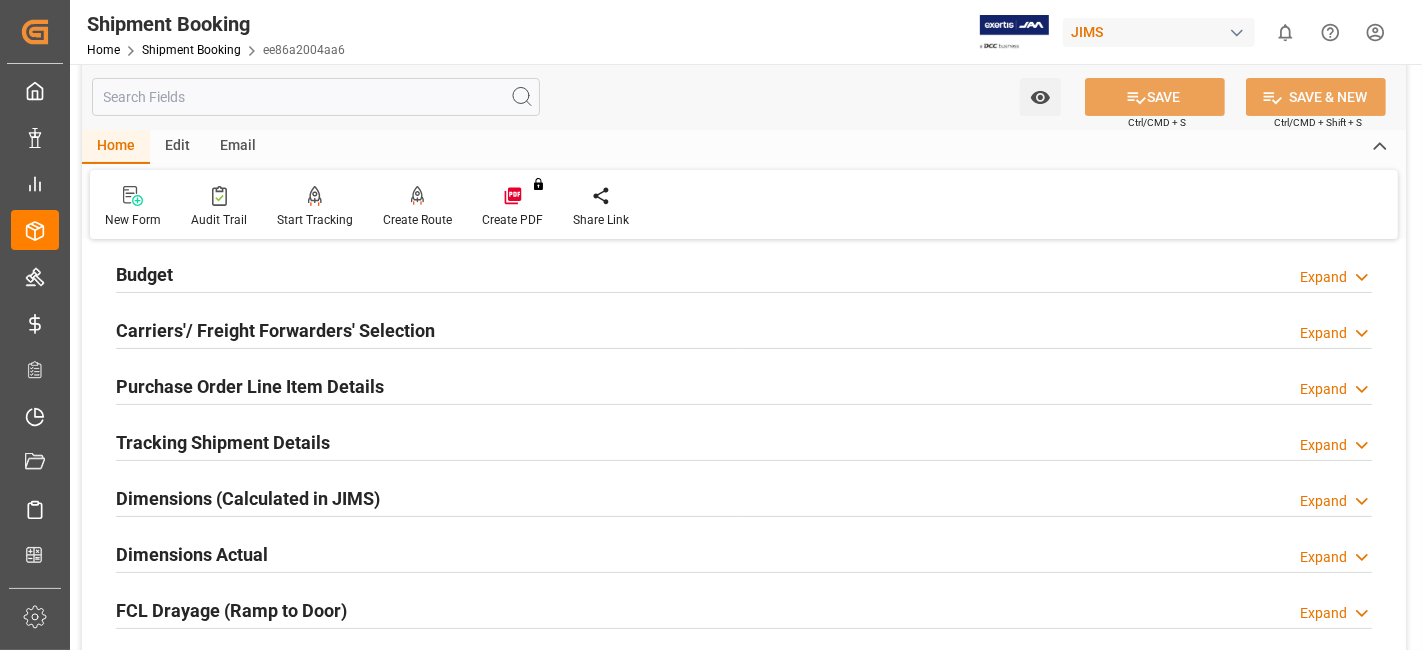 scroll, scrollTop: 111, scrollLeft: 0, axis: vertical 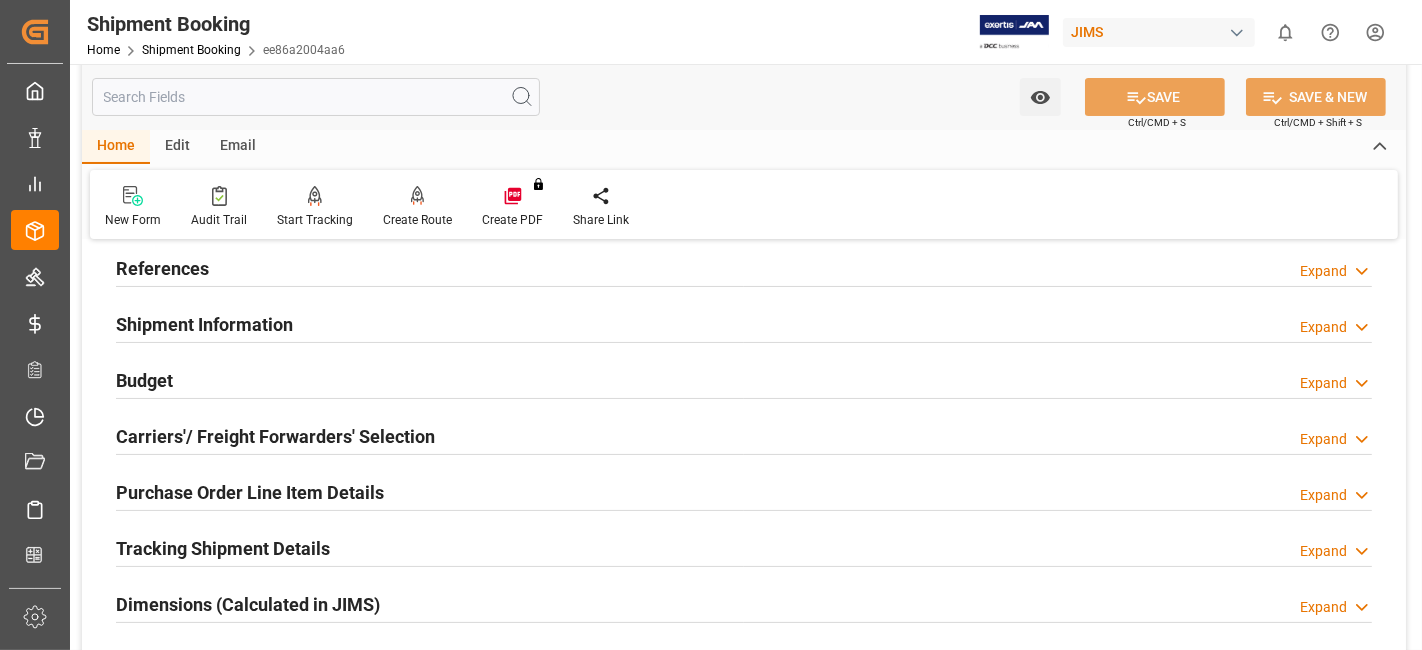 click on "Budget Expand" at bounding box center [744, 379] 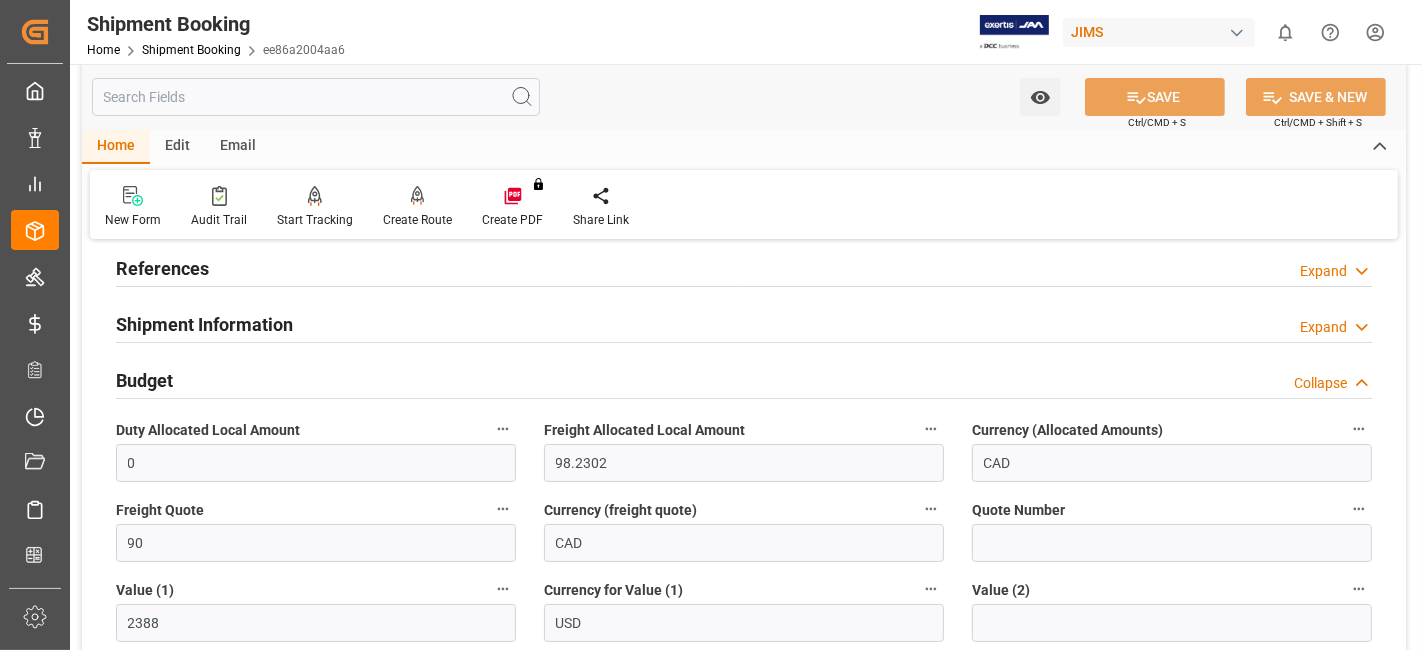 click on "Budget Collapse" at bounding box center [744, 379] 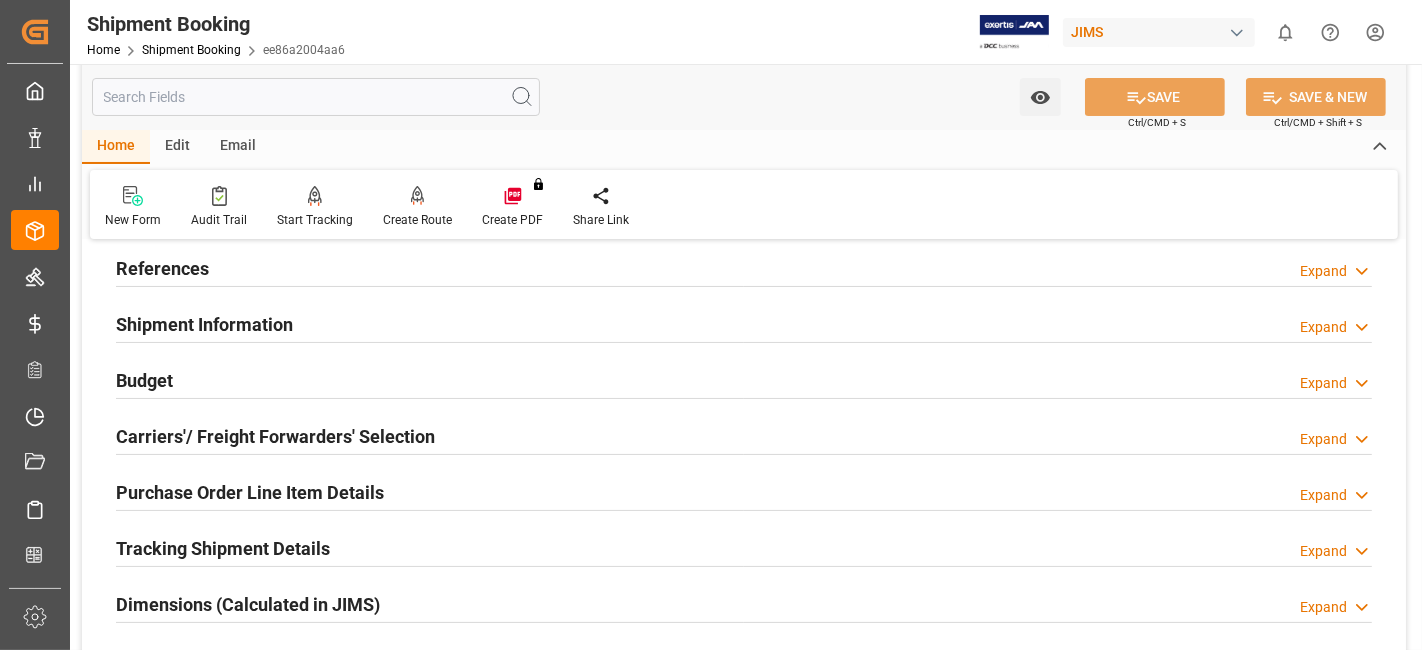 click on "Carriers'/ Freight Forwarders' Selection" at bounding box center [275, 436] 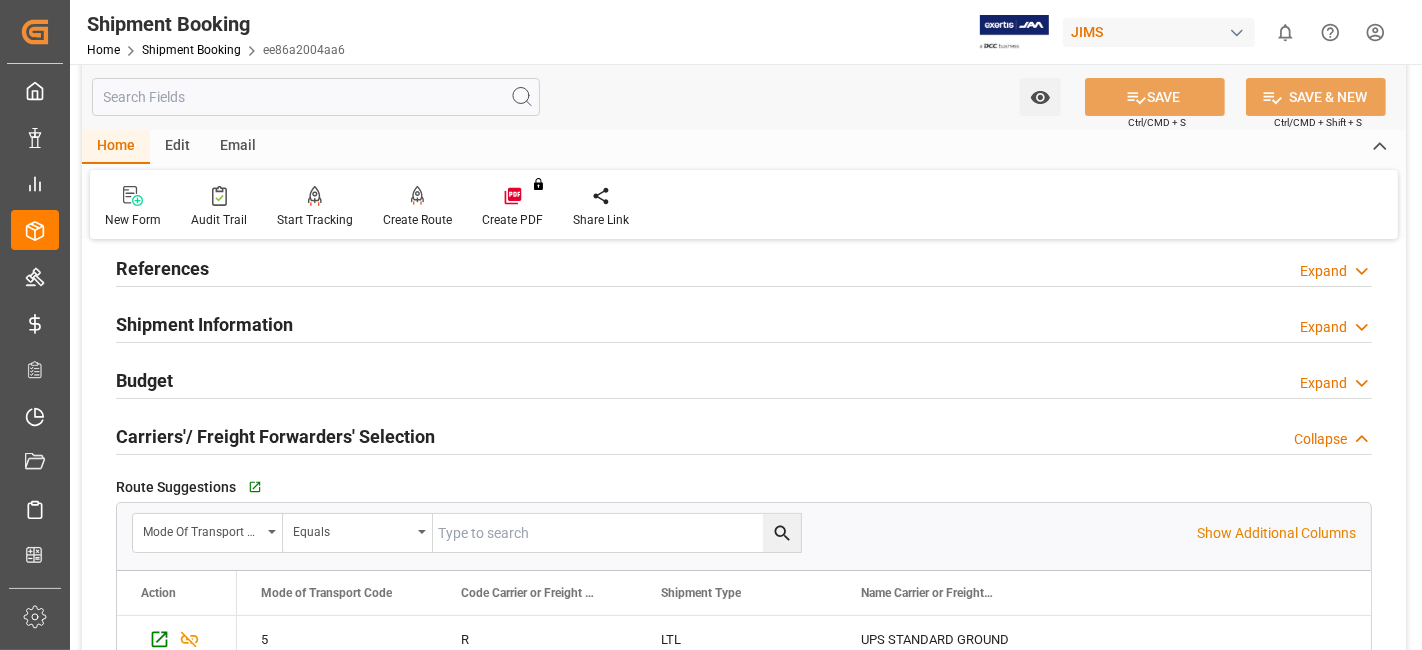 click on "Carriers'/ Freight Forwarders' Selection" at bounding box center (275, 436) 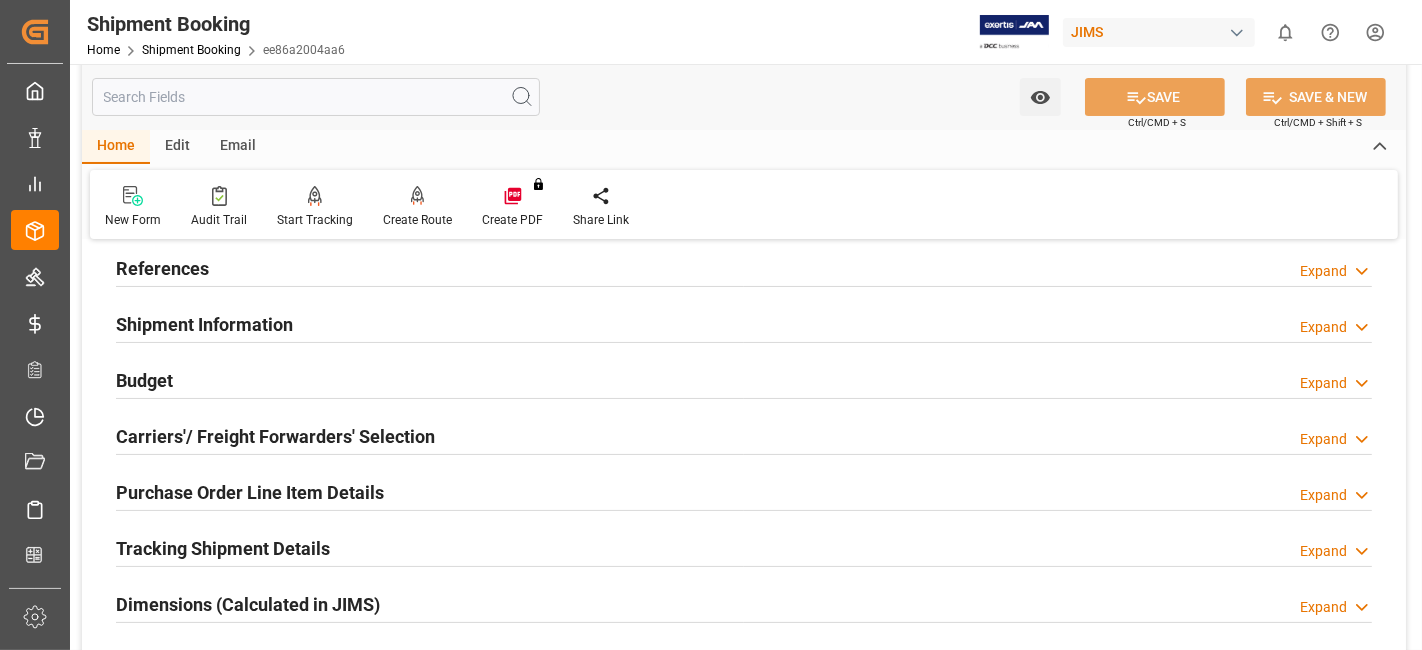 scroll, scrollTop: 333, scrollLeft: 0, axis: vertical 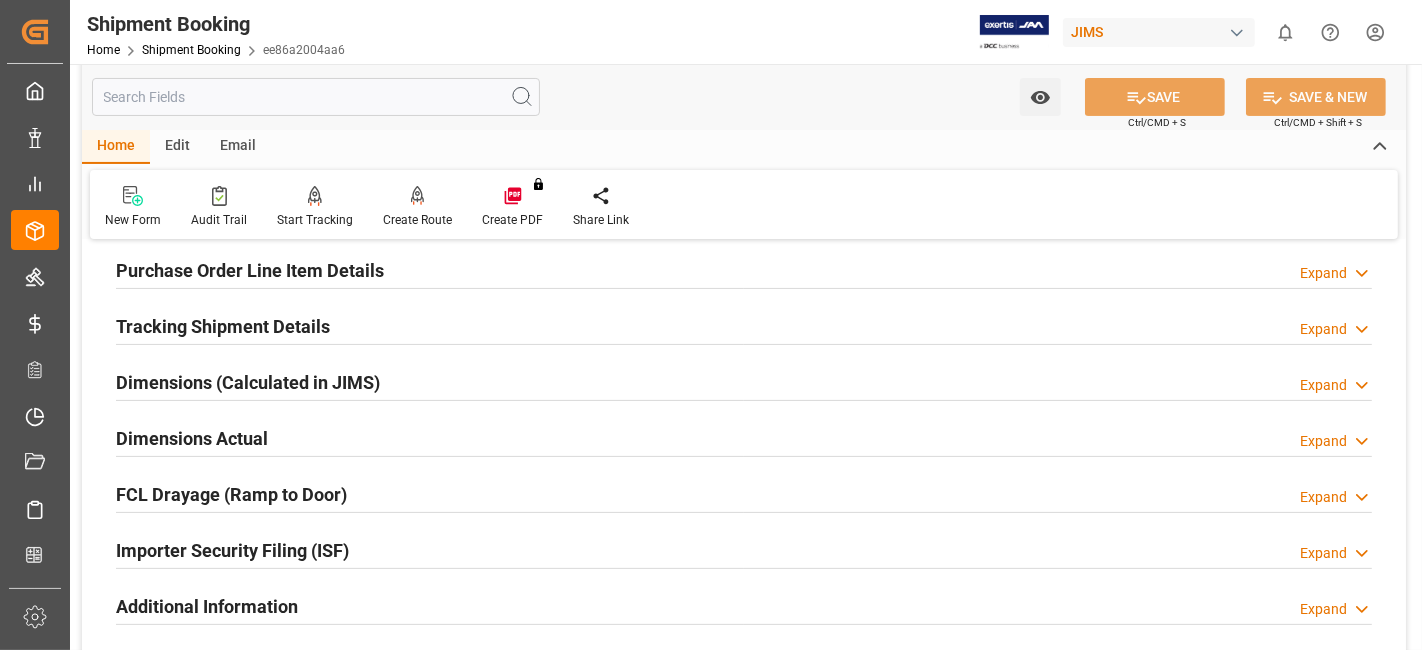 click on "Tracking Shipment Details" at bounding box center (223, 326) 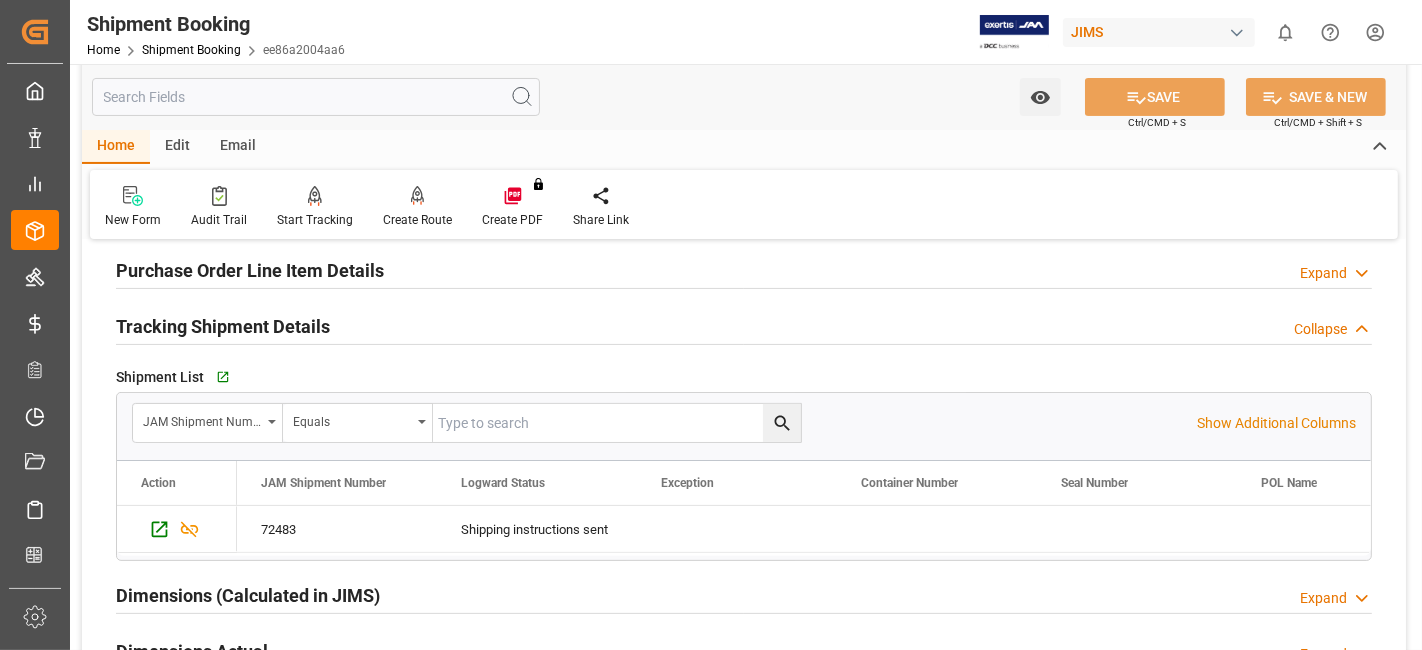 click on "Tracking Shipment Details" at bounding box center (223, 326) 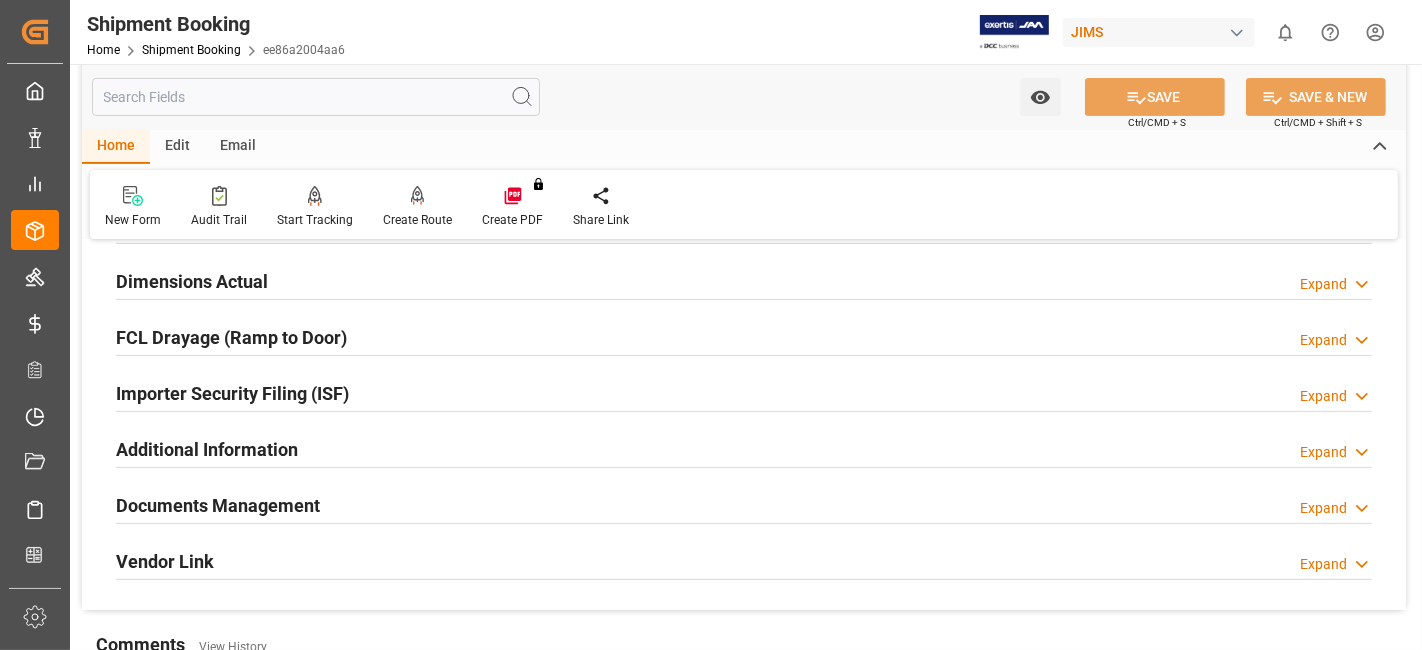 scroll, scrollTop: 555, scrollLeft: 0, axis: vertical 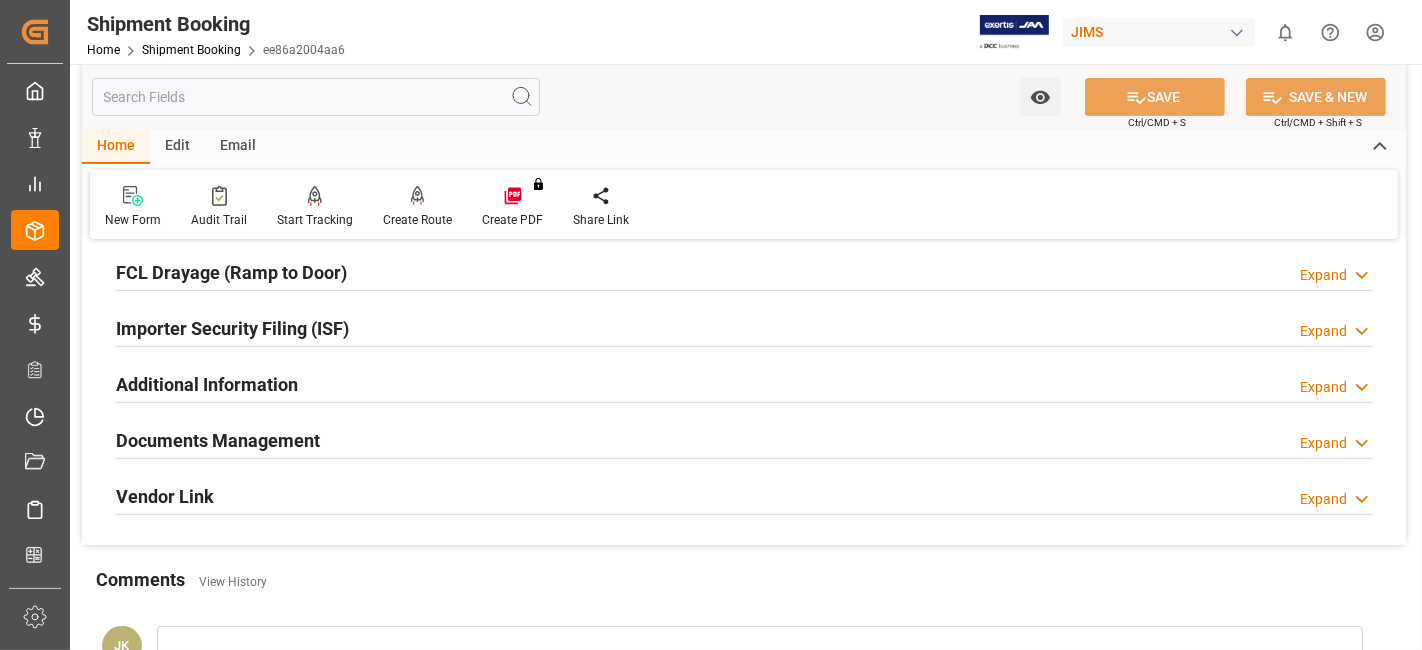 click on "Documents Management" at bounding box center (218, 440) 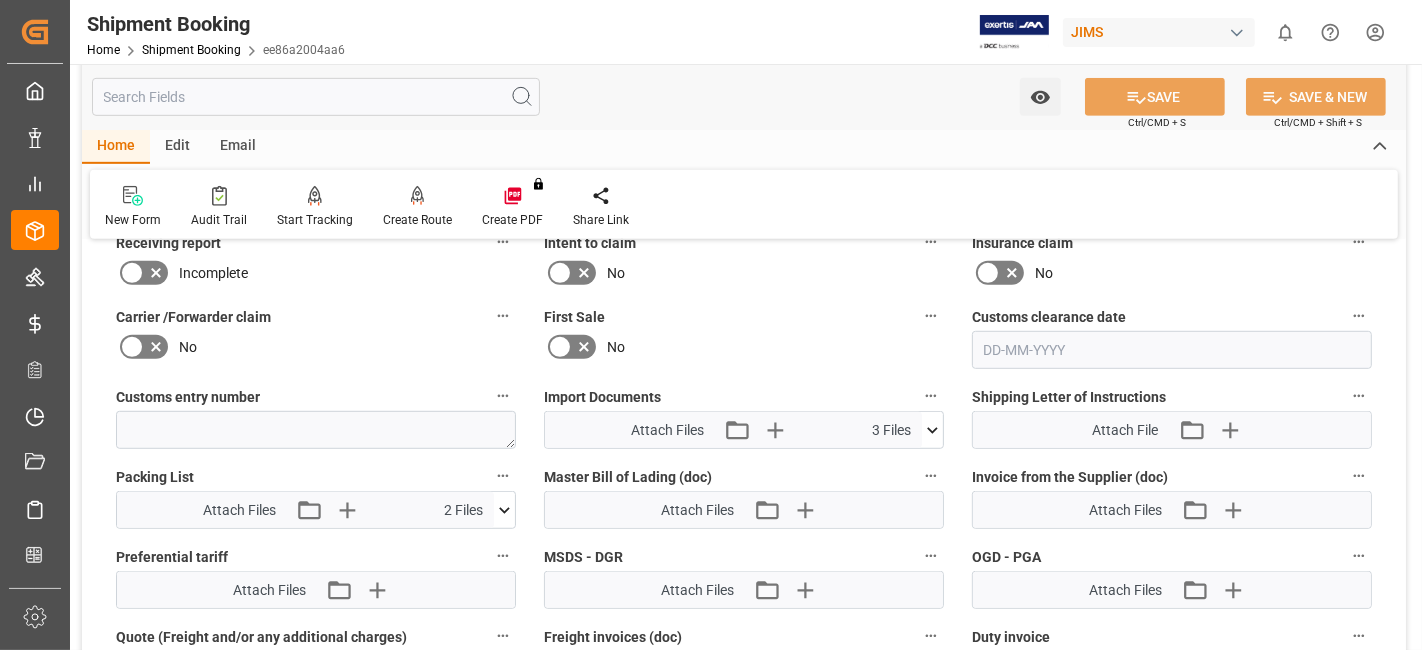 scroll, scrollTop: 1000, scrollLeft: 0, axis: vertical 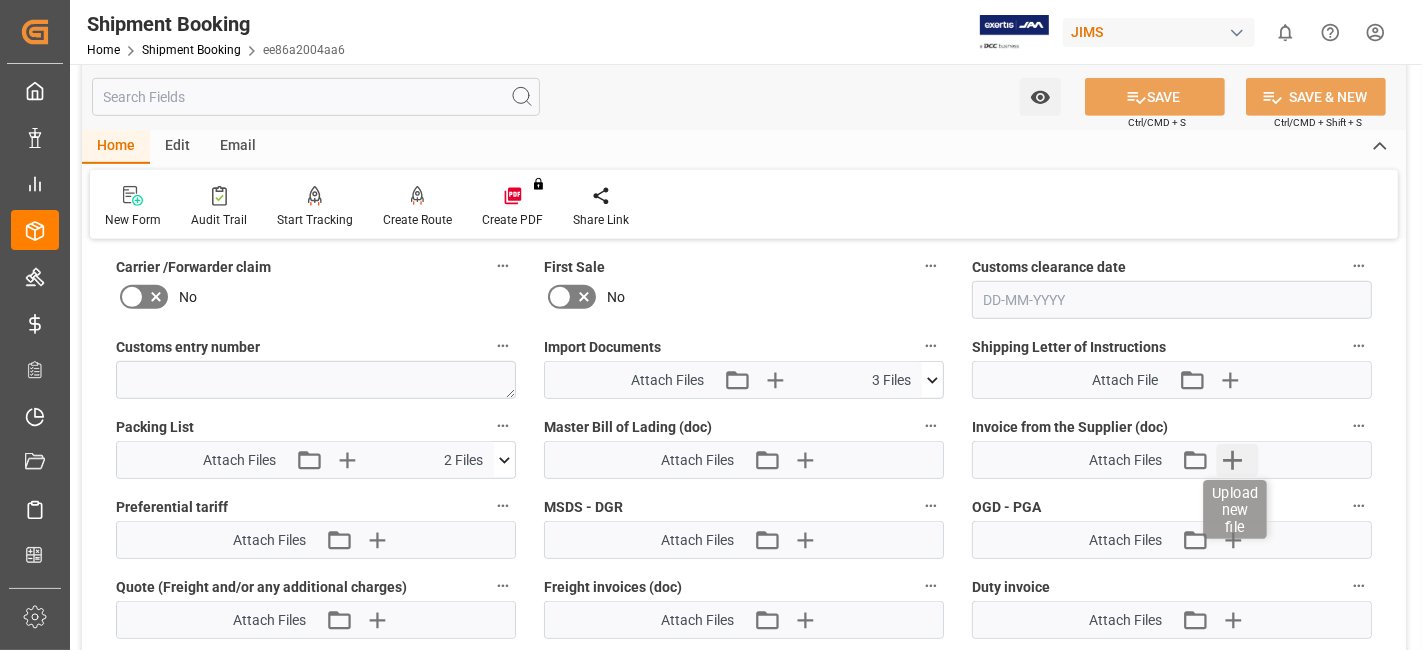 click 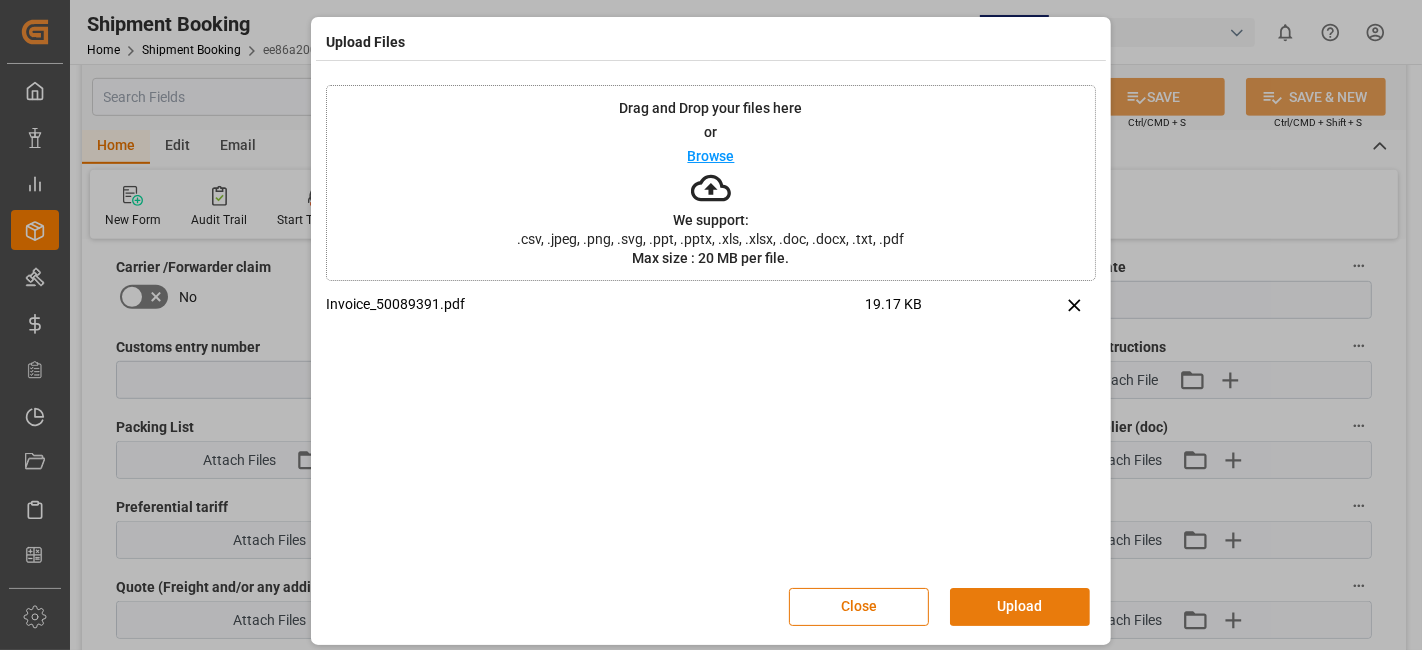 click on "Upload" at bounding box center [1020, 607] 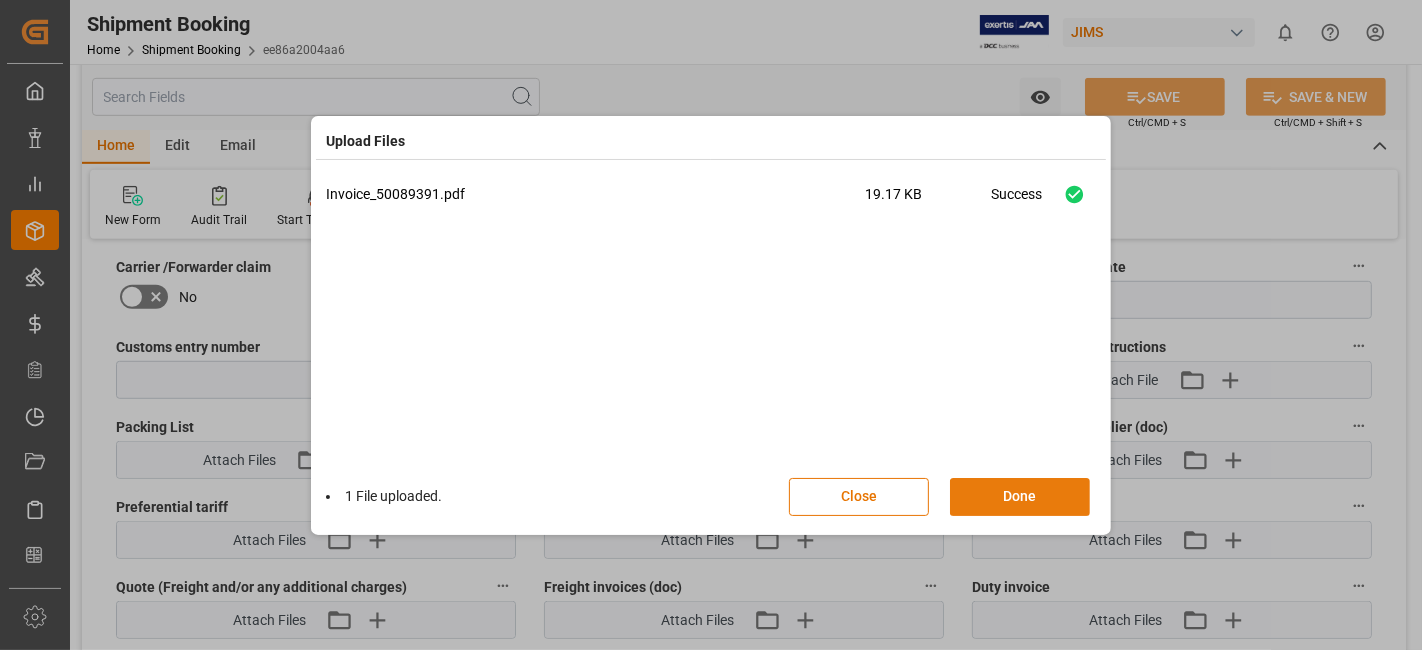click on "Done" at bounding box center [1020, 497] 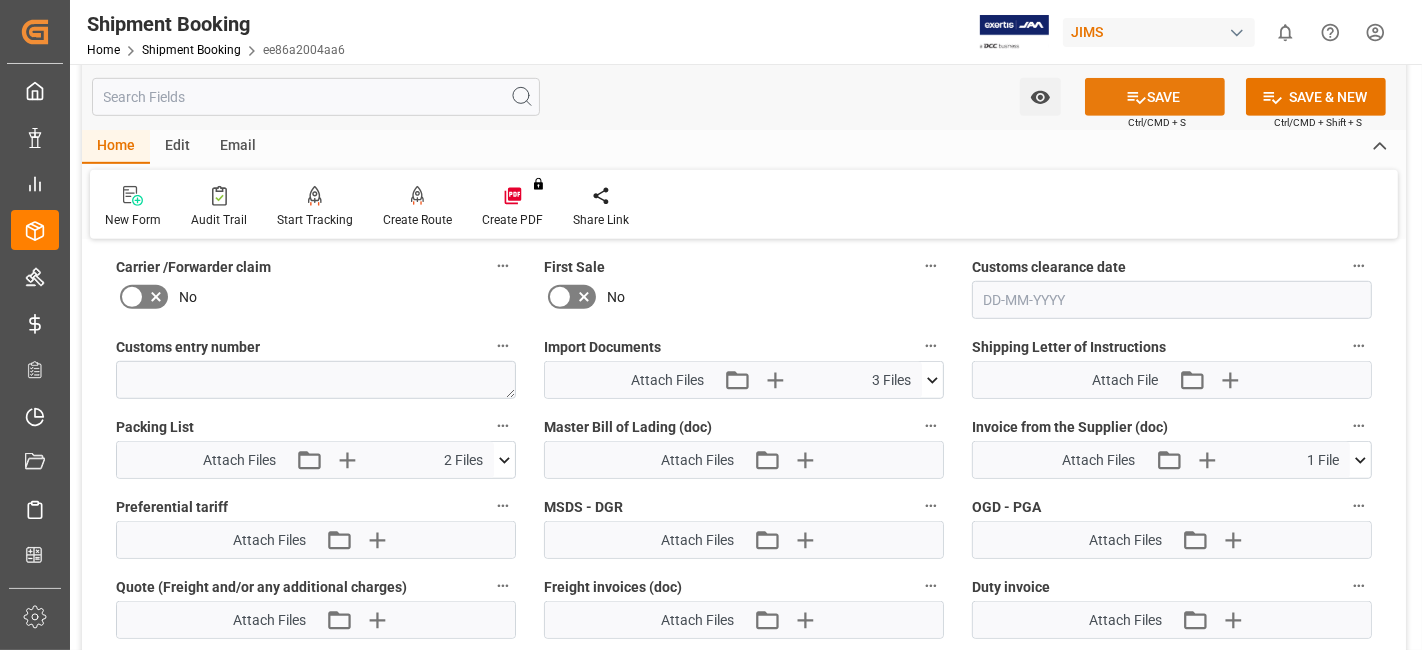 click 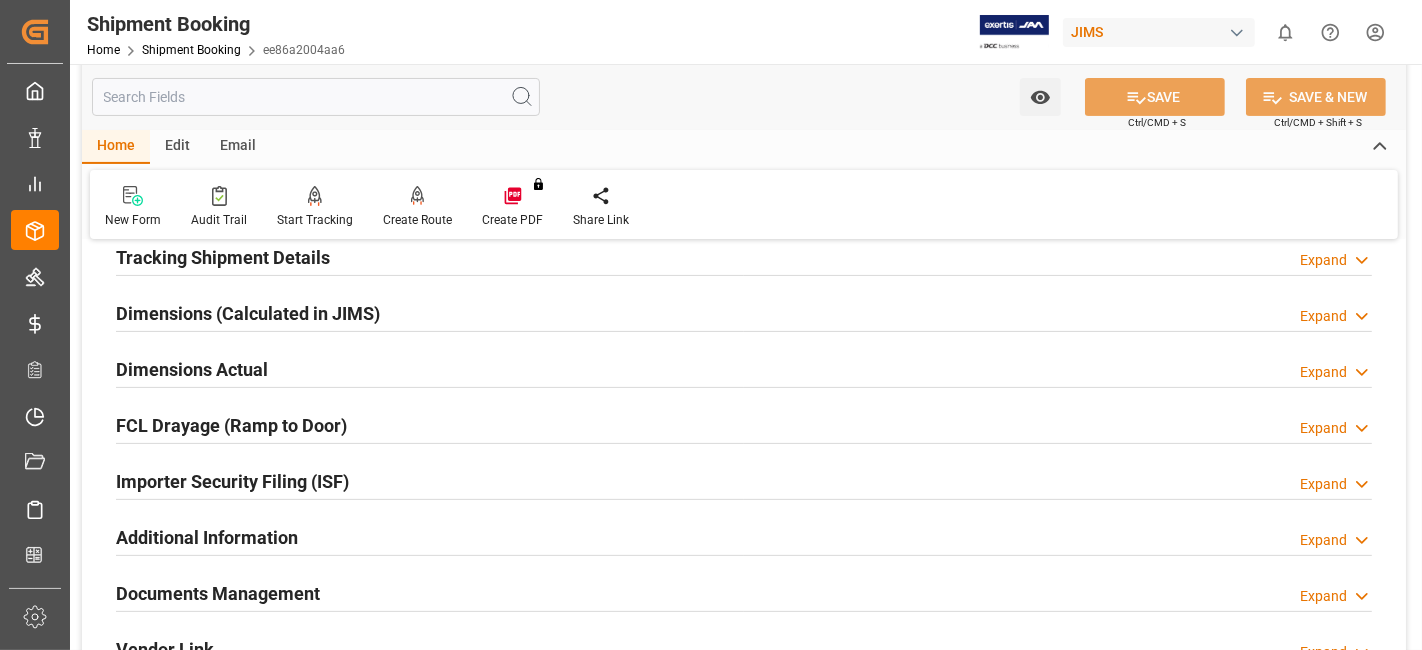 scroll, scrollTop: 624, scrollLeft: 0, axis: vertical 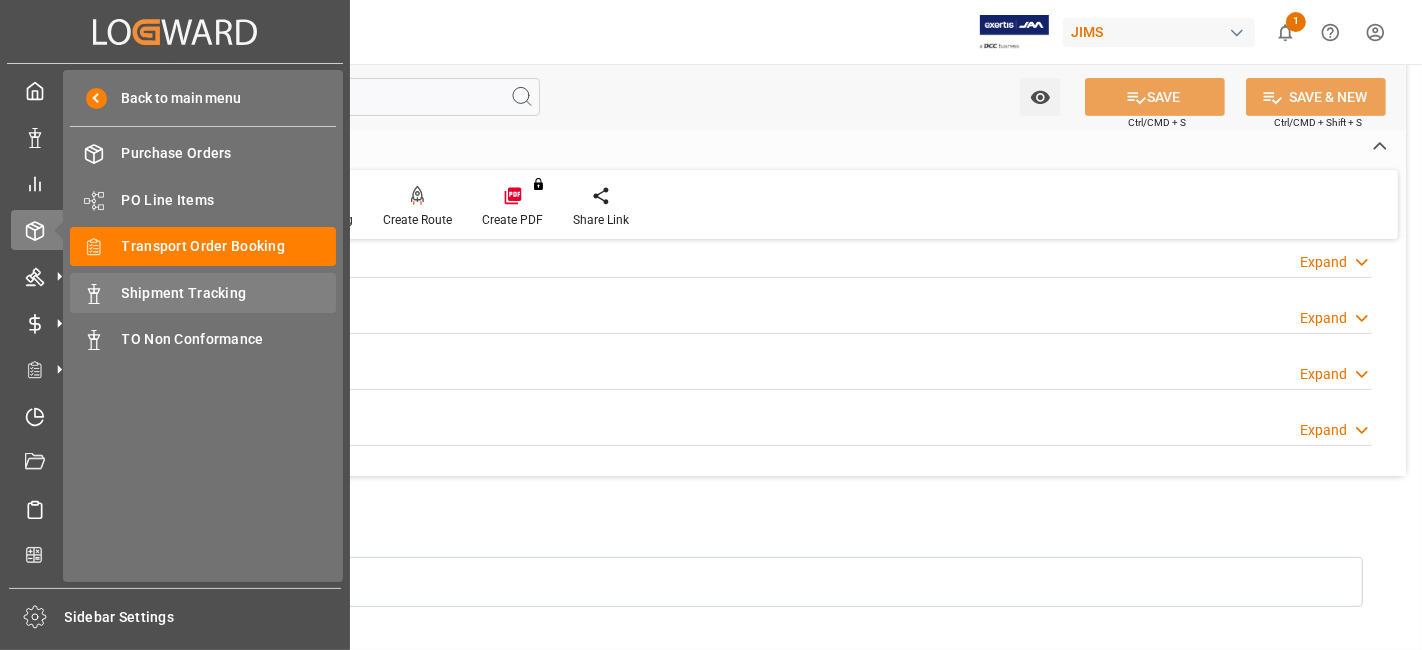 click on "Shipment Tracking" at bounding box center [229, 293] 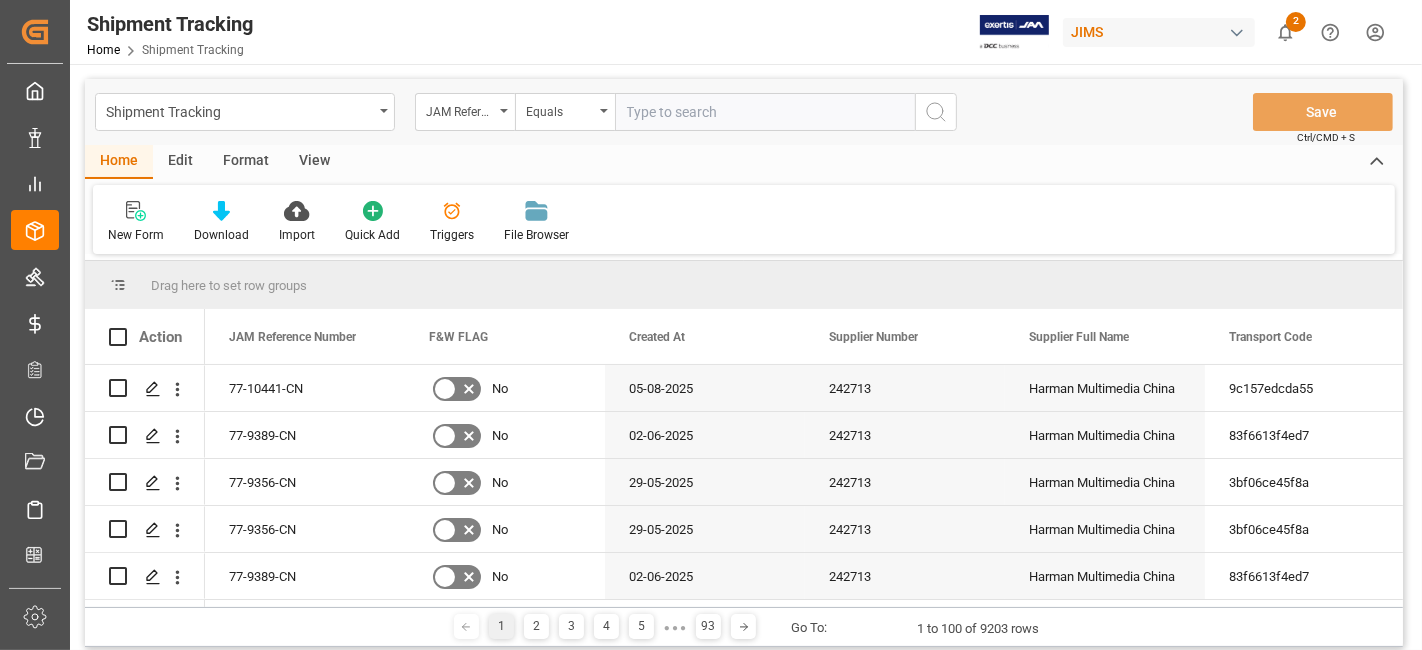click at bounding box center (765, 112) 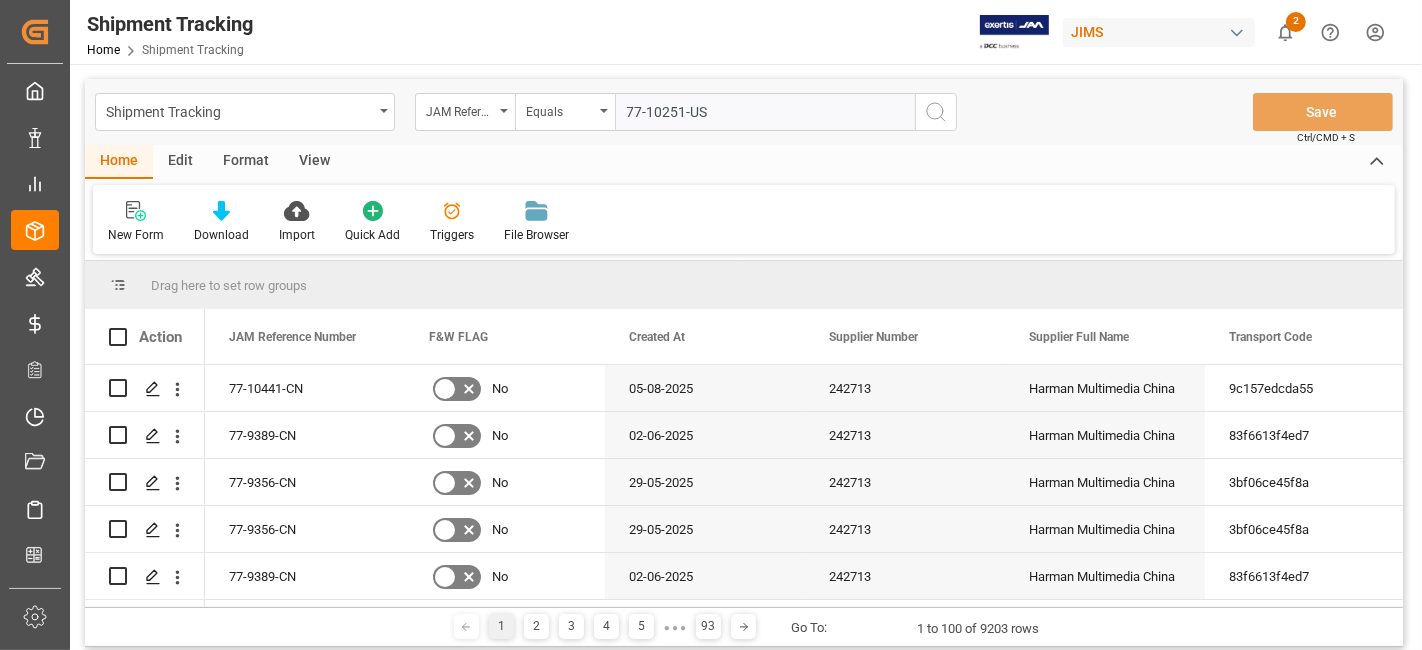 click on "77-10251-US" at bounding box center [765, 112] 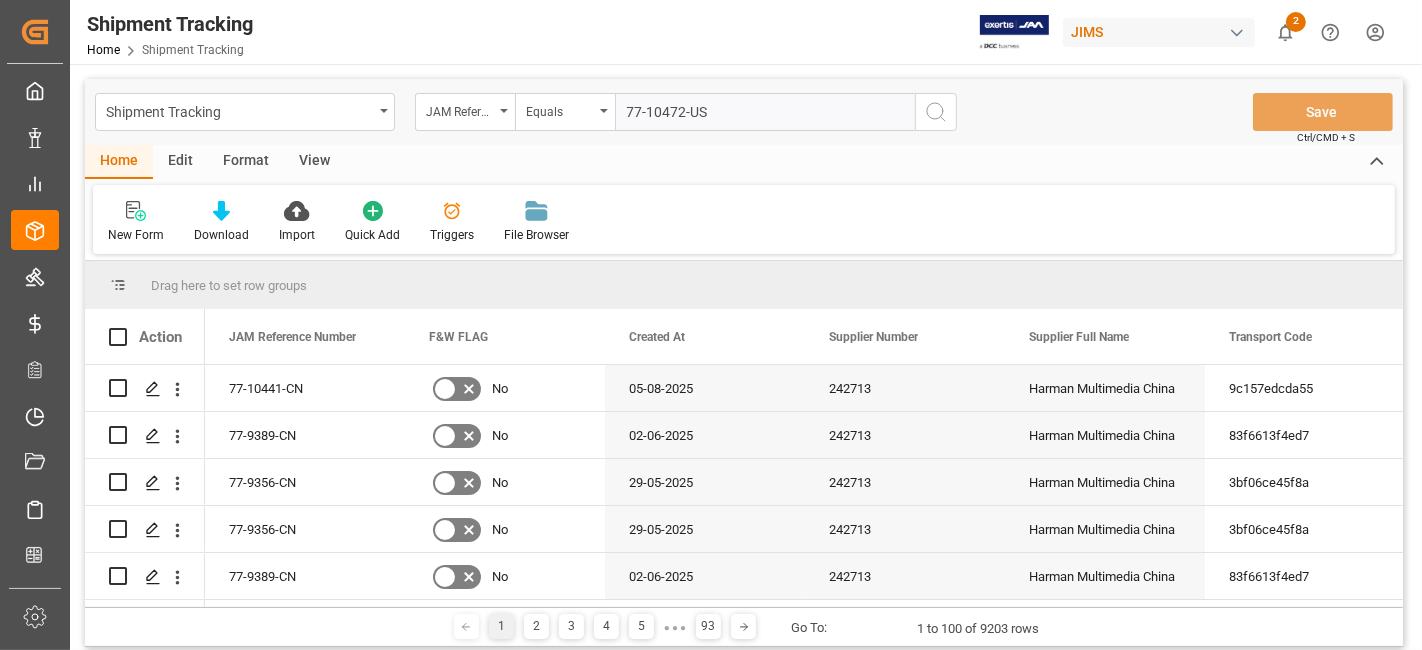 type on "77-10472-US" 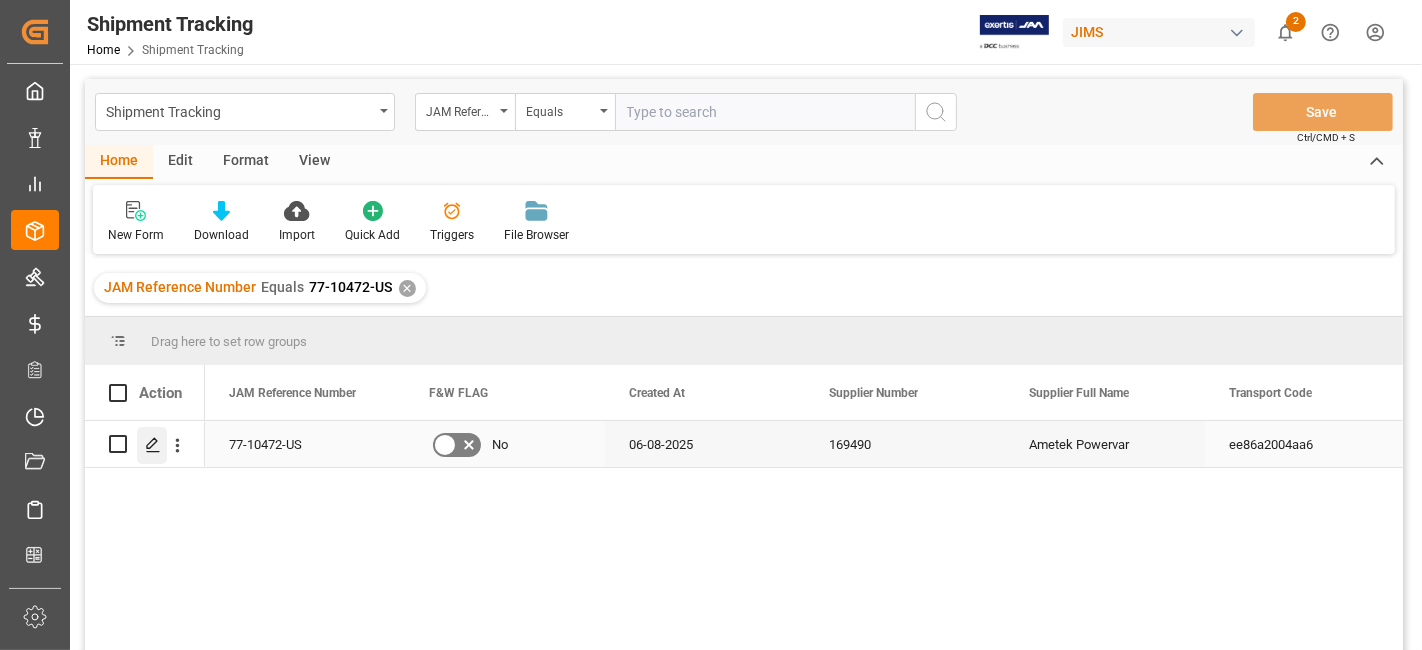 click at bounding box center [152, 445] 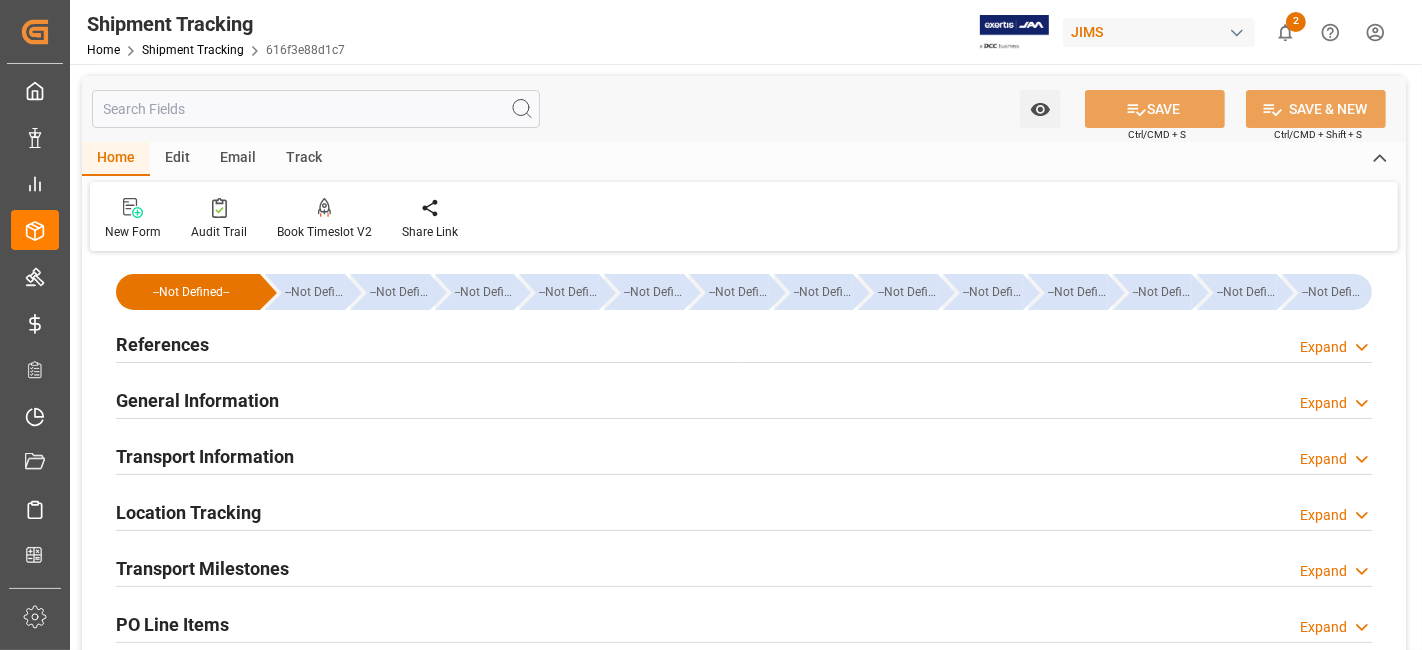 type on "[DATE] [TIME]" 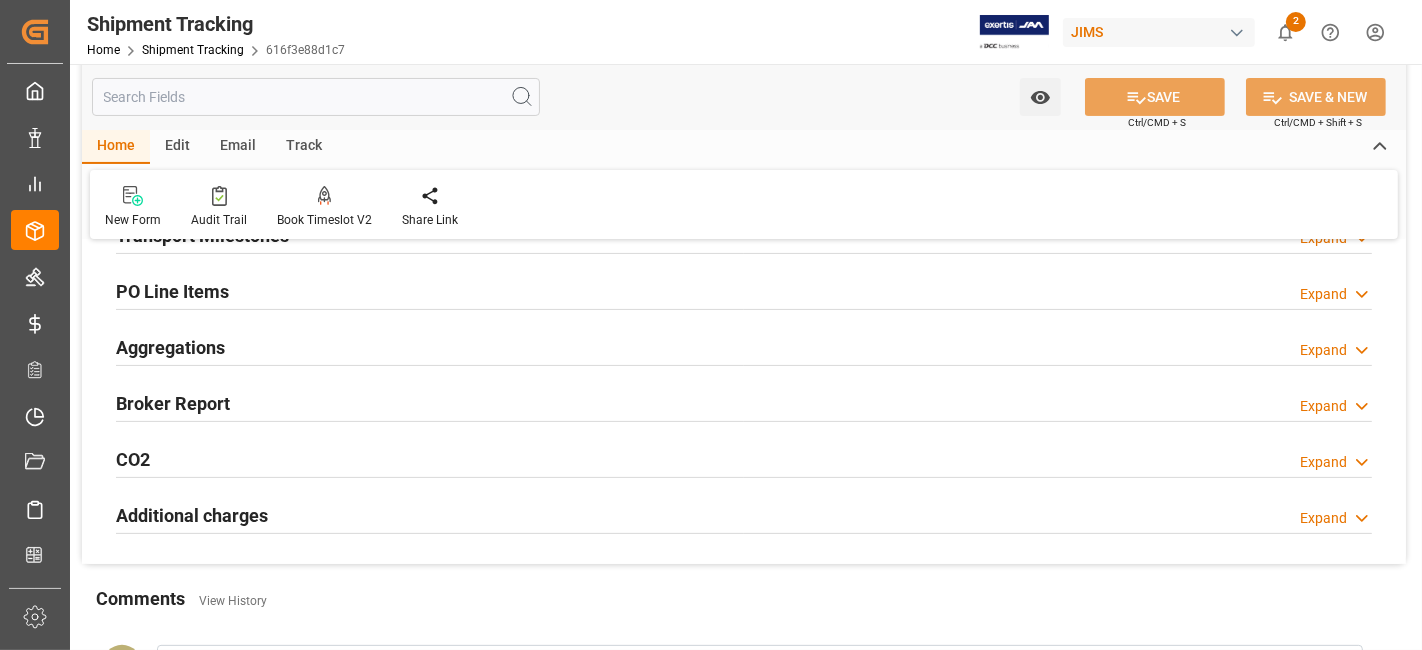 scroll, scrollTop: 222, scrollLeft: 0, axis: vertical 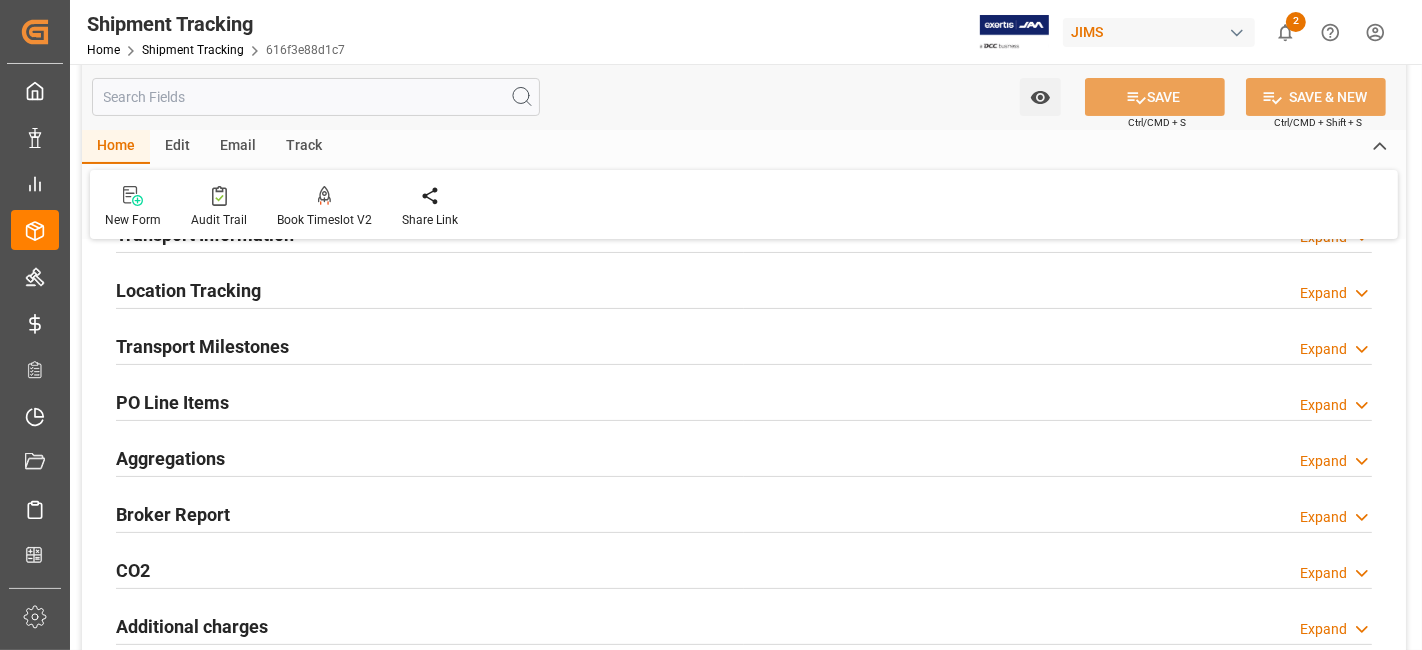 click on "Transport Milestones" at bounding box center (202, 346) 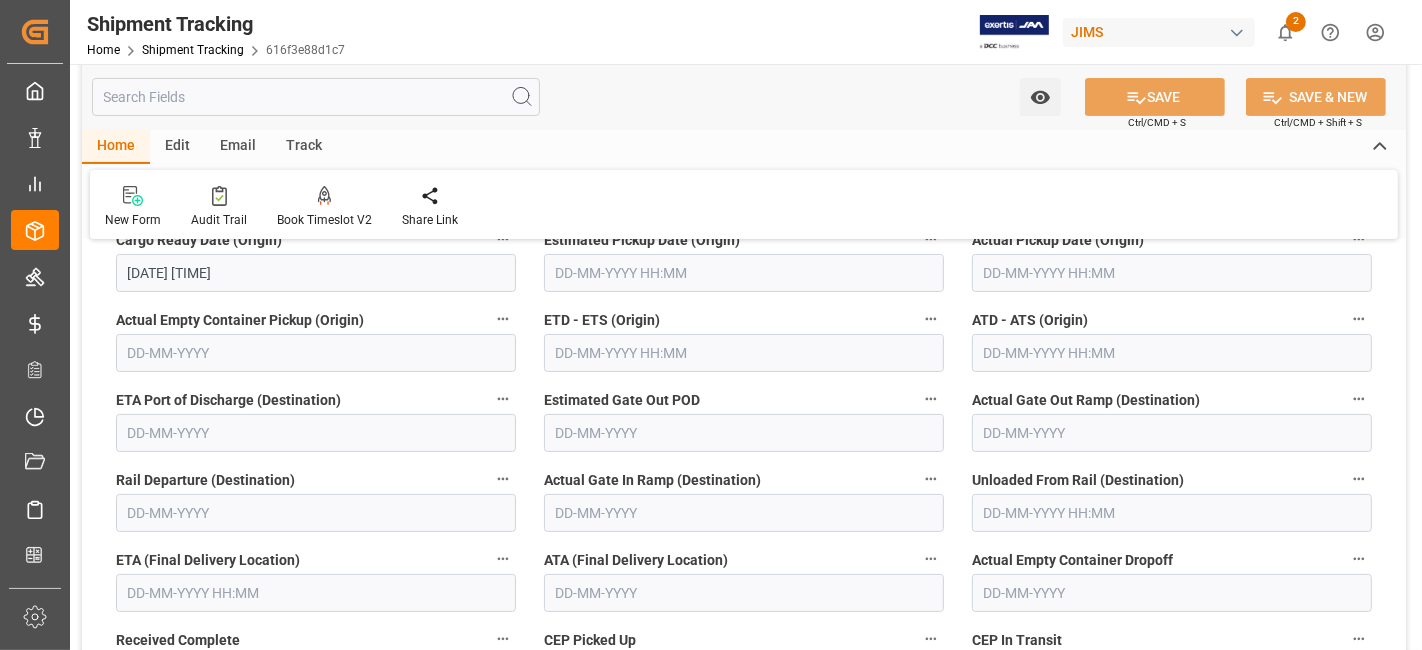 scroll, scrollTop: 333, scrollLeft: 0, axis: vertical 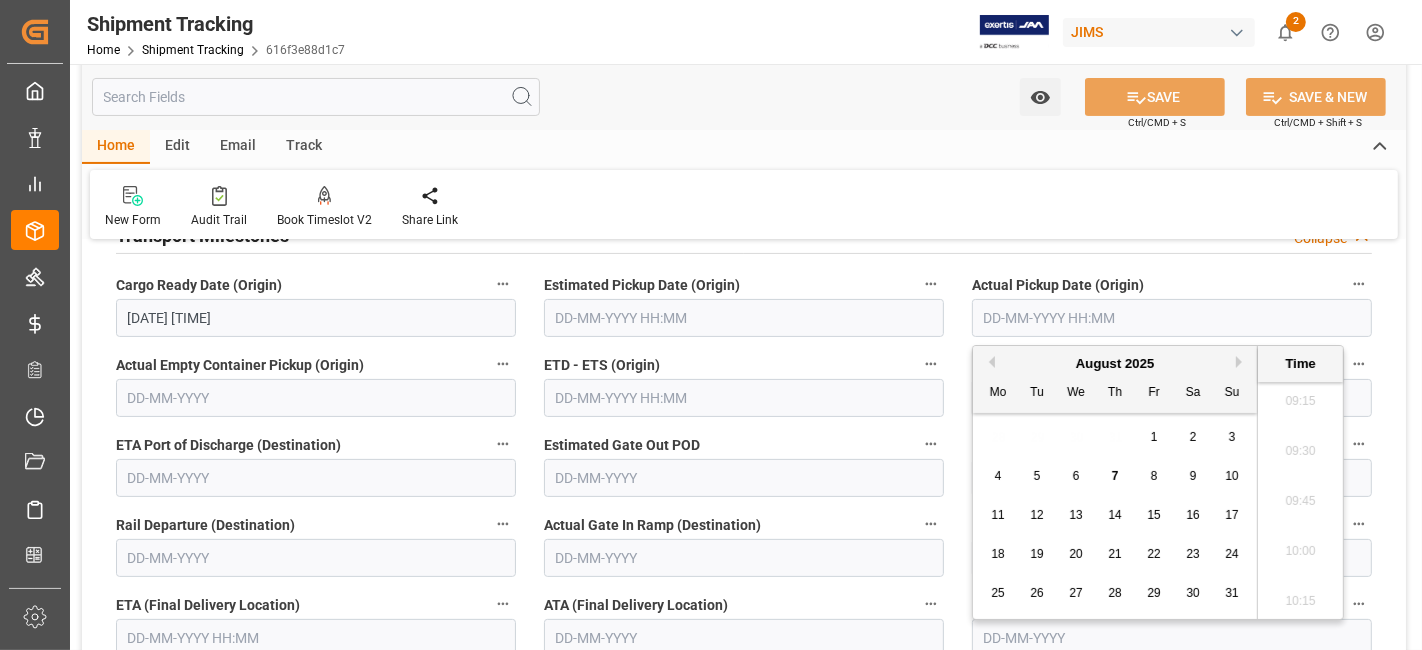 click at bounding box center [1172, 318] 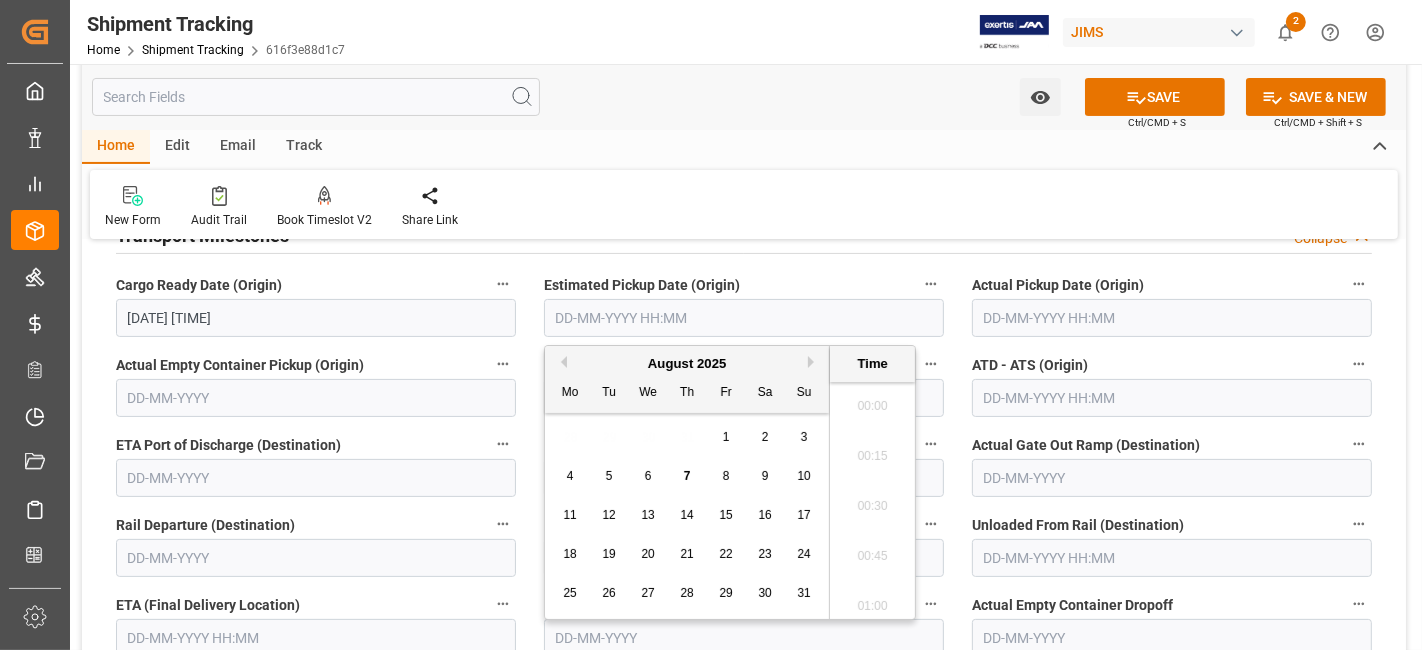 scroll, scrollTop: 1855, scrollLeft: 0, axis: vertical 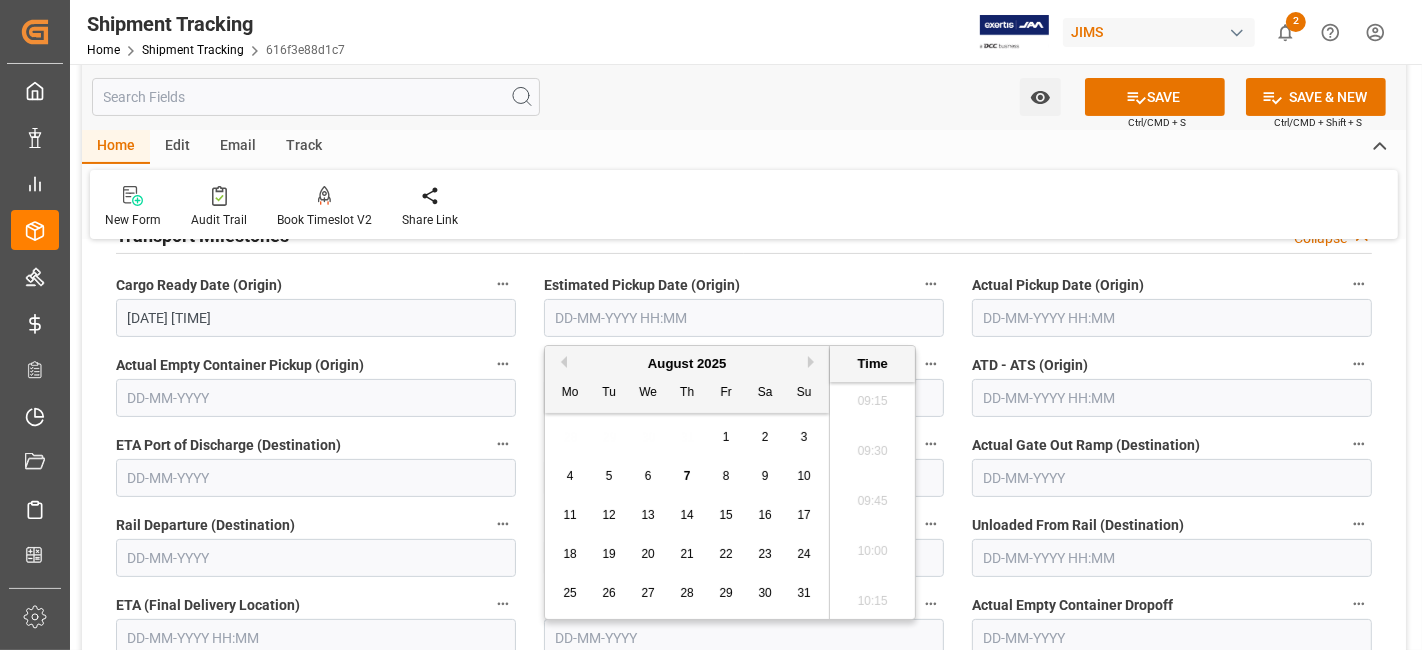 click on "7" at bounding box center [687, 476] 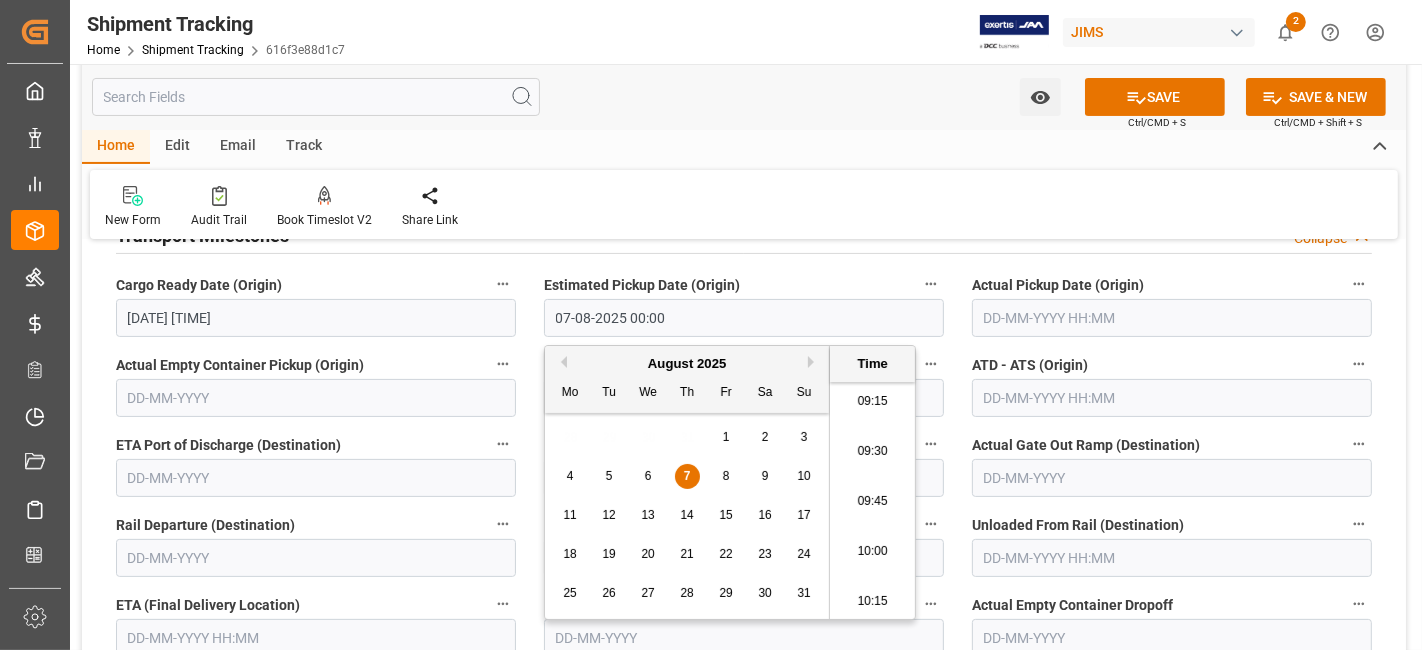 type on "07-08-2025 00:00" 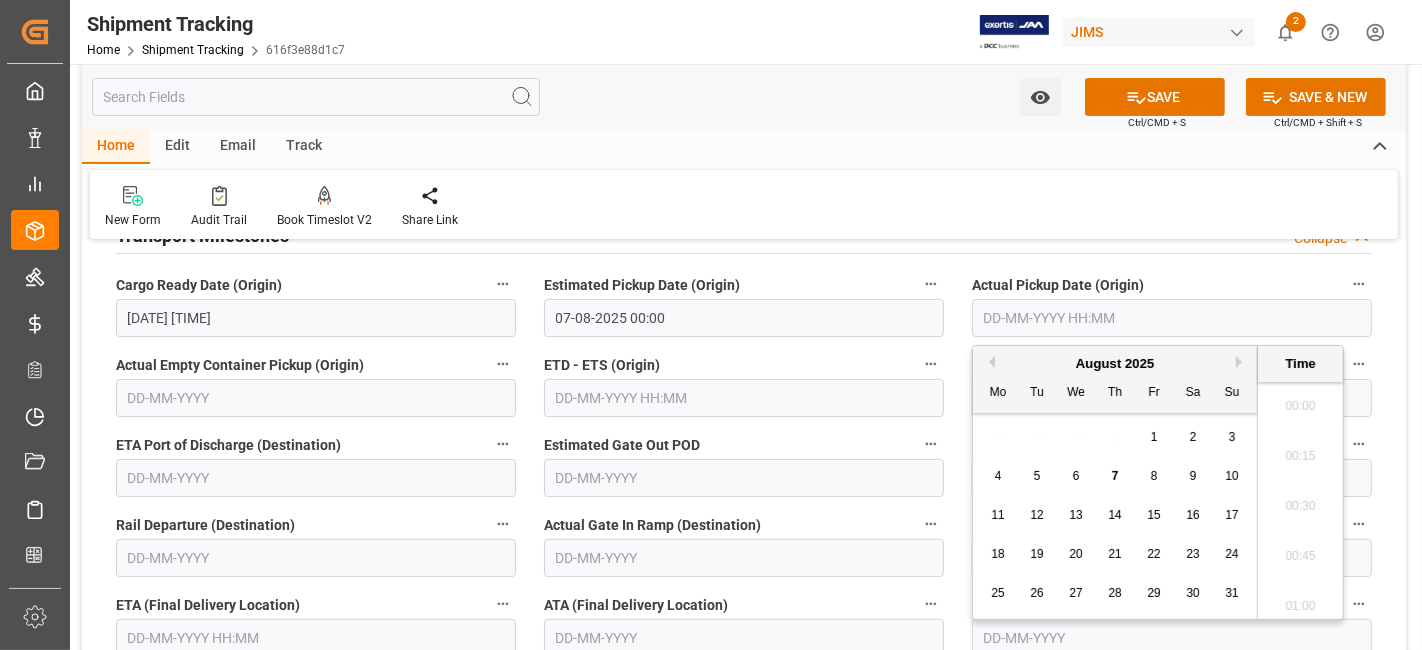 click at bounding box center [1172, 318] 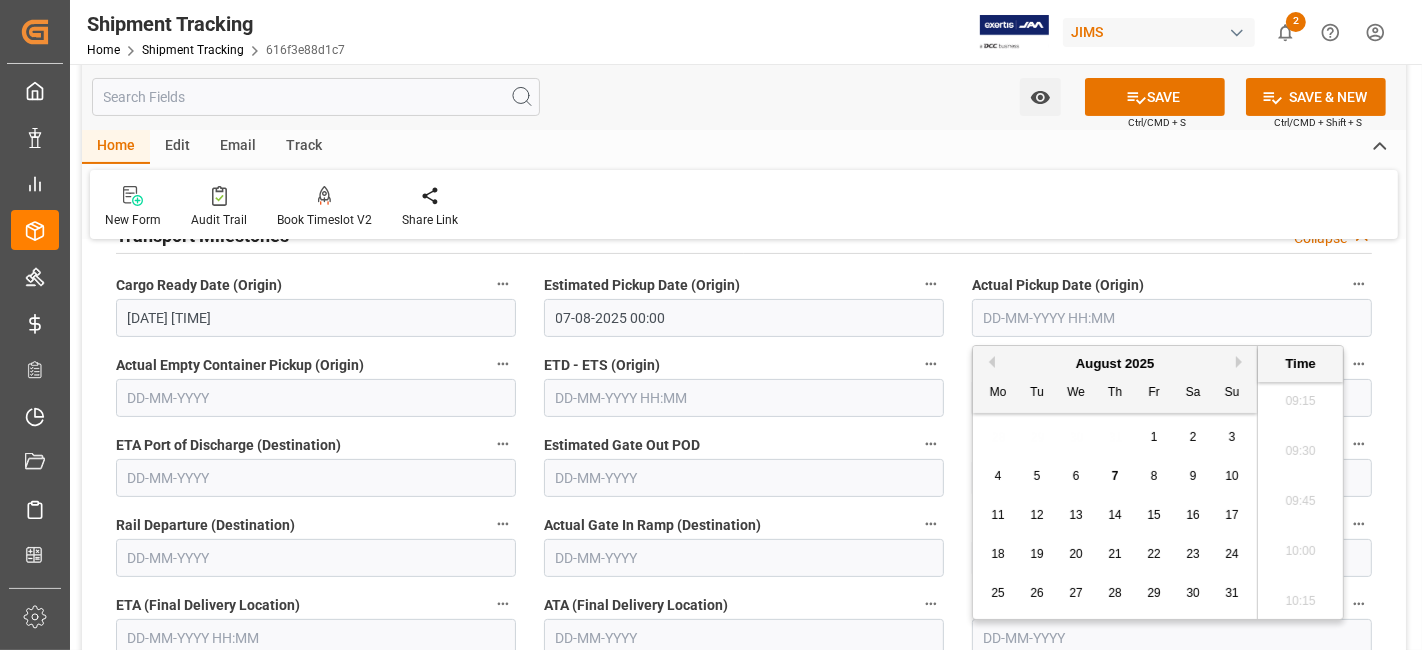 click on "28 29 30 31 1 2 3" at bounding box center (1115, 437) 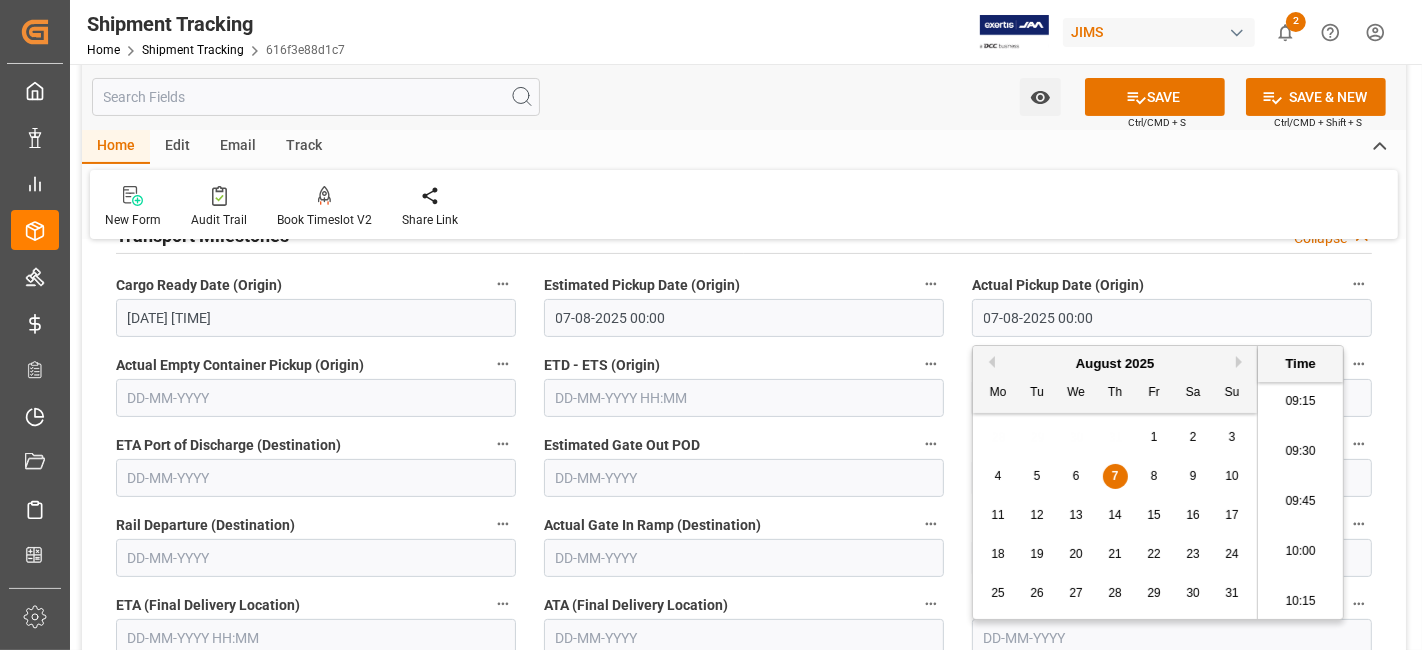 click on "ETD - ETS (Origin)" at bounding box center (744, 365) 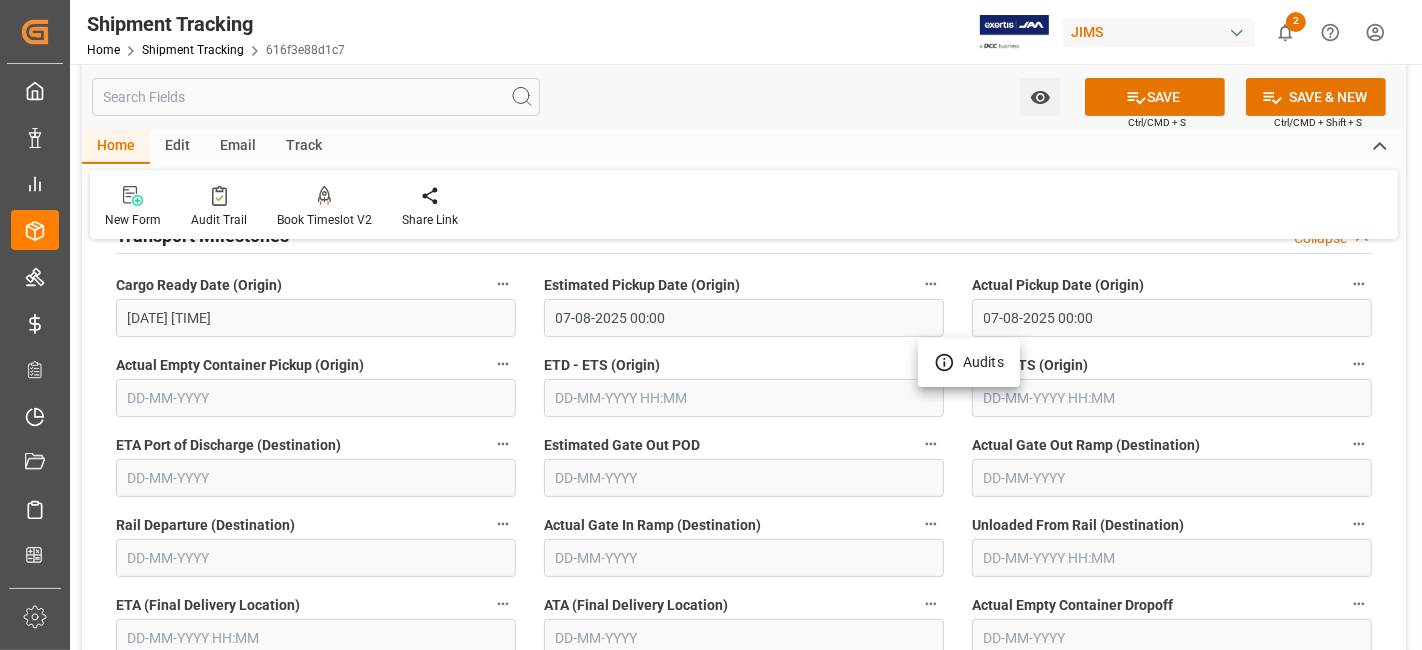 click at bounding box center [711, 325] 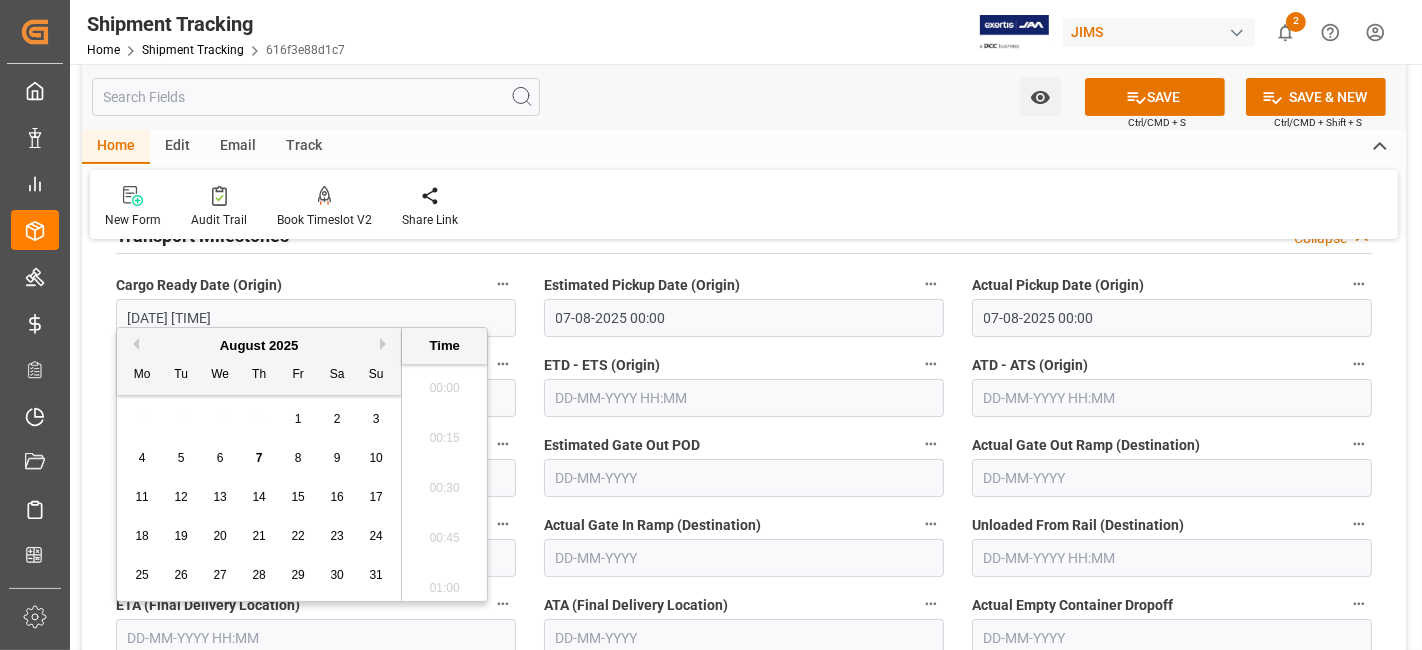 click at bounding box center [316, 638] 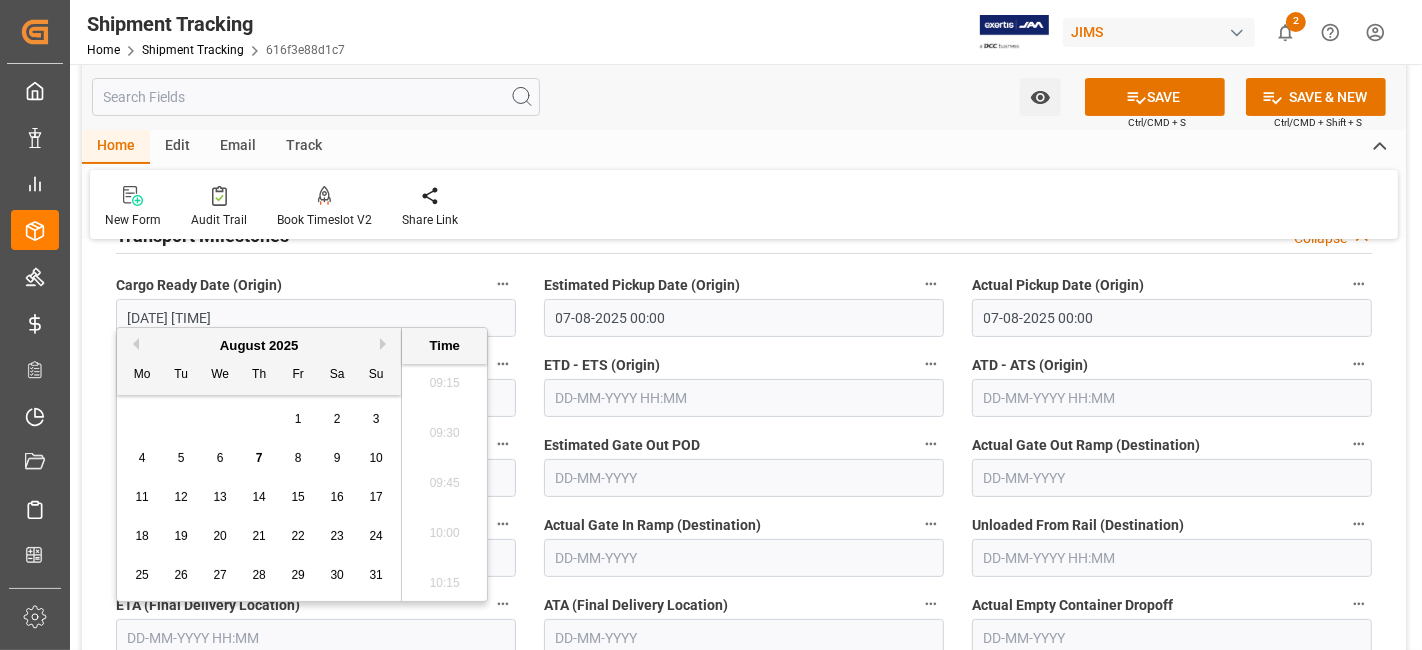 click on "11 12 13 14 15 16 17" at bounding box center [259, 497] 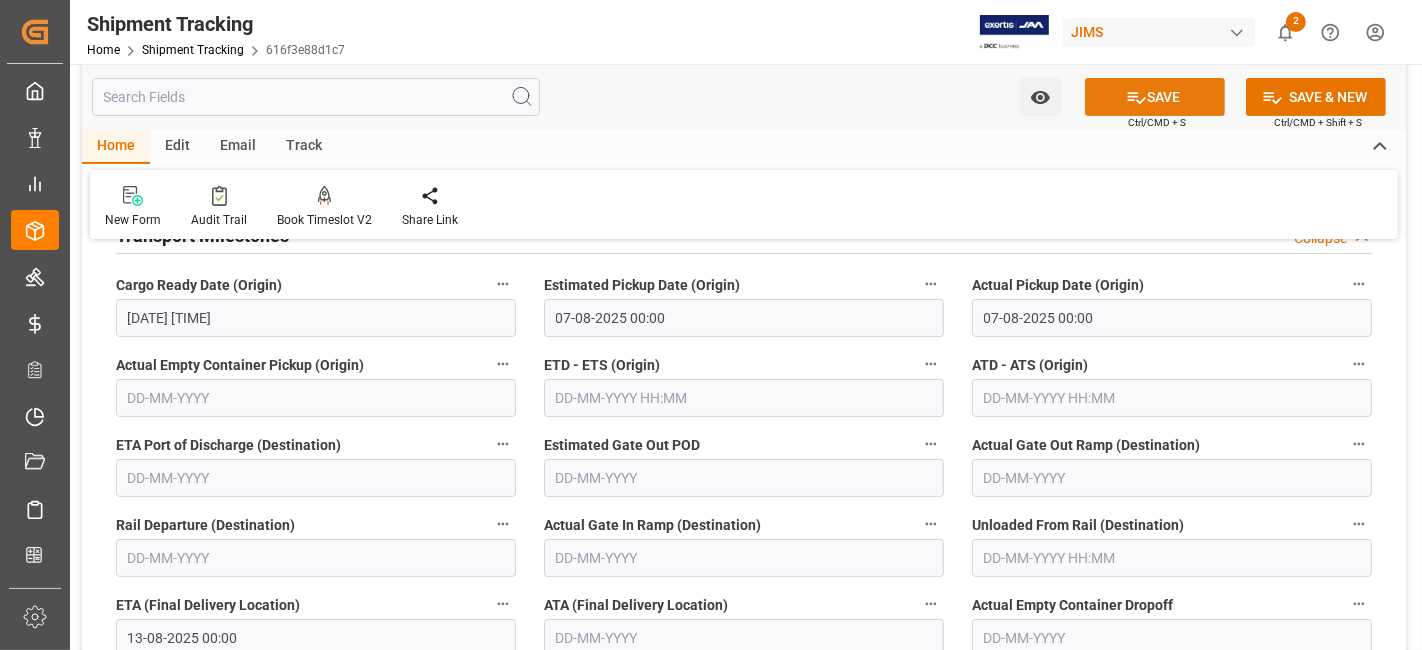 click on "SAVE" at bounding box center (1155, 97) 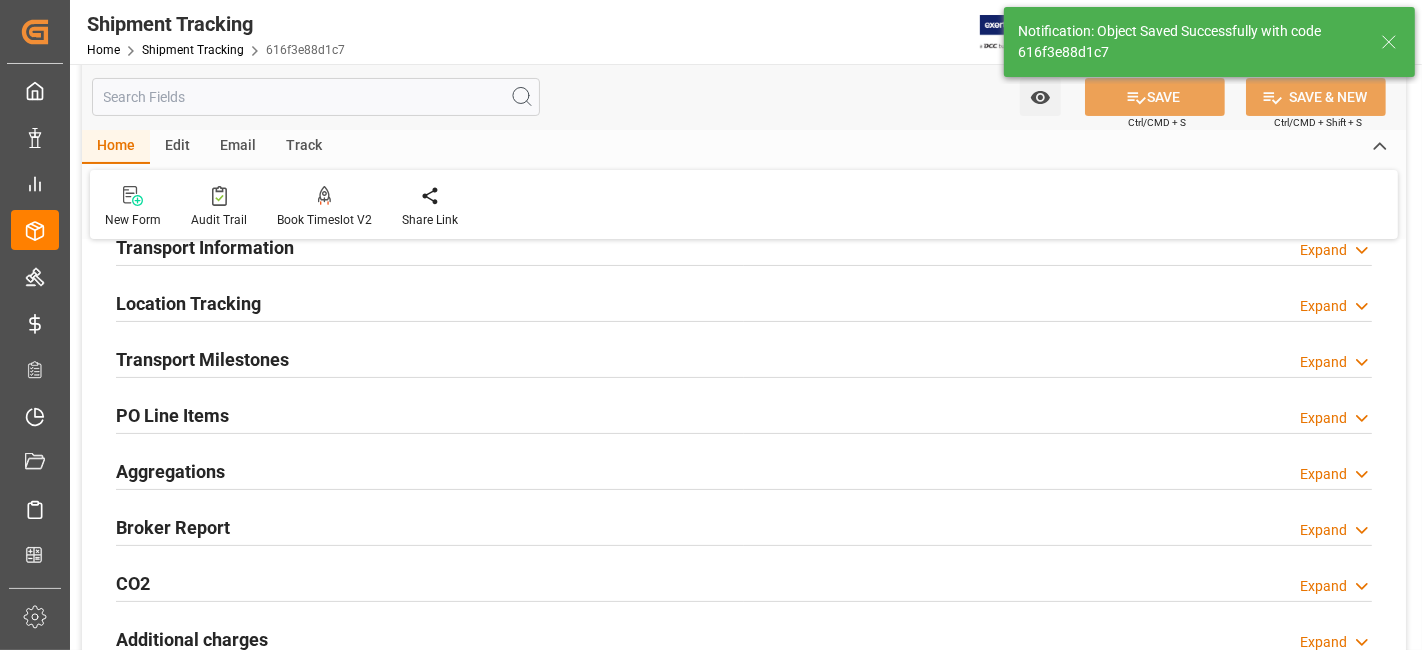scroll, scrollTop: 0, scrollLeft: 0, axis: both 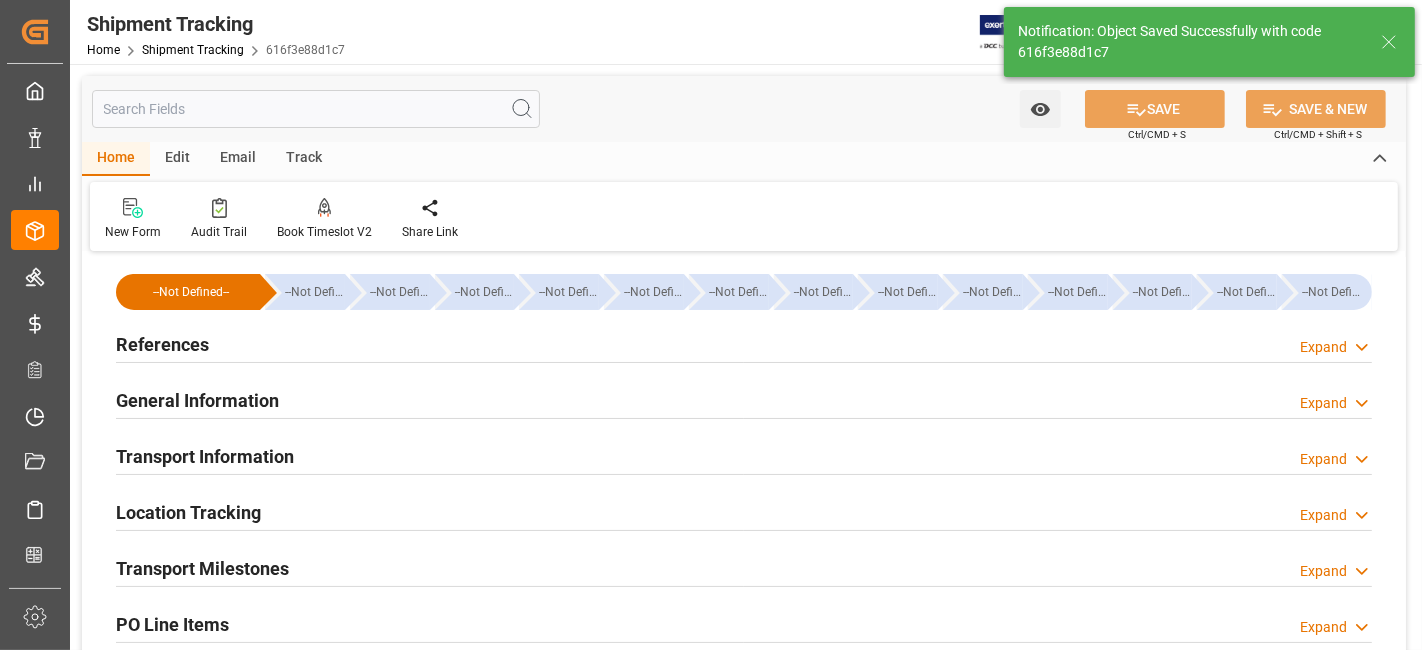 click on "Transport Information Expand" at bounding box center (744, 455) 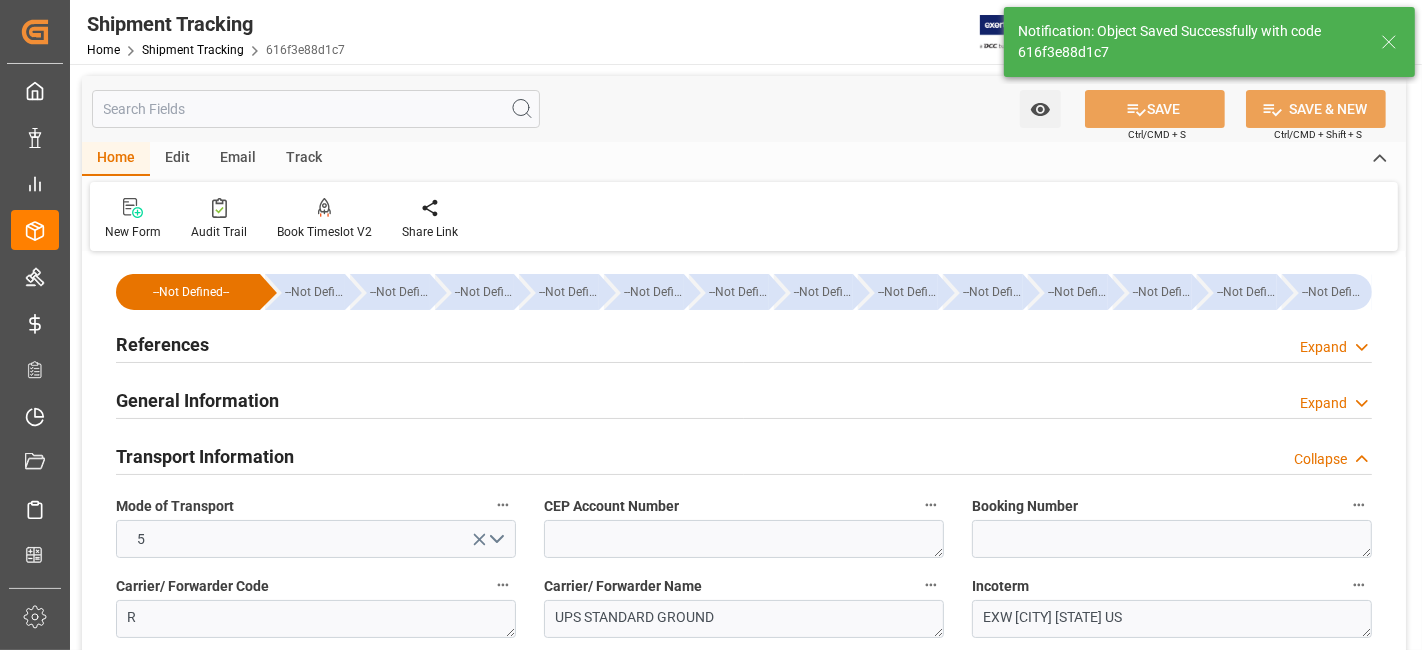 scroll, scrollTop: 333, scrollLeft: 0, axis: vertical 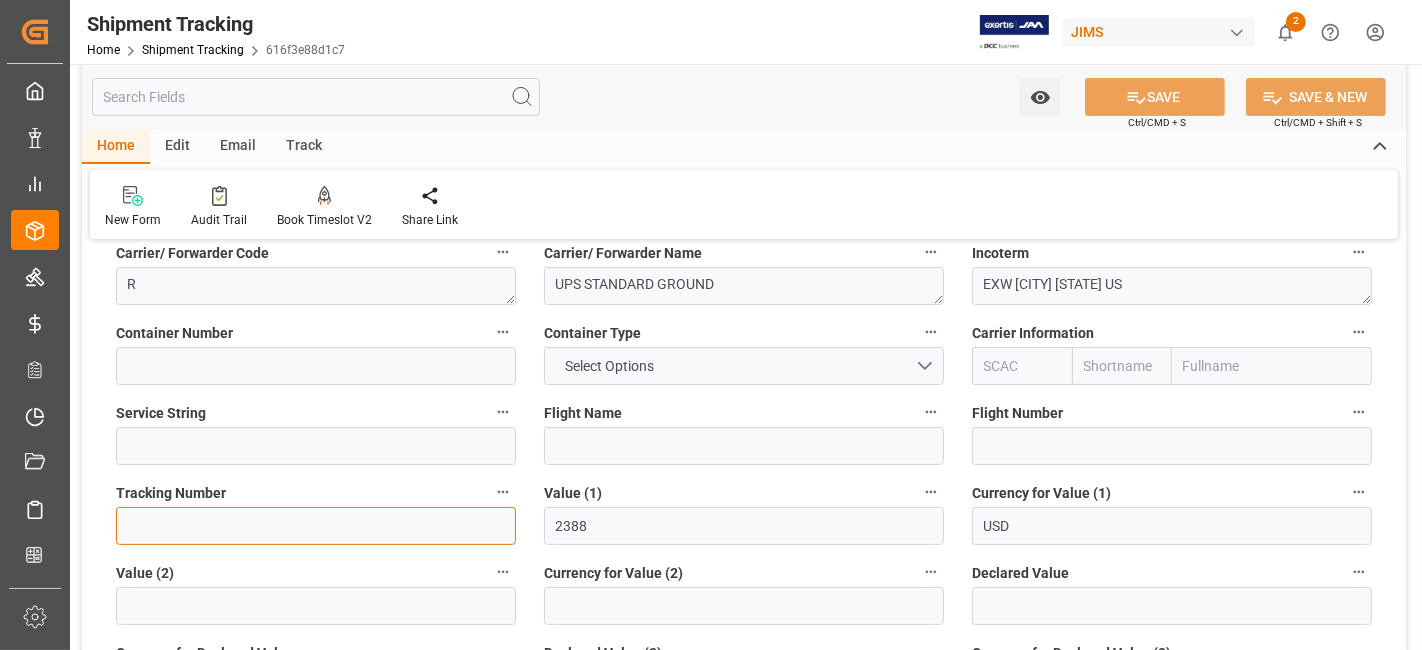 click at bounding box center (316, 526) 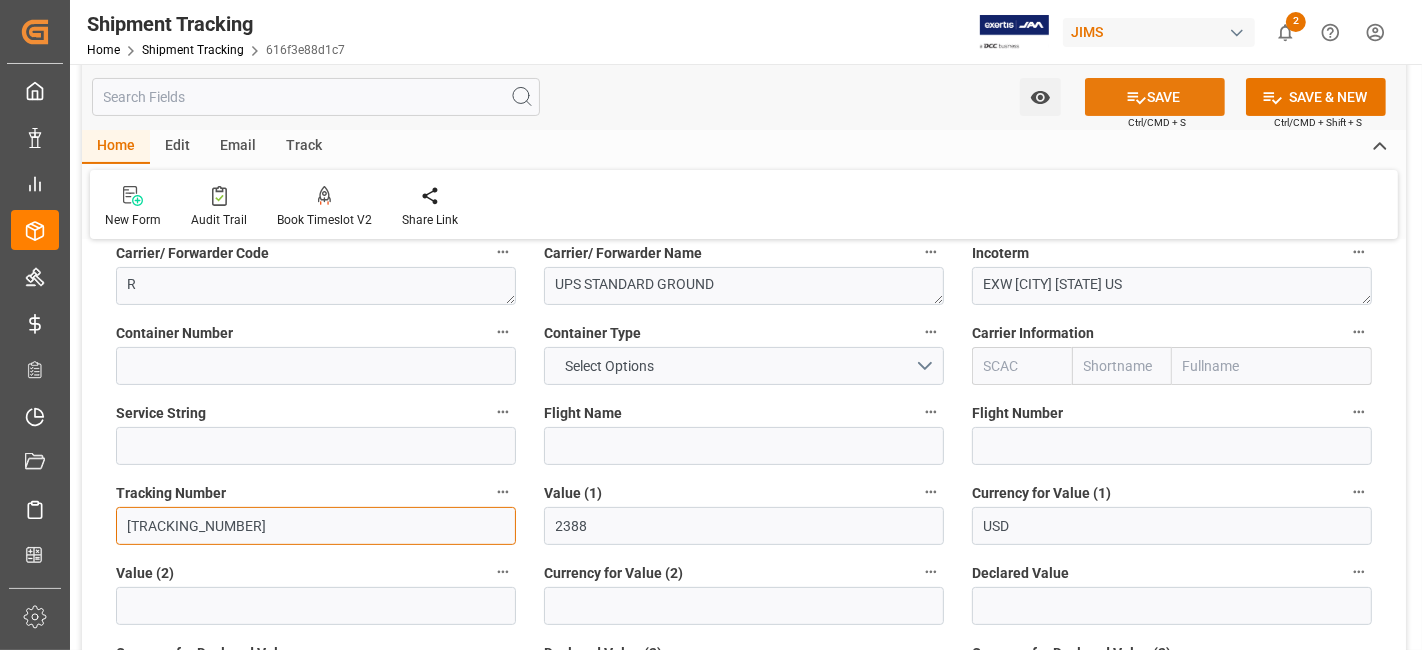 type on "1Z6434666658729115" 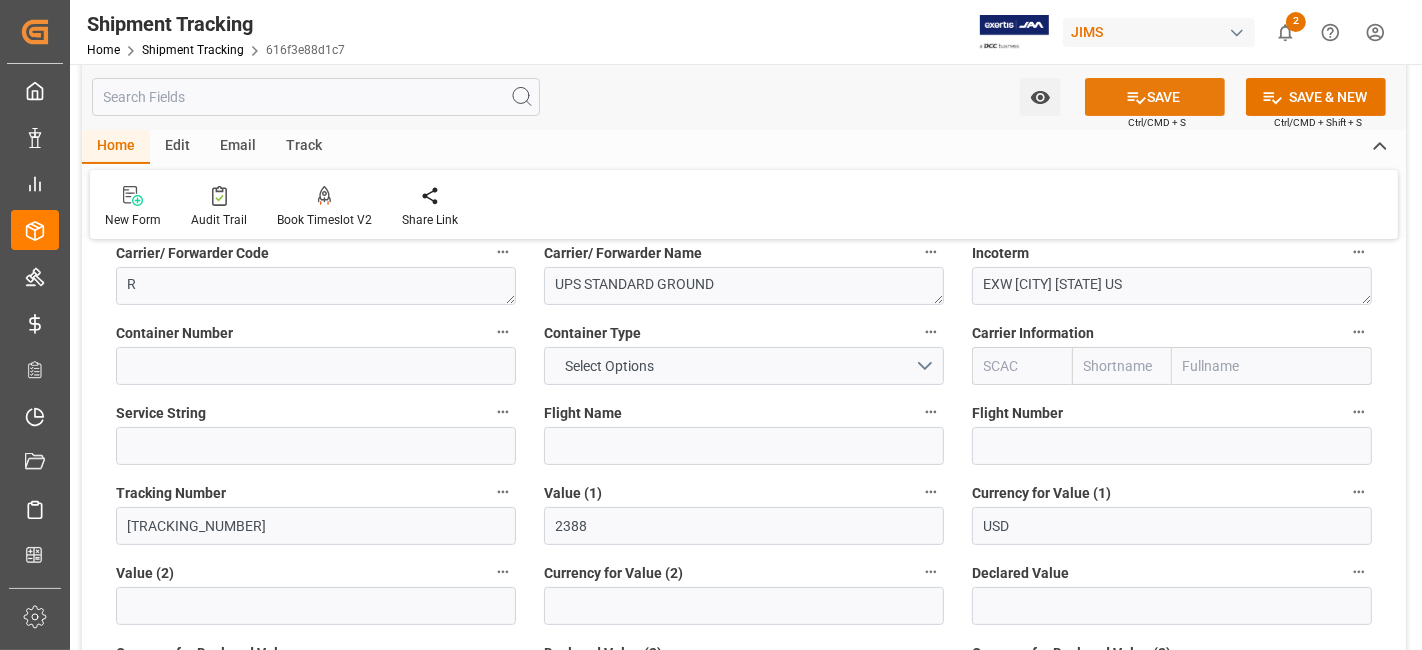 click on "SAVE" at bounding box center [1155, 97] 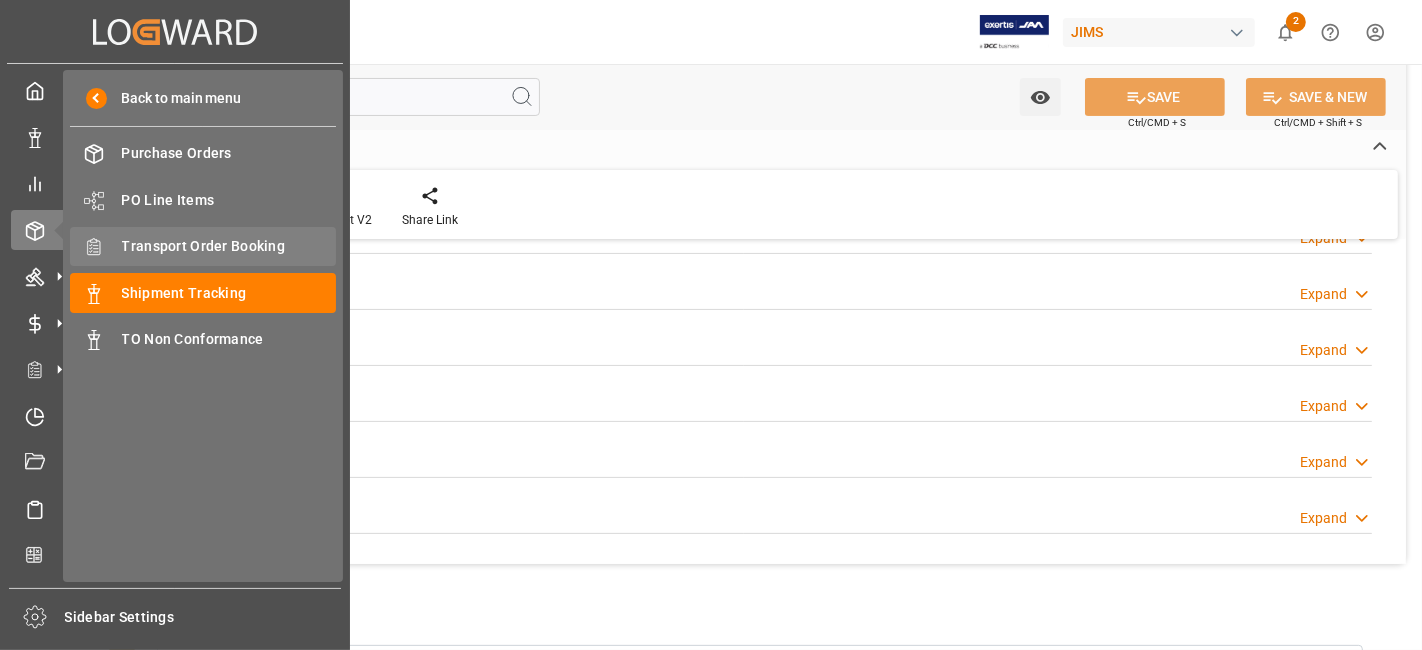 click on "Transport Order Booking" at bounding box center [229, 246] 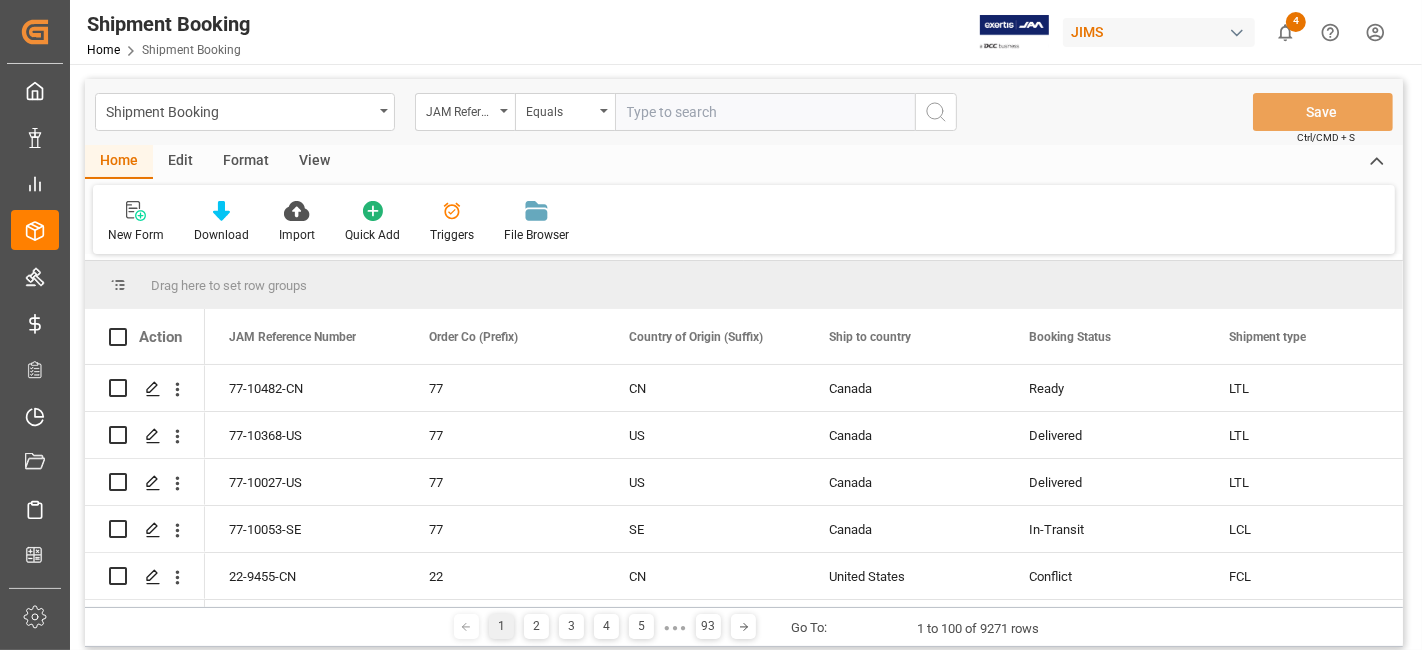 click at bounding box center (765, 112) 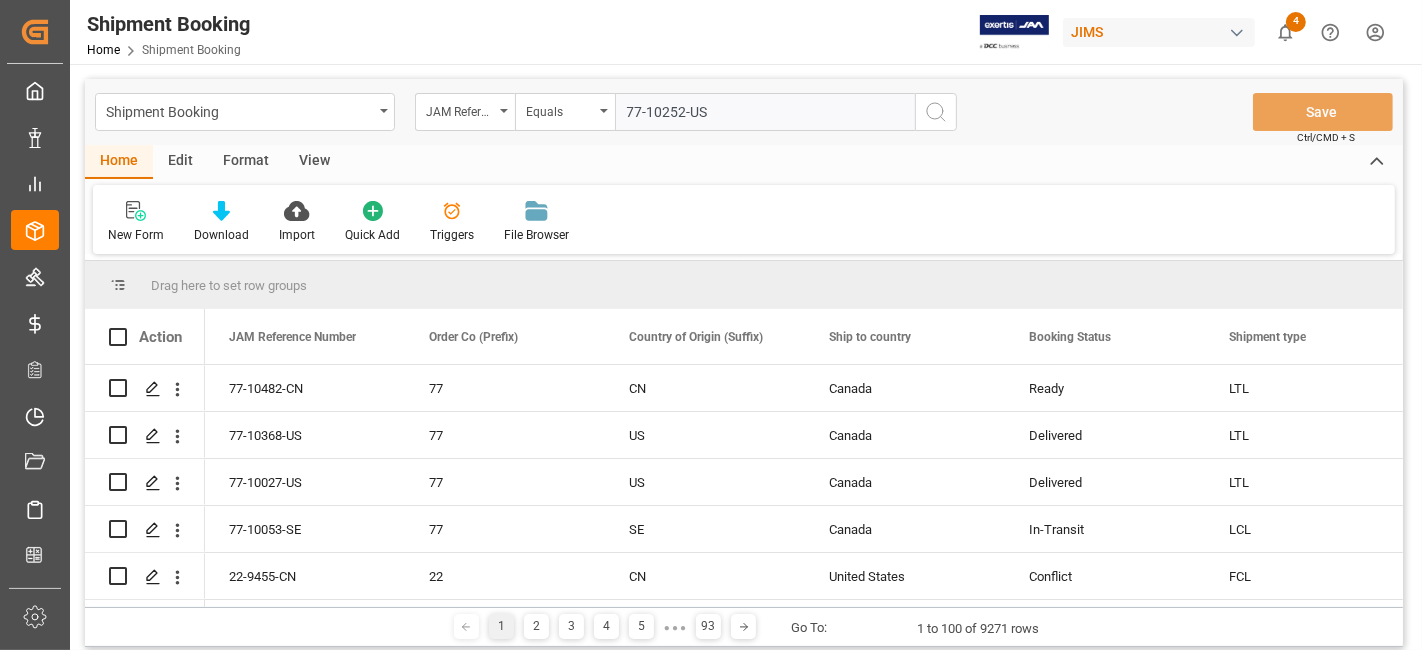 type on "77-10252-US" 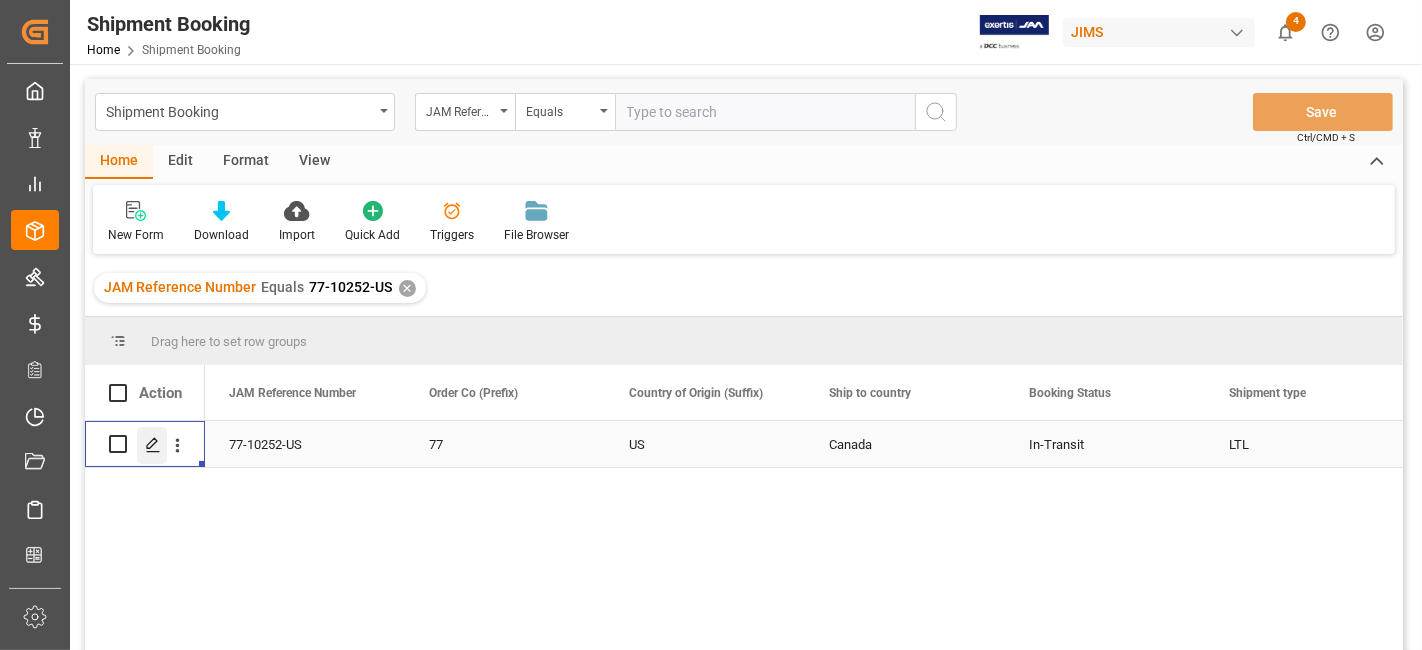 click 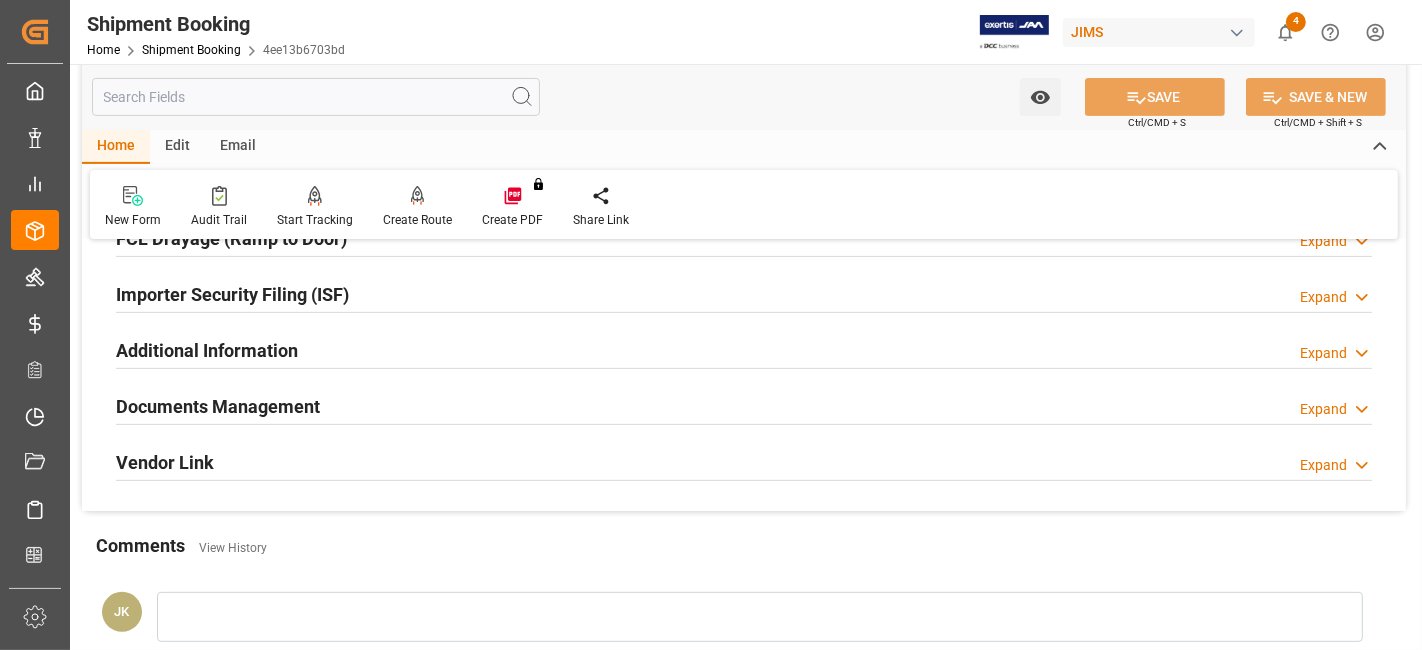 scroll, scrollTop: 555, scrollLeft: 0, axis: vertical 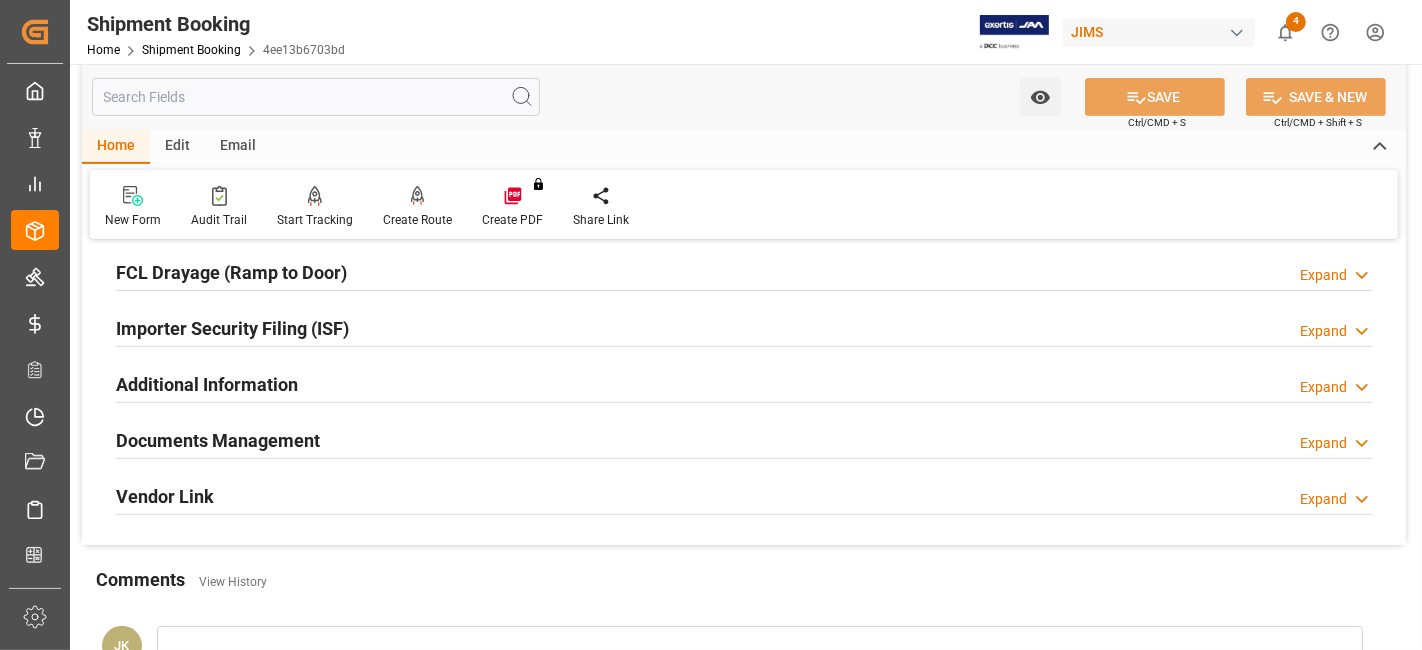 click on "Documents Management" at bounding box center (218, 440) 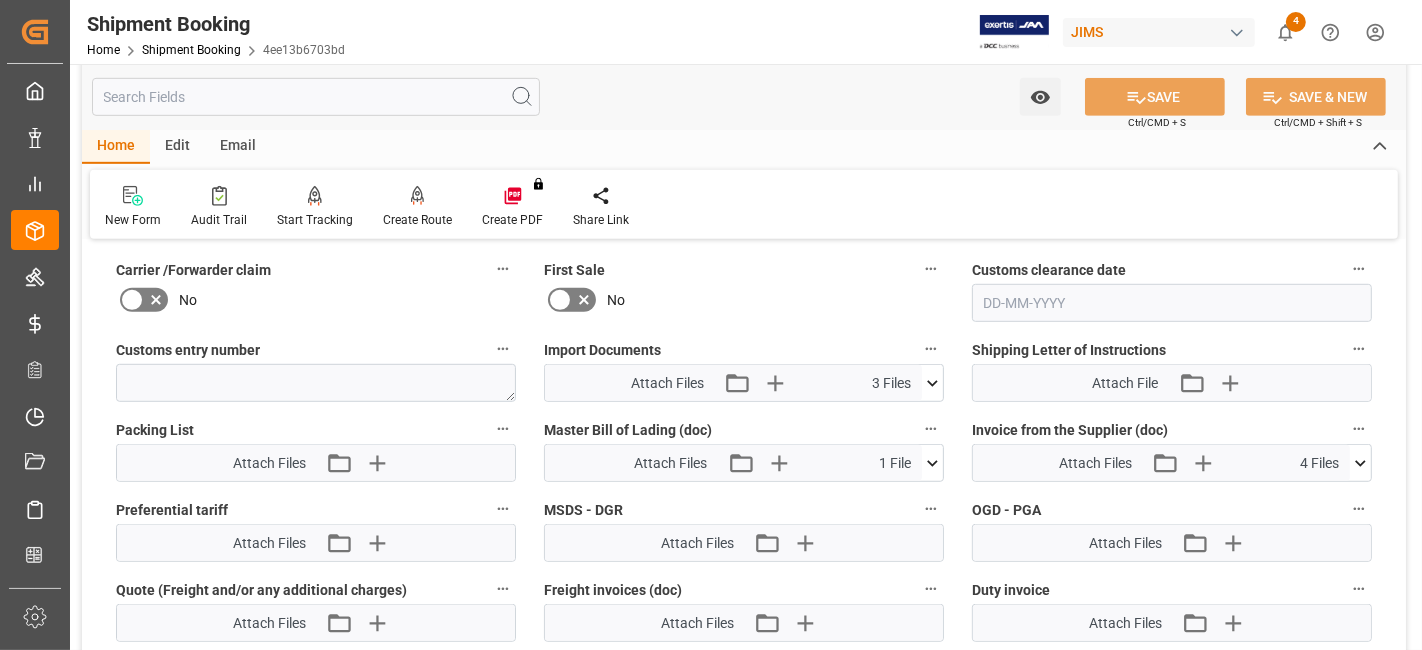 scroll, scrollTop: 1000, scrollLeft: 0, axis: vertical 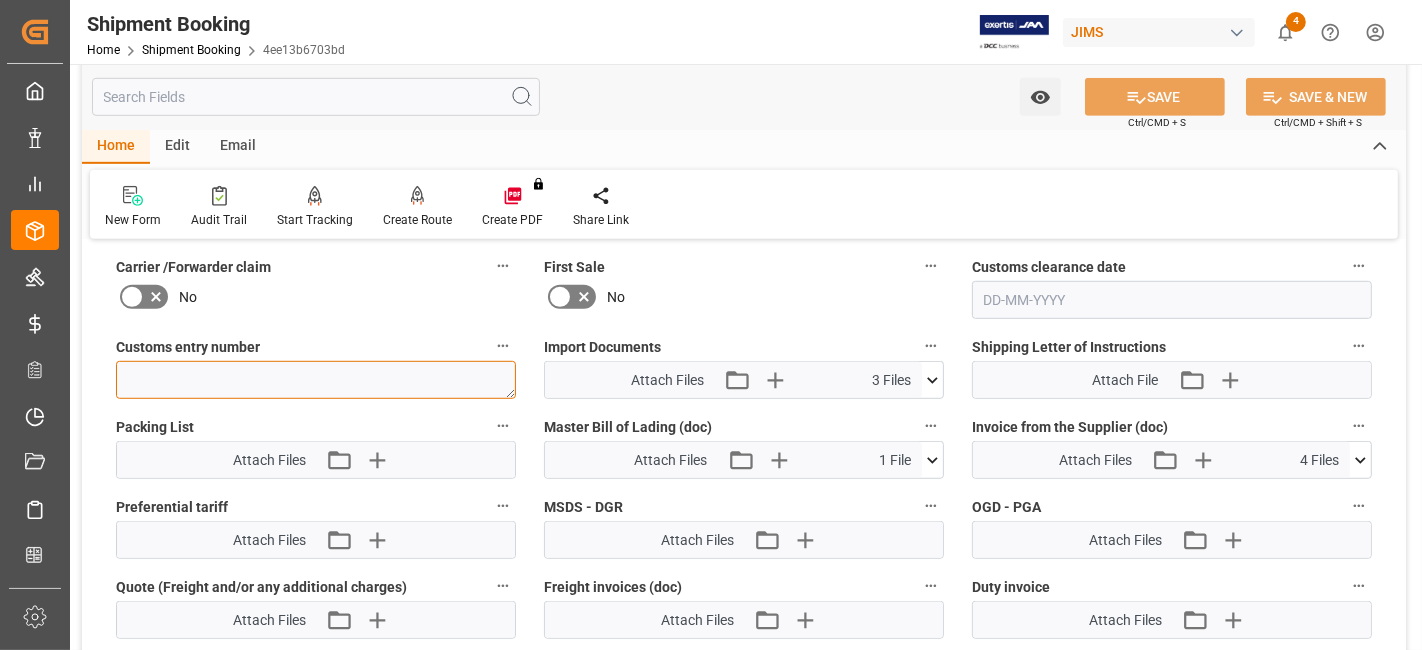 click at bounding box center (316, 380) 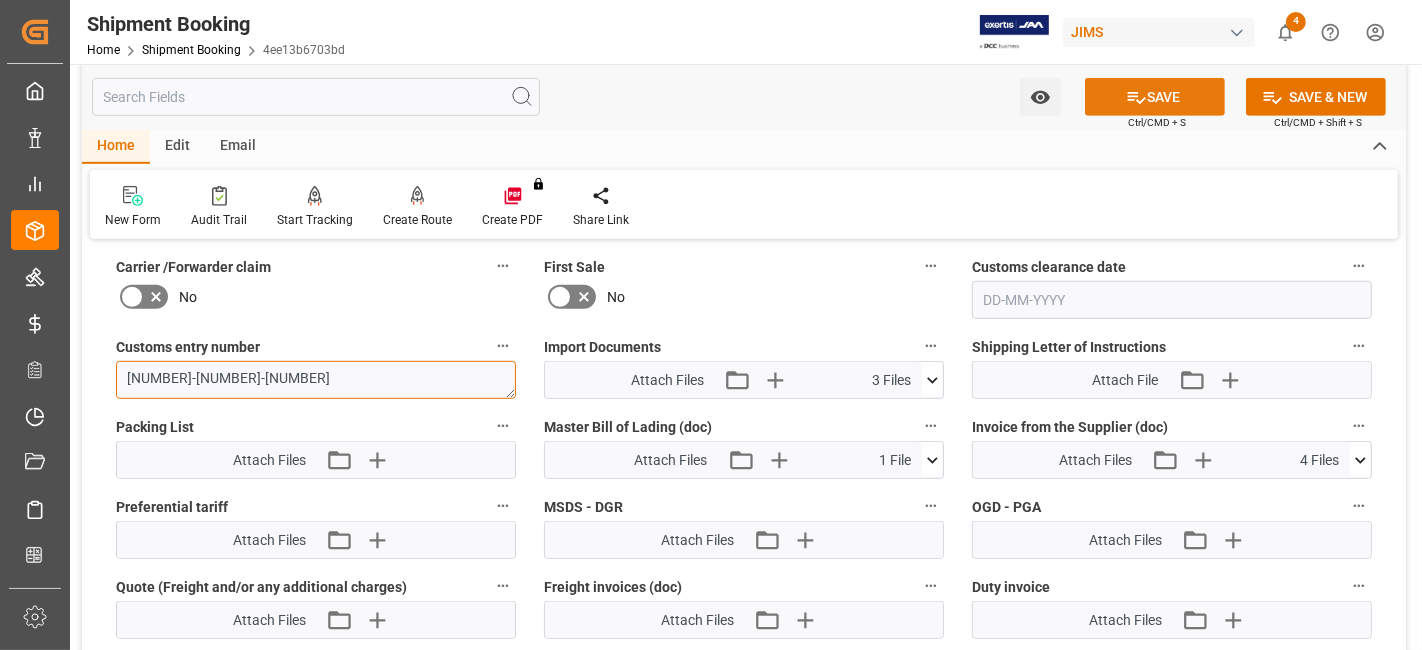 type on "13391-69270970-7" 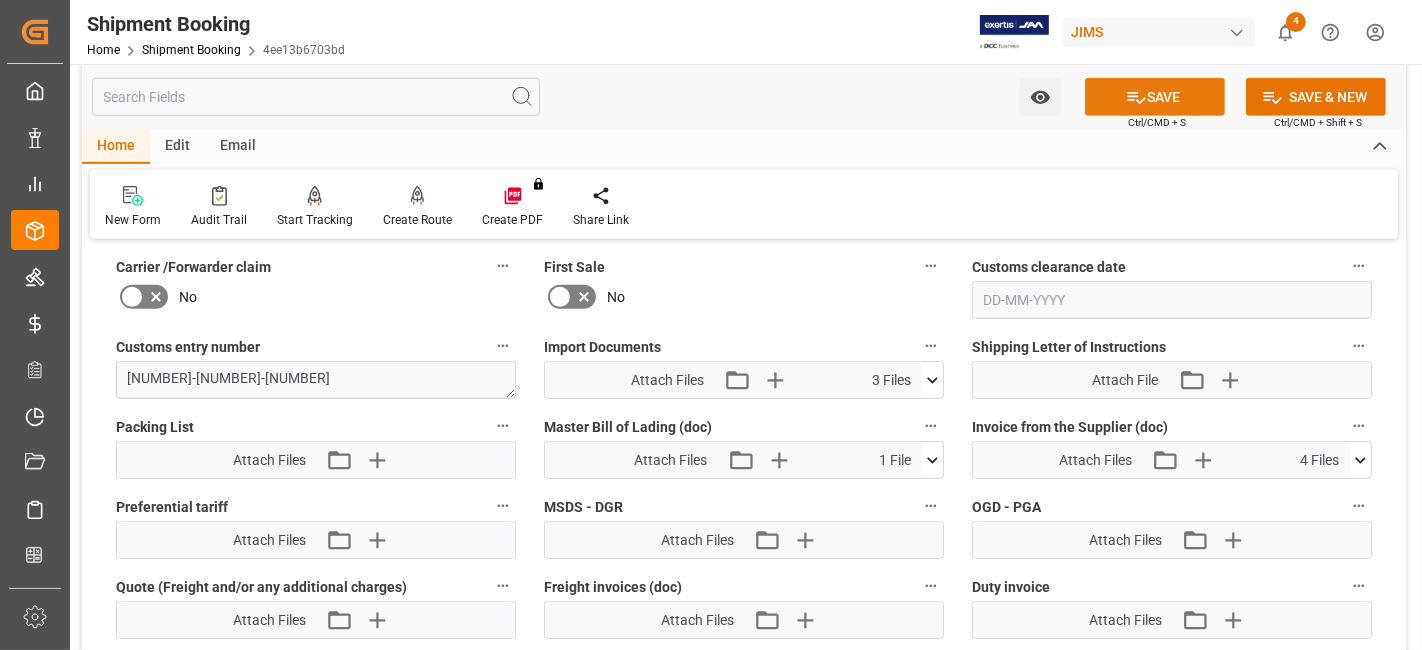 click on "SAVE" at bounding box center [1155, 97] 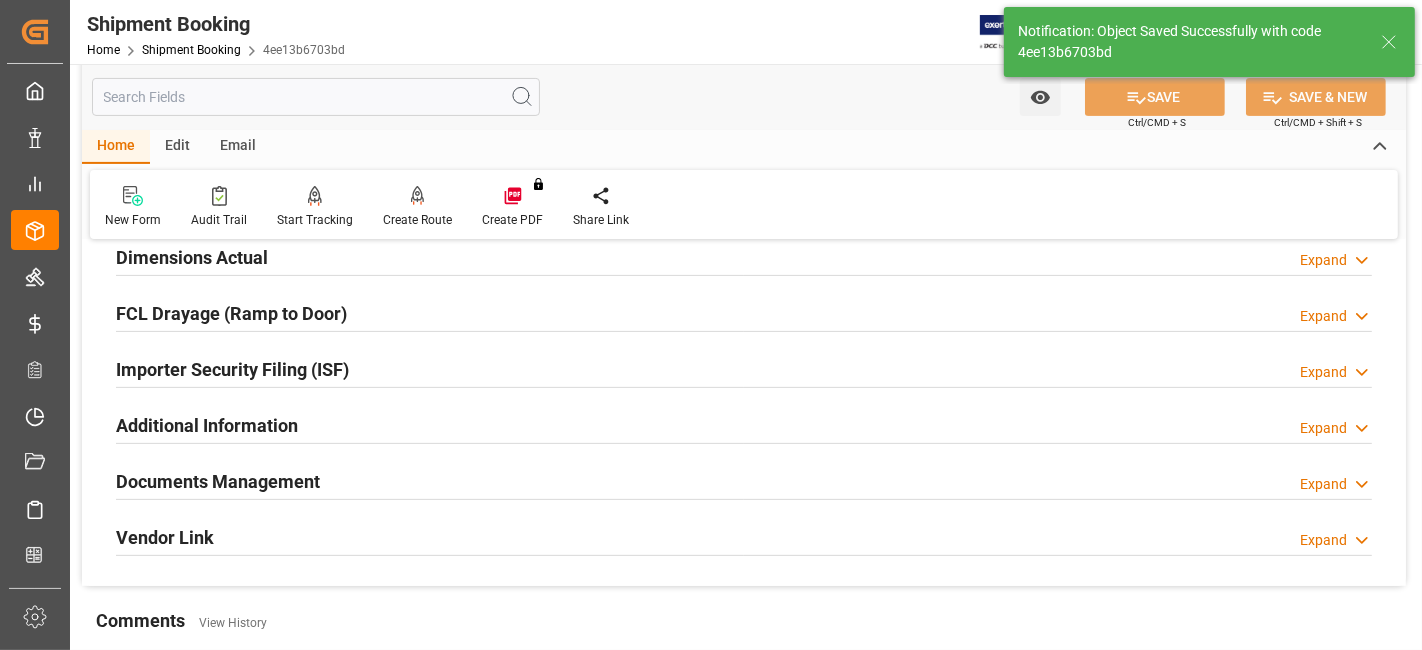 scroll, scrollTop: 513, scrollLeft: 0, axis: vertical 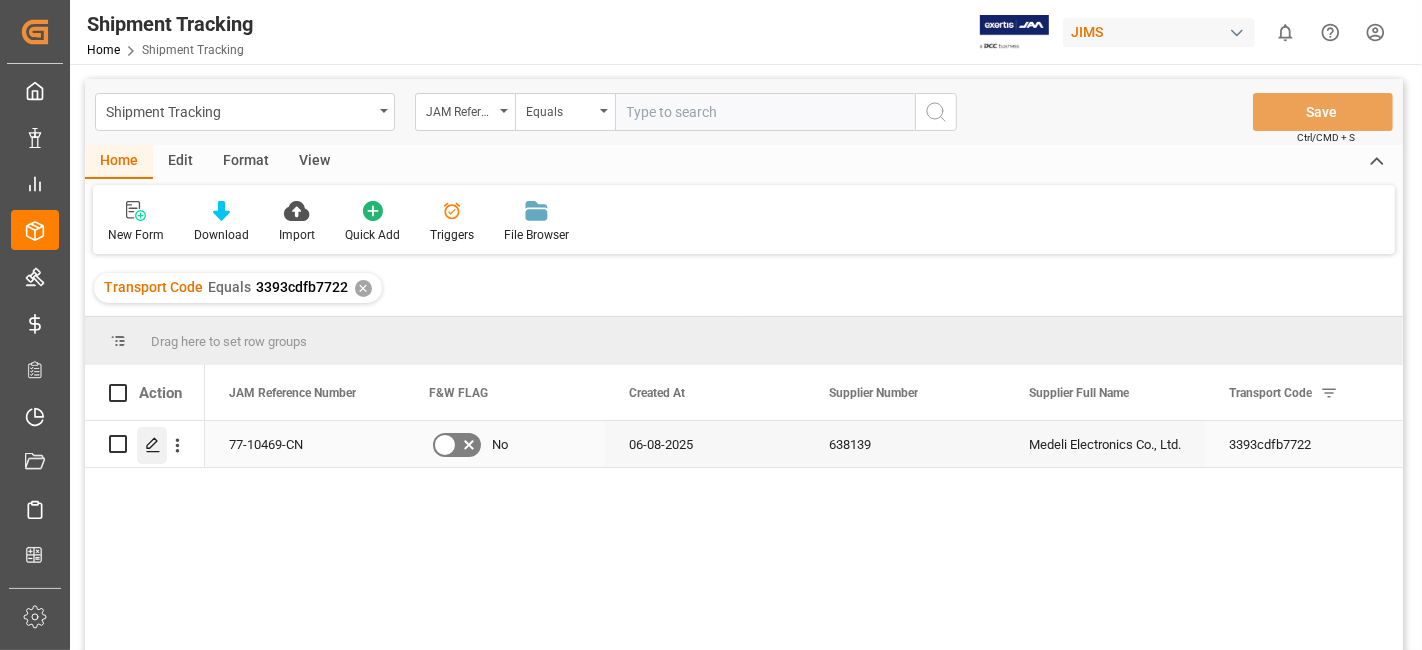 click 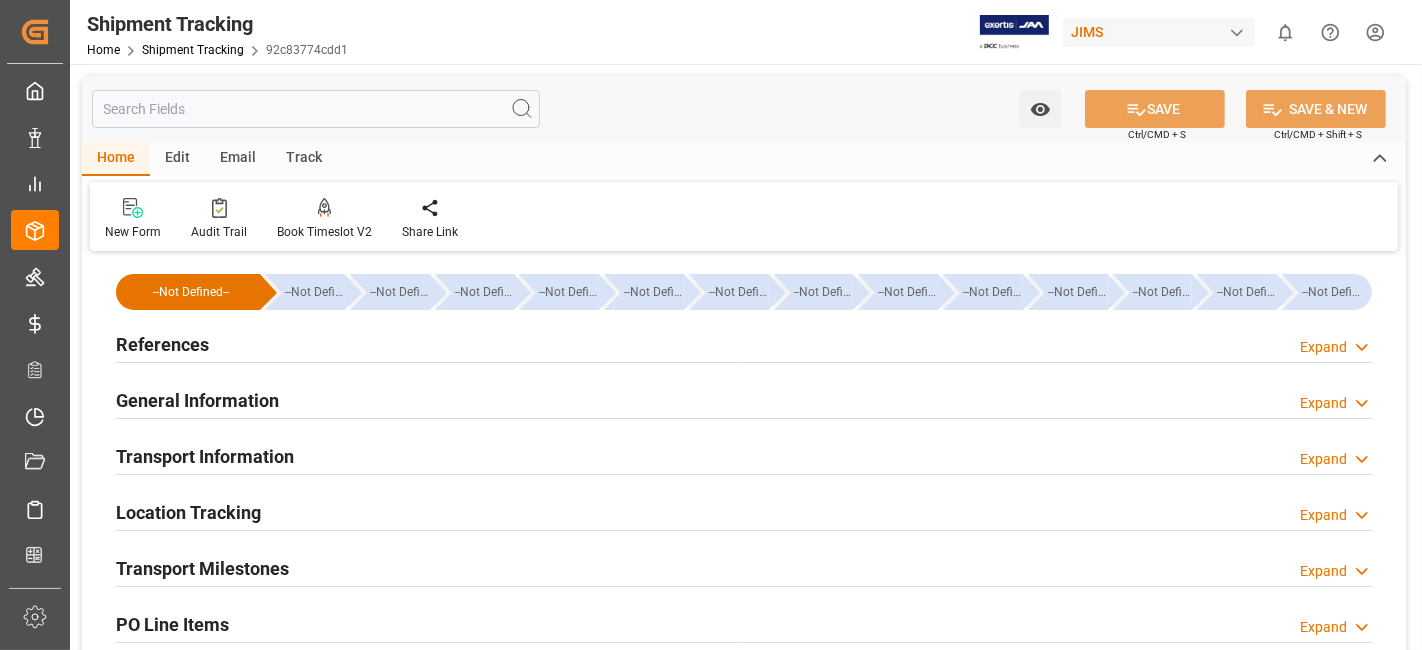type on "06-08-2025" 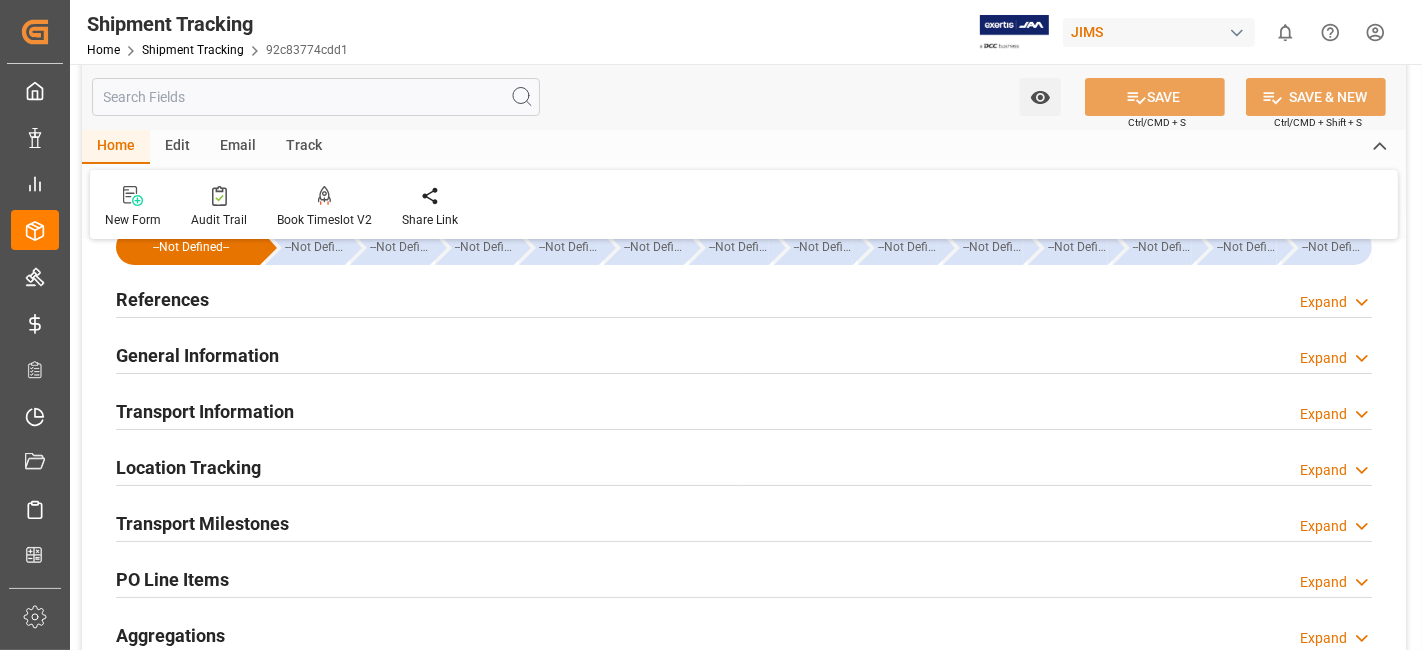scroll, scrollTop: 0, scrollLeft: 0, axis: both 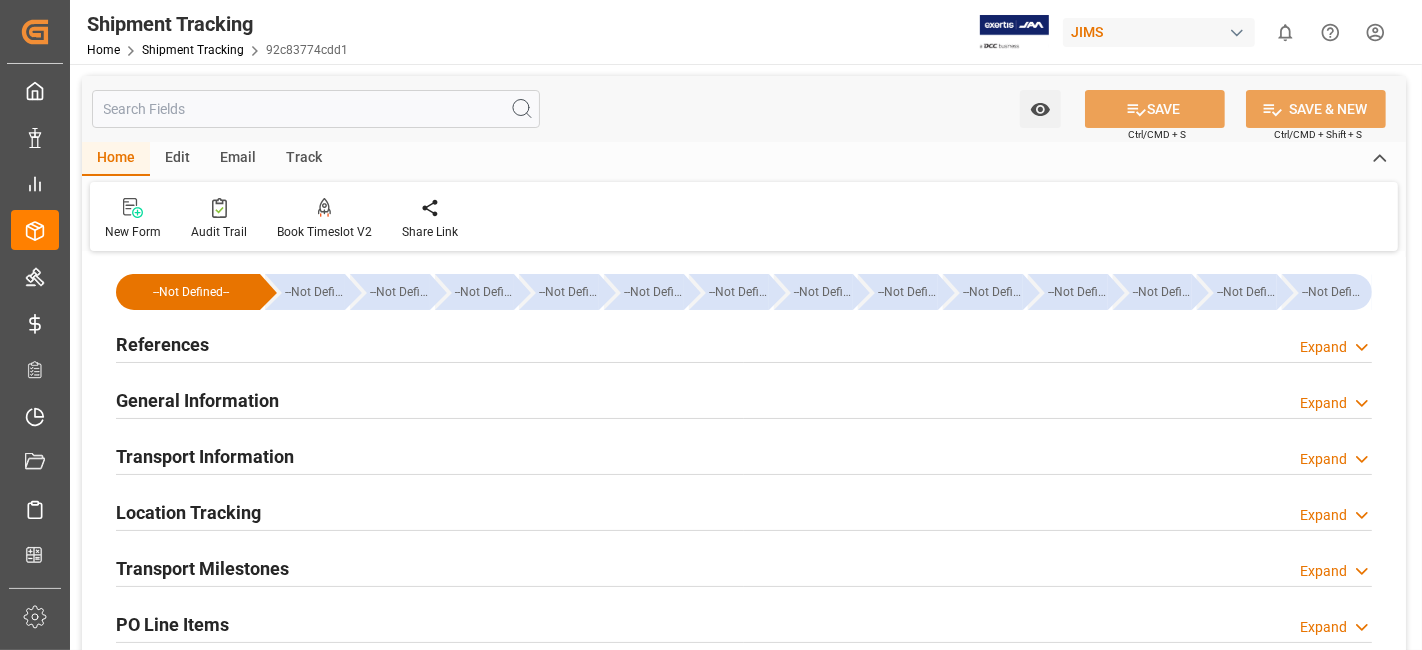 click on "References Expand" at bounding box center [744, 343] 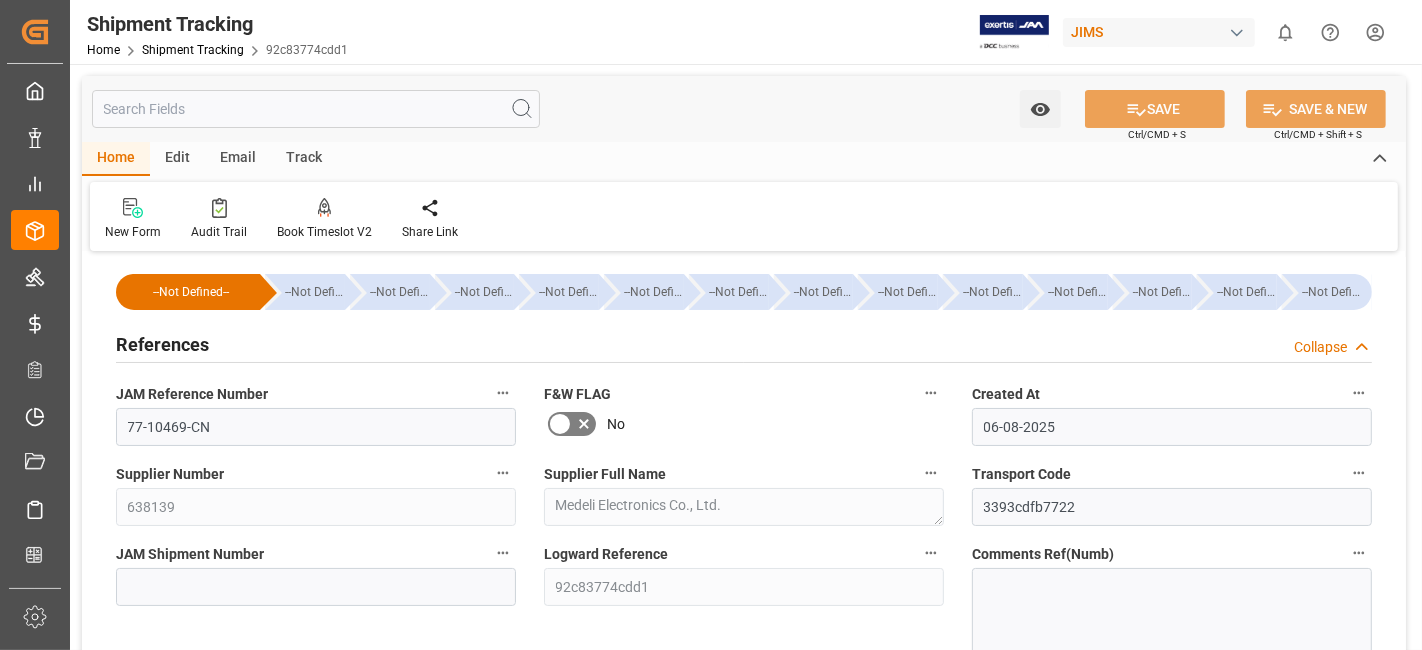 scroll, scrollTop: 111, scrollLeft: 0, axis: vertical 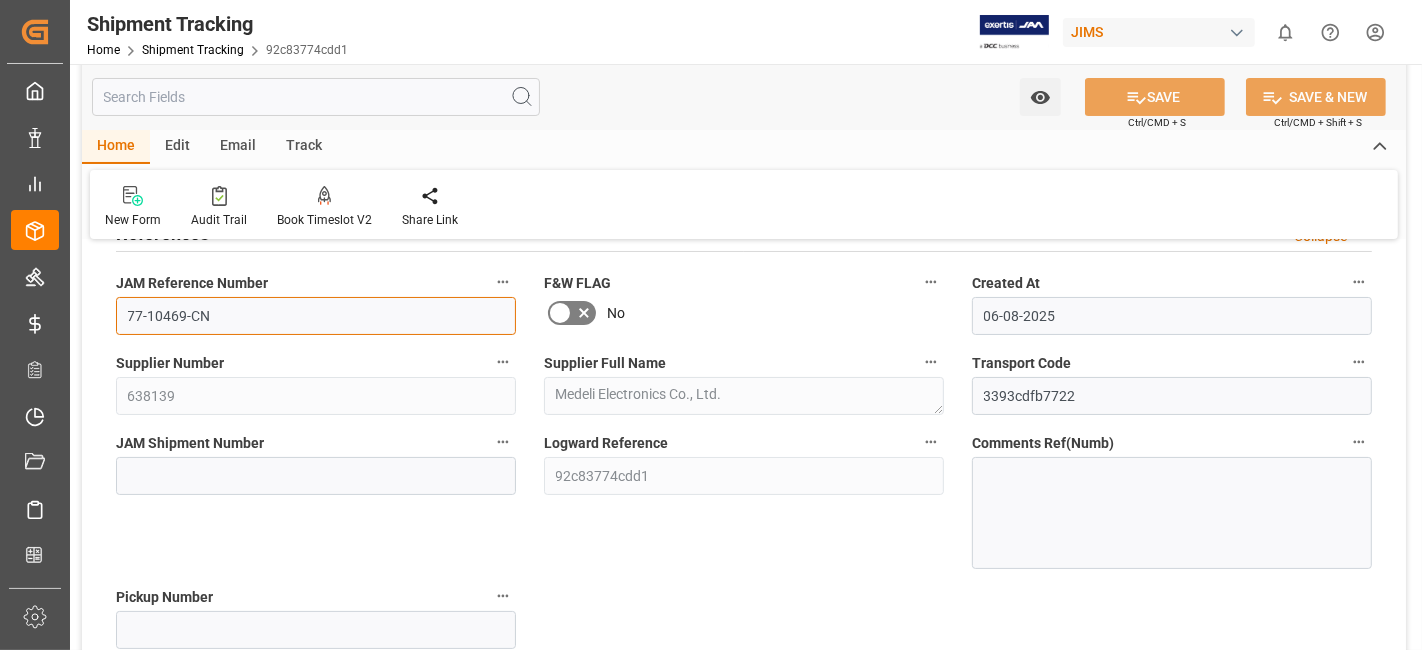 drag, startPoint x: 165, startPoint y: 318, endPoint x: 71, endPoint y: 318, distance: 94 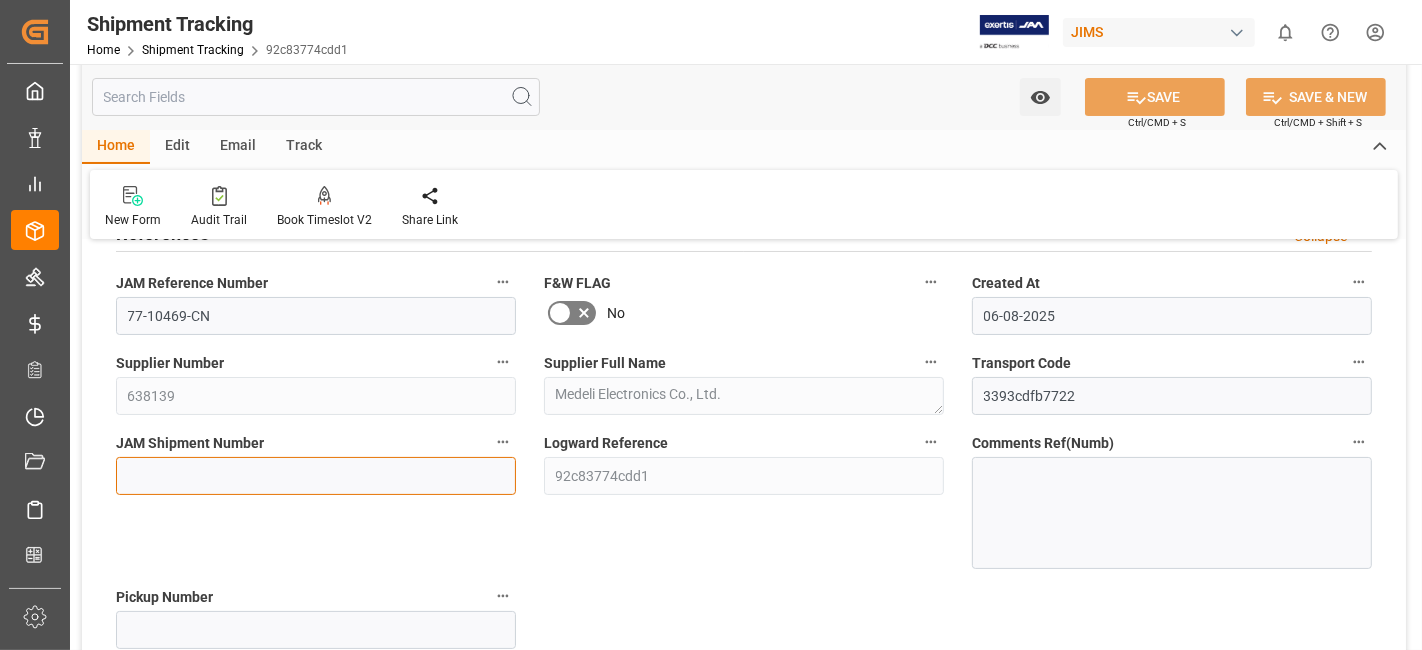 click at bounding box center (316, 476) 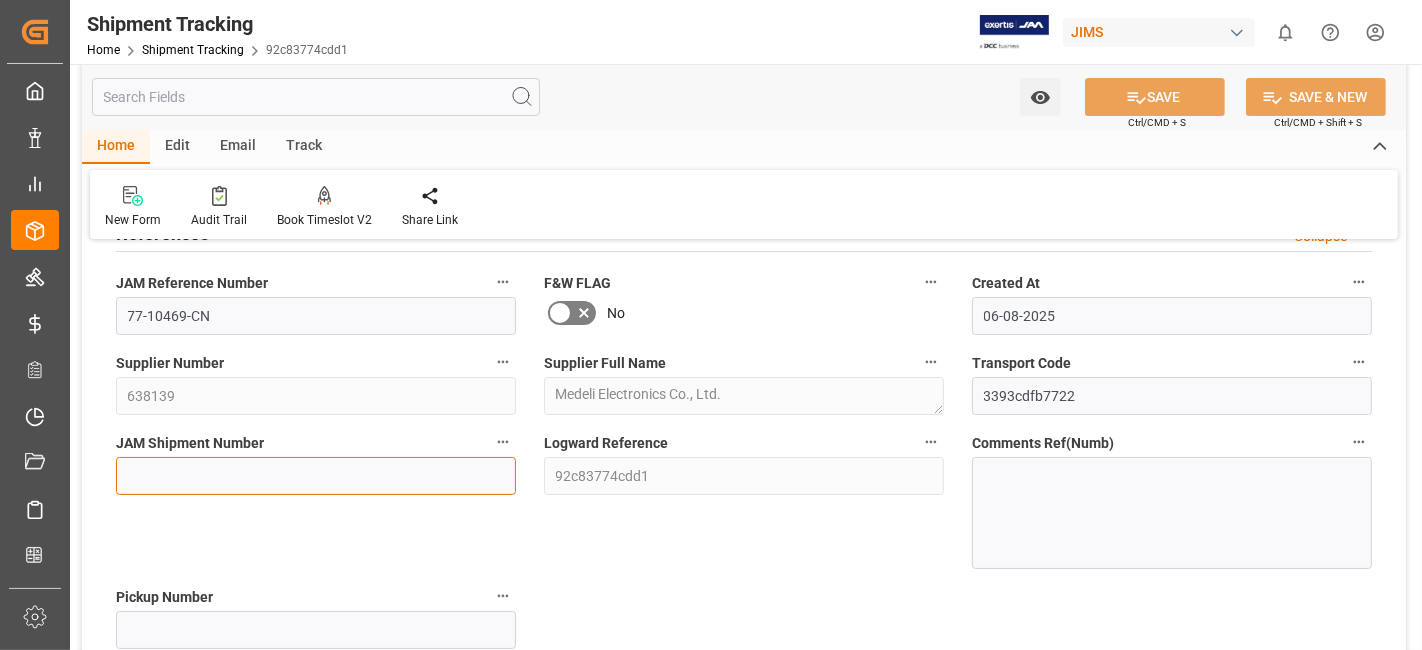 click at bounding box center (316, 476) 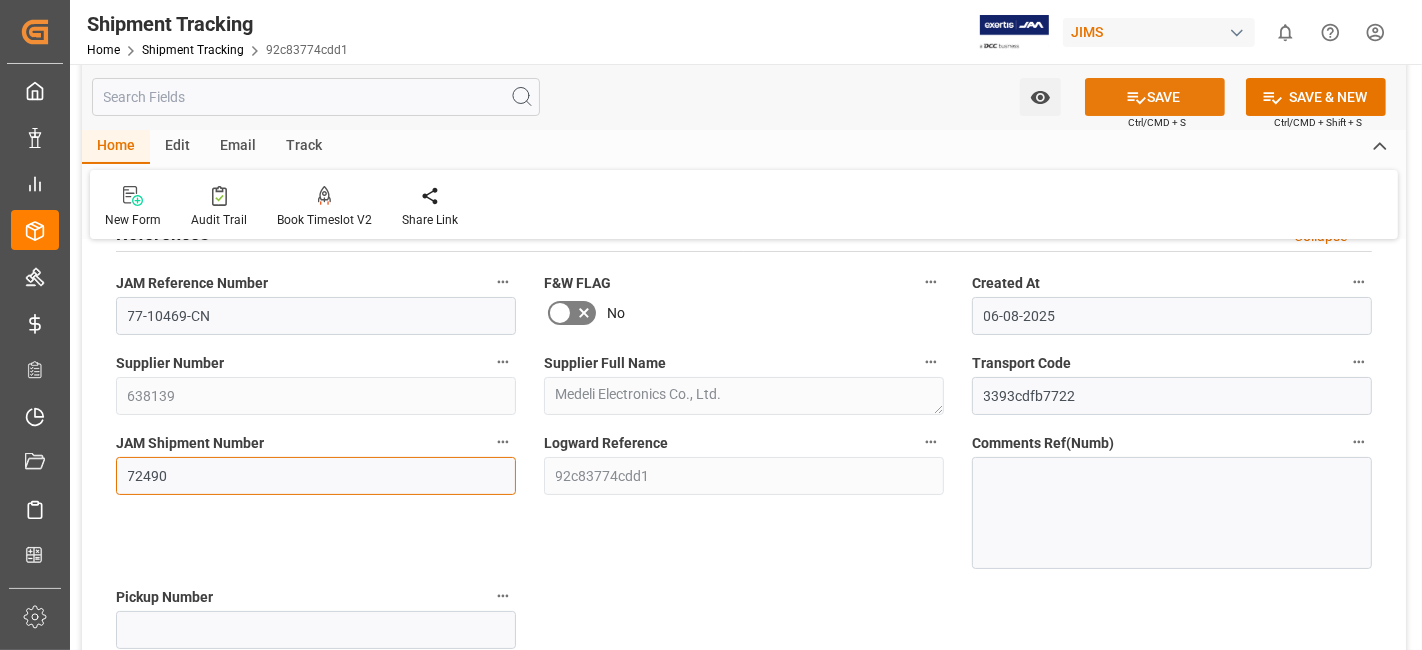 type on "72490" 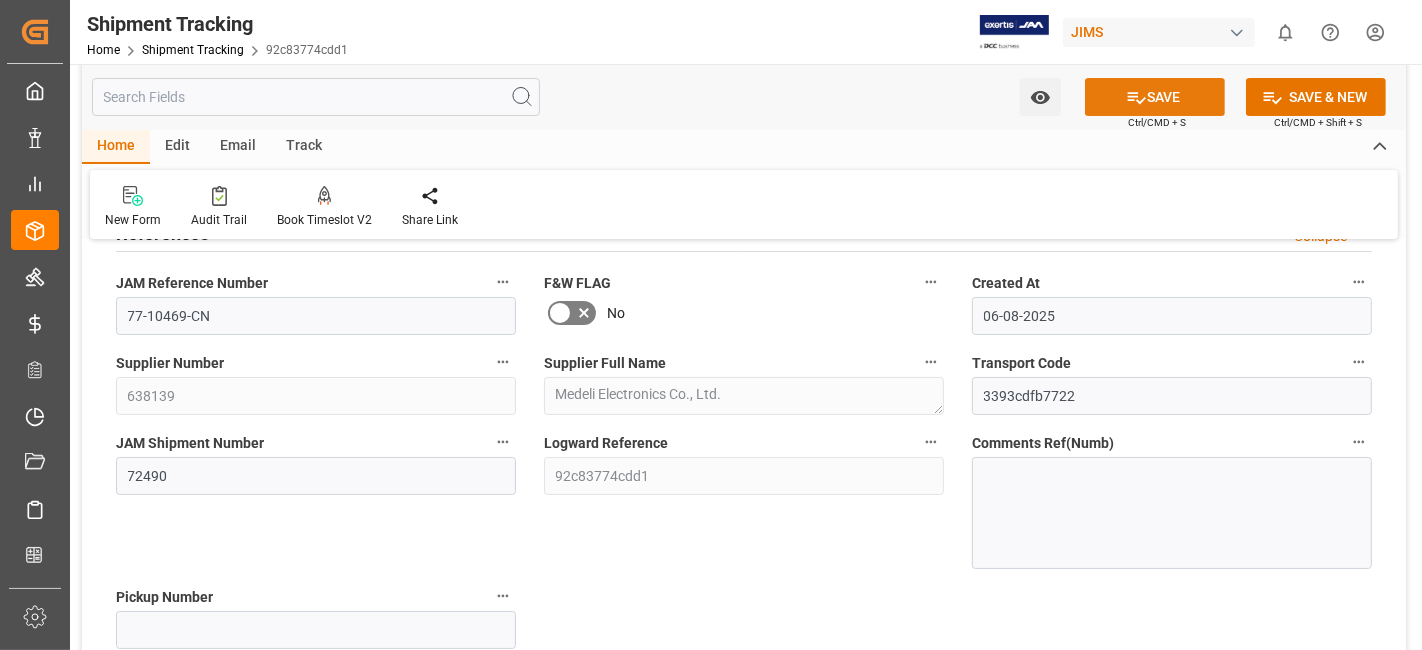 click on "SAVE" at bounding box center (1155, 97) 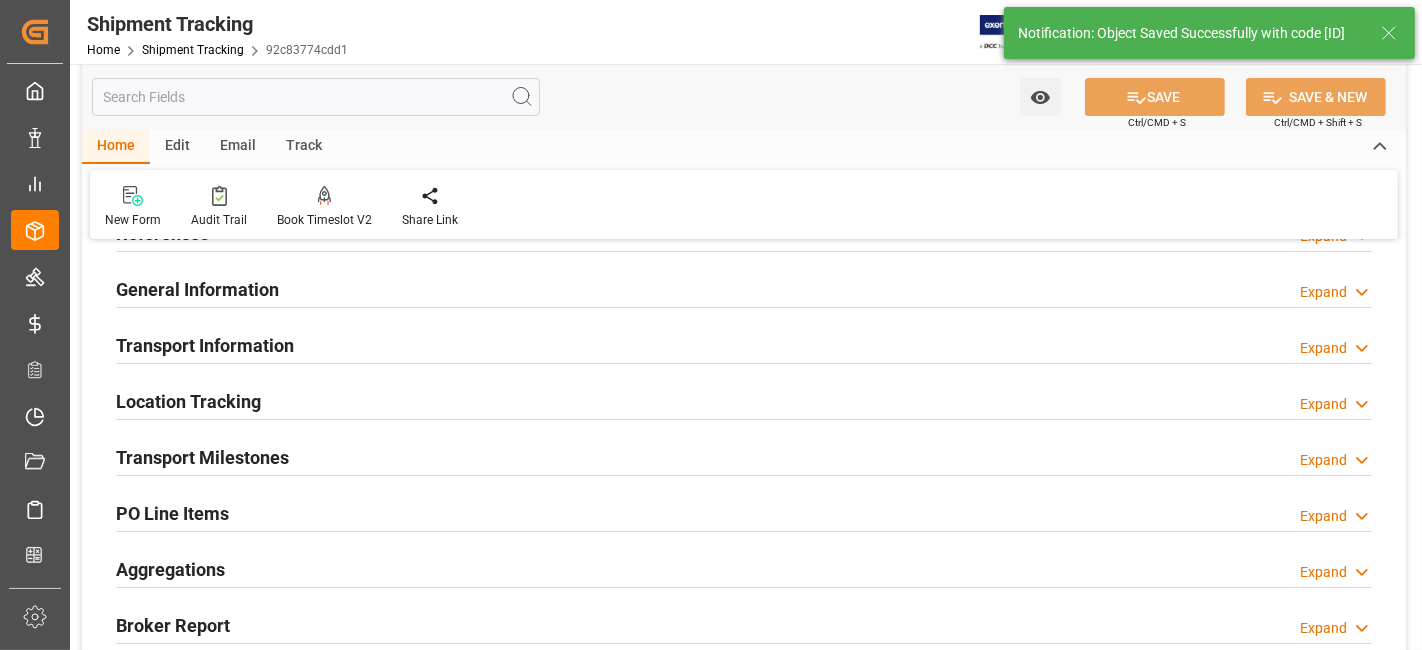 click on "Transport Milestones" at bounding box center (202, 457) 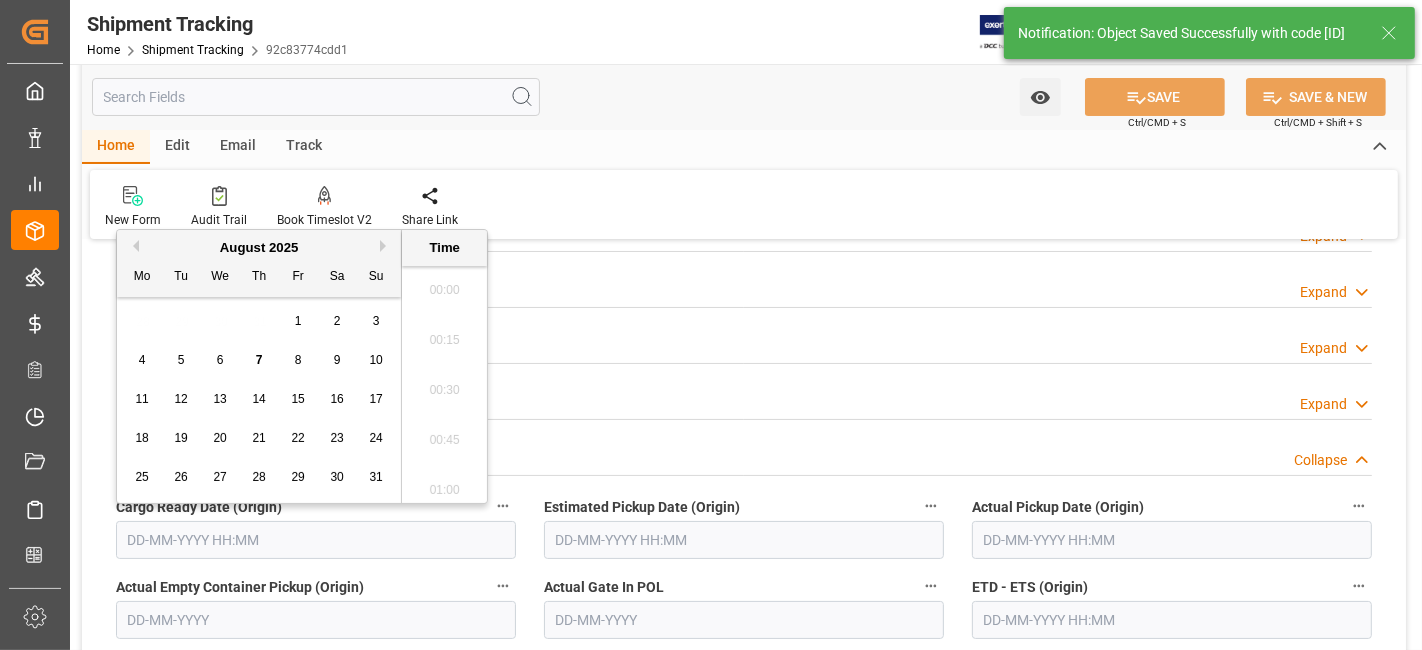 click at bounding box center [316, 540] 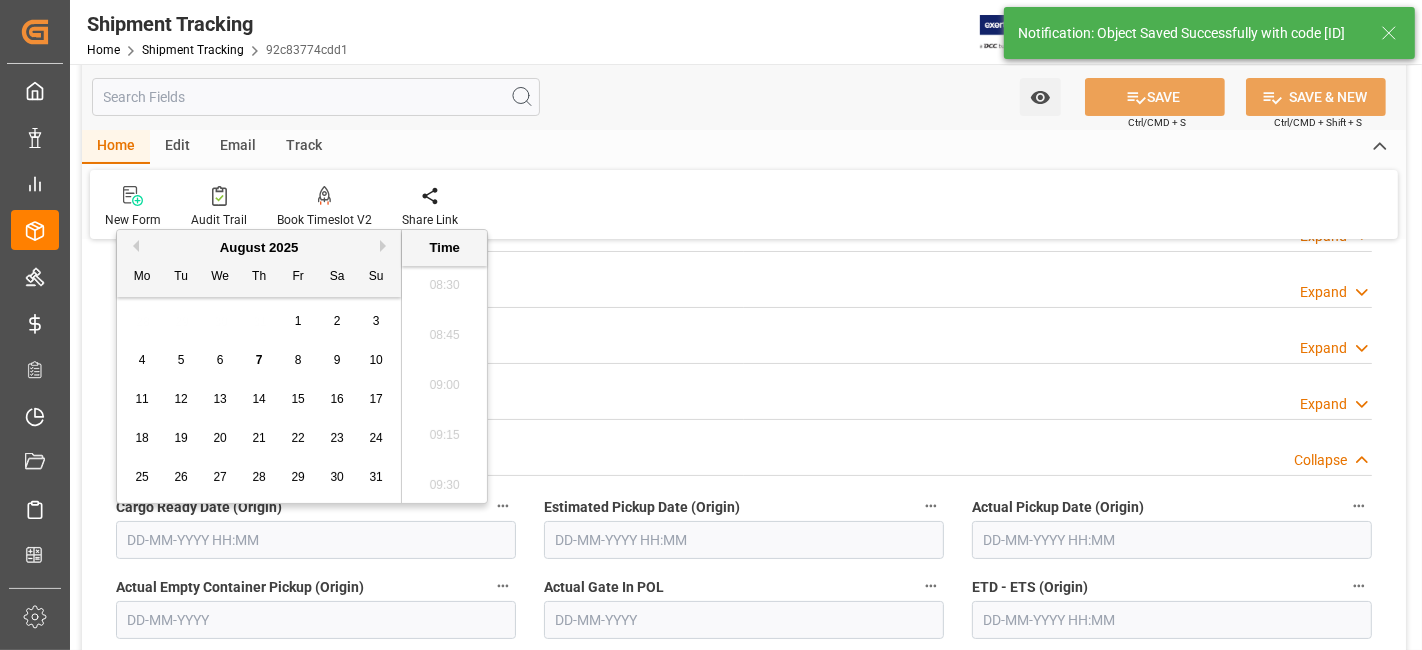 click on "11 12 13 14 15 16 17" at bounding box center (259, 399) 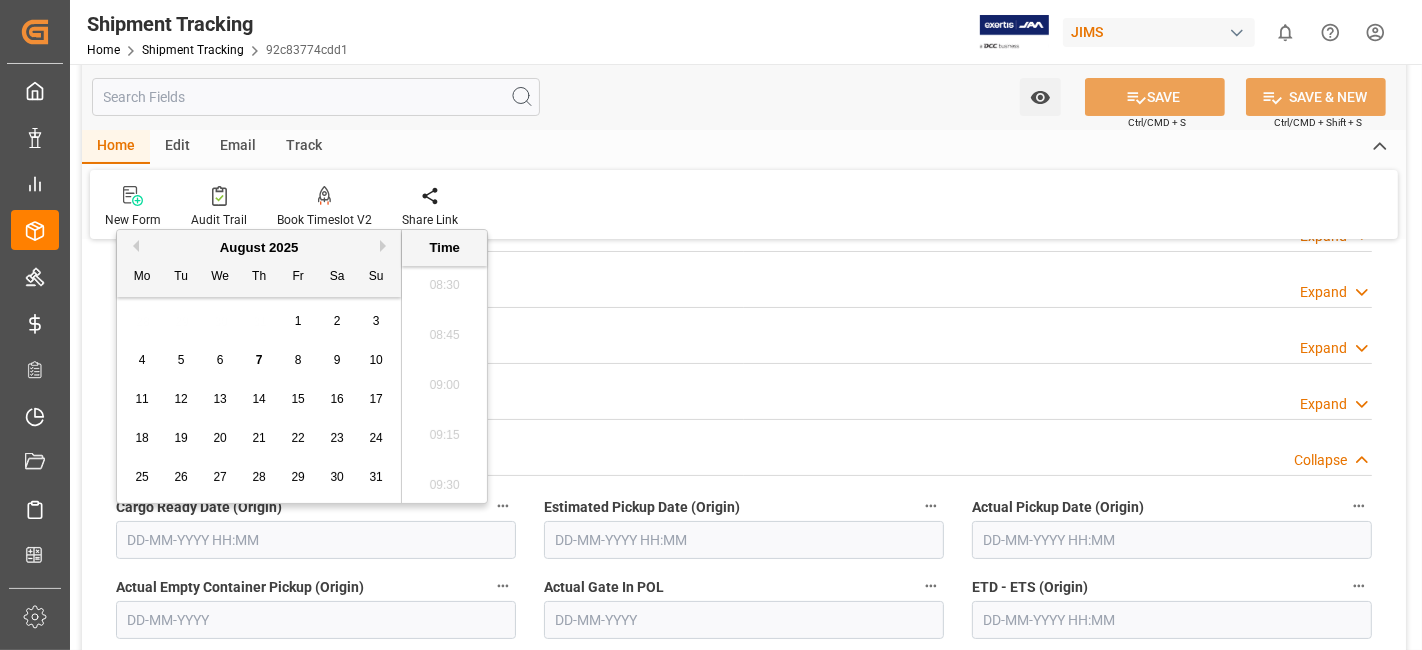 click on "7" at bounding box center (259, 360) 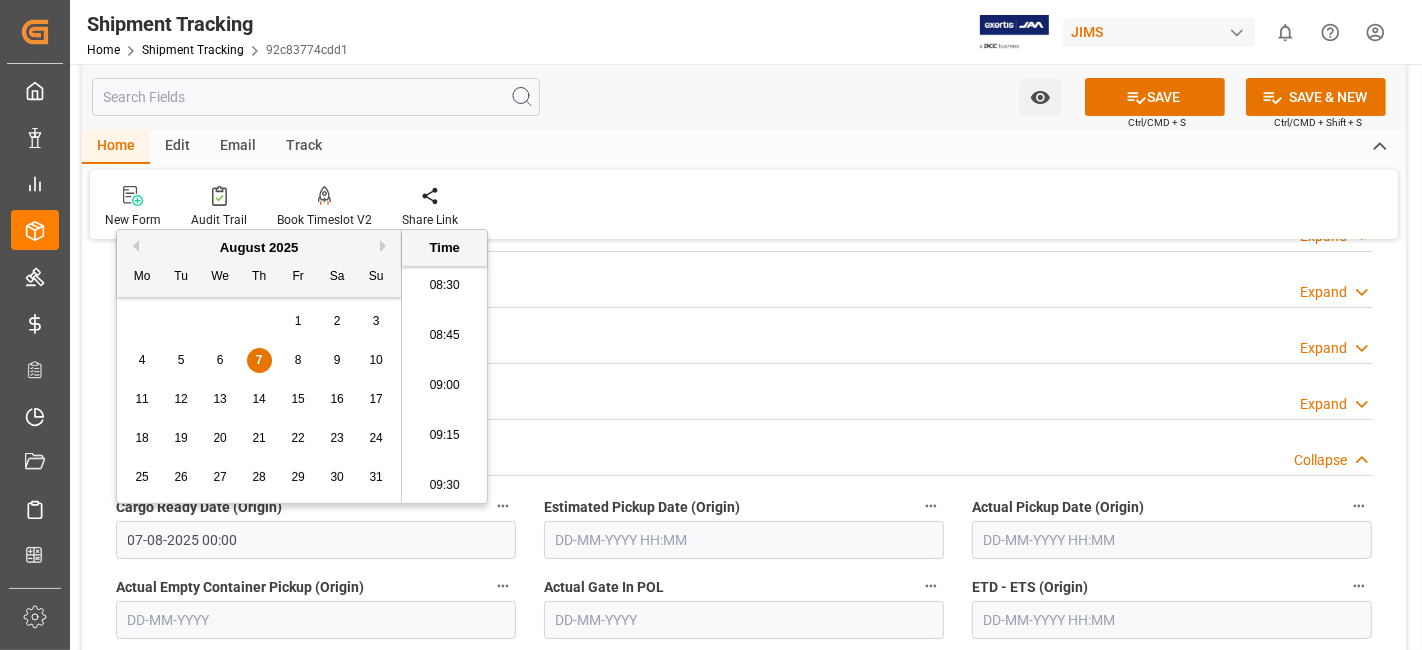 click on "Actual Empty Container Pickup	 (Origin)" at bounding box center [316, 587] 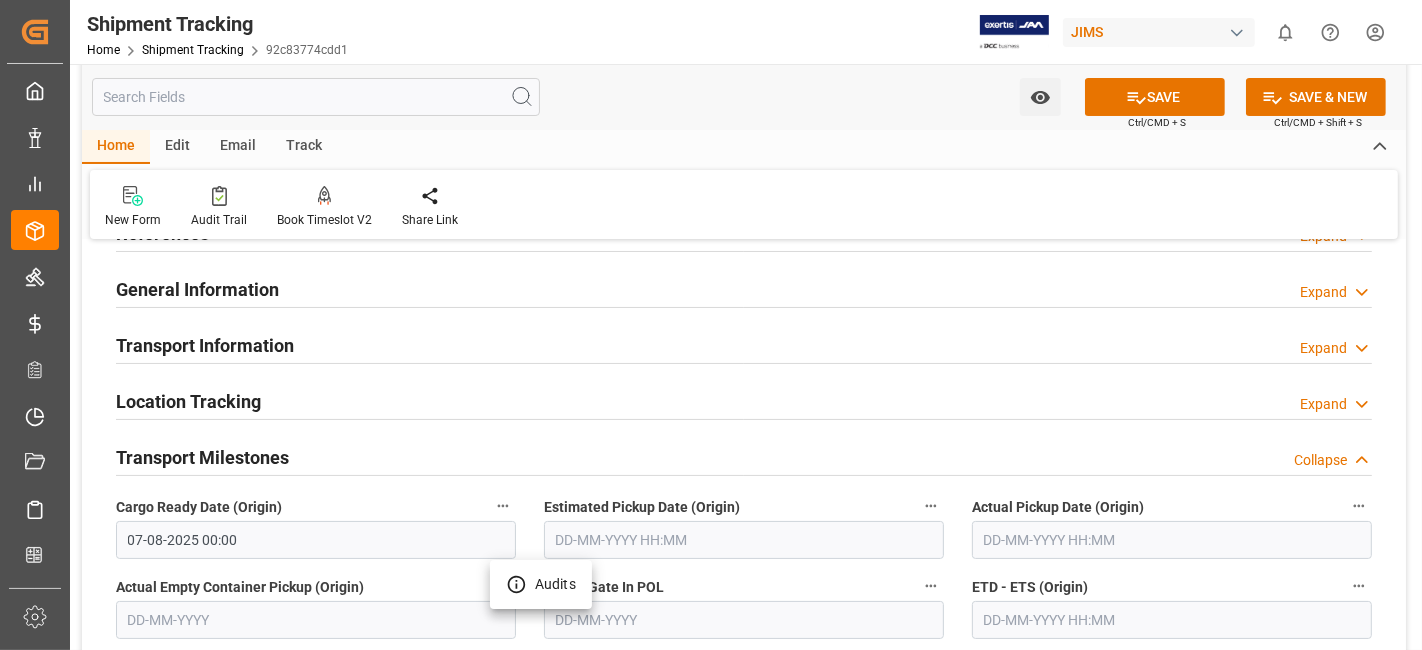 click at bounding box center (711, 325) 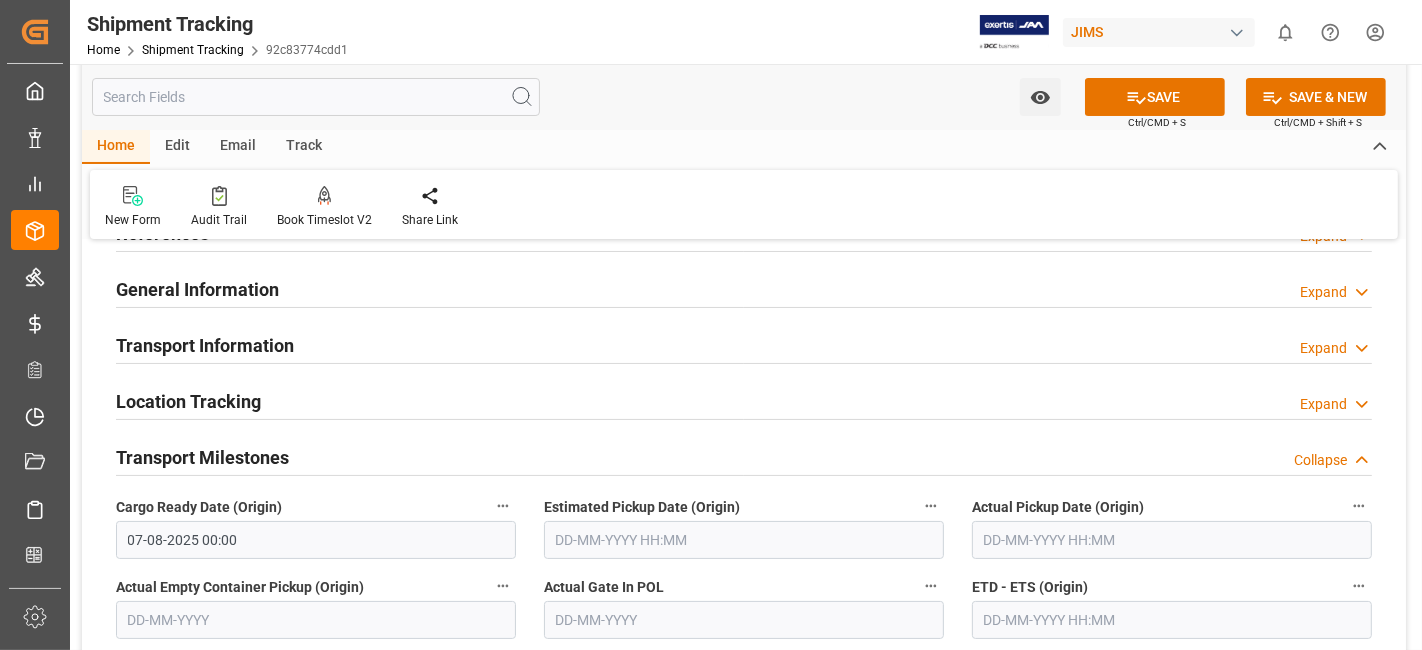 click on "Created by potrace 1.15, written by Peter Selinger 2001-2017 Created by potrace 1.15, written by Peter Selinger 2001-2017 My Cockpit My Cockpit Data Management Data Management My Reports My Reports Order Management Order Management Master Data Master Data Rates Management Rates Management Logward Add-ons Logward Add-ons Timeslot Management V2 Timeslot Management V2 Document Management Document Management Sailing Schedules Sailing Schedules CO2 Calculator CO2 Calculator Tracking Shipment Tracking Shipment Sidebar Settings Back to main menu Purchase Orders Purchase Orders PO Line Items PO Line Items Transport Order Booking Transport Order Booking Shipment Tracking Shipment Tracking TO Non Conformance TO Non Conformance Shipment Tracking Home Shipment Tracking 92c83774cdd1 JIMS 0 Notifications Only show unread All Watching Mark all categories read Downloads Purchase Order Line Item 23 hours ago 7 number of rows downloaded Purchase Order Line Item yesterday 25 number of rows downloaded Purchase Order Line Item" at bounding box center (711, 325) 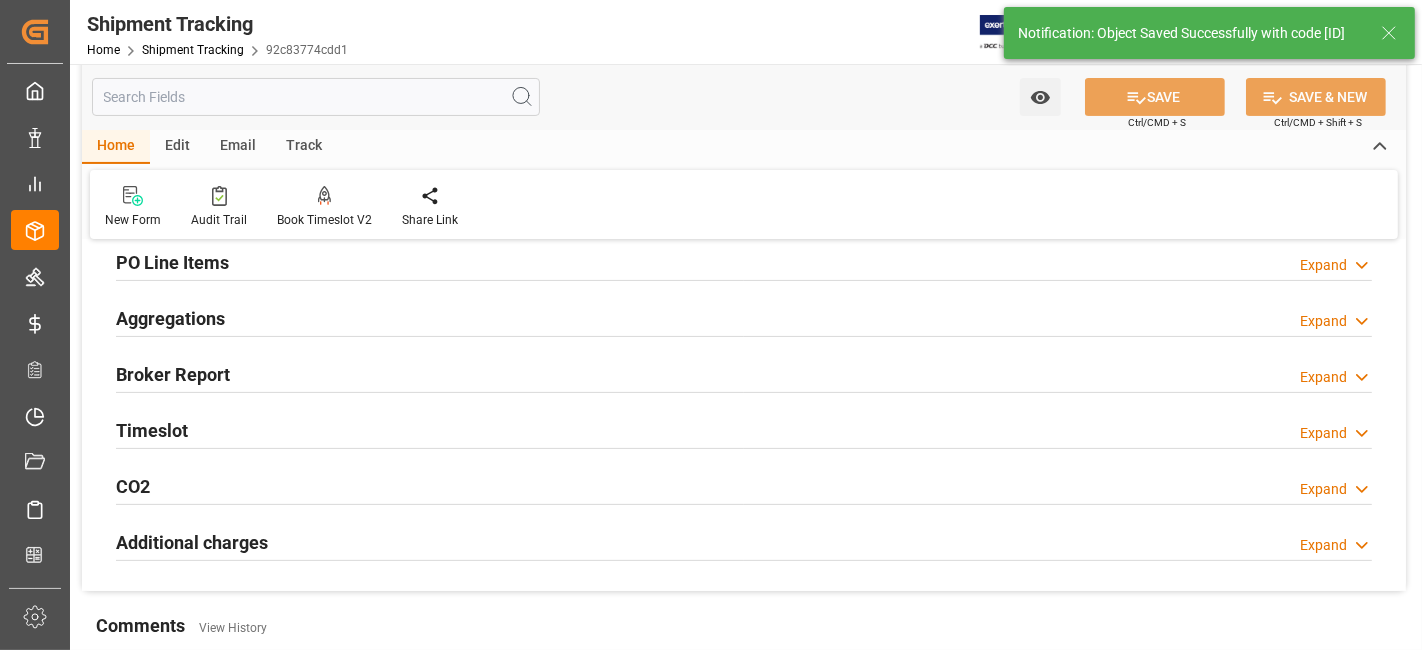 scroll, scrollTop: 328, scrollLeft: 0, axis: vertical 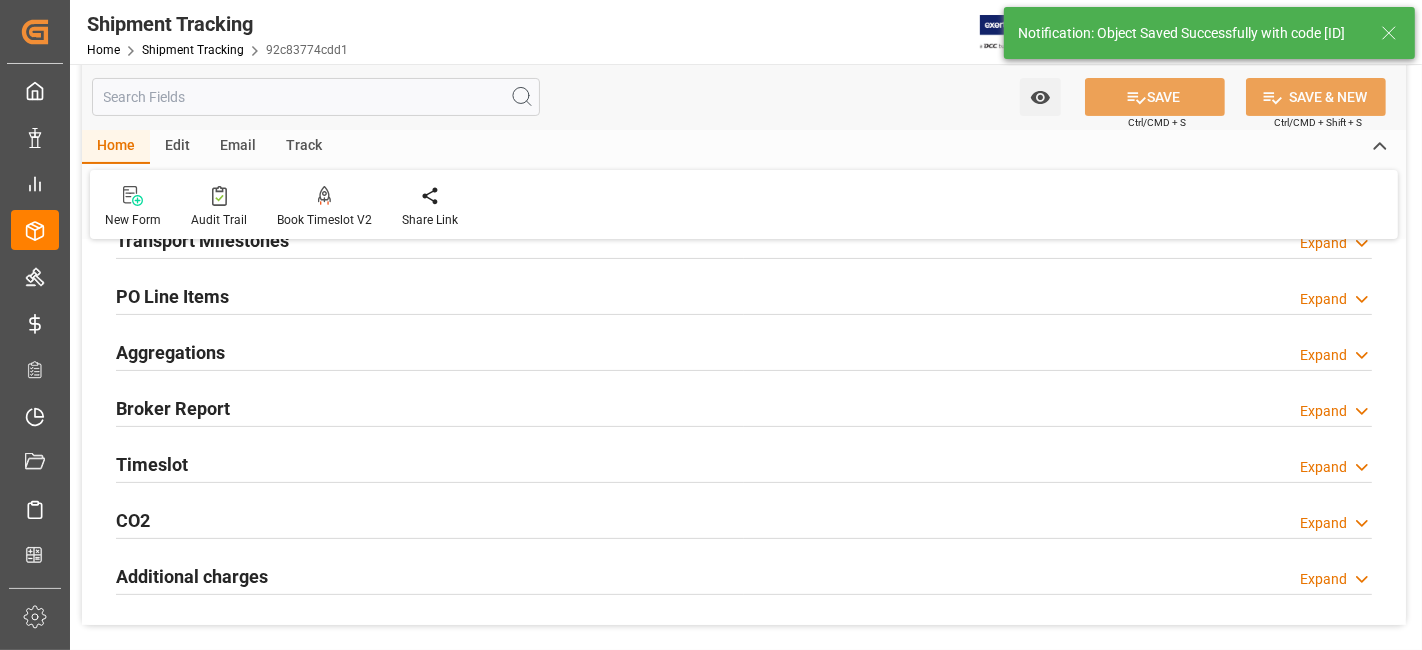 click on "Aggregations Expand" at bounding box center [744, 351] 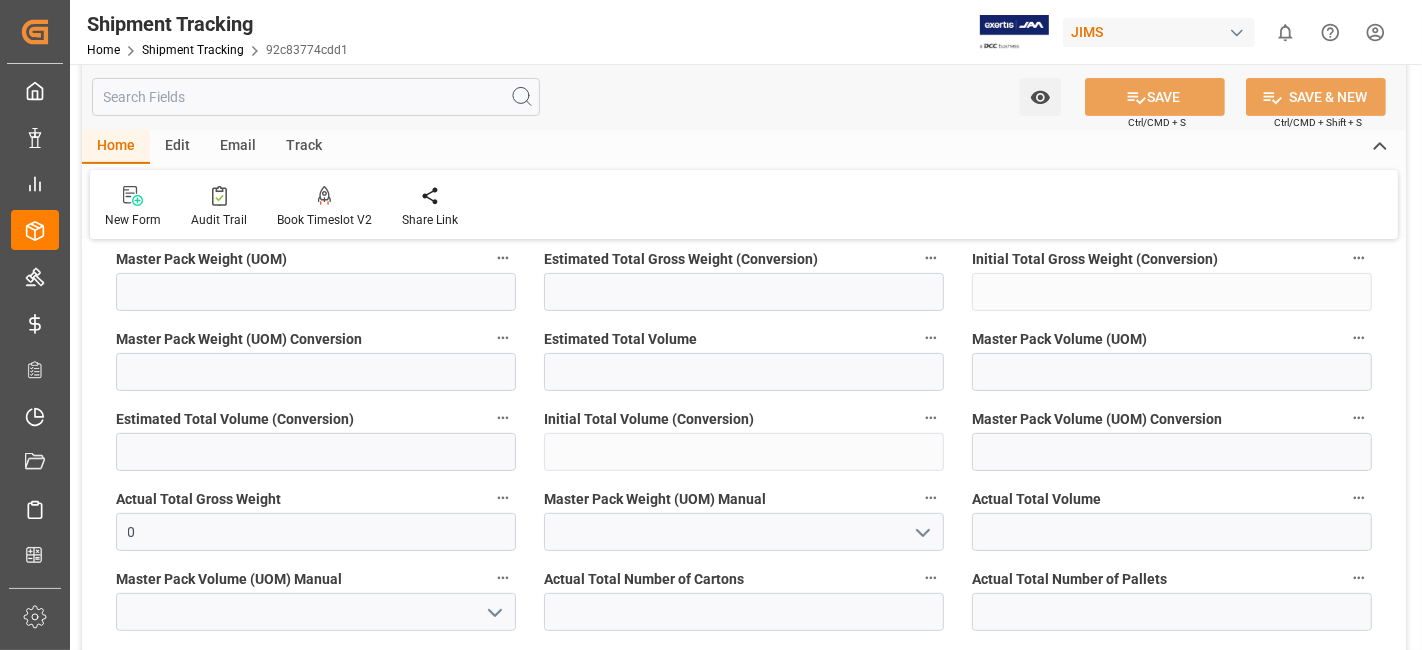 scroll, scrollTop: 662, scrollLeft: 0, axis: vertical 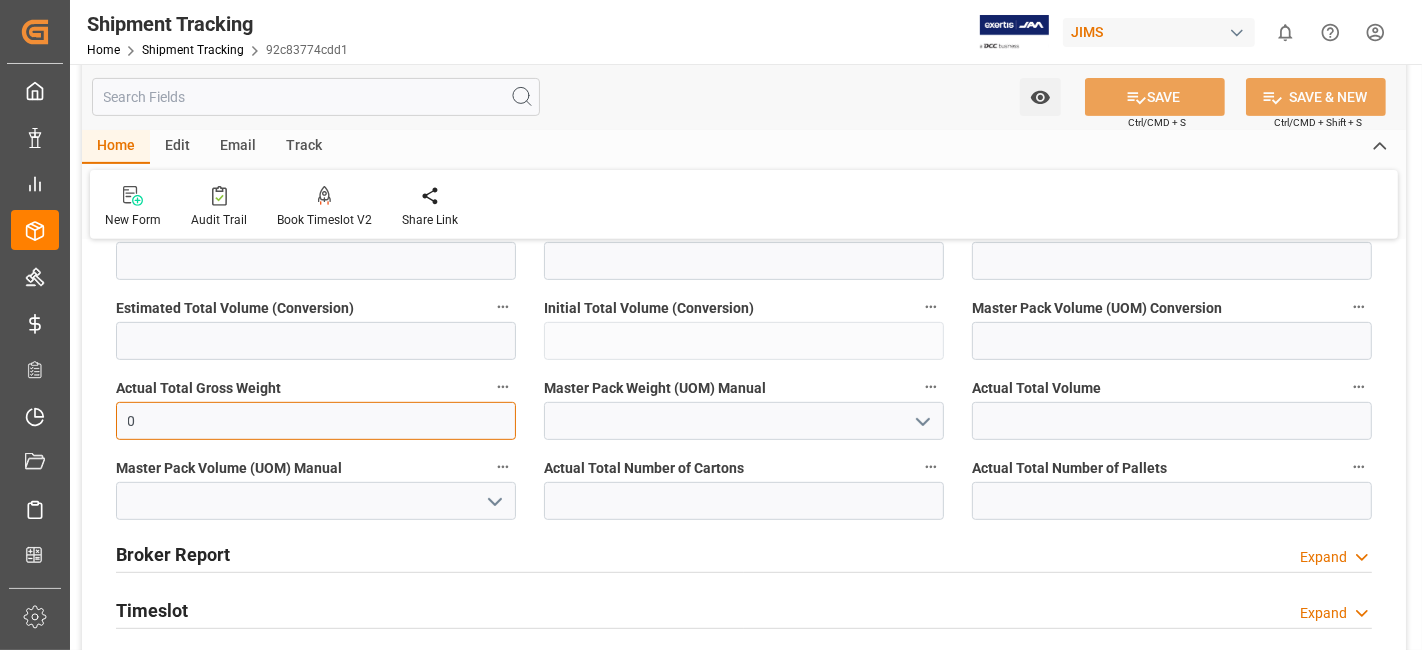 click on "0" at bounding box center [316, 421] 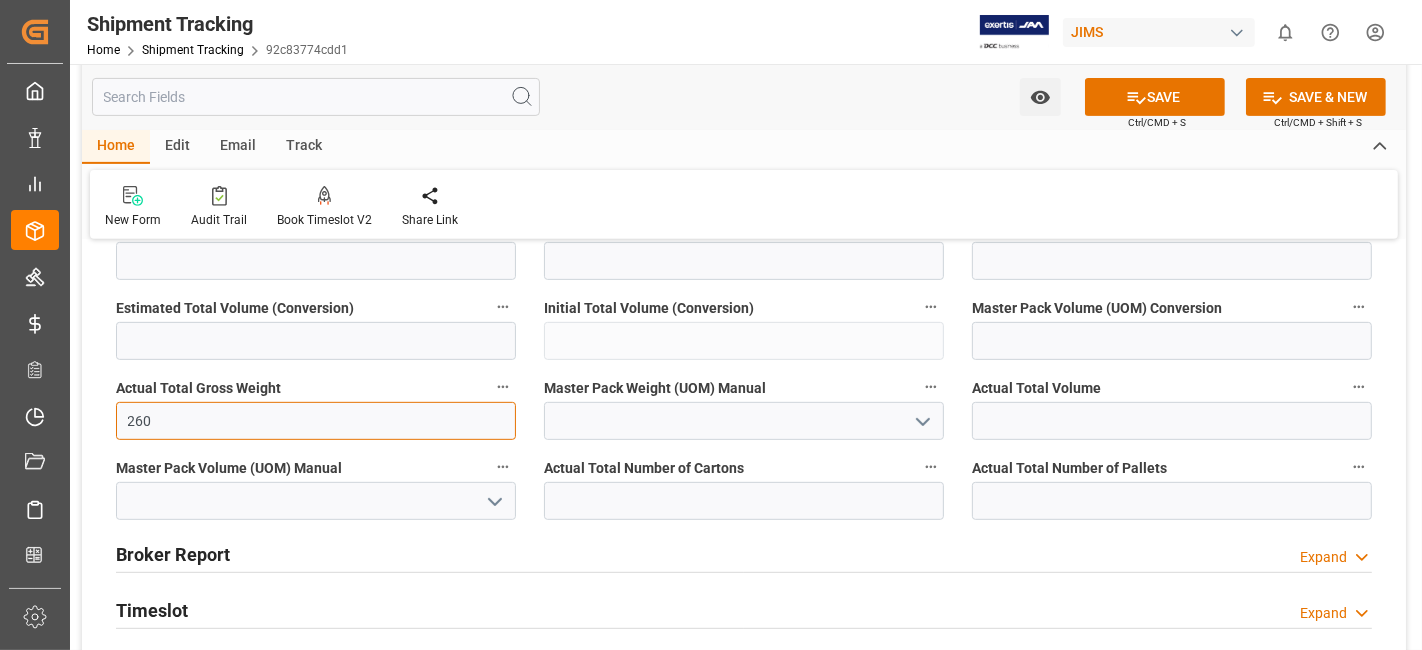 type on "260" 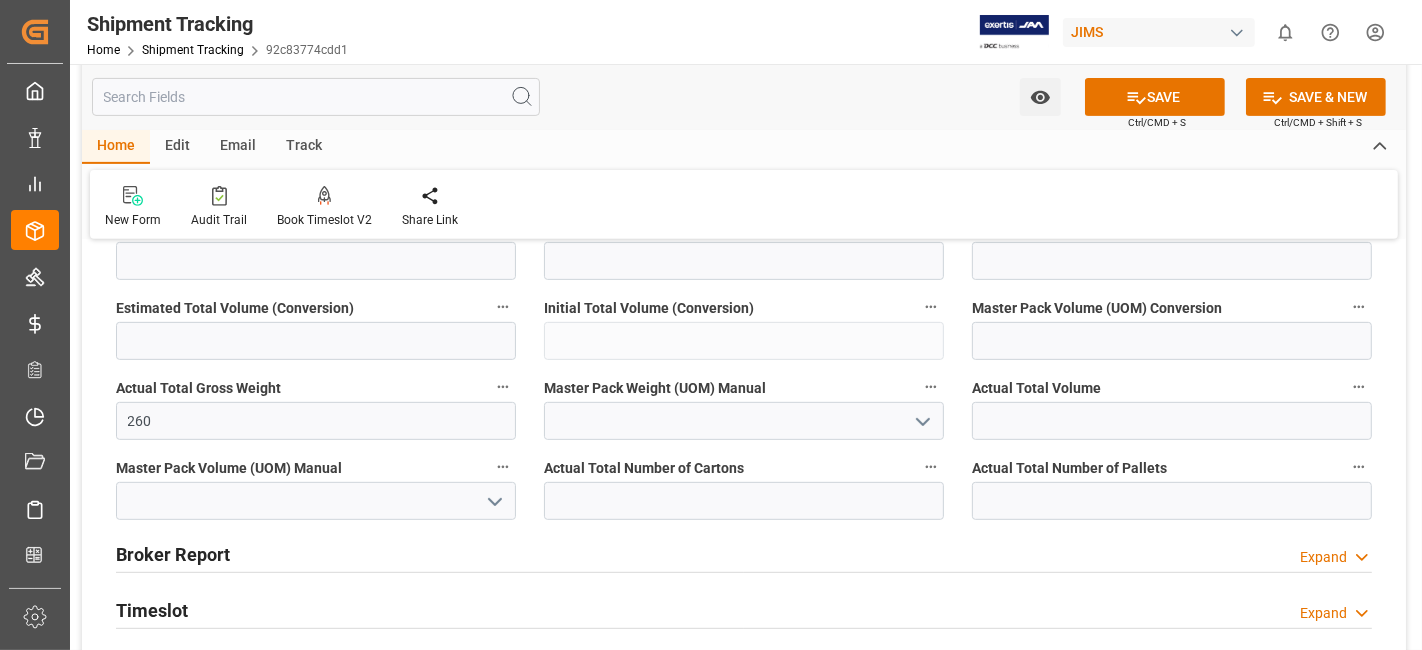 click at bounding box center (922, 421) 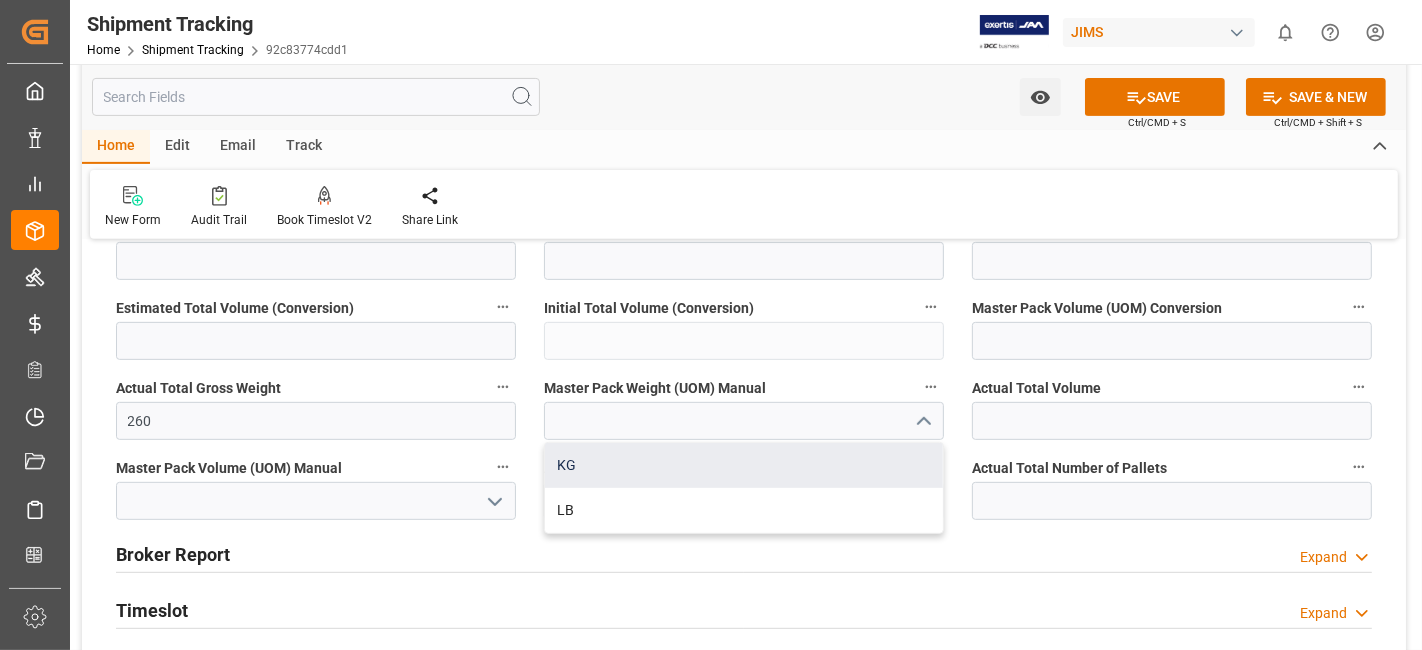 click on "KG" at bounding box center (744, 465) 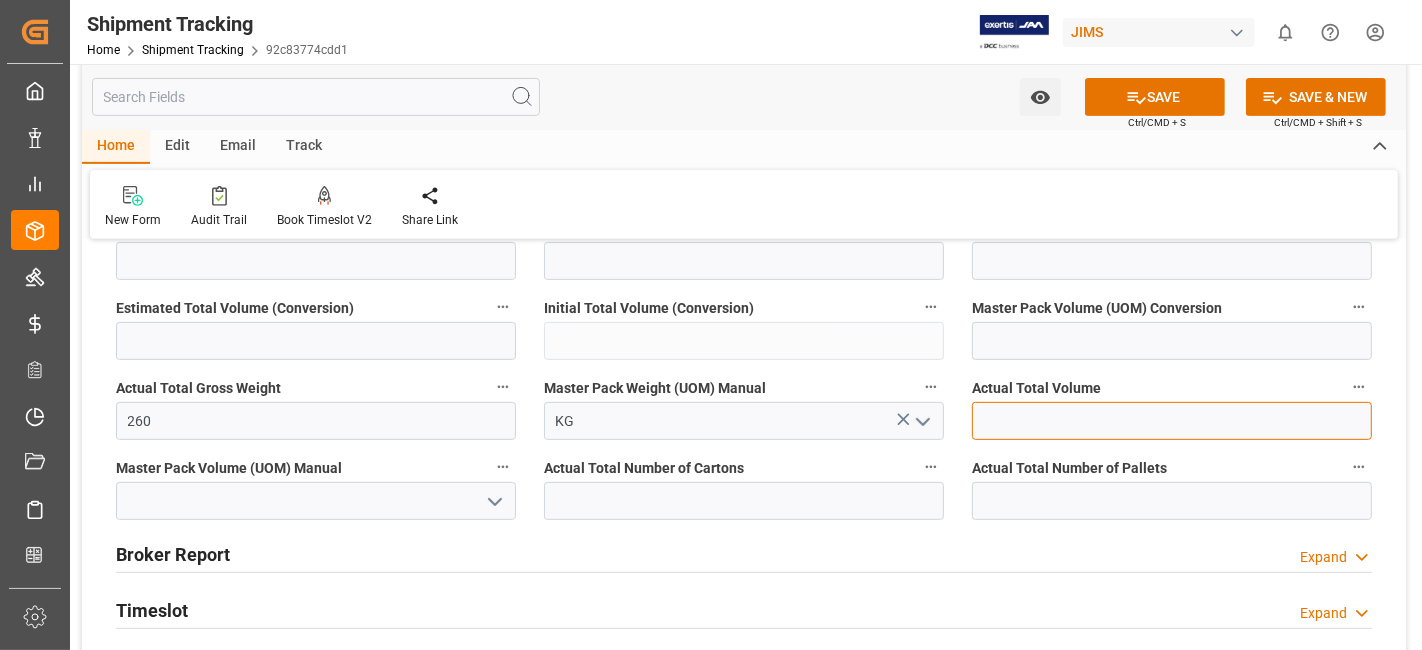 click at bounding box center [1172, 421] 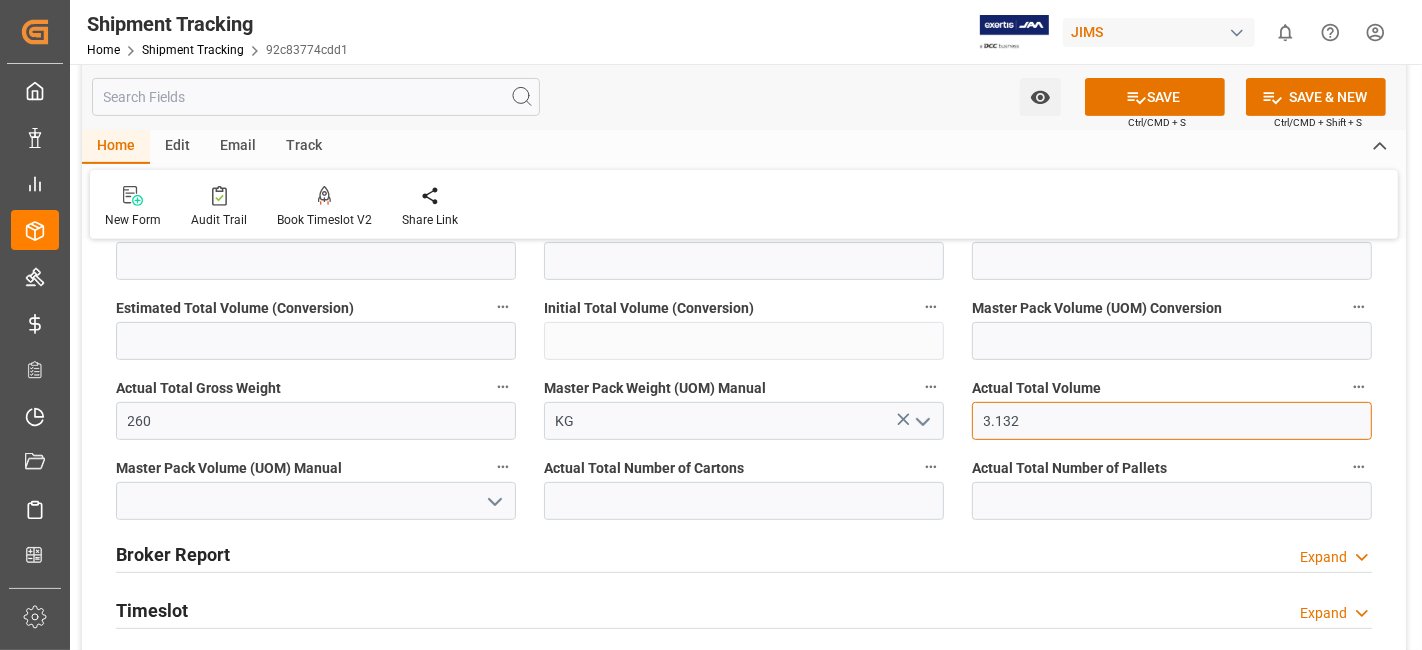 type on "3.132" 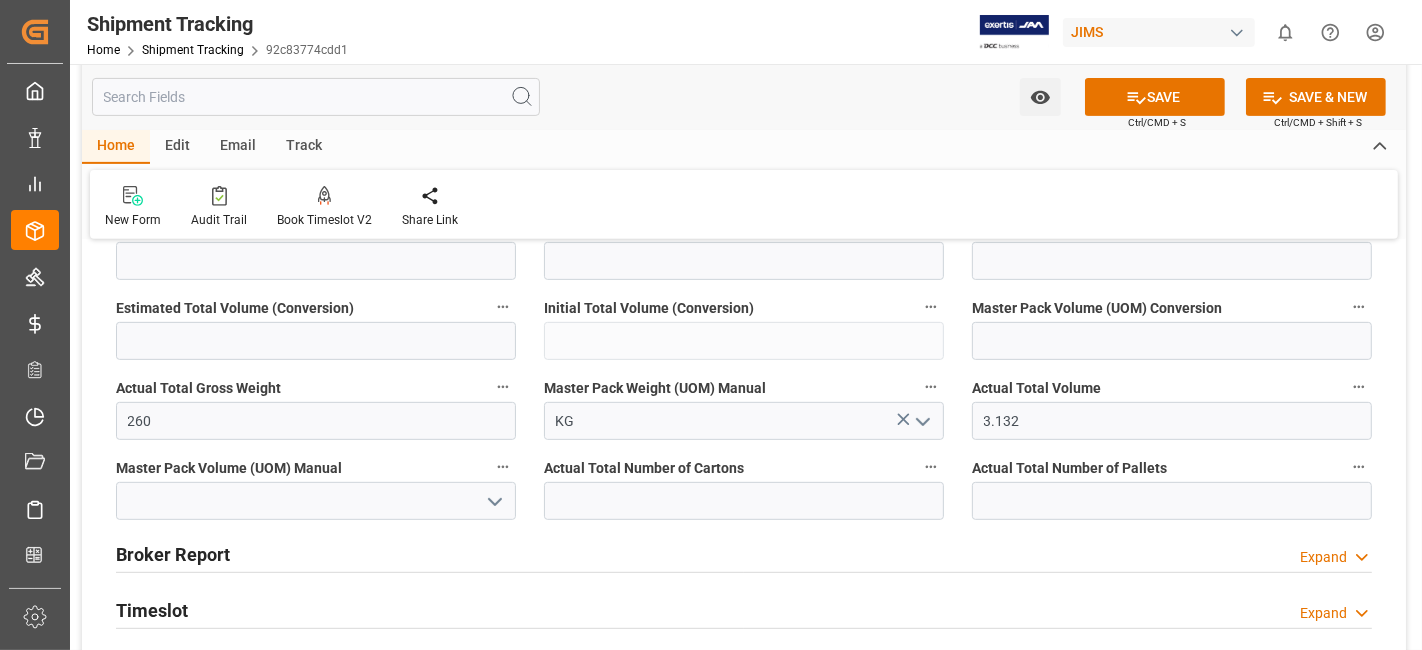 click 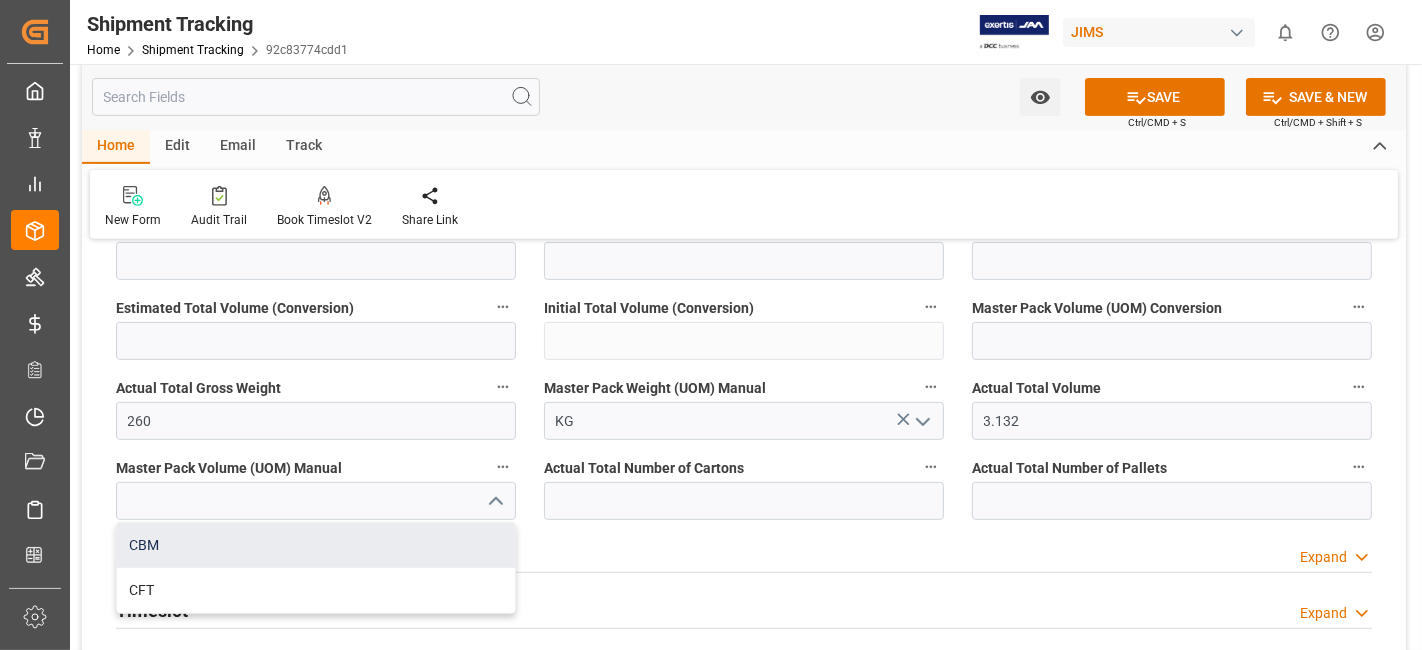 click on "CBM" at bounding box center (316, 545) 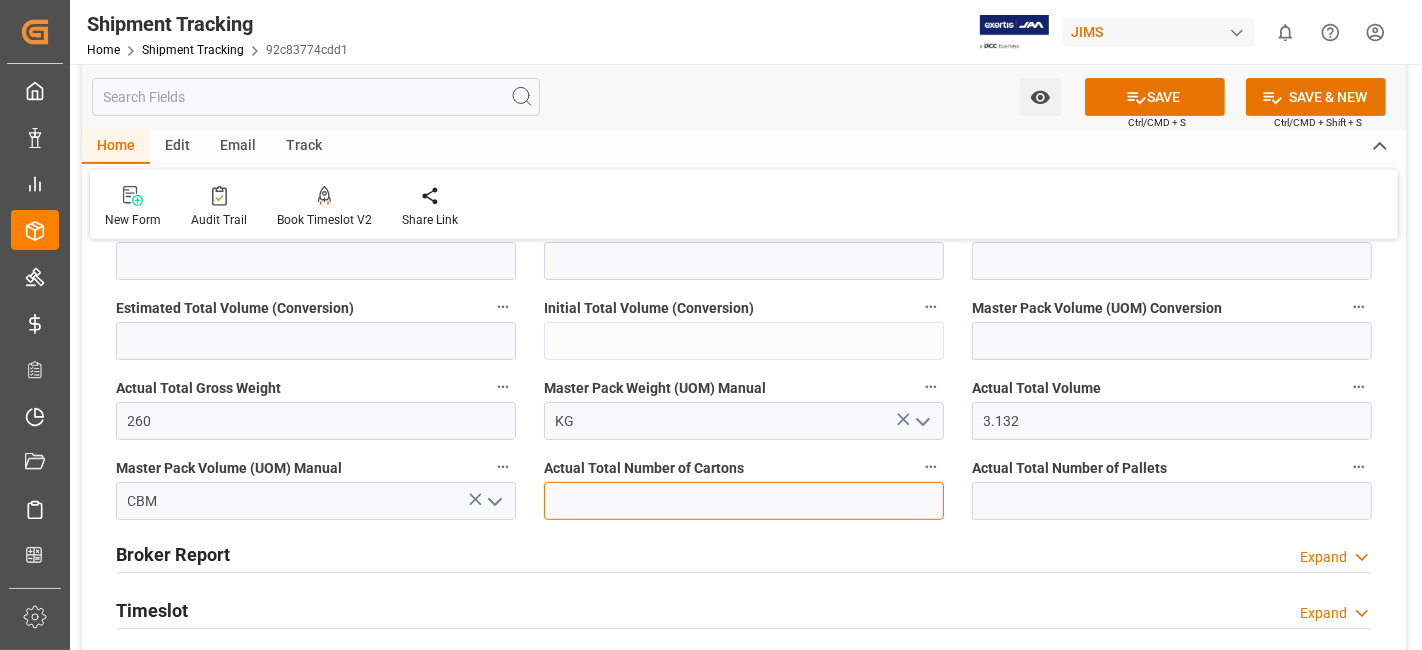 click at bounding box center [744, 501] 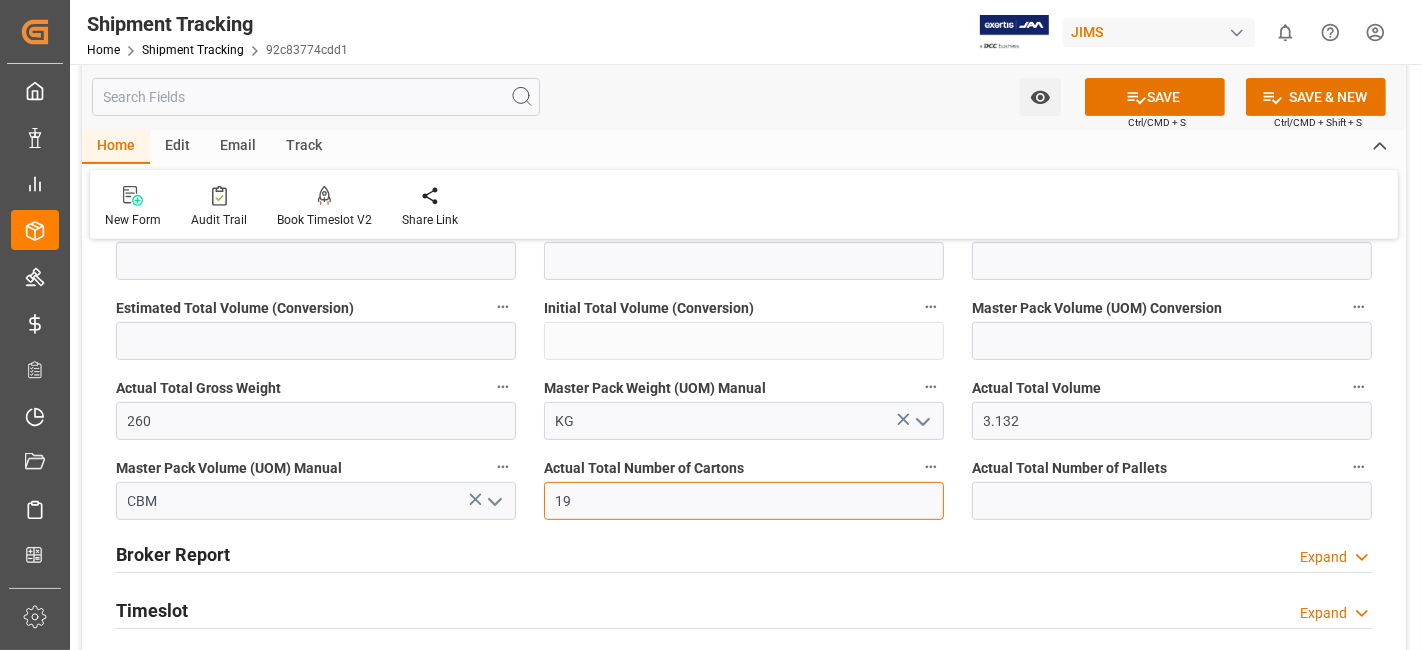 type on "19" 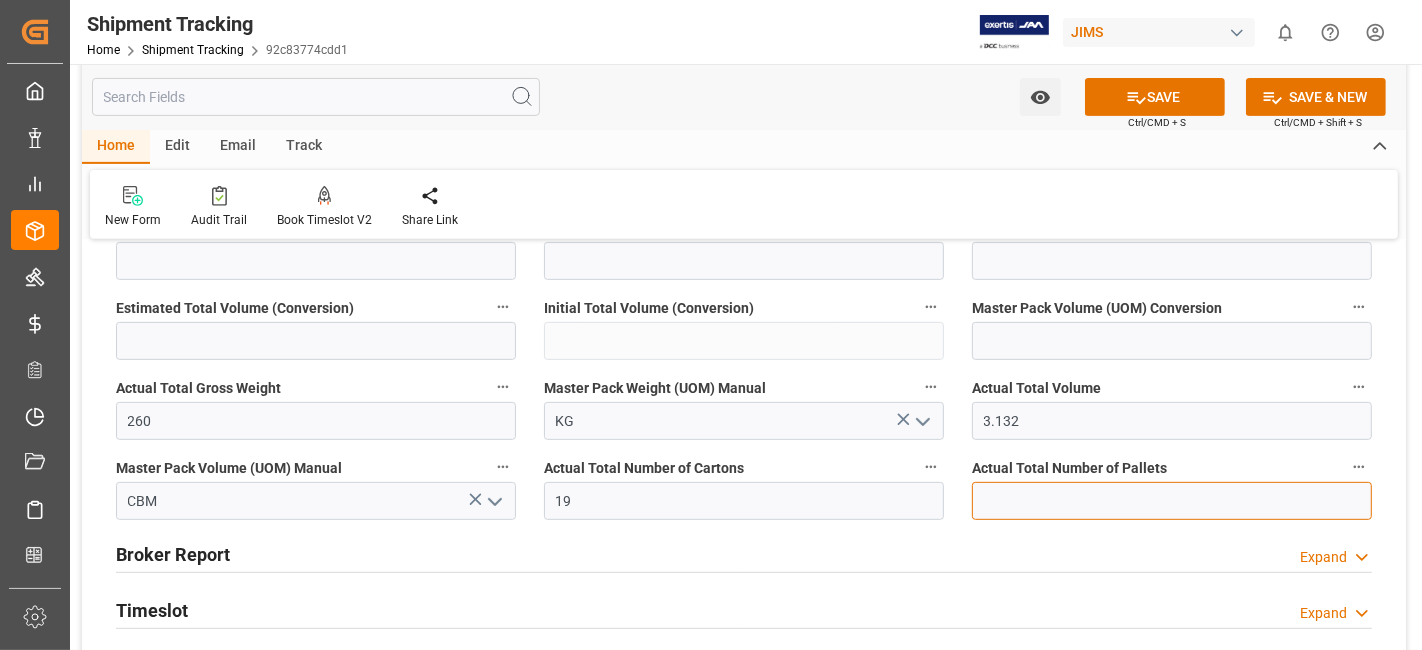 click at bounding box center (1172, 501) 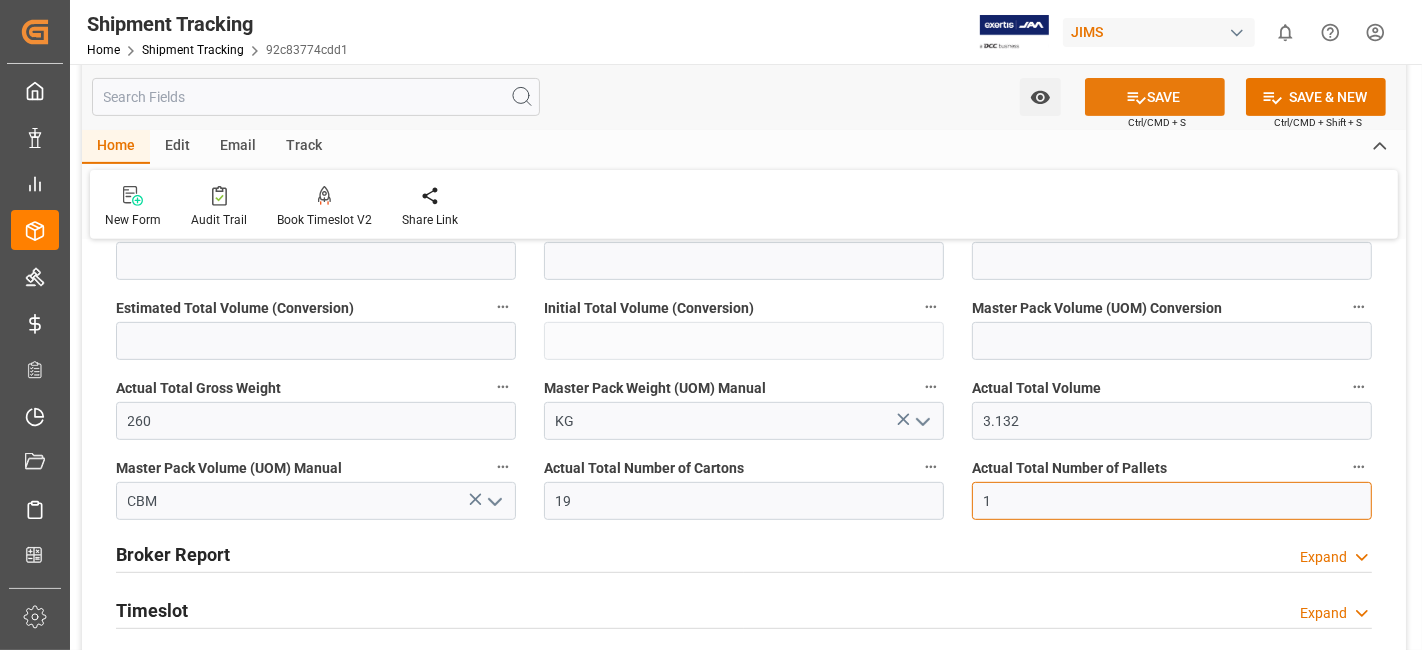 type on "1" 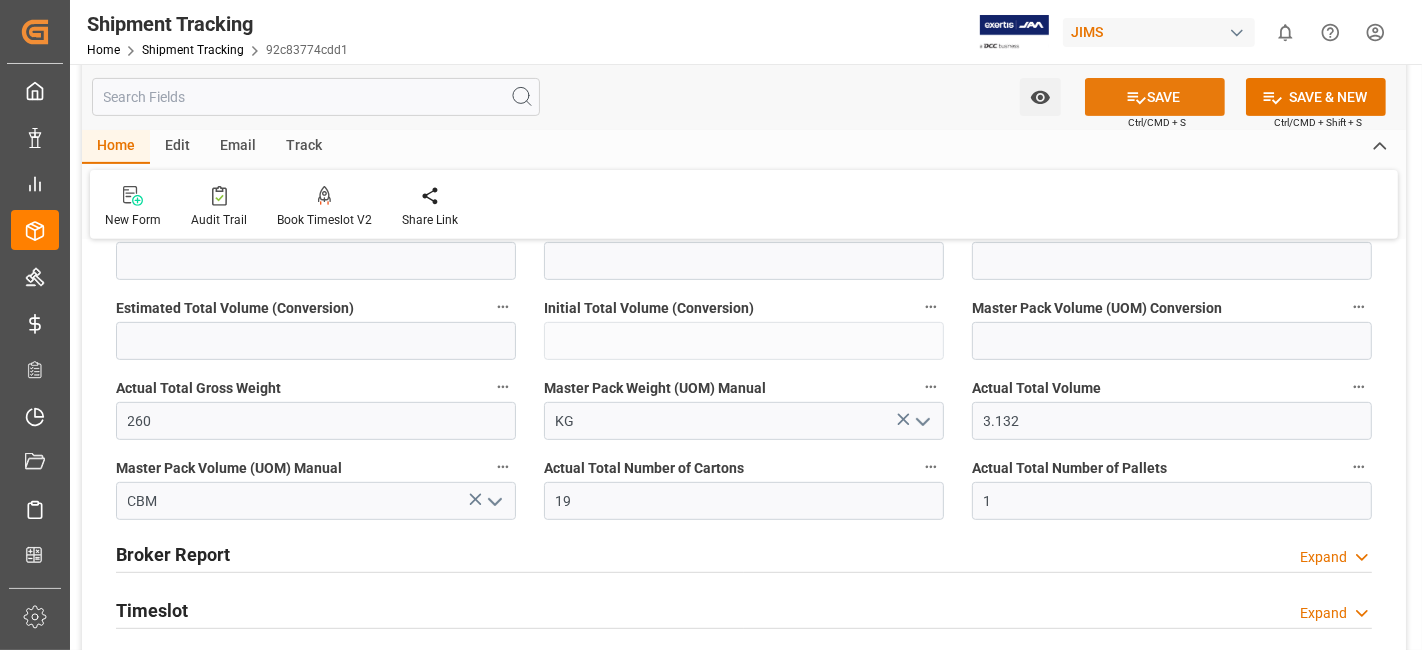 click on "SAVE" at bounding box center (1155, 97) 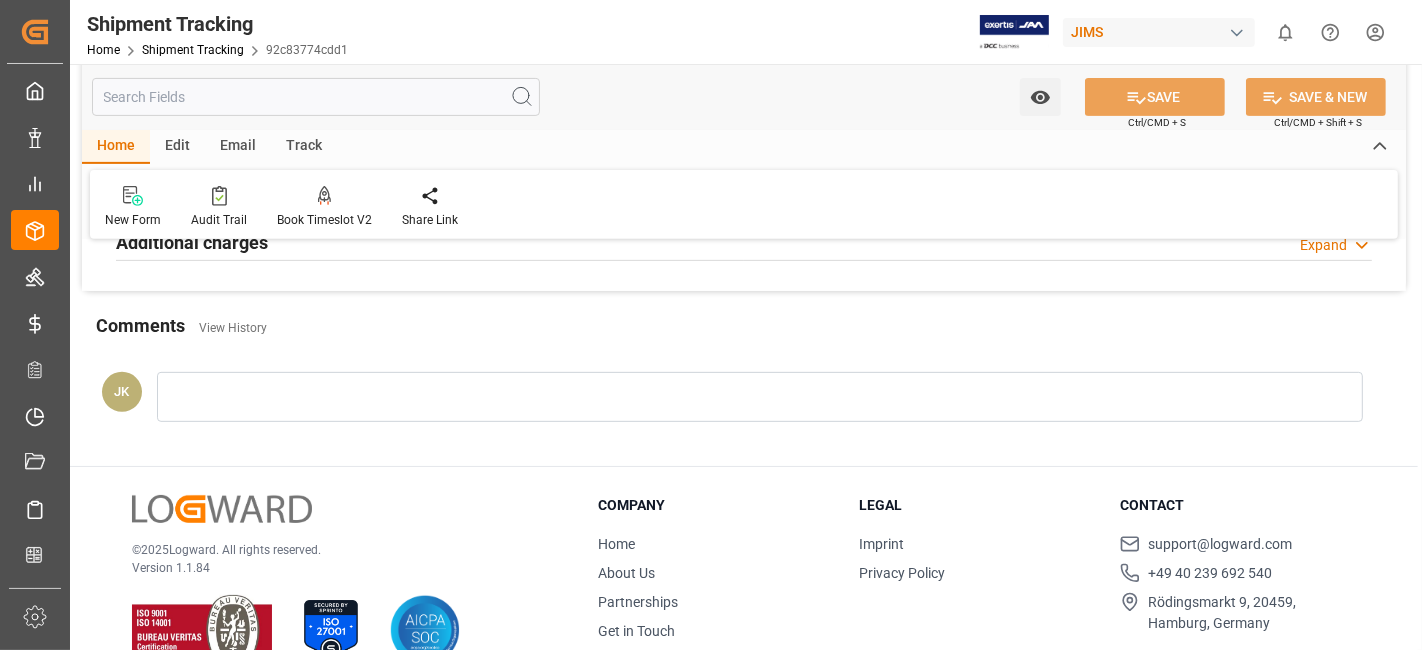 scroll, scrollTop: 182, scrollLeft: 0, axis: vertical 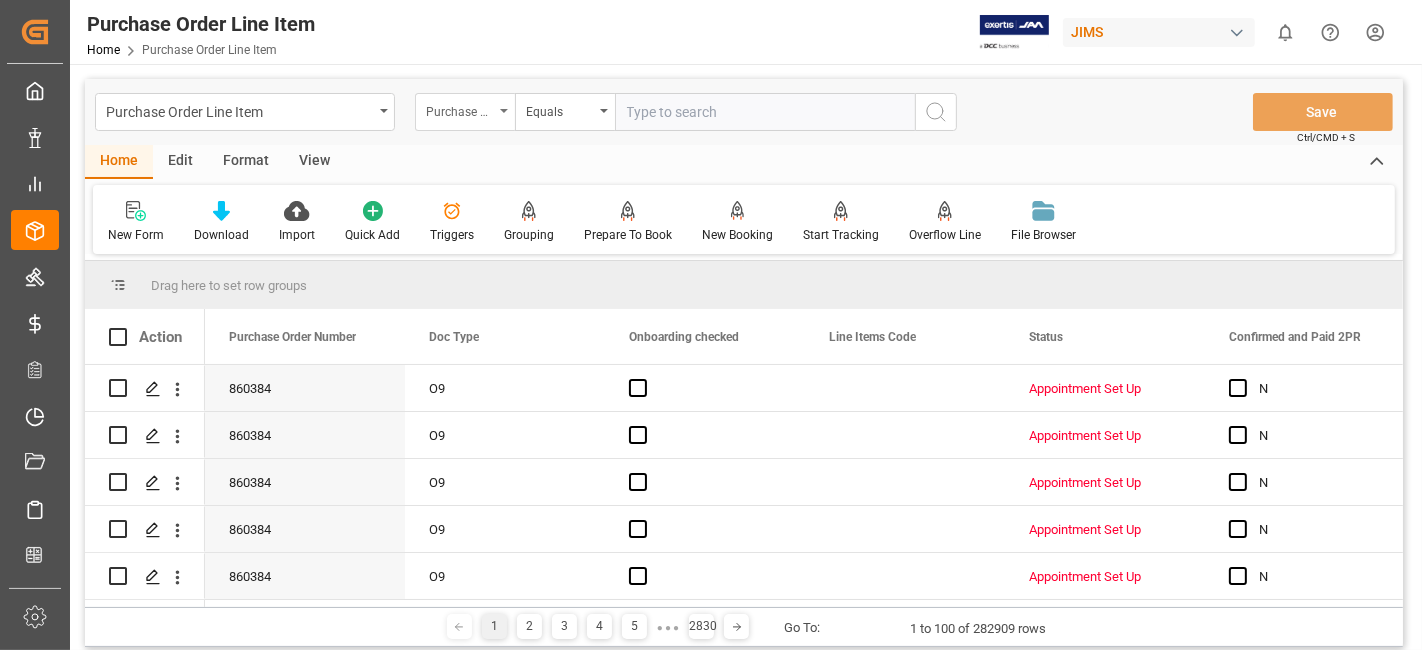 click on "Purchase Order Number" at bounding box center (465, 112) 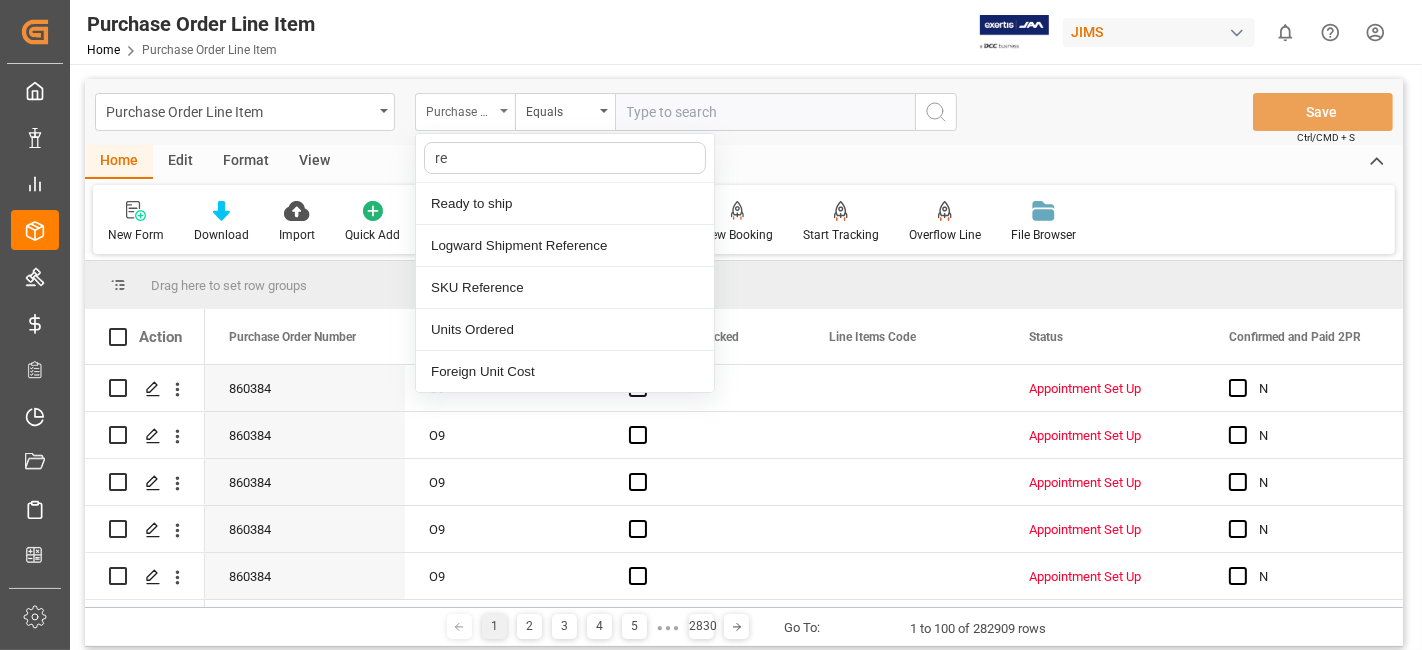type on "ref" 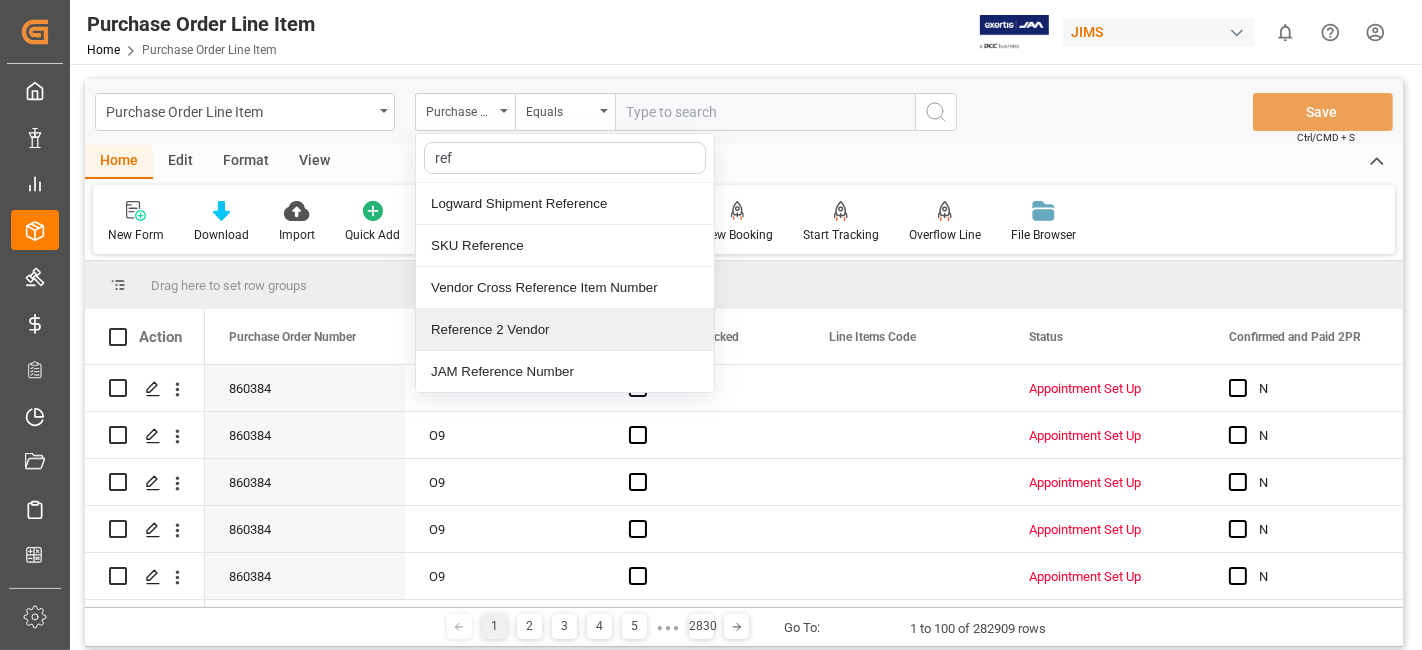 click on "Reference 2 Vendor" at bounding box center (565, 330) 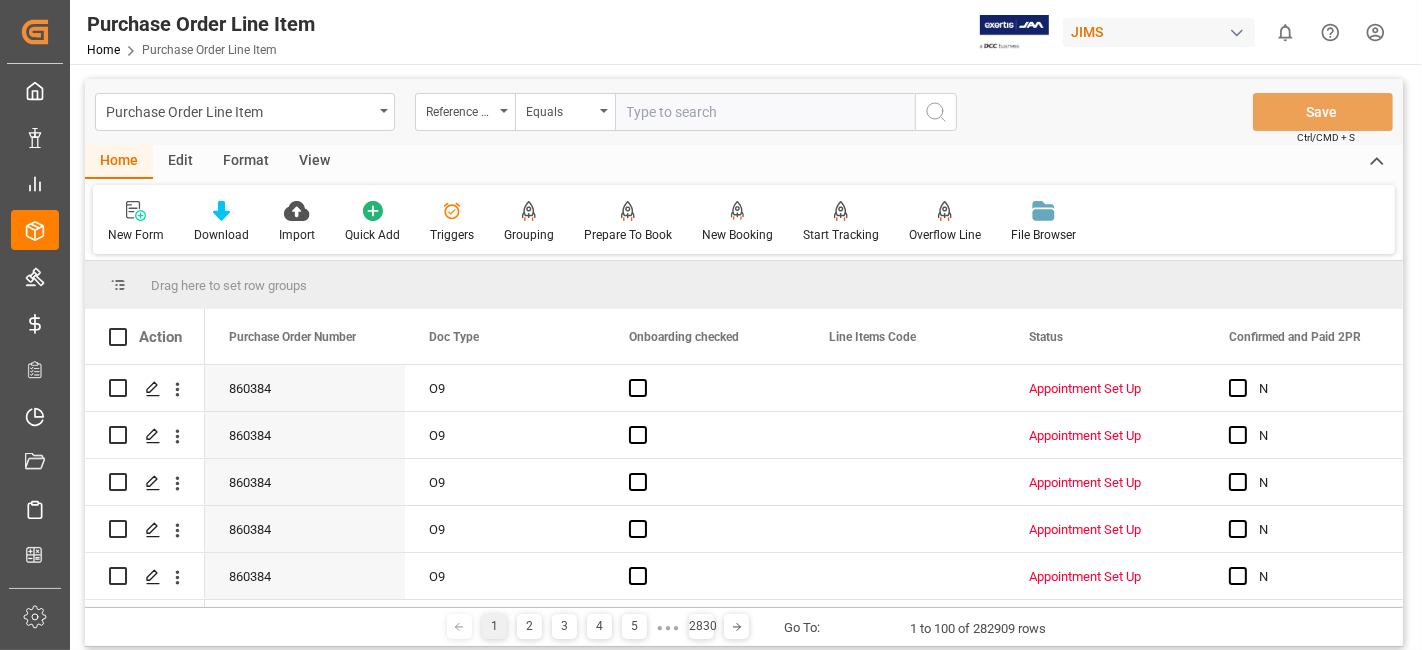 click at bounding box center (765, 112) 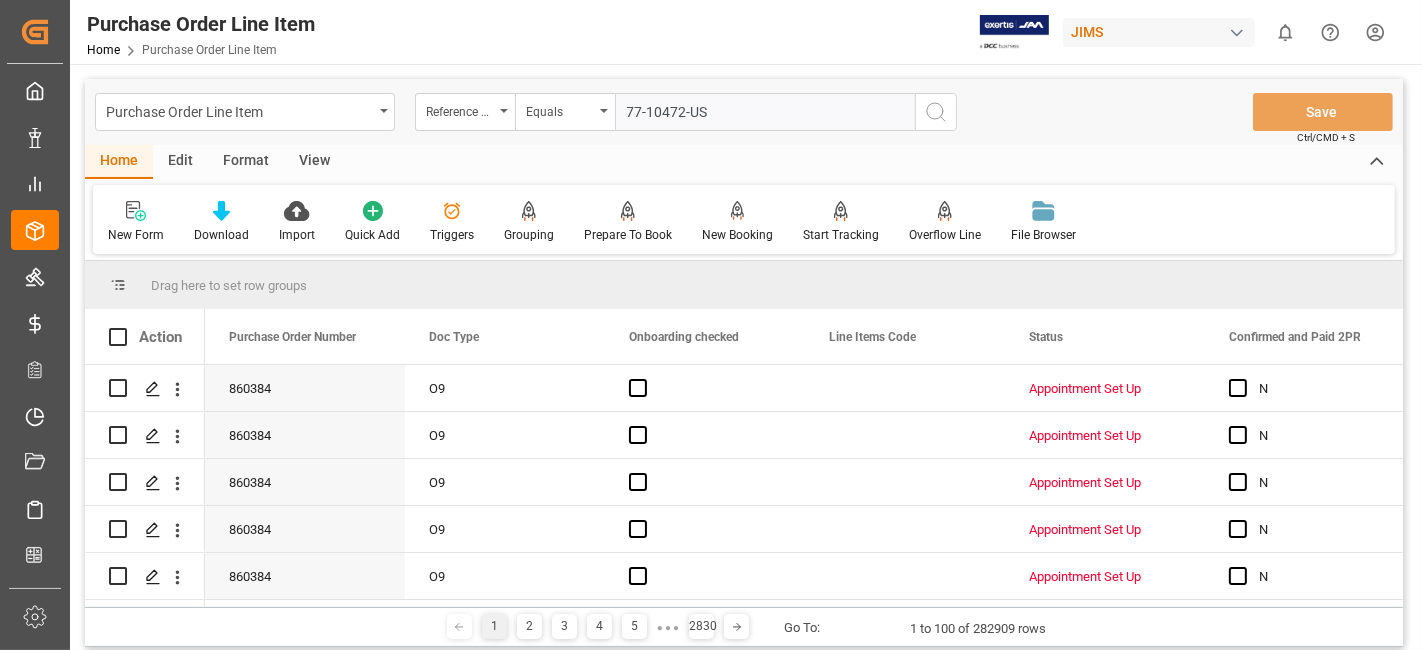 type on "77-10472-US" 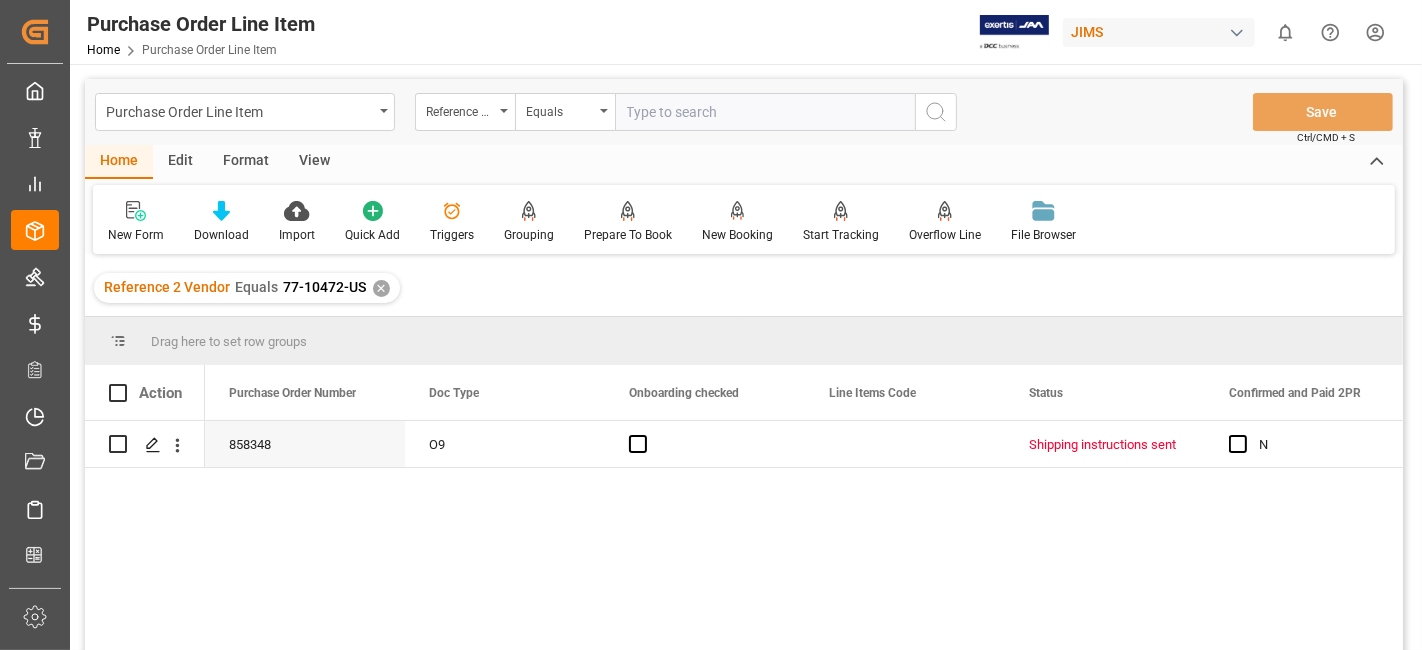 click on "View" at bounding box center (314, 162) 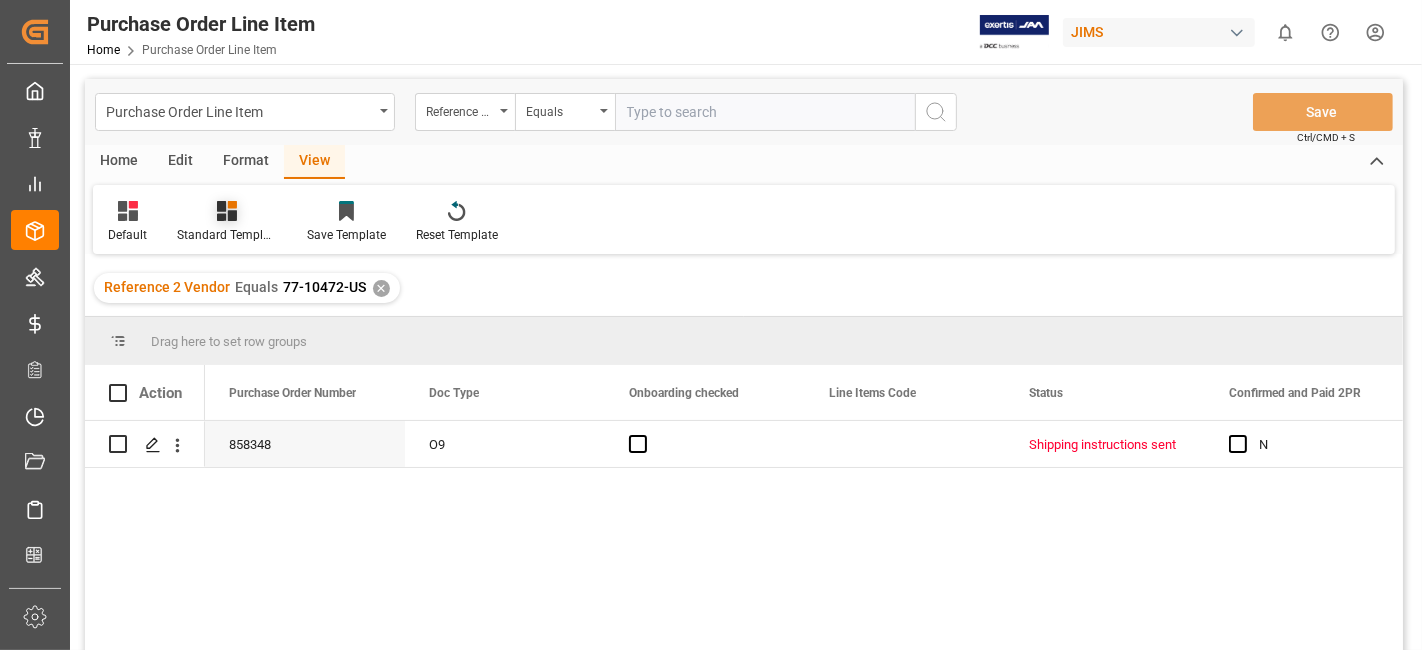 click at bounding box center [227, 210] 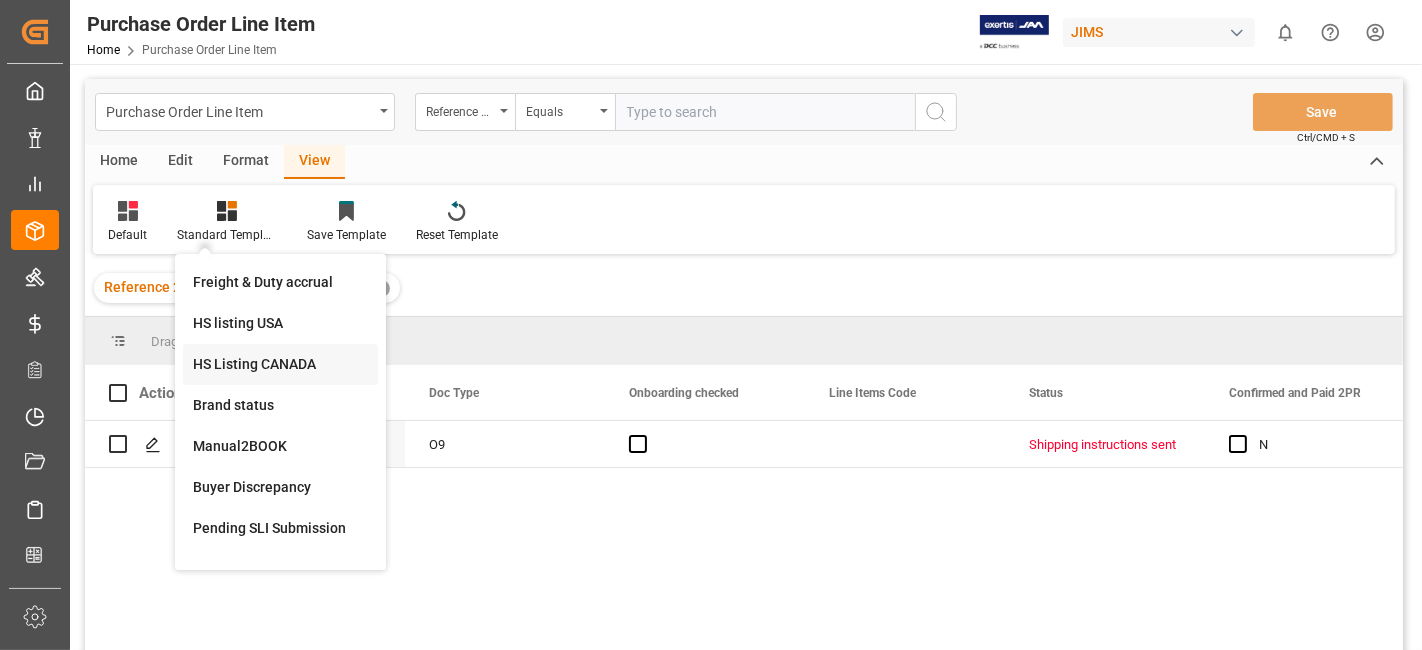 click on "HS Listing CANADA" at bounding box center (280, 364) 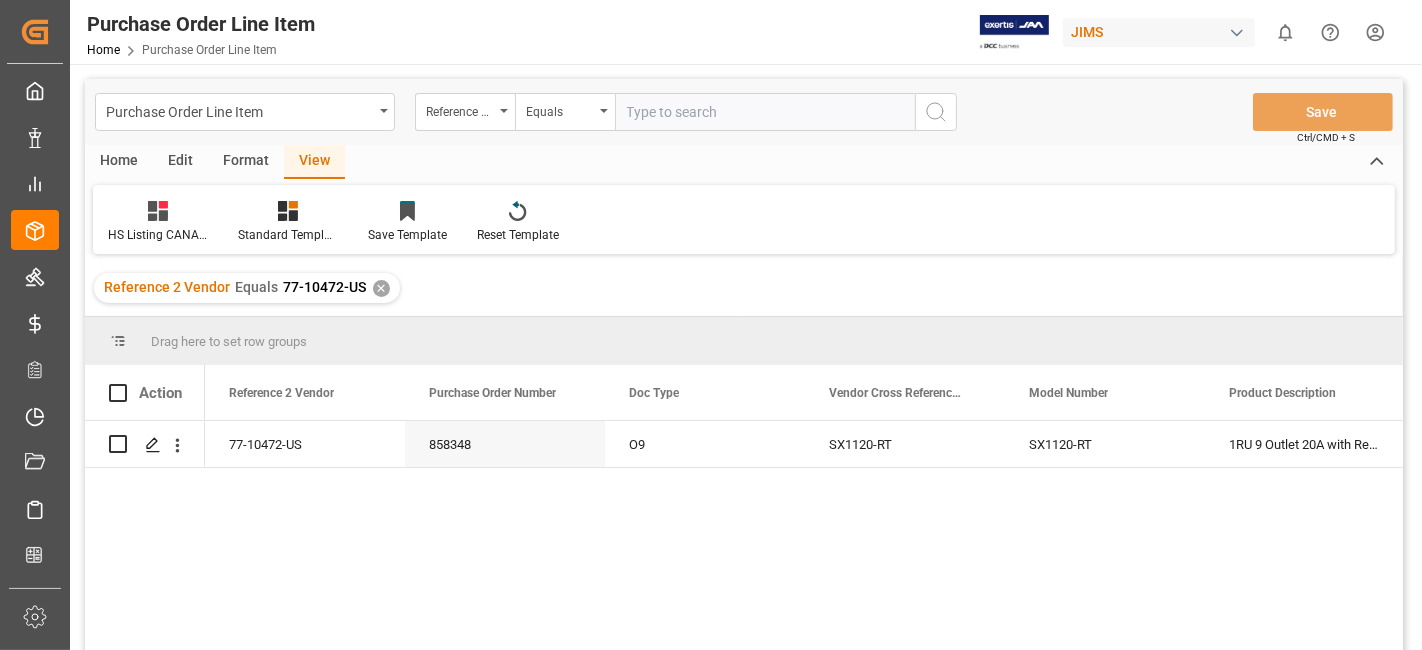 click on "Home" at bounding box center (119, 162) 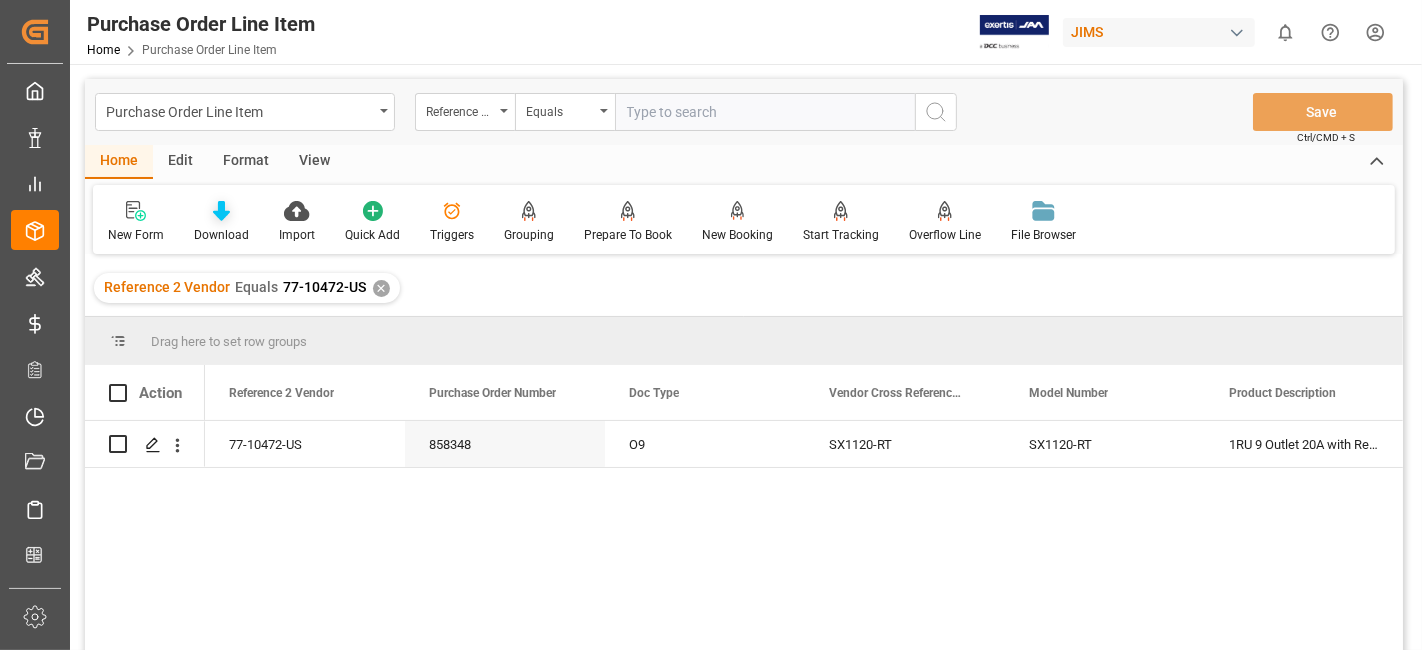 click on "Download" at bounding box center (221, 235) 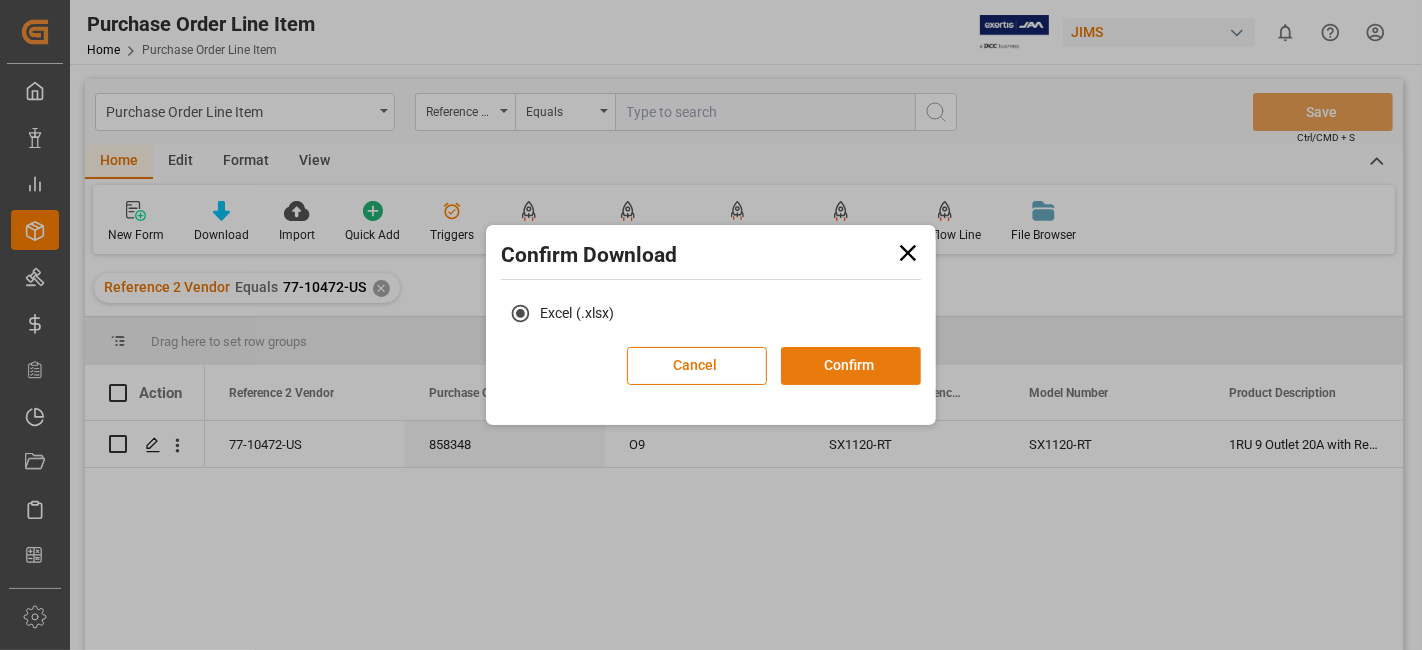 click on "Confirm" at bounding box center (851, 366) 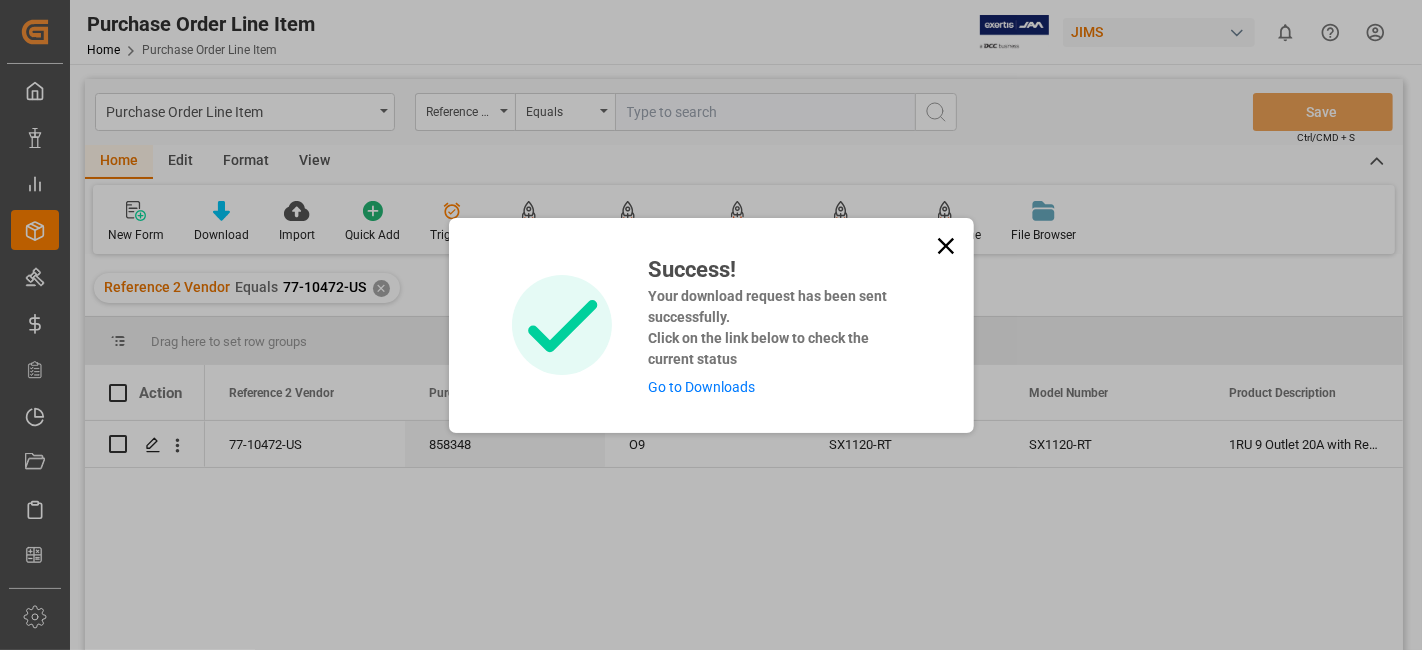 click on "Go to Downloads" at bounding box center [701, 387] 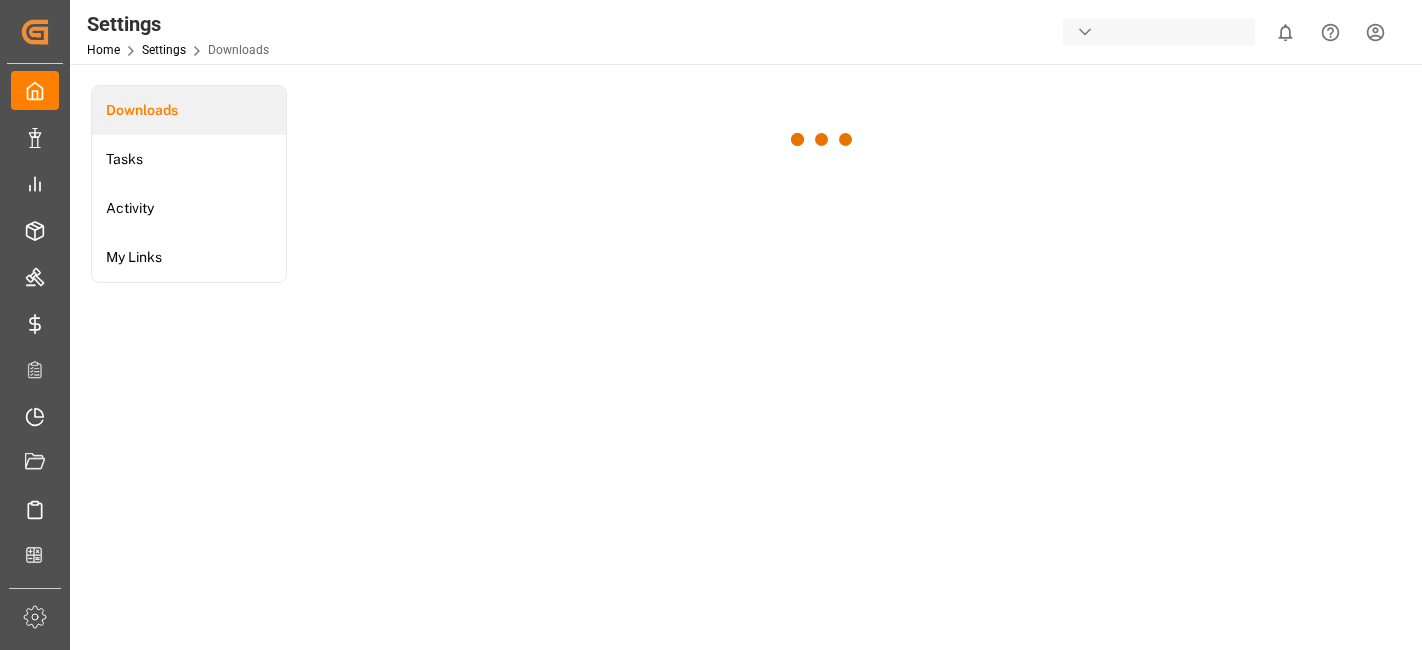 scroll, scrollTop: 0, scrollLeft: 0, axis: both 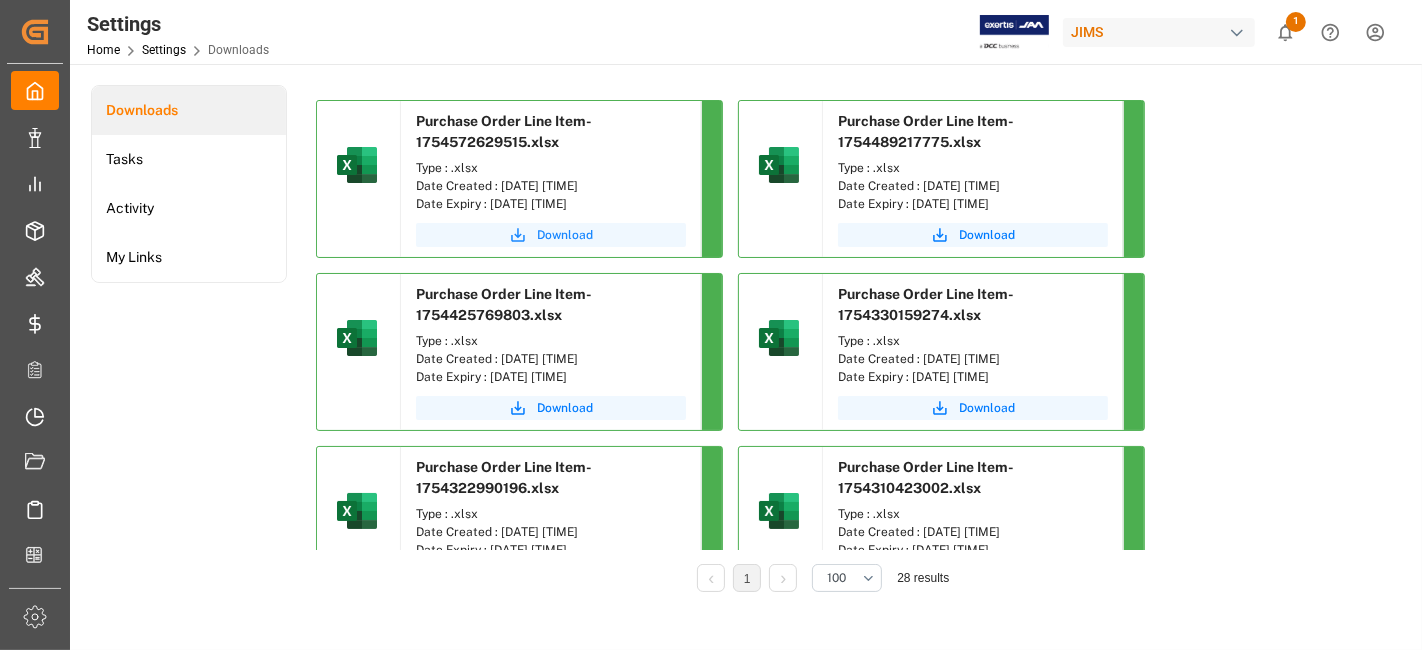 click on "Download" at bounding box center [565, 235] 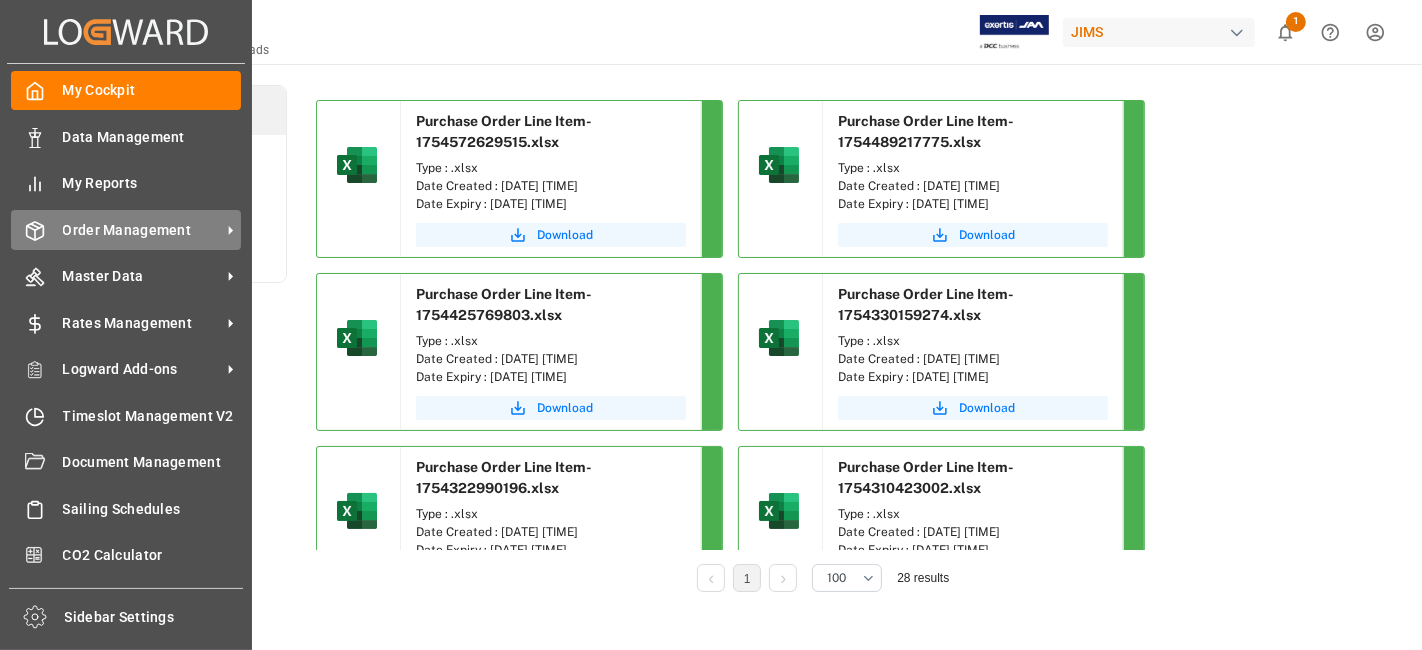 click on "Order Management" at bounding box center [142, 230] 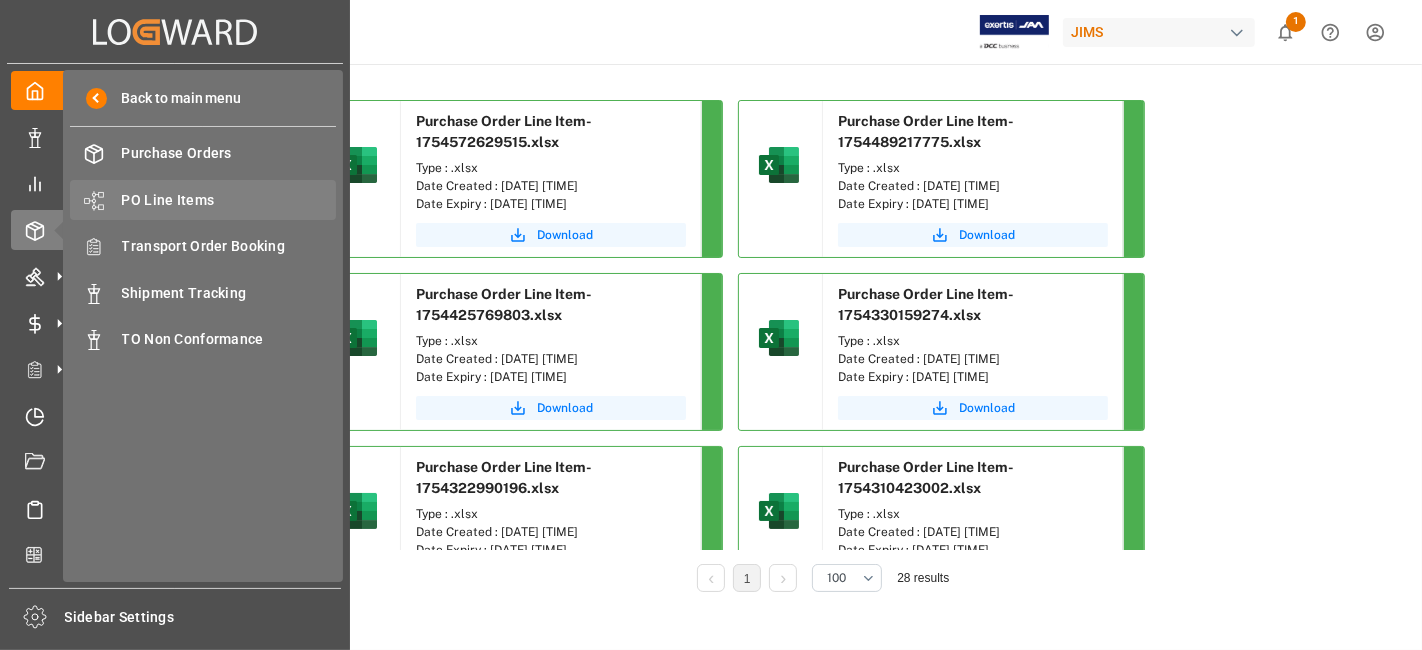 click on "PO Line Items" at bounding box center (229, 200) 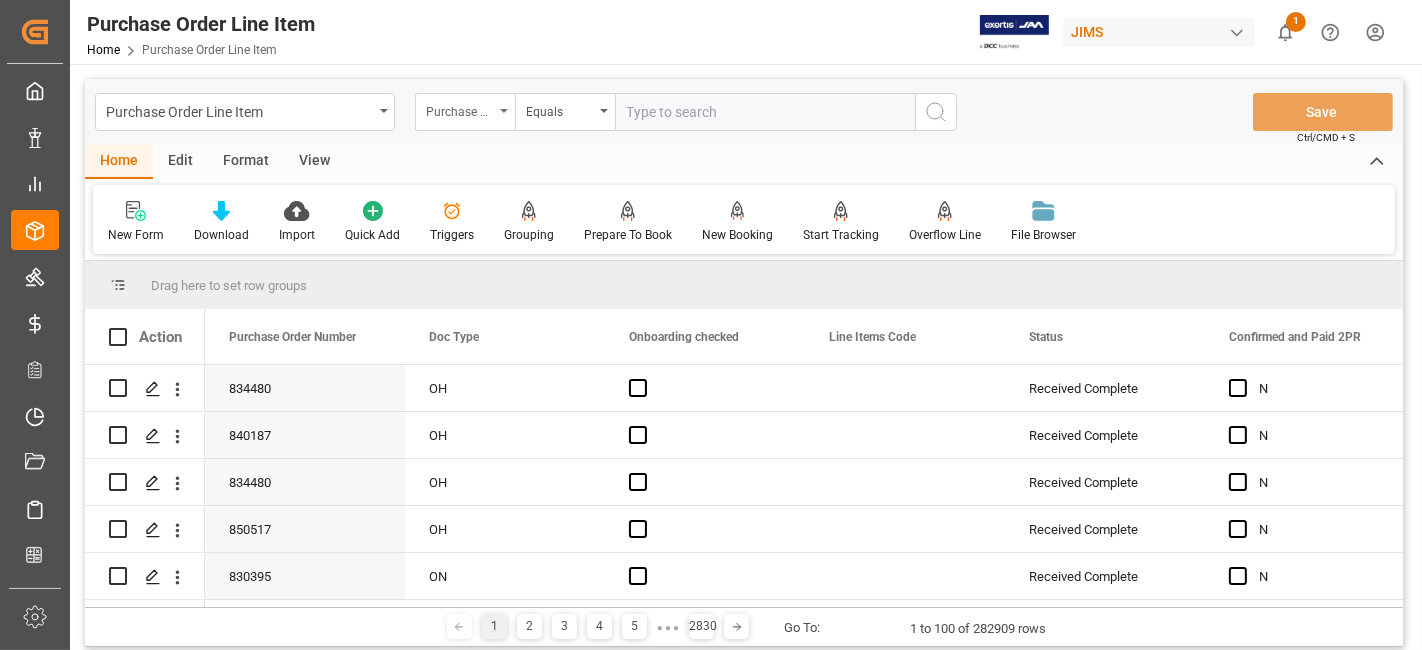 click on "Purchase Order Number" at bounding box center [465, 112] 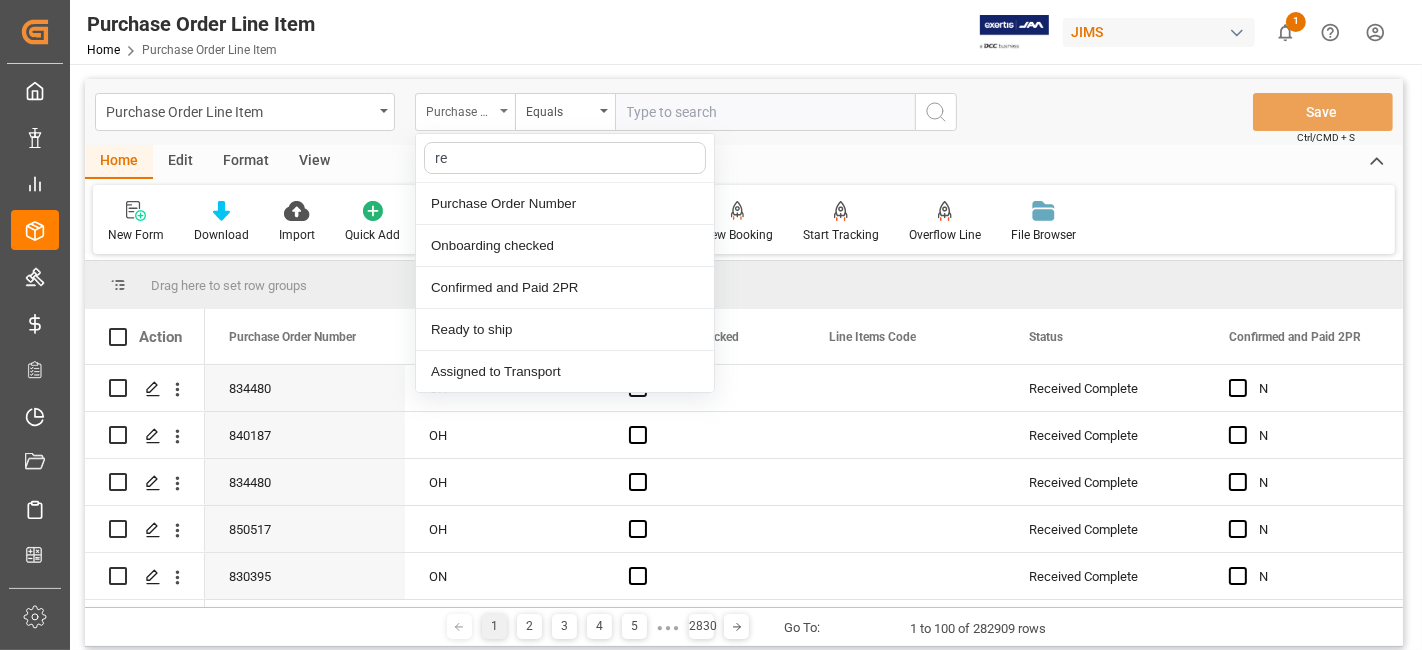 type on "ref" 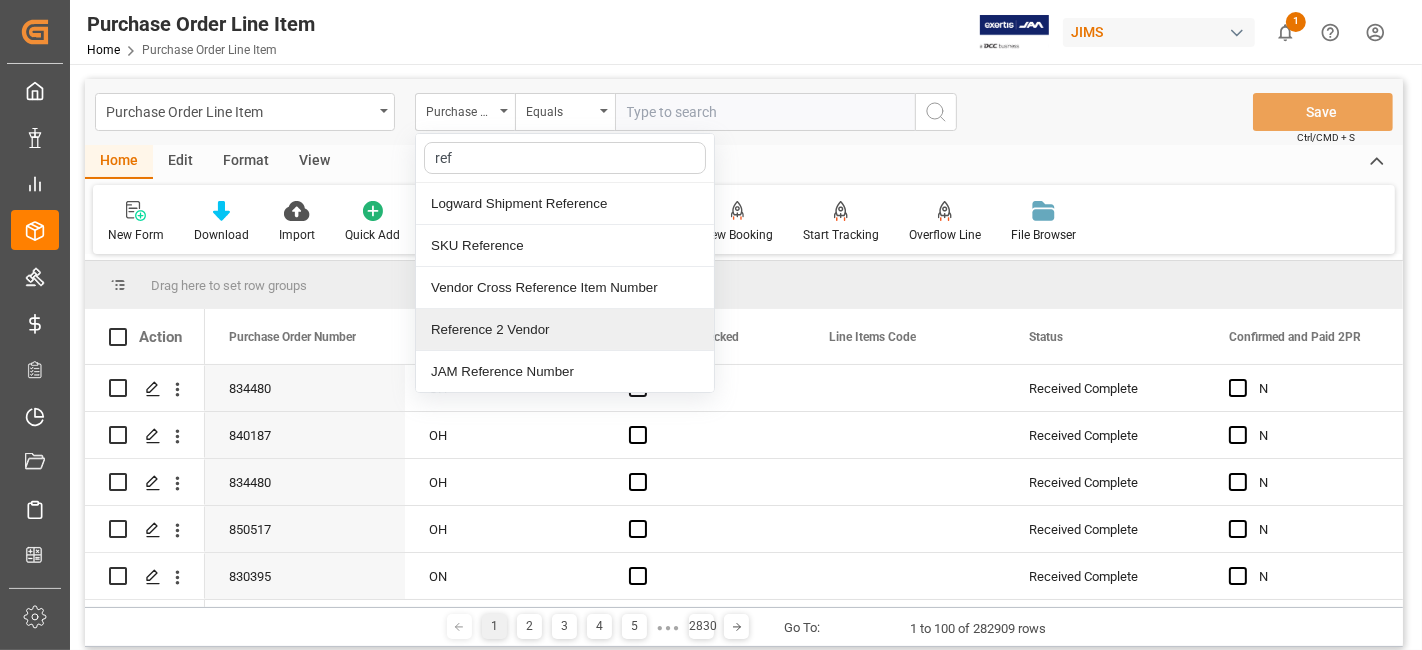 click on "Reference 2 Vendor" at bounding box center [565, 330] 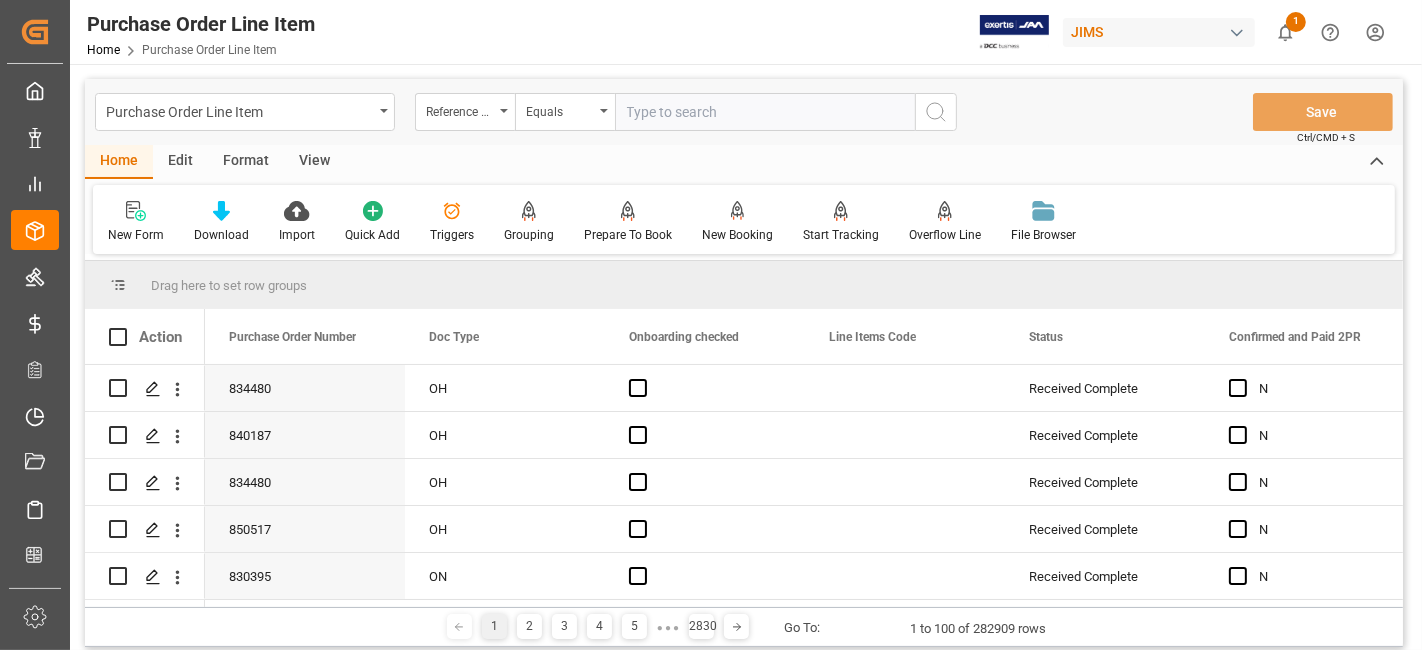 click at bounding box center [765, 112] 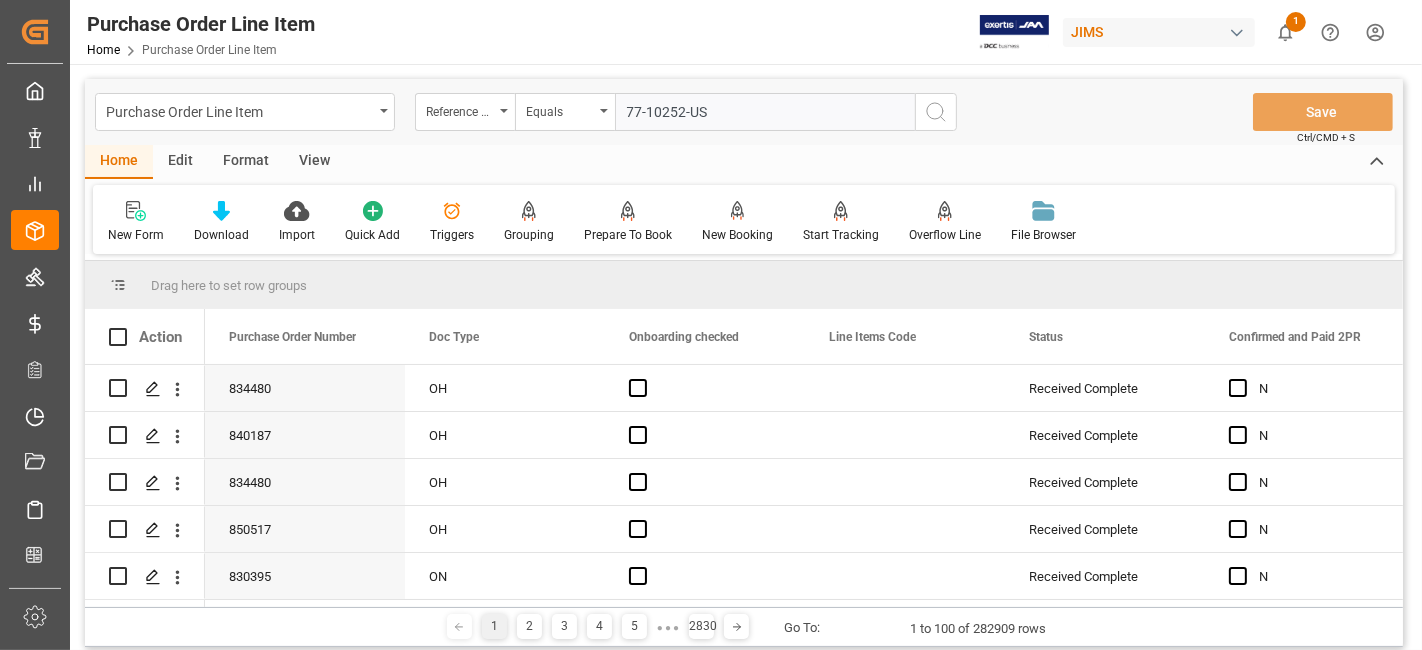 type on "77-10252-US" 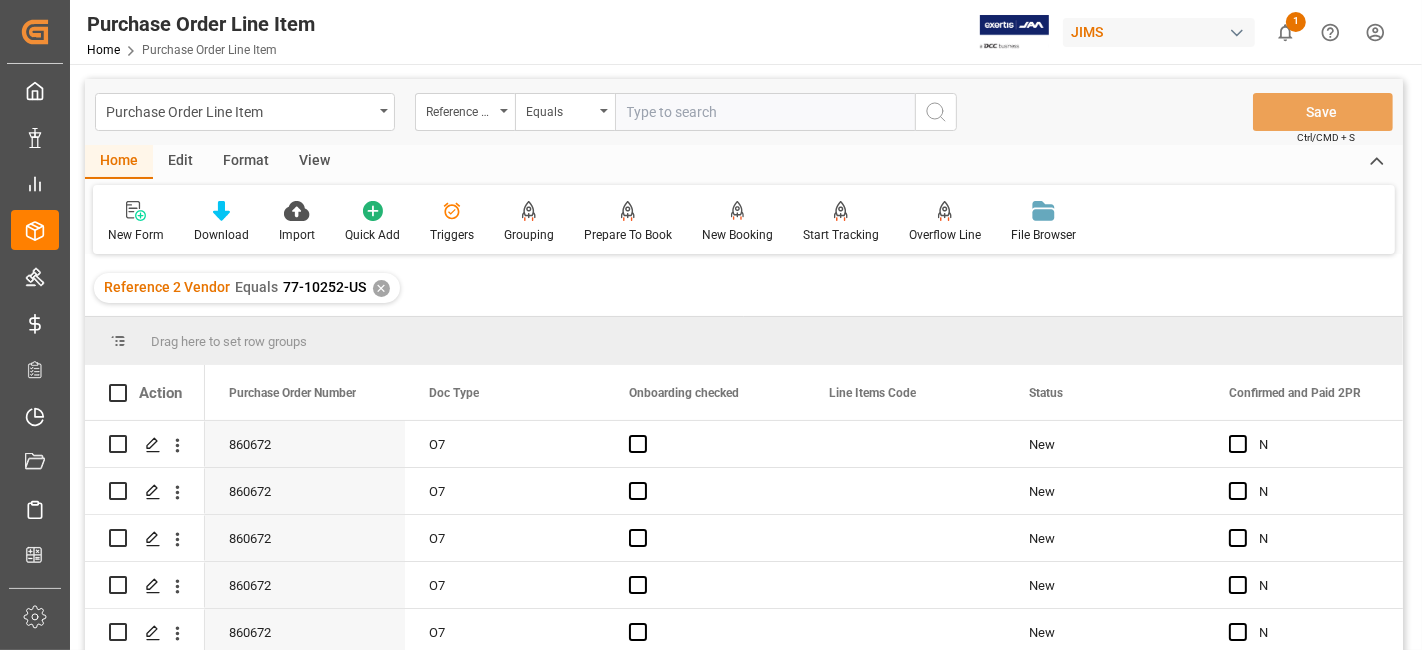 click on "View" at bounding box center (314, 162) 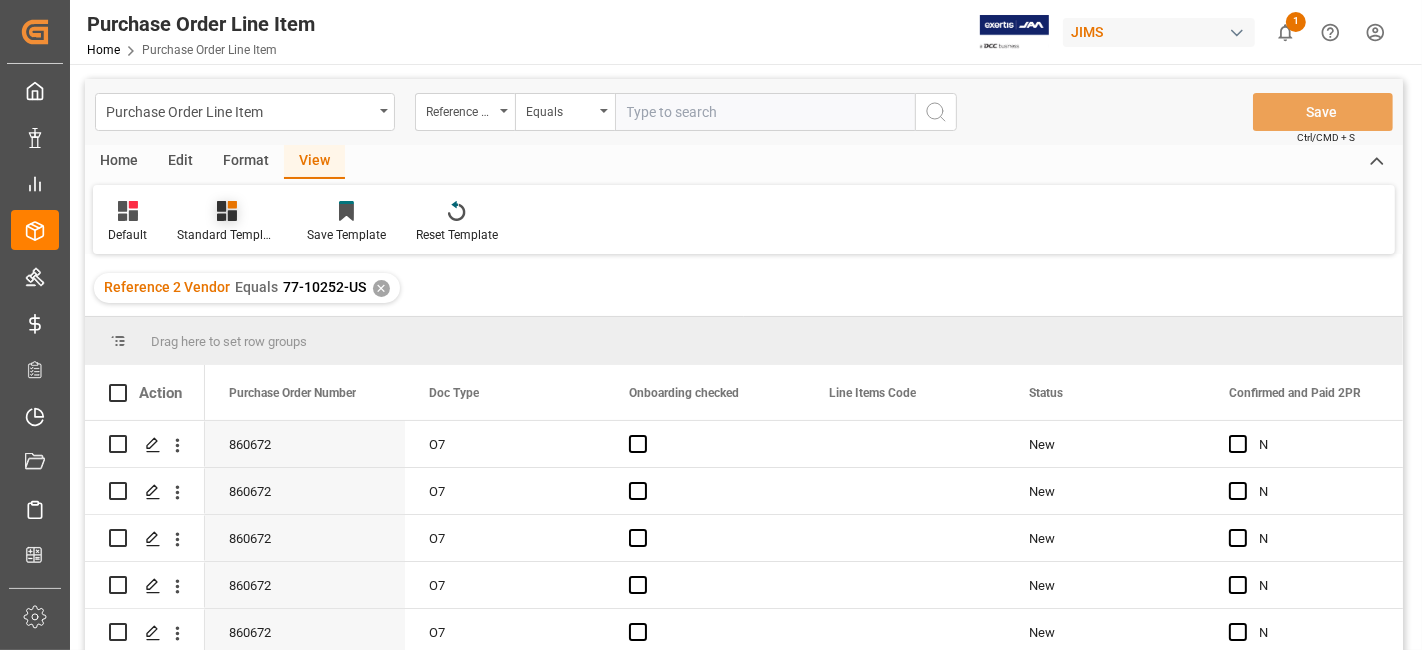 click on "Standard Templates" at bounding box center [227, 222] 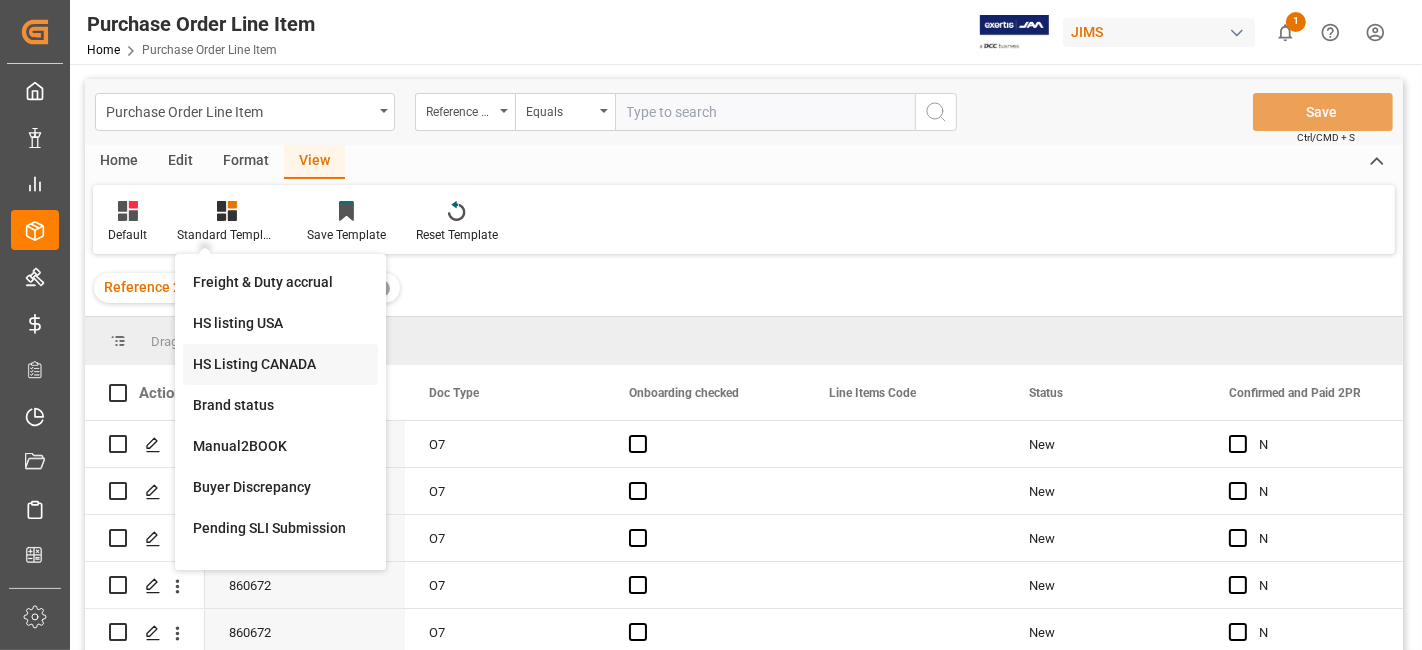 click on "HS Listing CANADA" at bounding box center (280, 364) 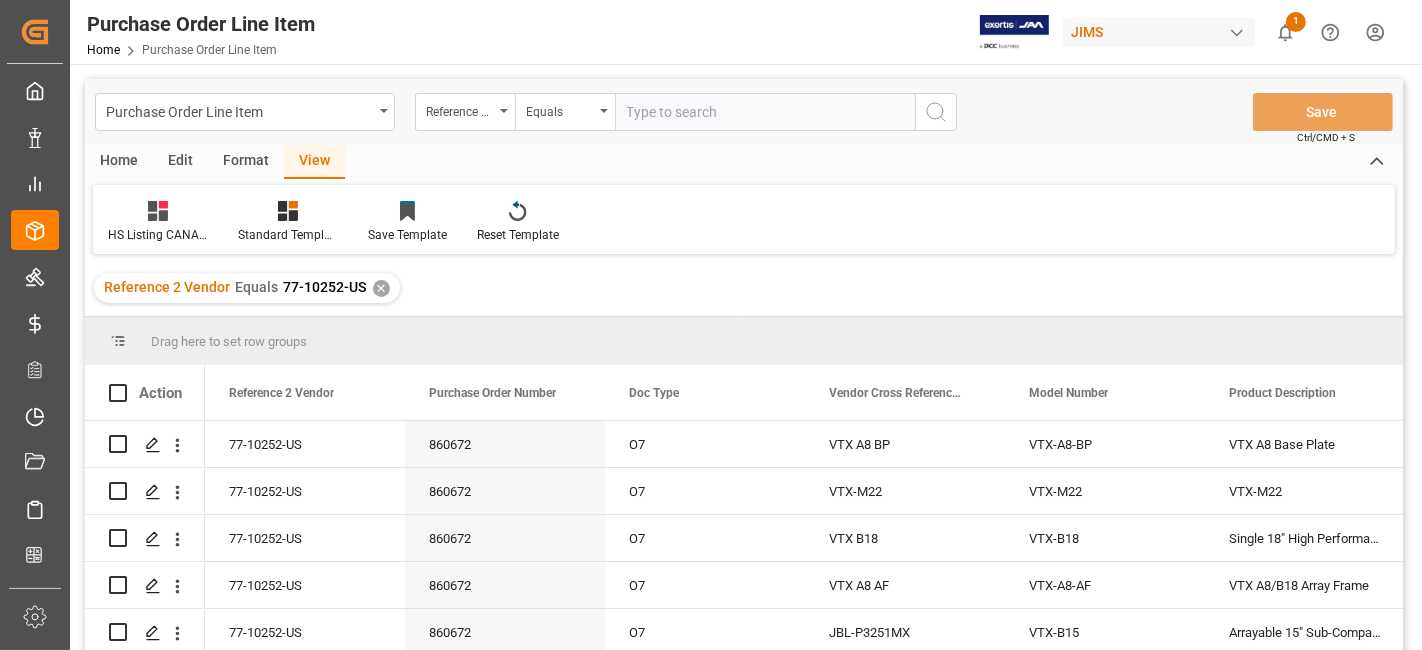 click on "Home" at bounding box center [119, 162] 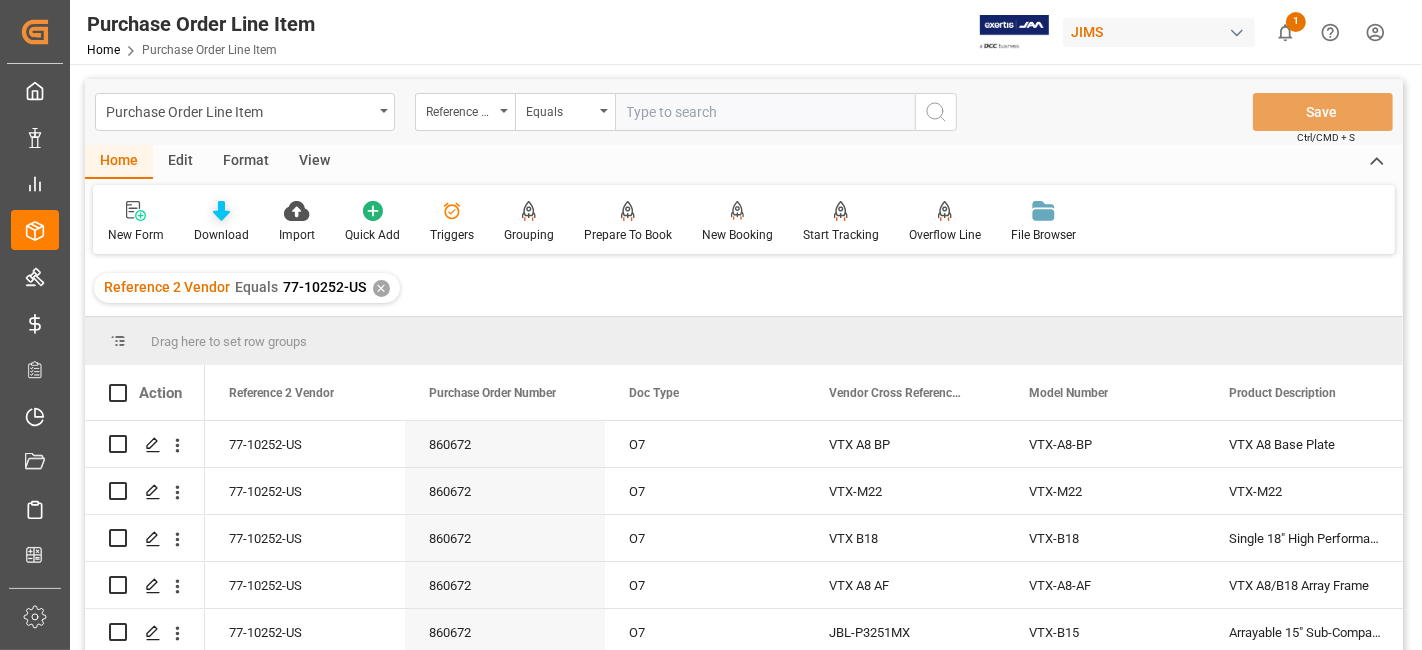 click on "Download" at bounding box center [221, 222] 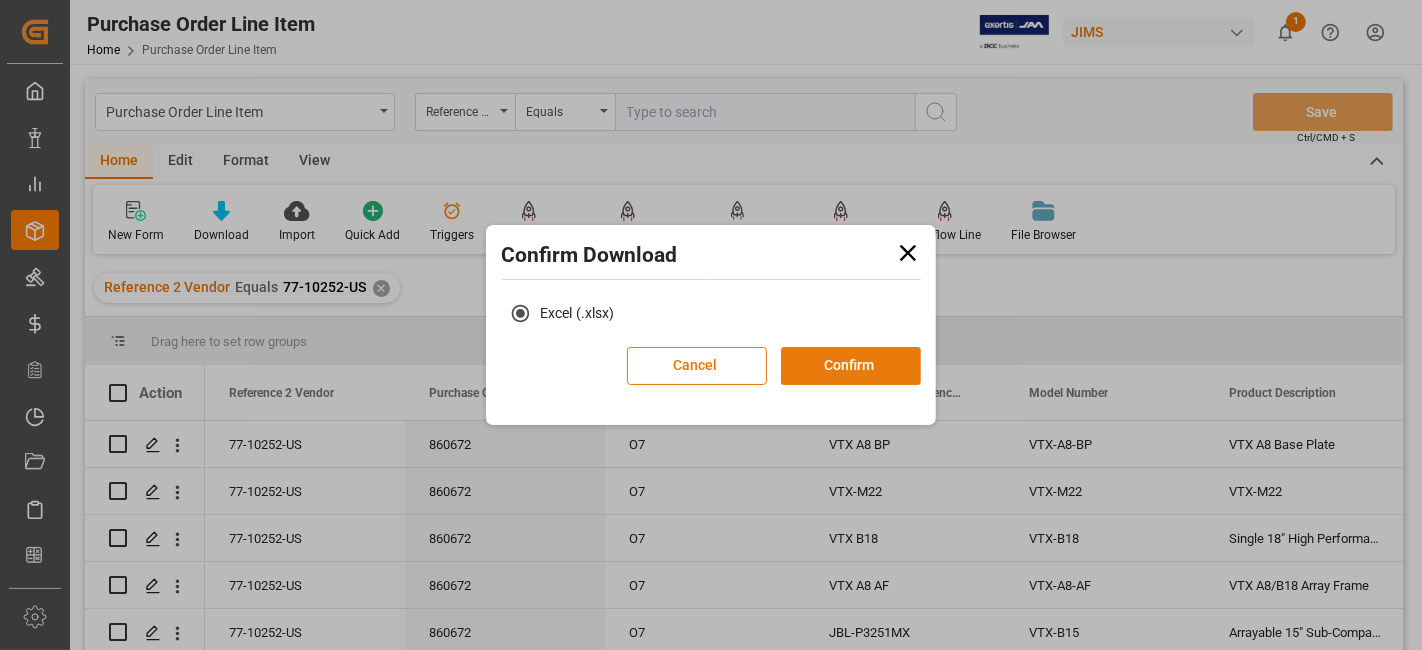 click on "Confirm" at bounding box center (851, 366) 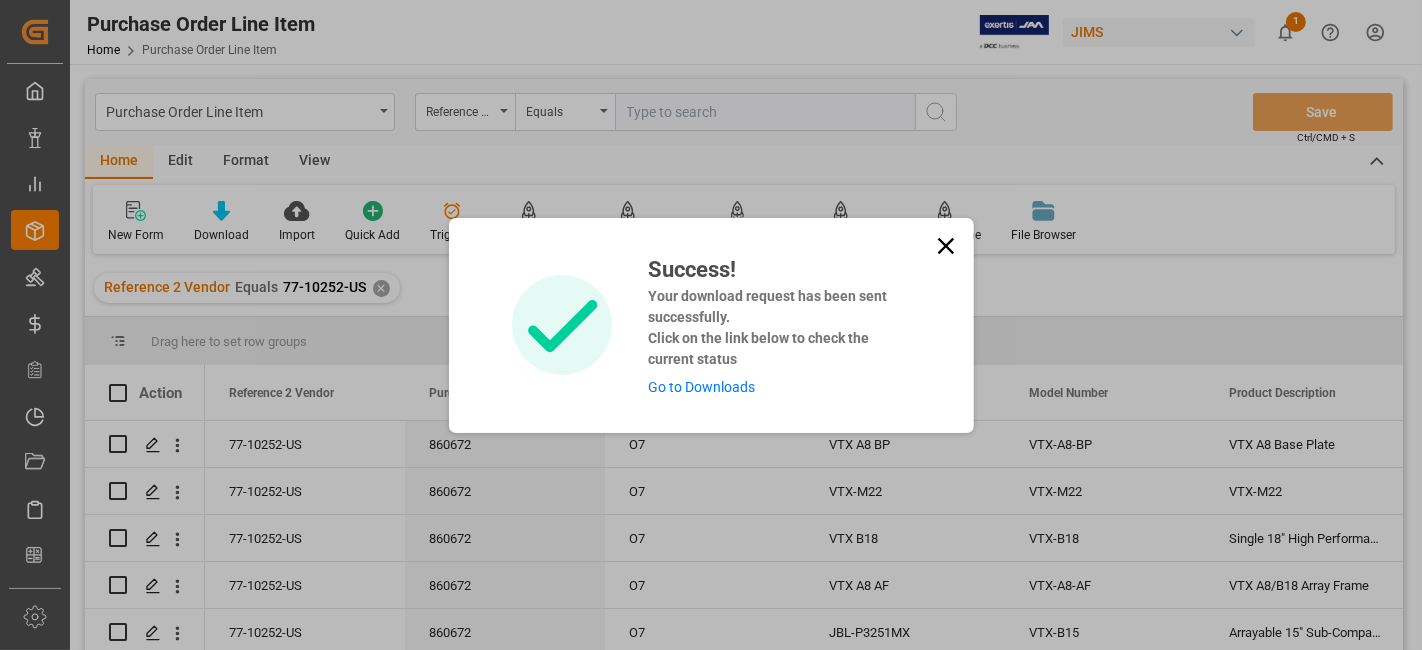 click on "Go to Downloads" at bounding box center [701, 387] 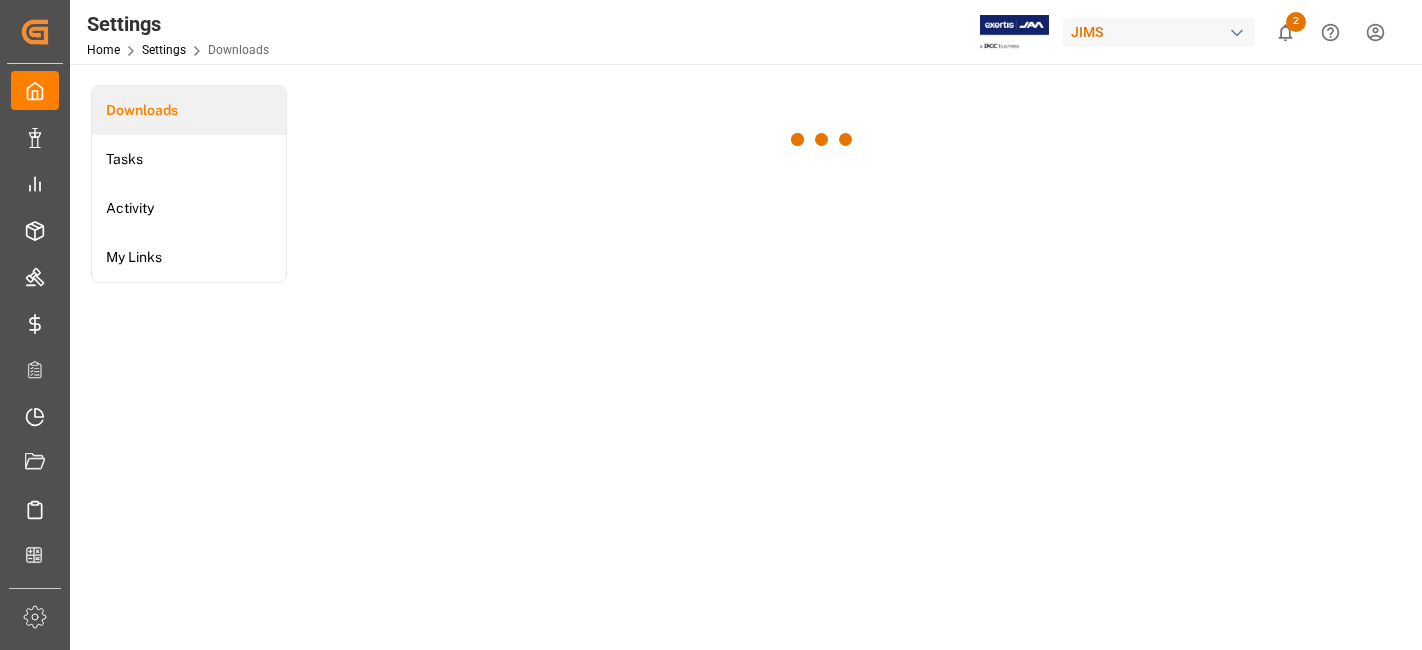 scroll, scrollTop: 0, scrollLeft: 0, axis: both 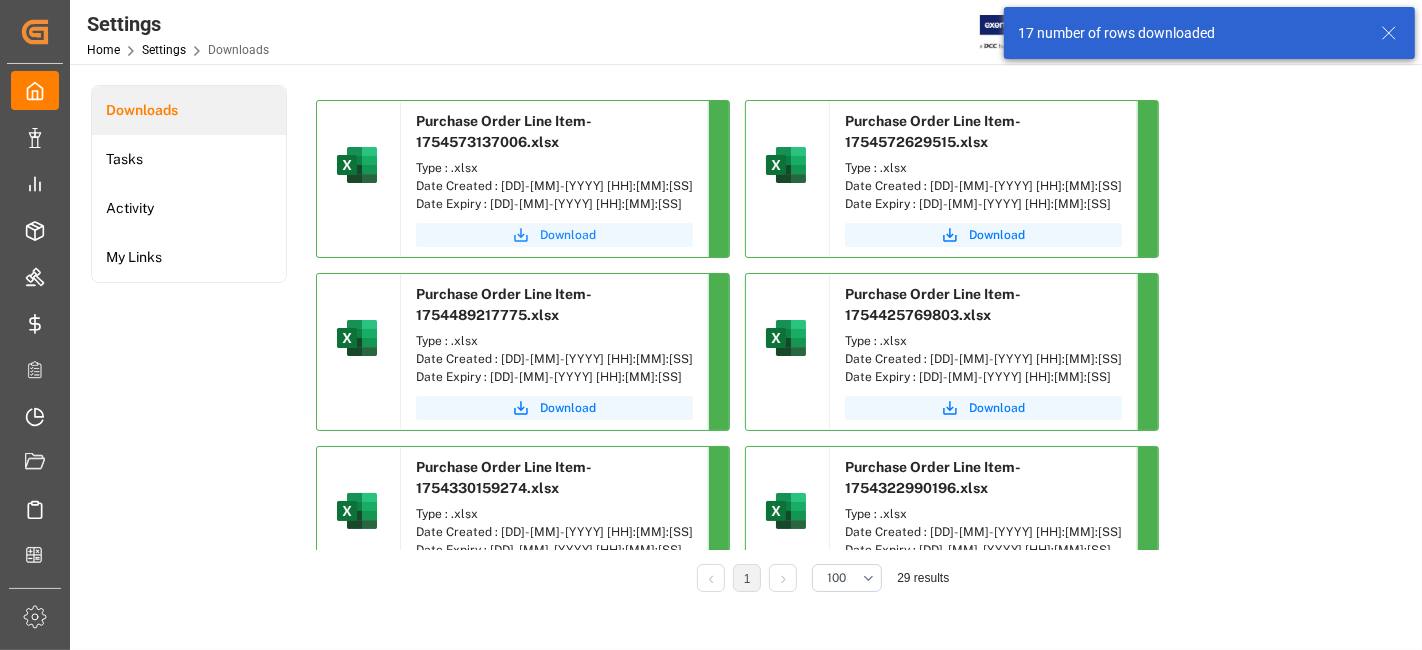 click on "Download" at bounding box center (568, 235) 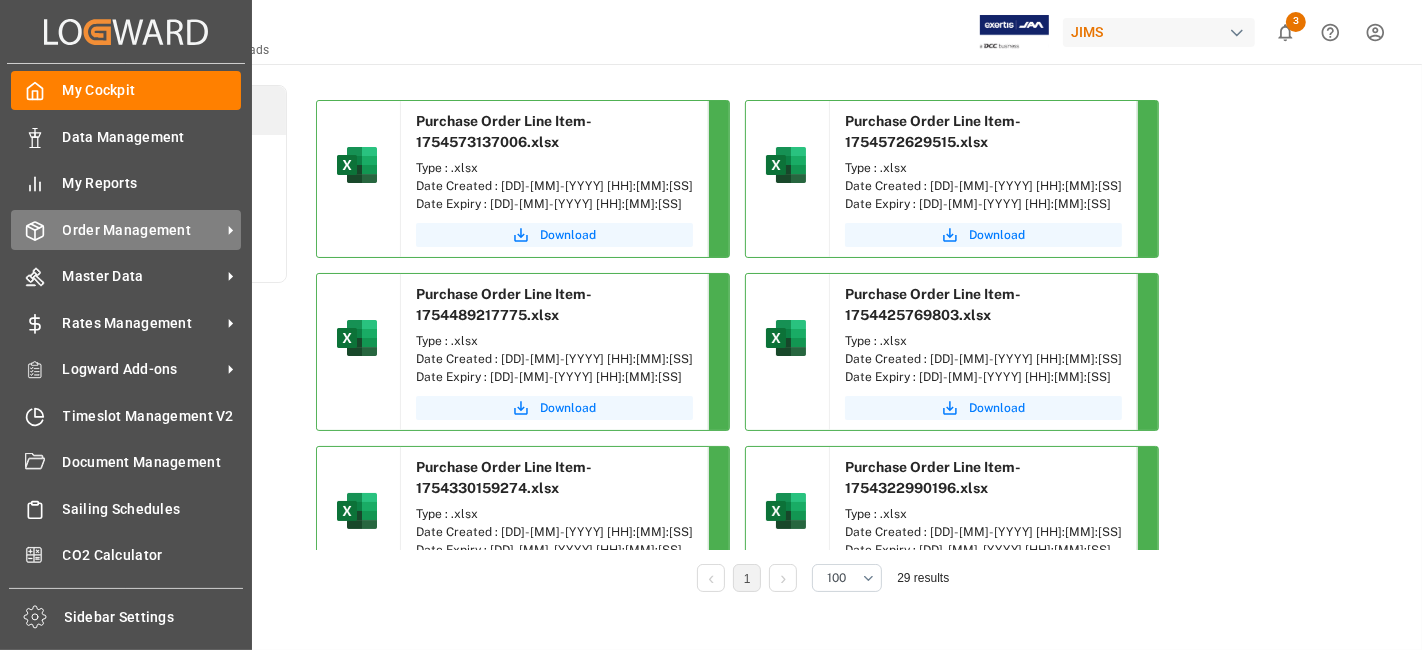 click on "Order Management" at bounding box center (142, 230) 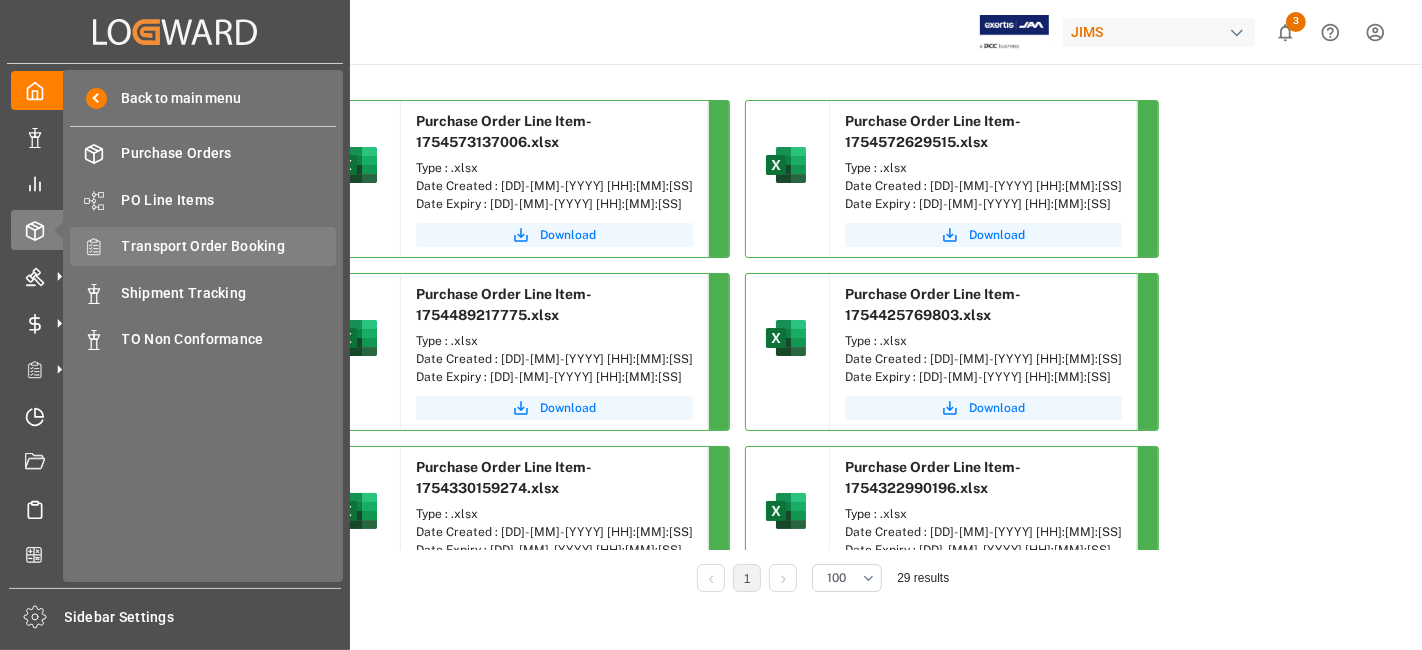 click on "Transport Order Booking" at bounding box center [229, 246] 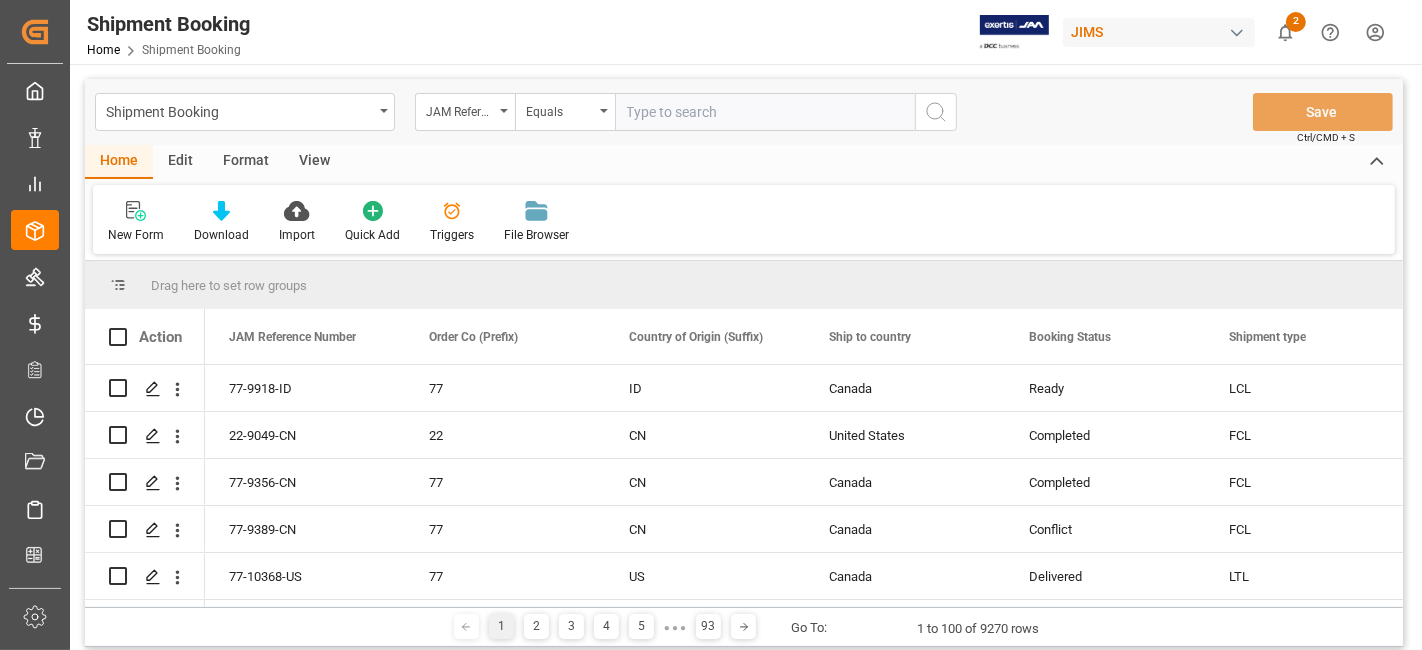 click at bounding box center (765, 112) 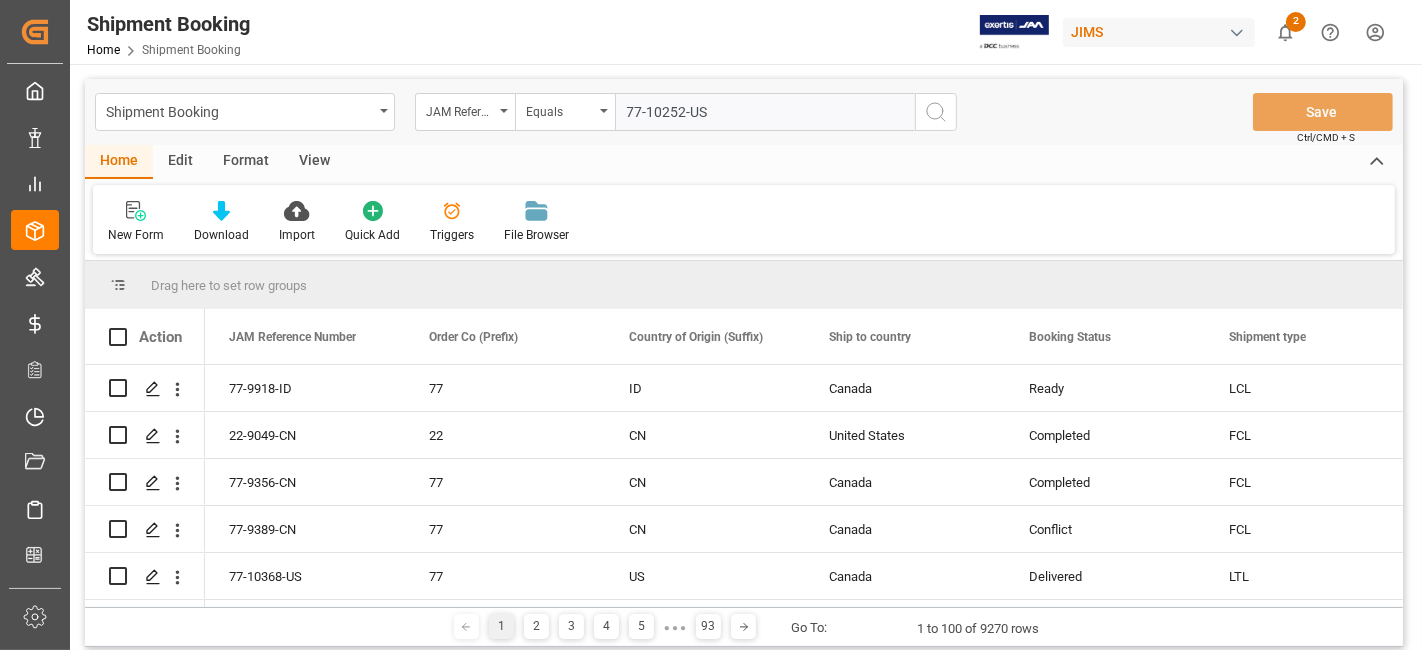 type on "77-10252-US" 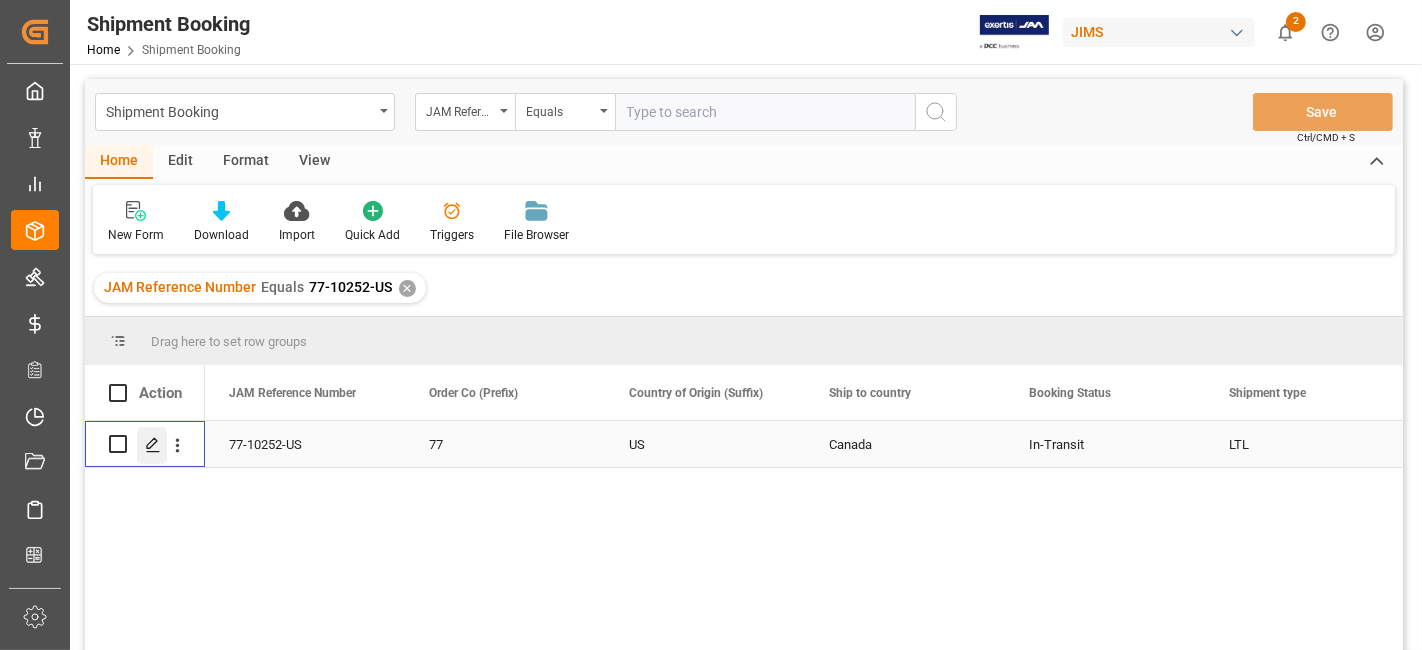 click at bounding box center (152, 445) 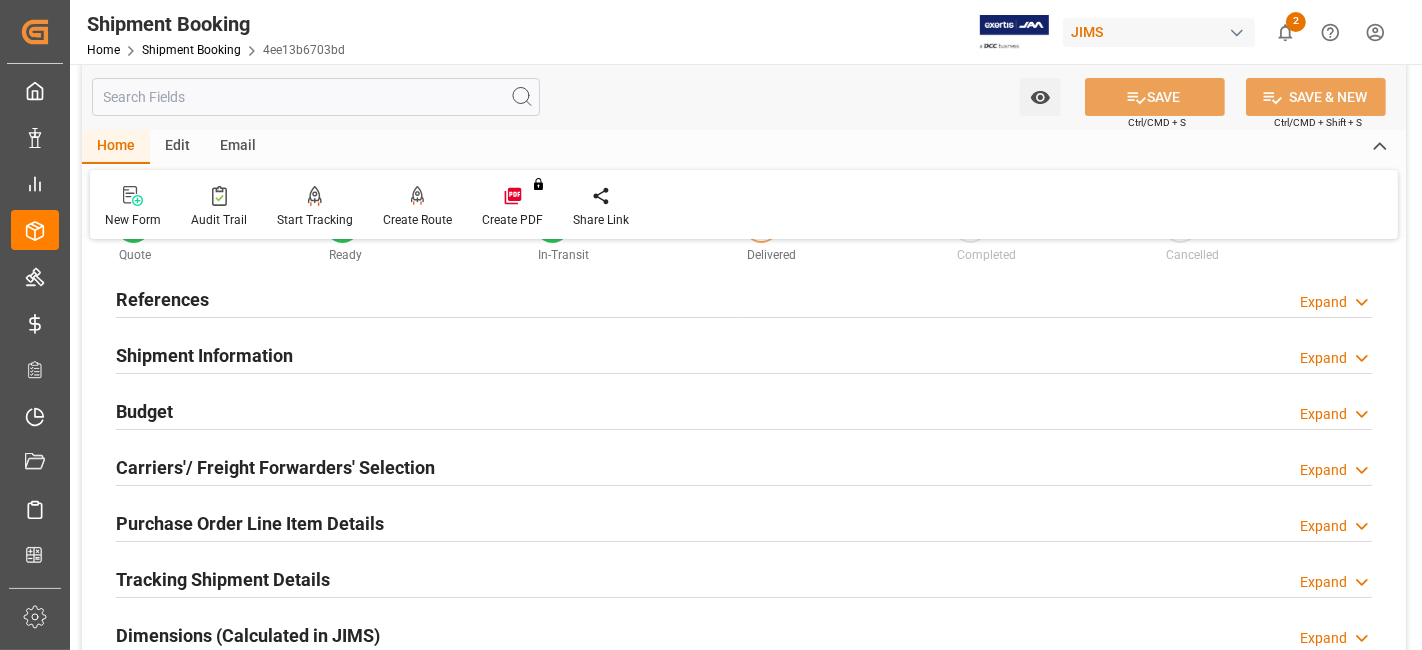 scroll, scrollTop: 525, scrollLeft: 0, axis: vertical 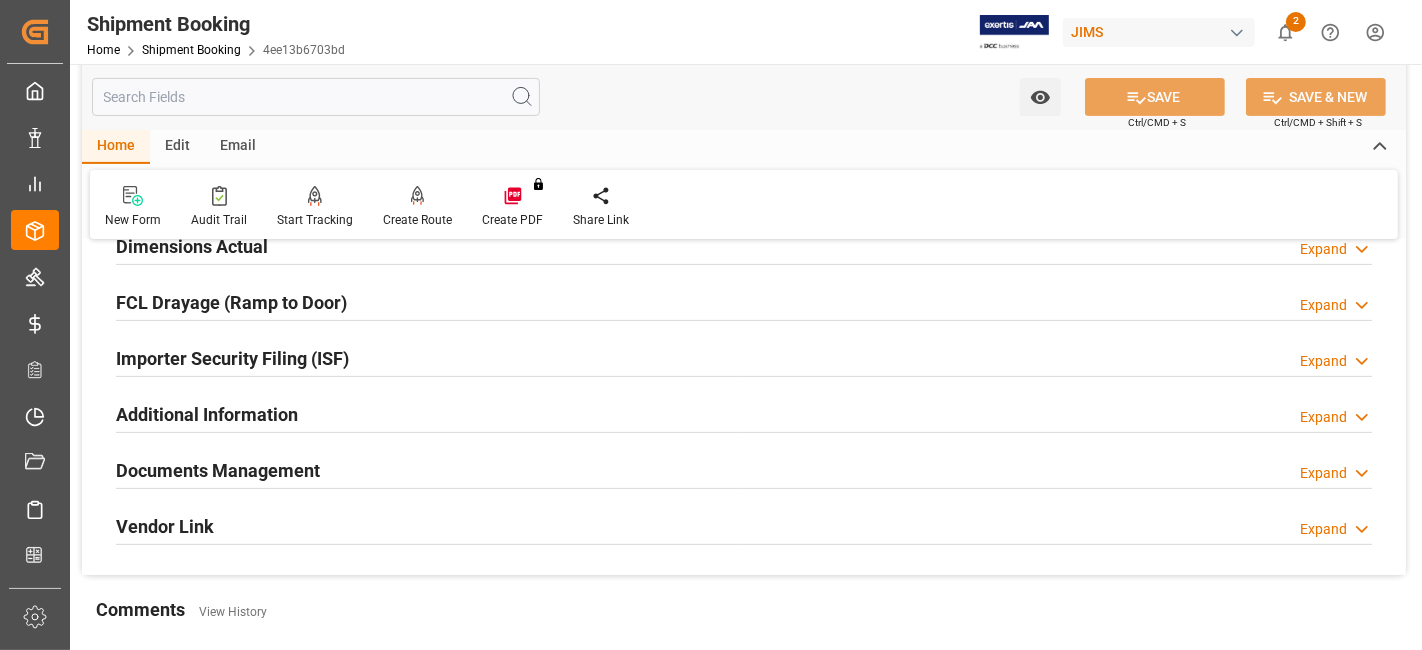 click on "Documents Management Expand" at bounding box center [744, 469] 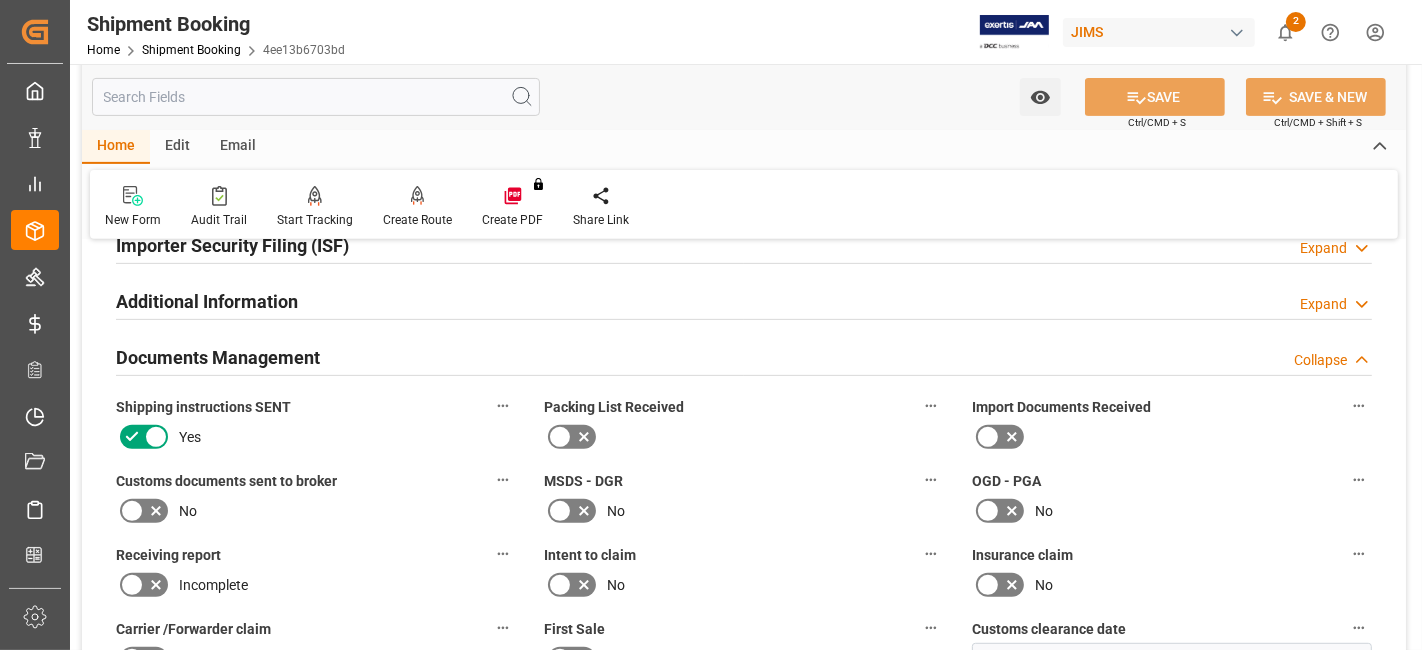 scroll, scrollTop: 636, scrollLeft: 0, axis: vertical 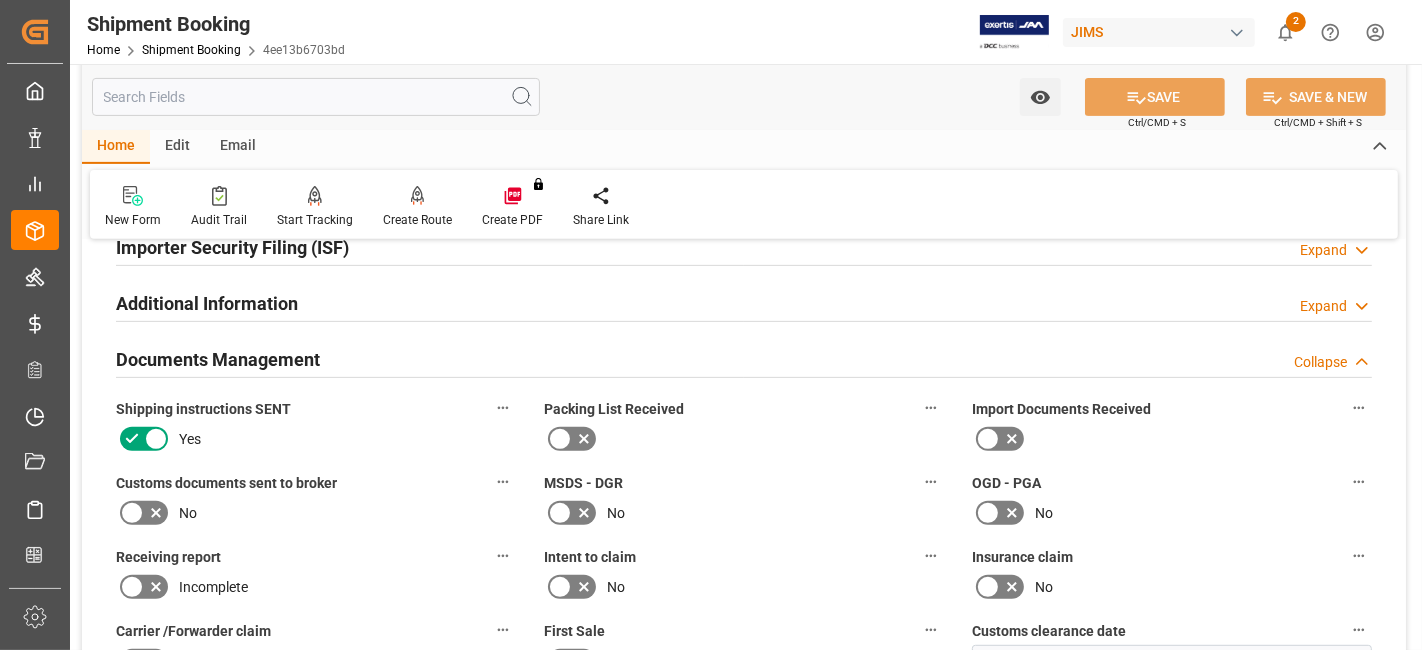 click 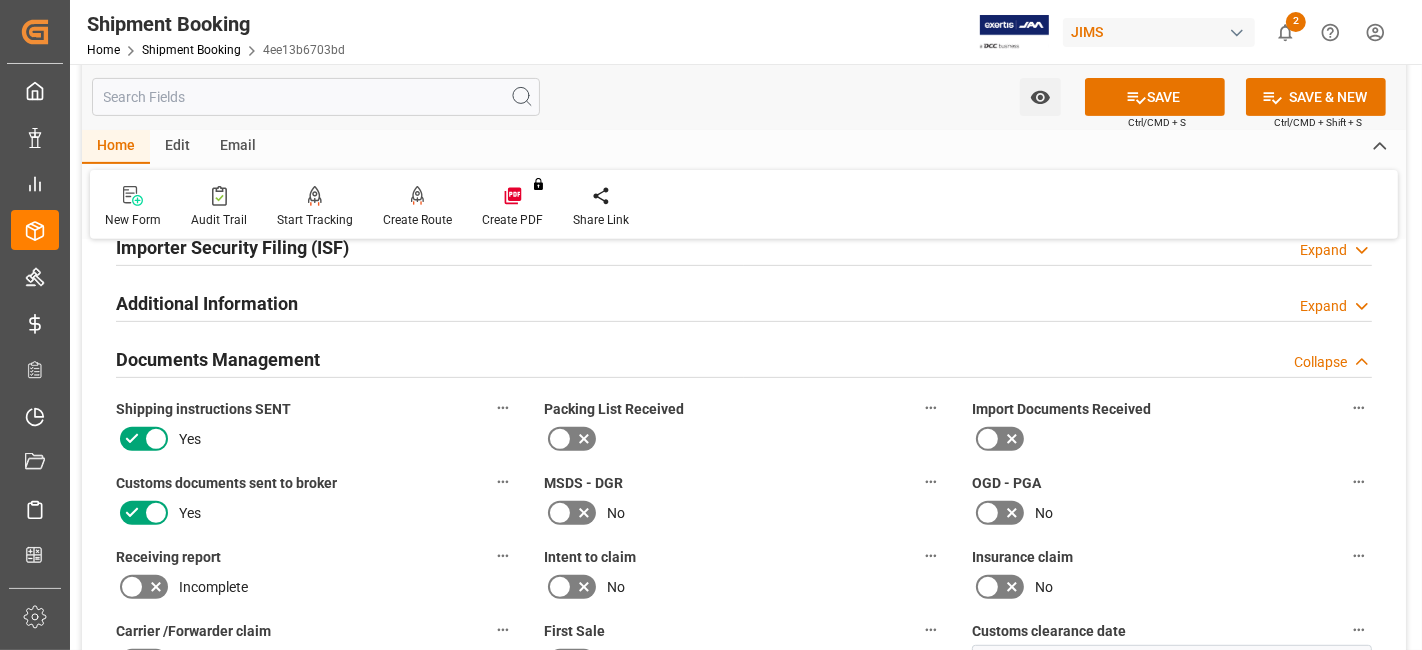 click 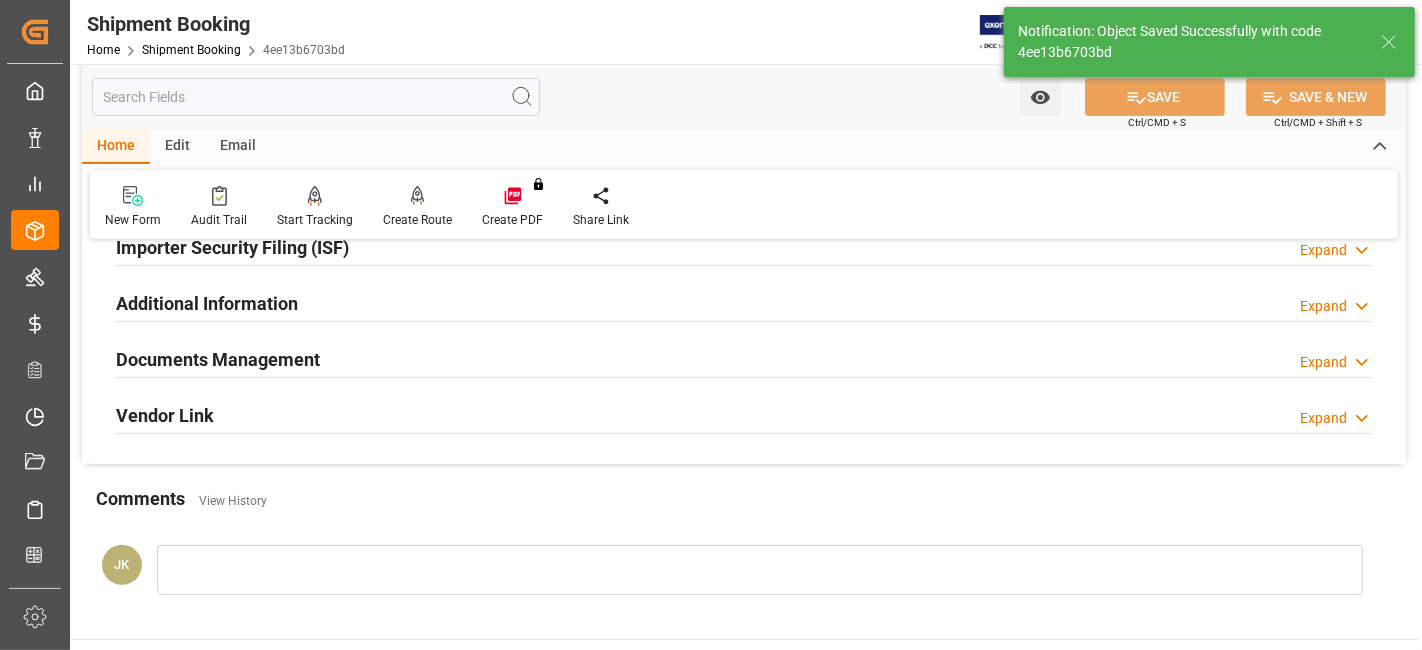 click on "Documents Management Expand" at bounding box center (744, 358) 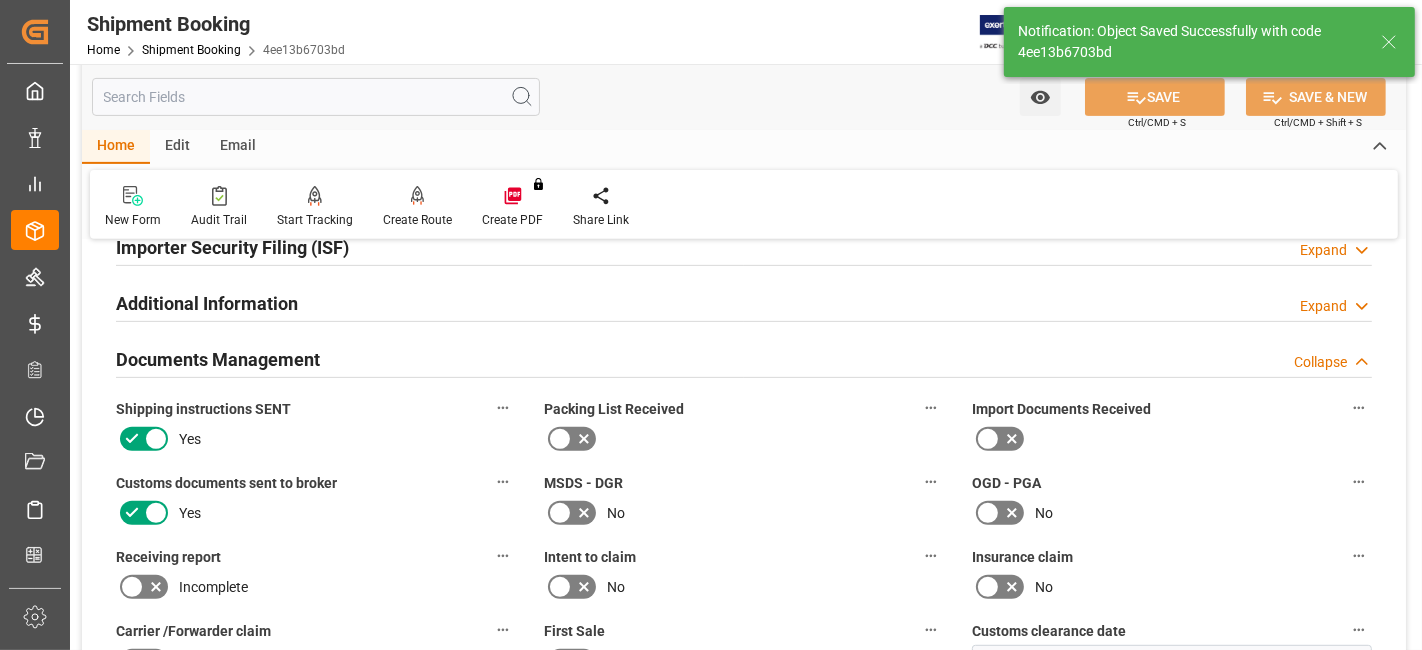click on "Documents Management Collapse" at bounding box center (744, 358) 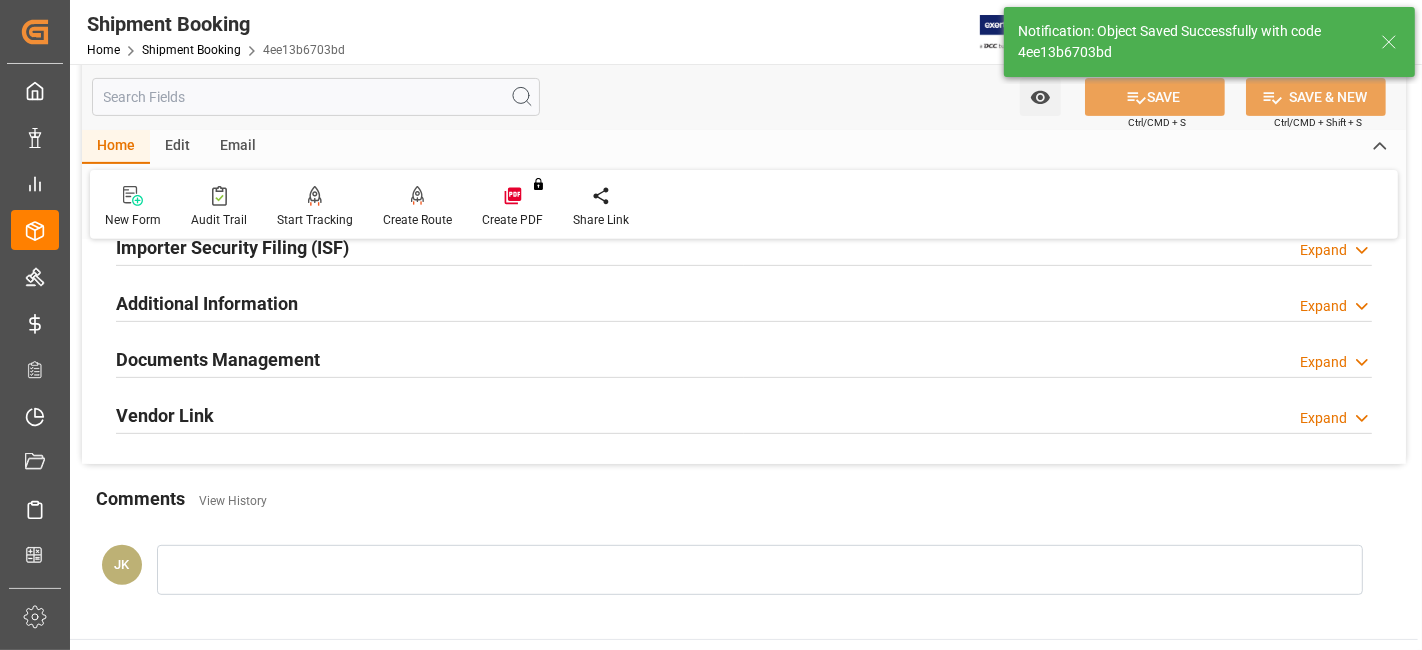 click on "Documents Management Expand" at bounding box center (744, 358) 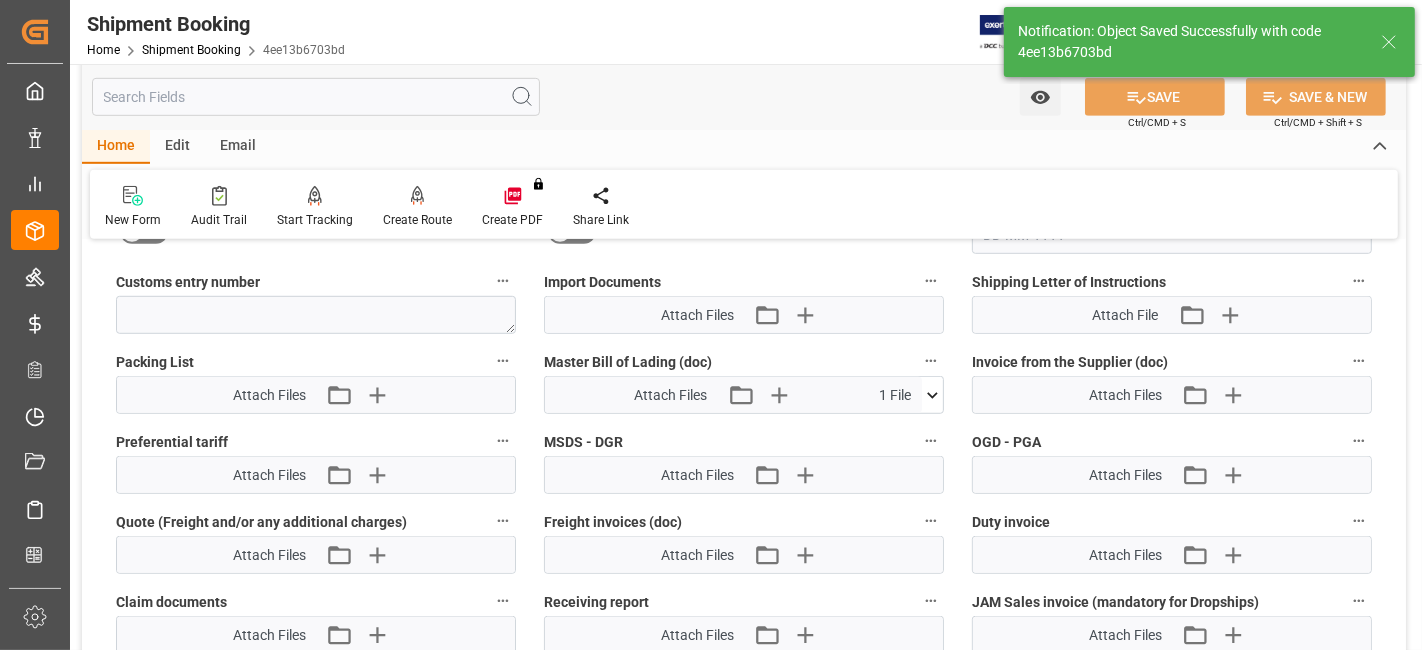 scroll, scrollTop: 1080, scrollLeft: 0, axis: vertical 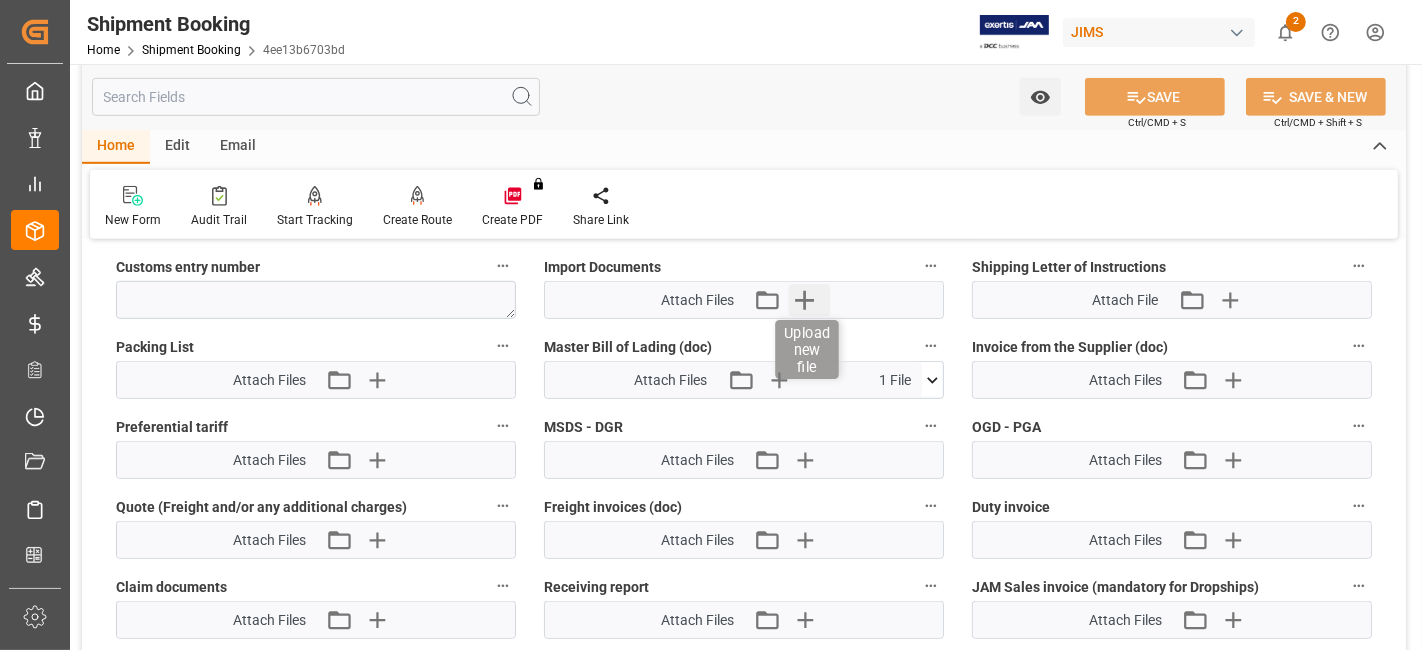 click 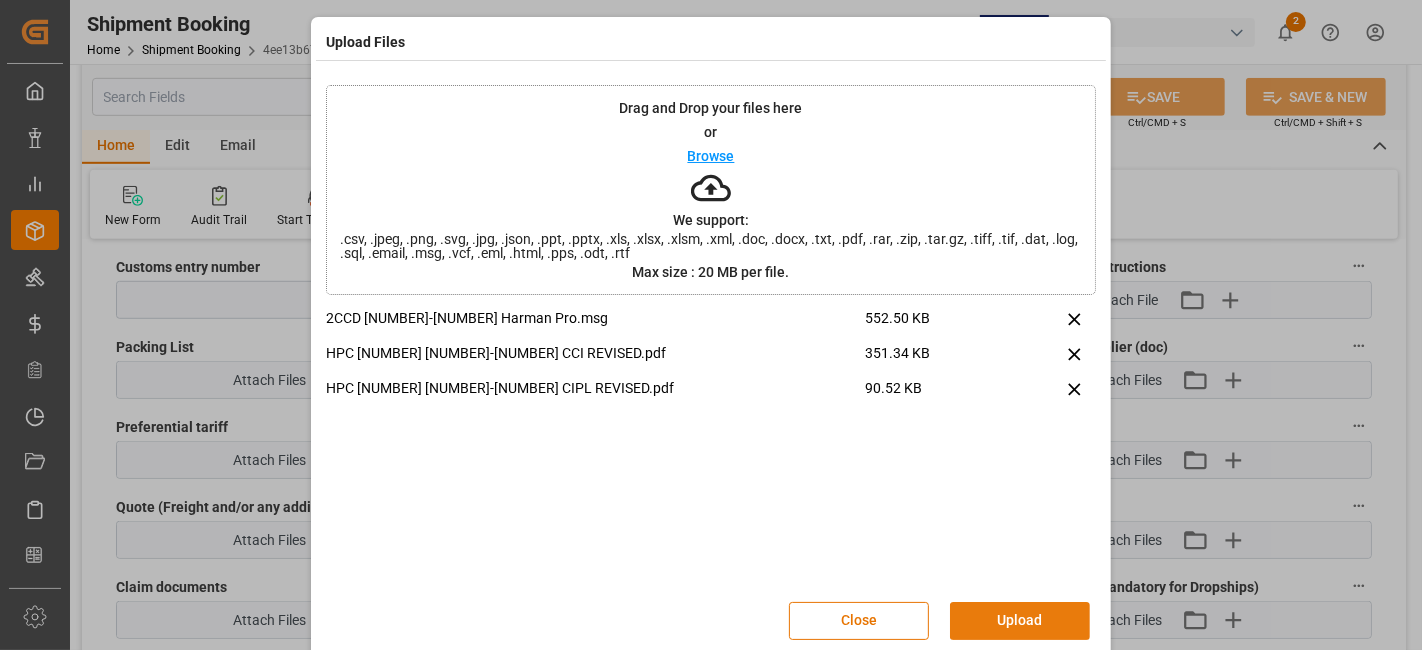 click on "Upload" at bounding box center [1020, 621] 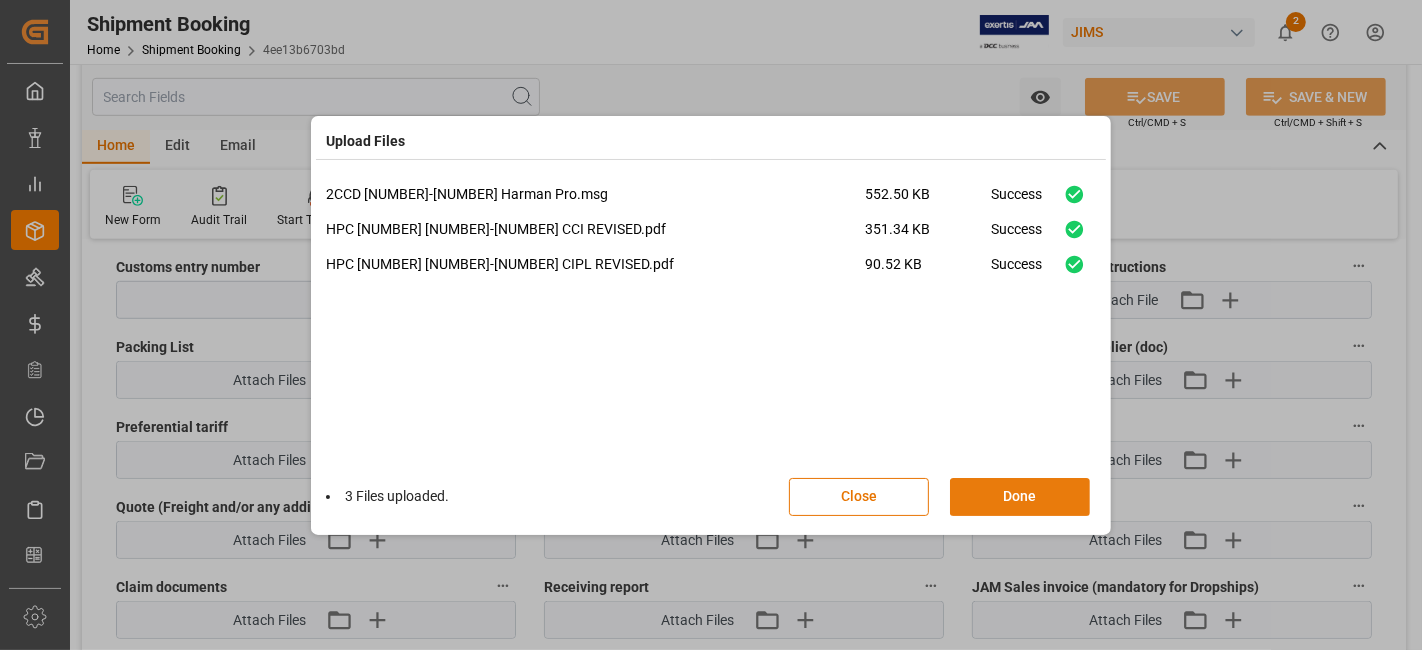 click on "Done" at bounding box center [1020, 497] 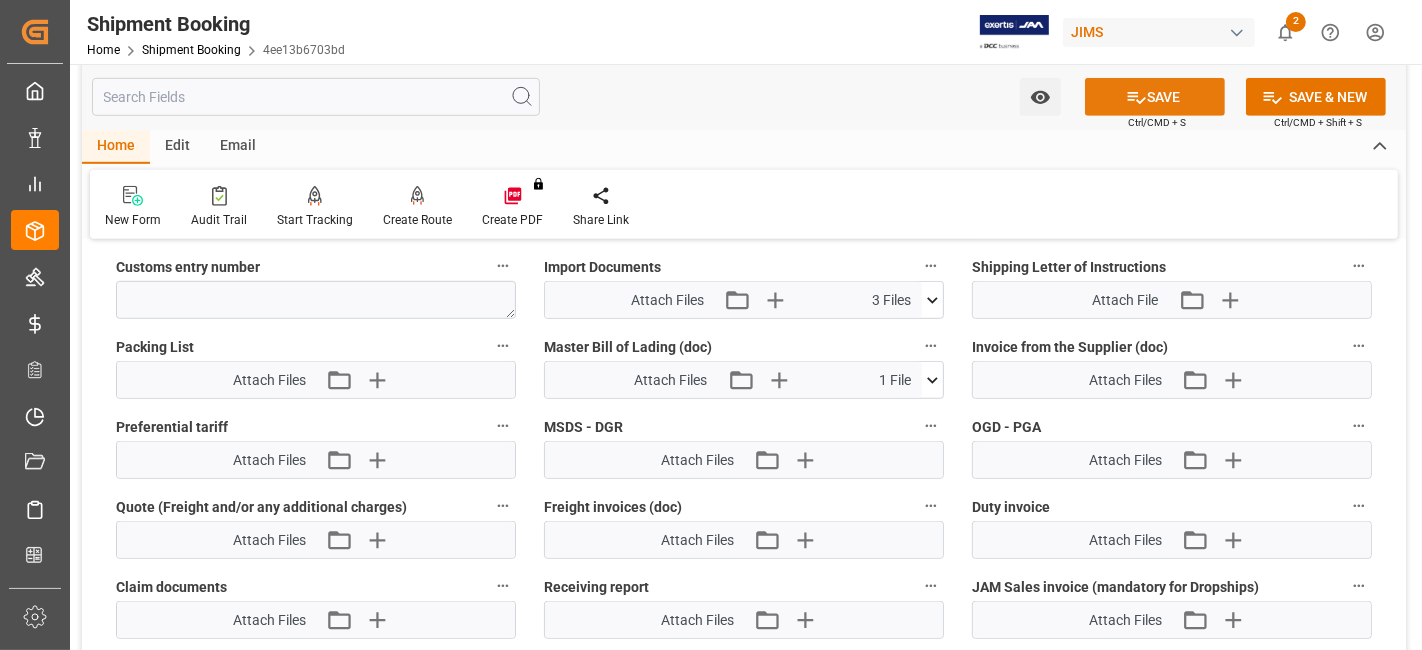 click on "SAVE" at bounding box center (1155, 97) 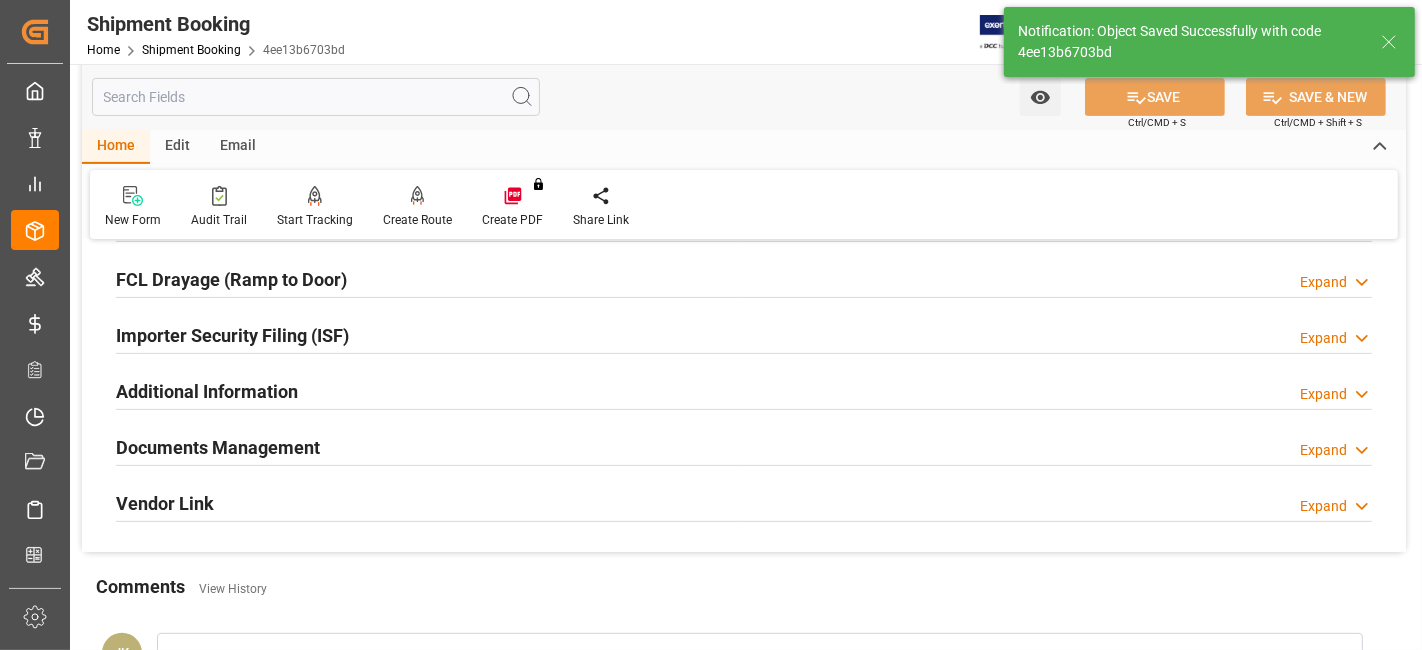 scroll, scrollTop: 513, scrollLeft: 0, axis: vertical 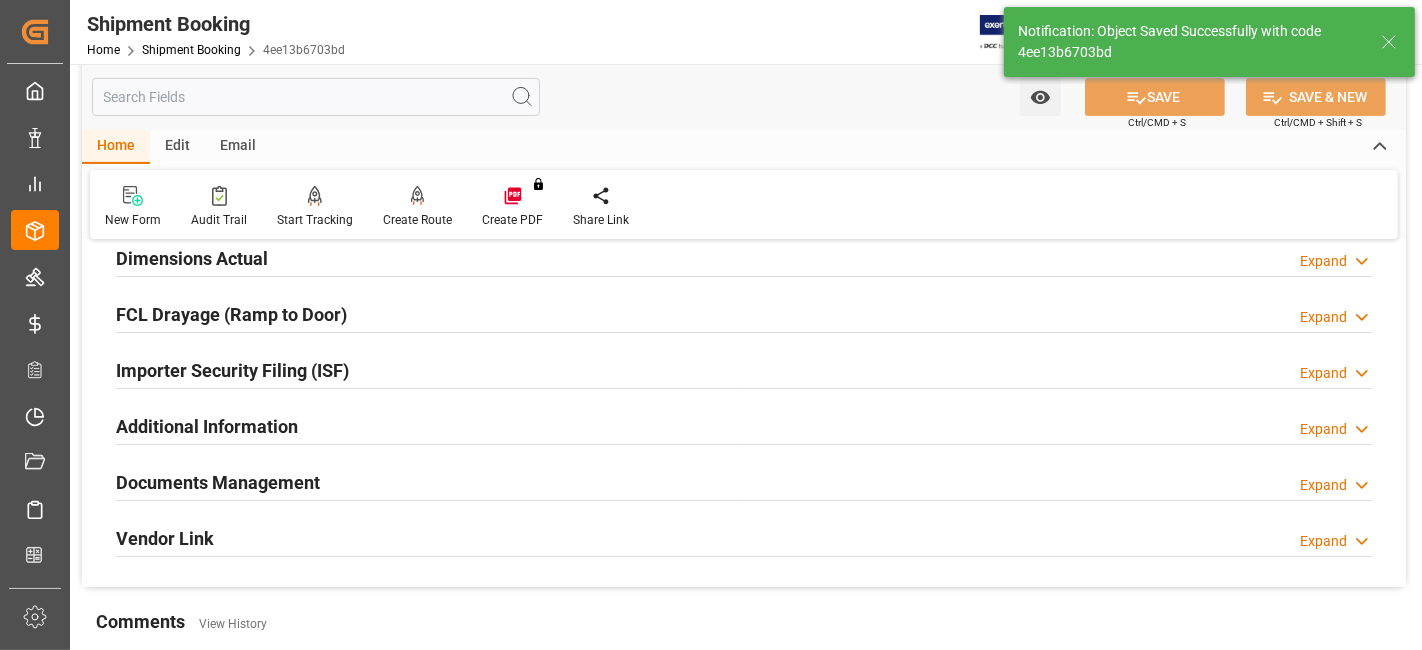click on "Documents Management Expand" at bounding box center (744, 481) 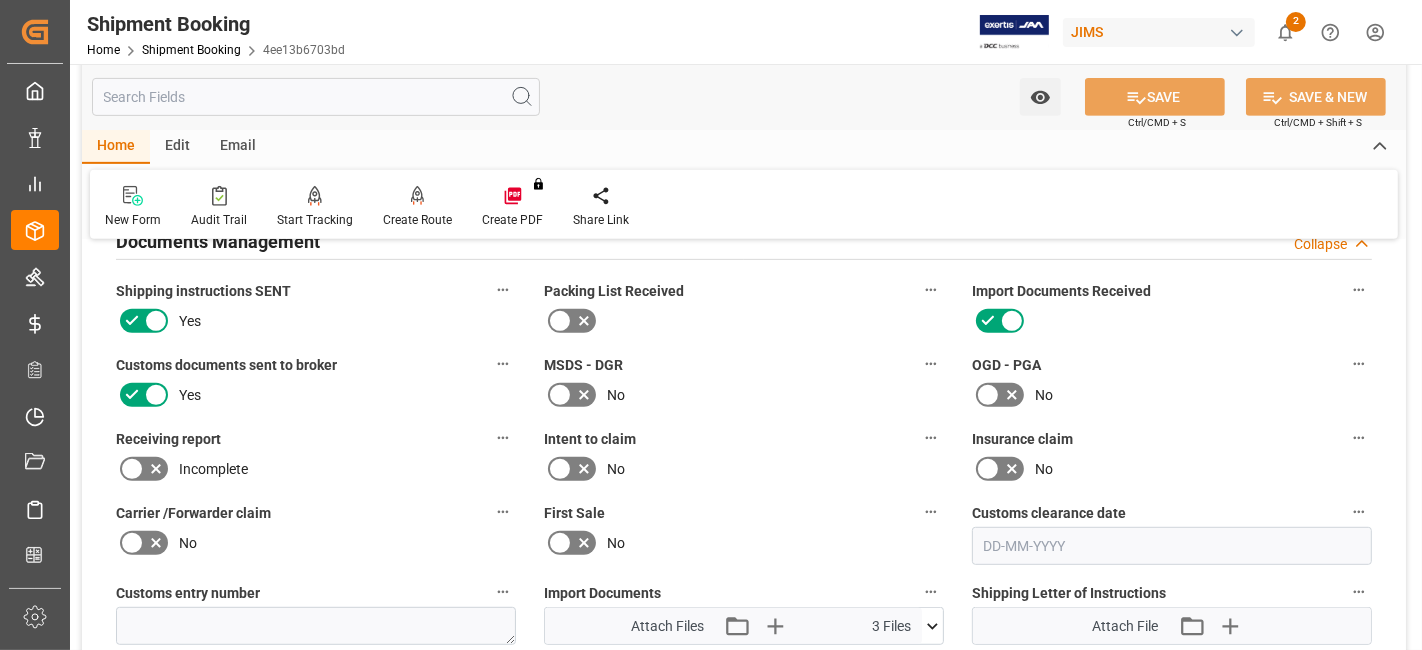 scroll, scrollTop: 957, scrollLeft: 0, axis: vertical 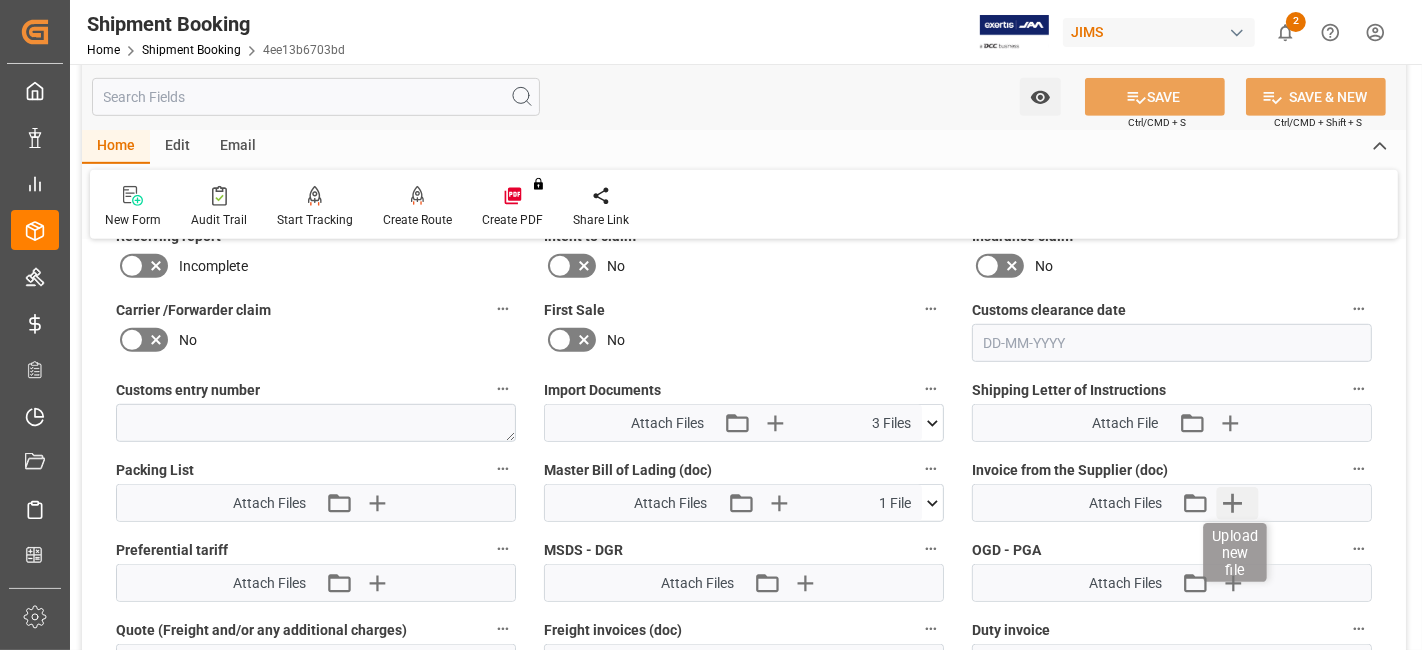 click 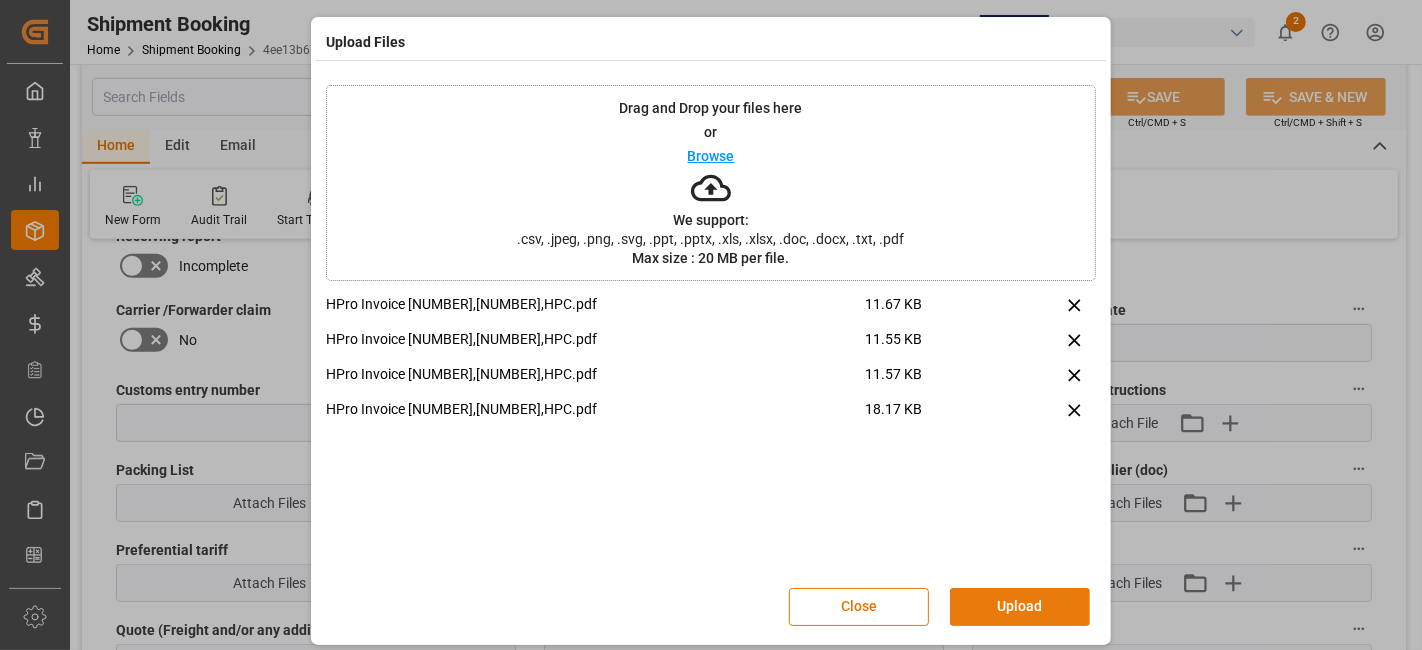 click on "Upload" at bounding box center (1020, 607) 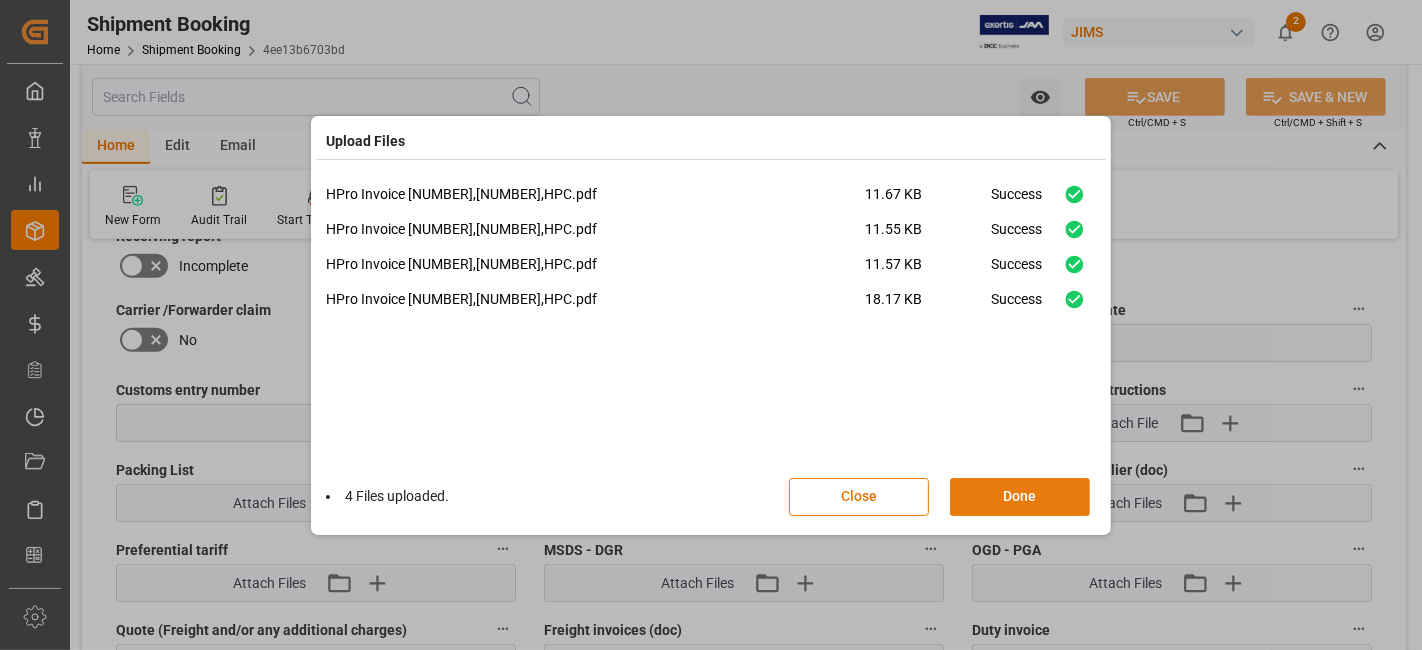 click on "Done" at bounding box center [1020, 497] 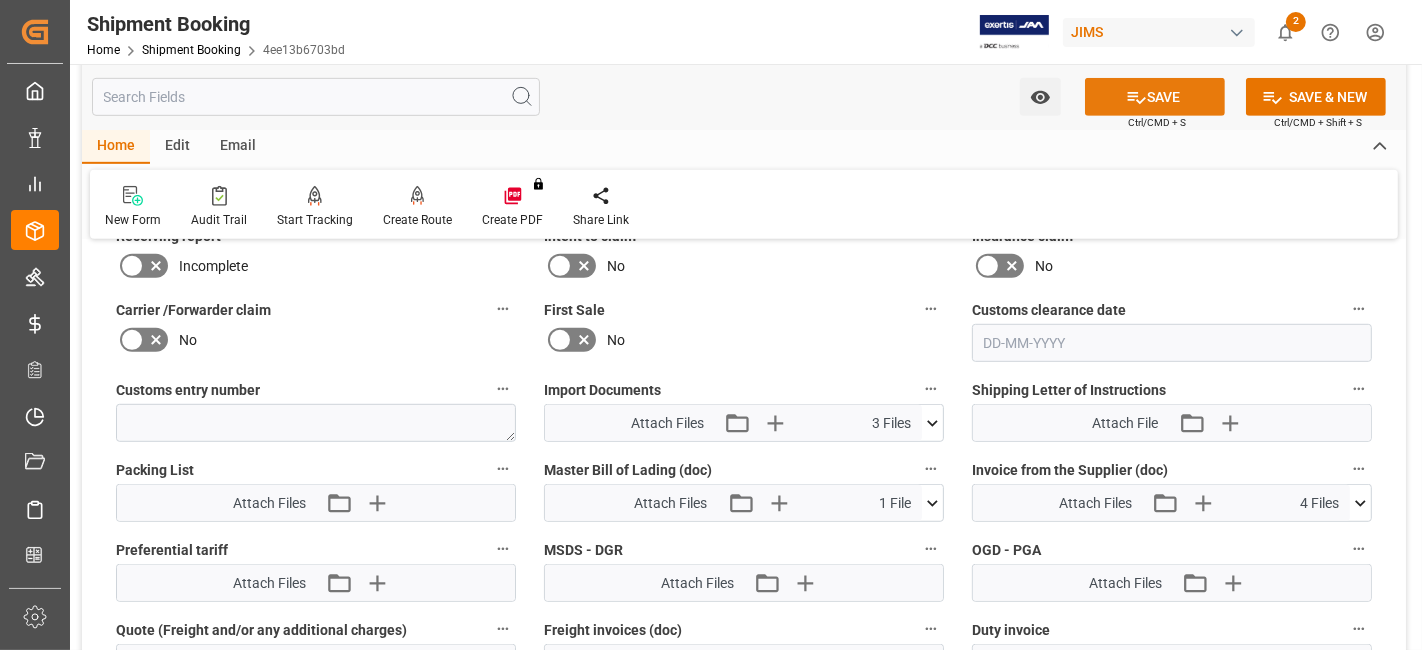click on "SAVE" at bounding box center (1155, 97) 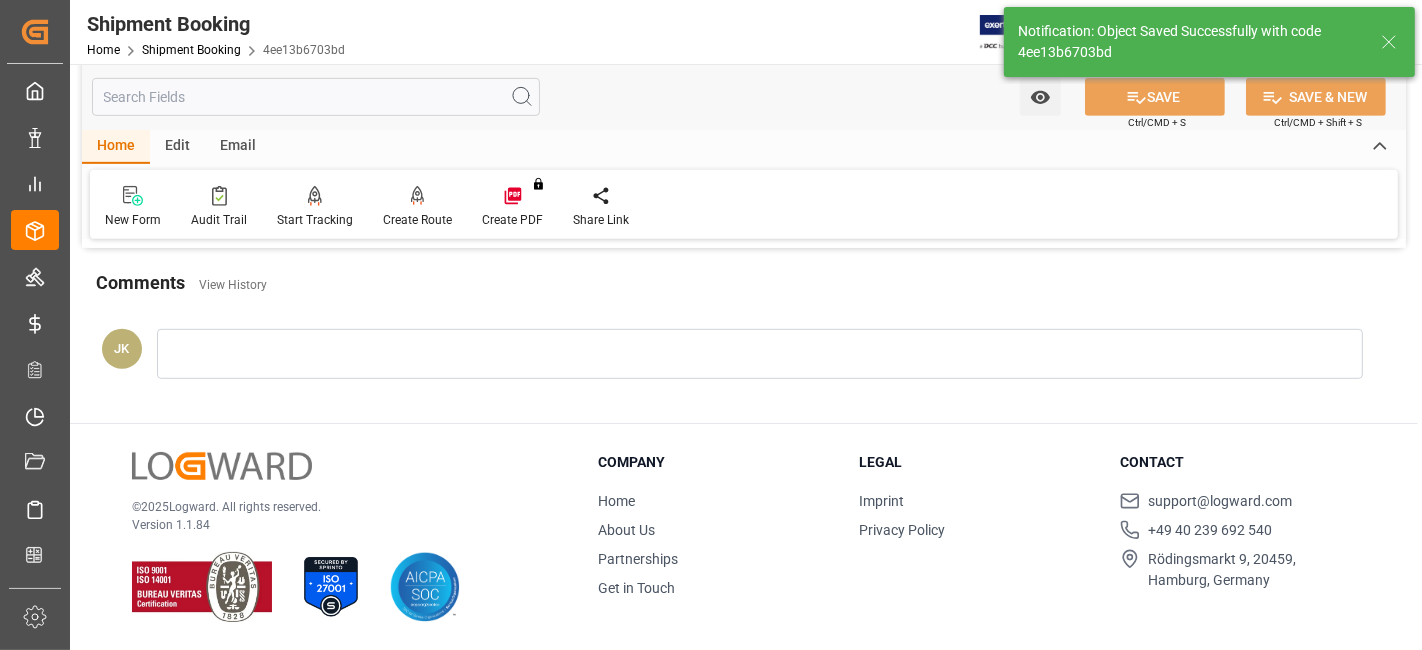 scroll, scrollTop: 735, scrollLeft: 0, axis: vertical 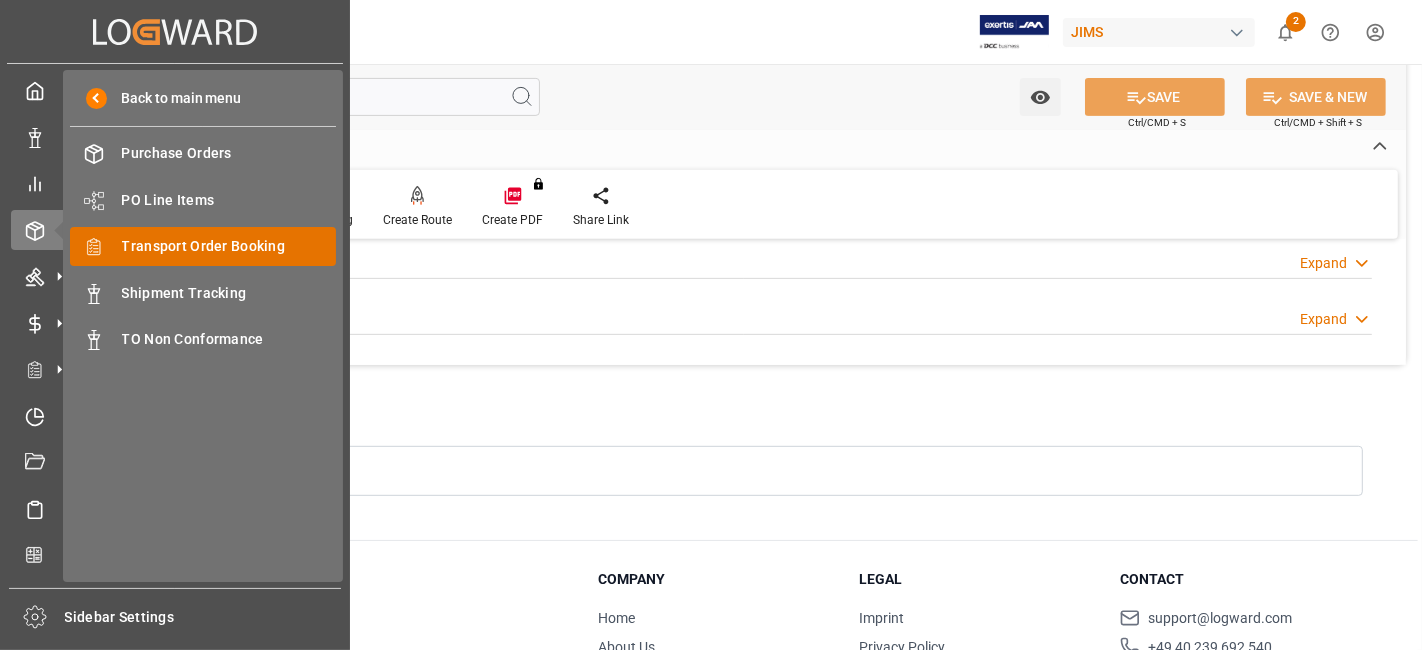 click on "Transport Order Booking" at bounding box center (229, 246) 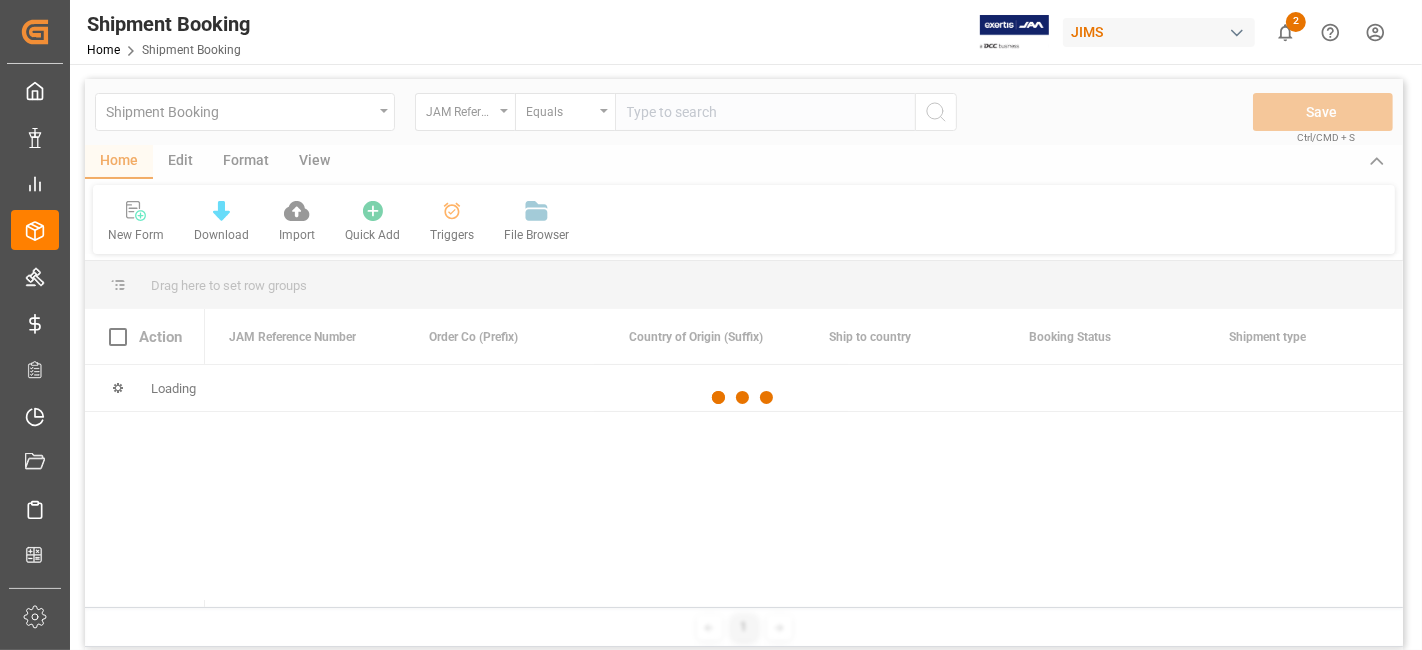 click at bounding box center (744, 398) 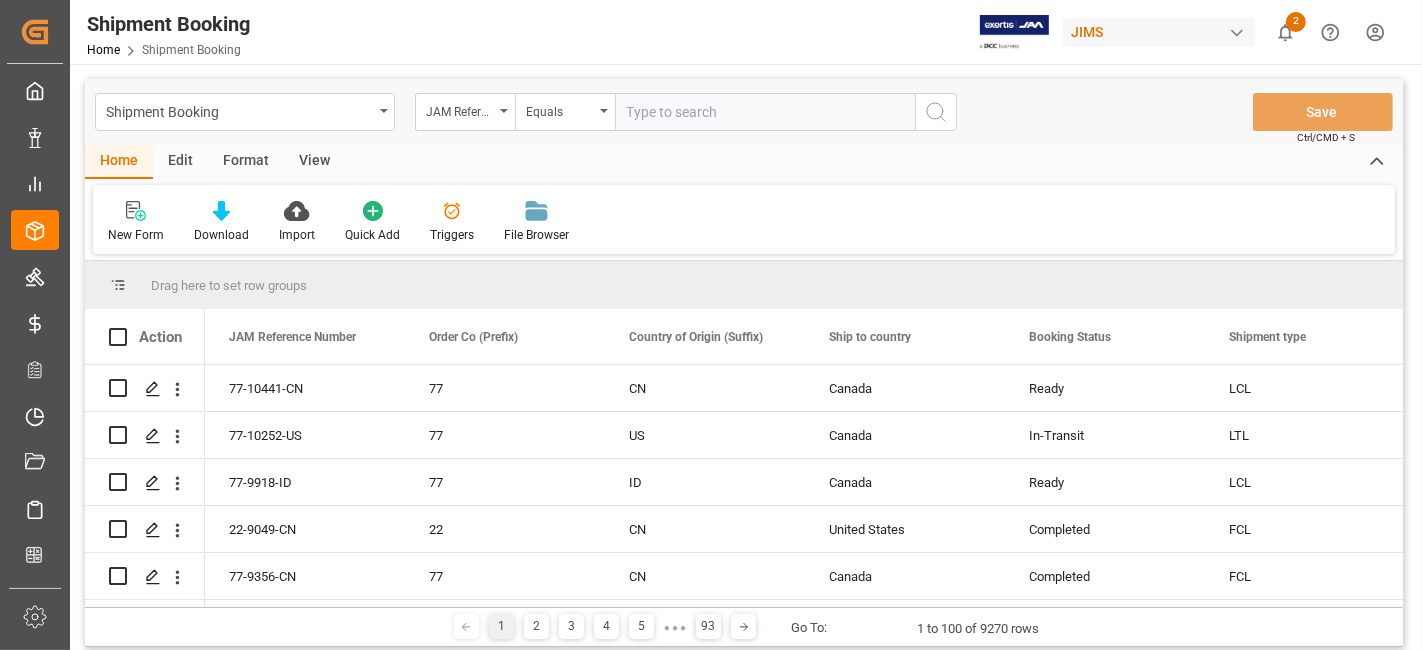 click at bounding box center (765, 112) 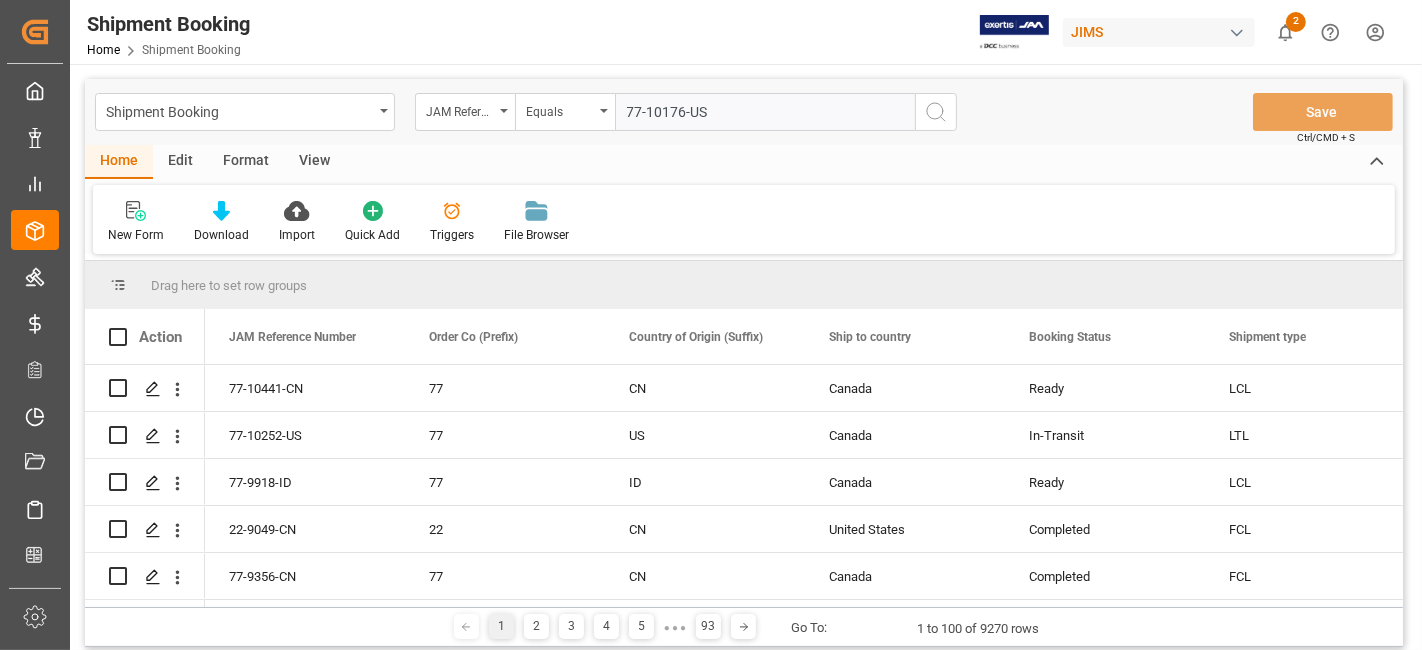 type on "77-10176-US" 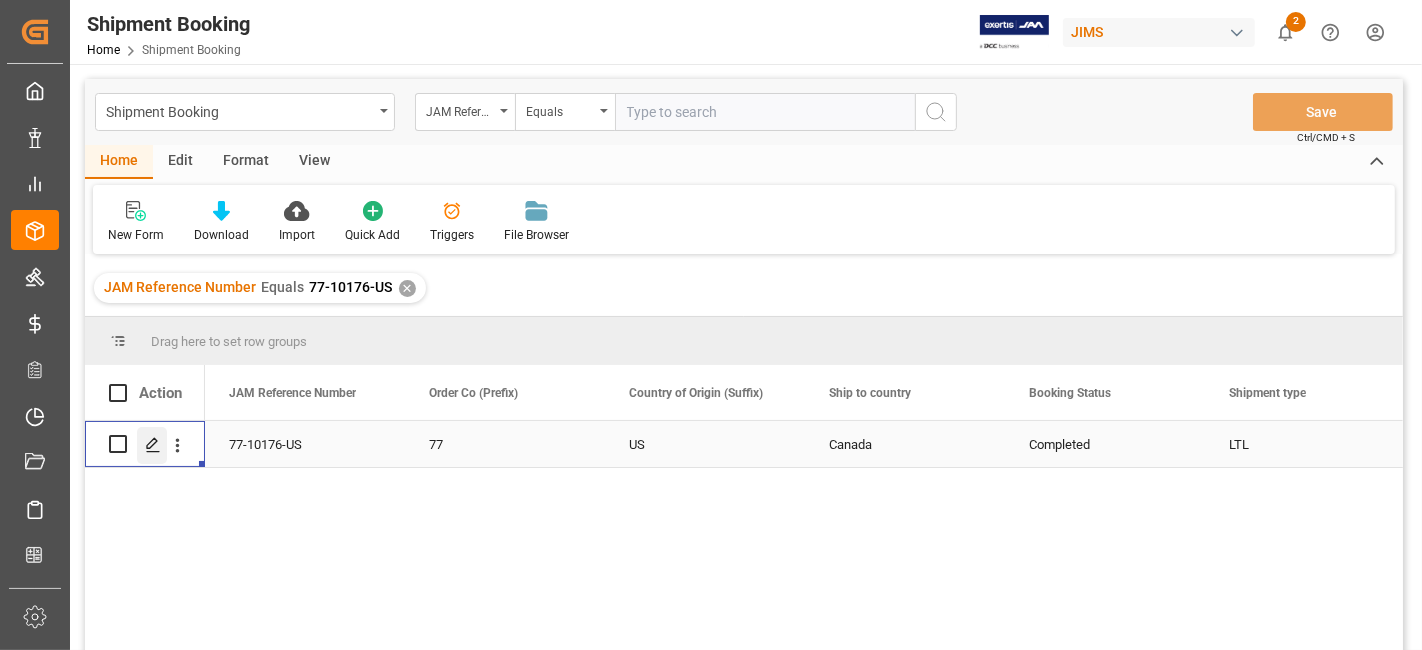 click 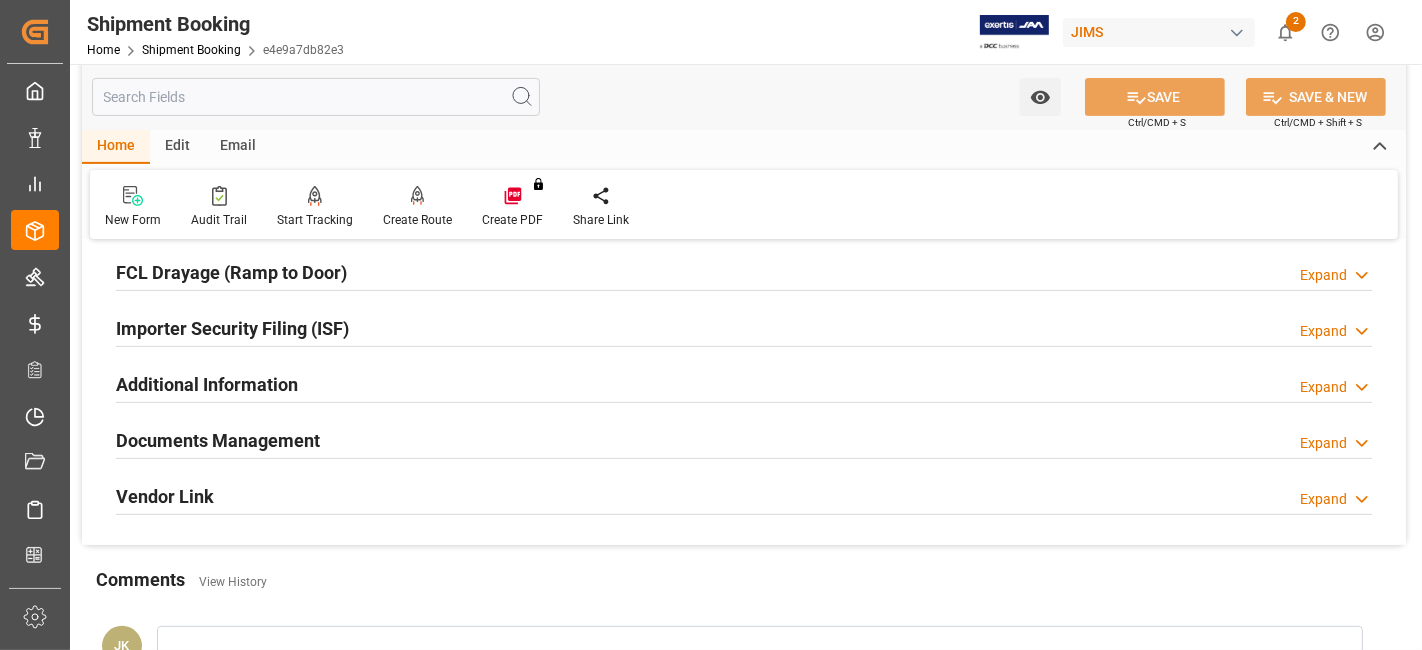 click on "Documents Management Expand" at bounding box center [744, 439] 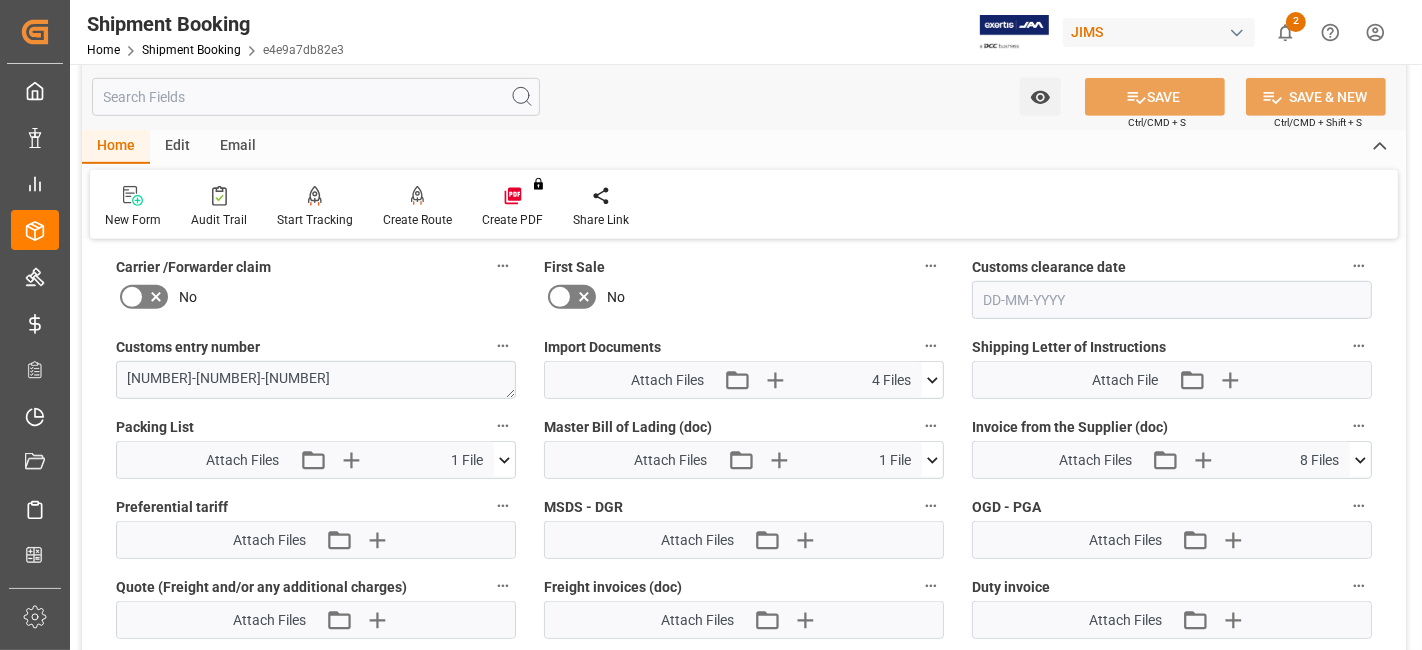 scroll, scrollTop: 1111, scrollLeft: 0, axis: vertical 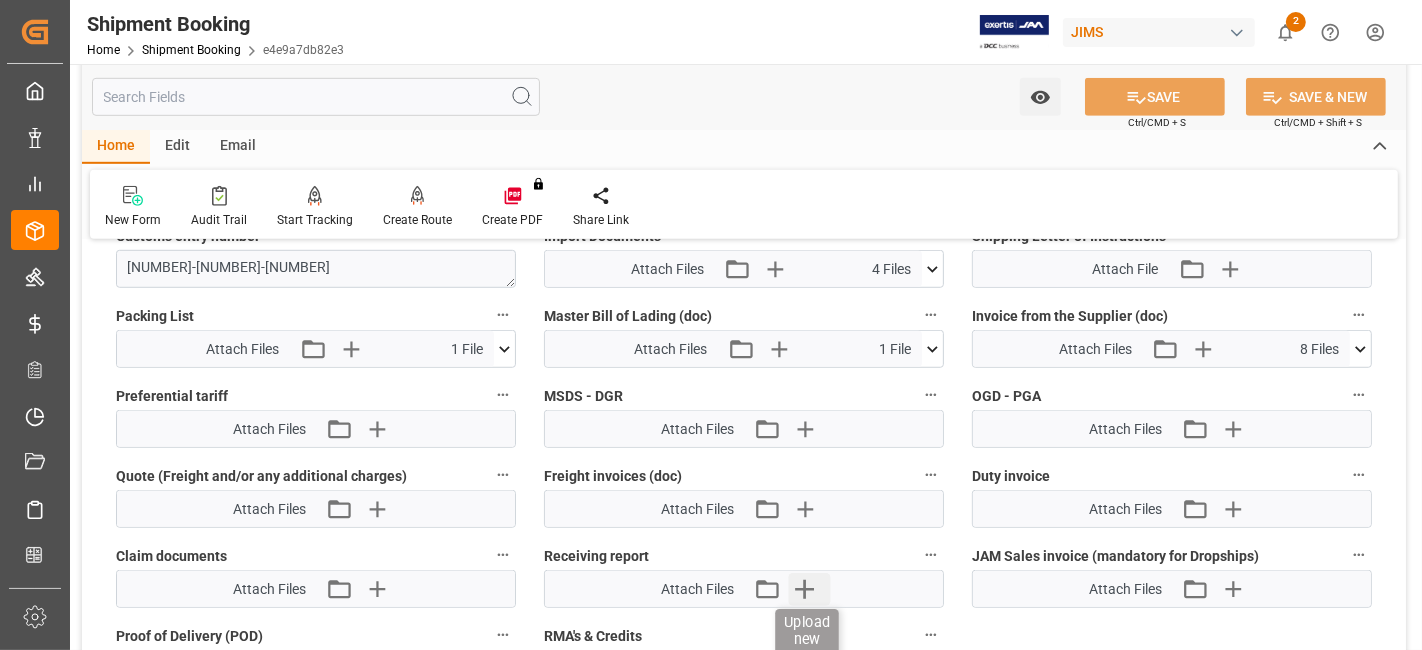 click 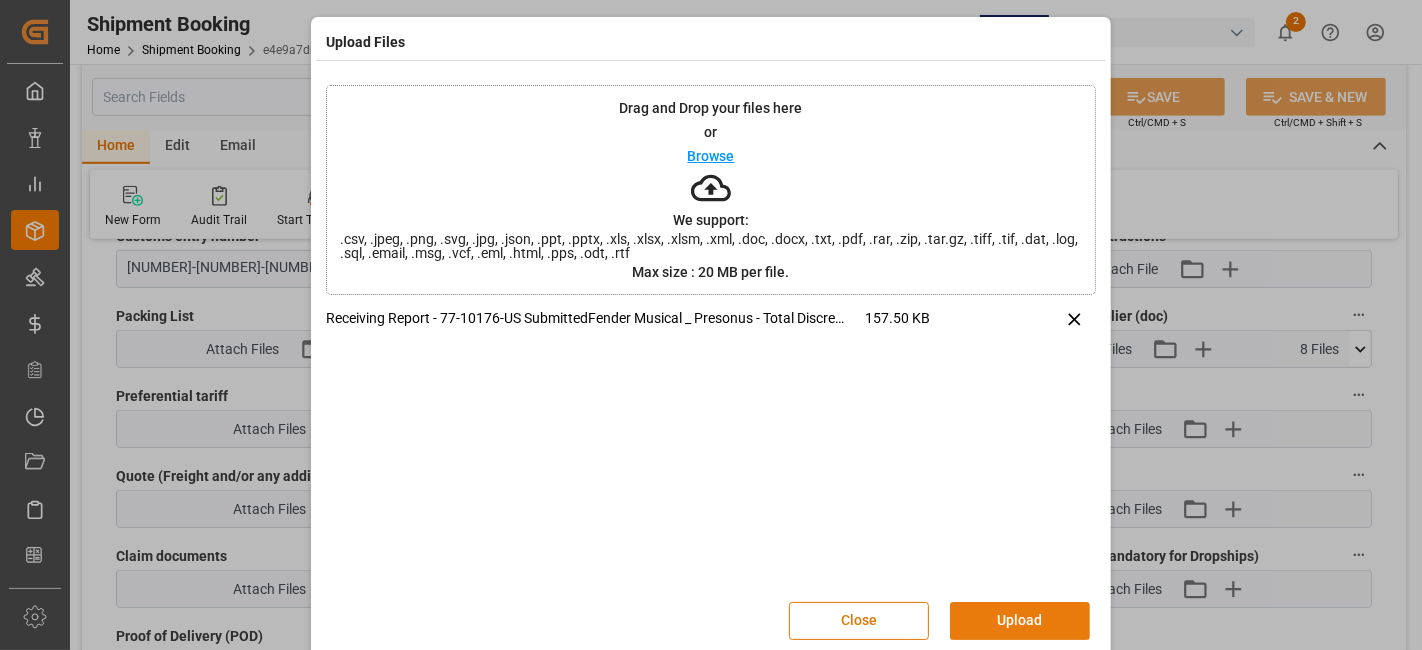 click on "Upload" at bounding box center (1020, 621) 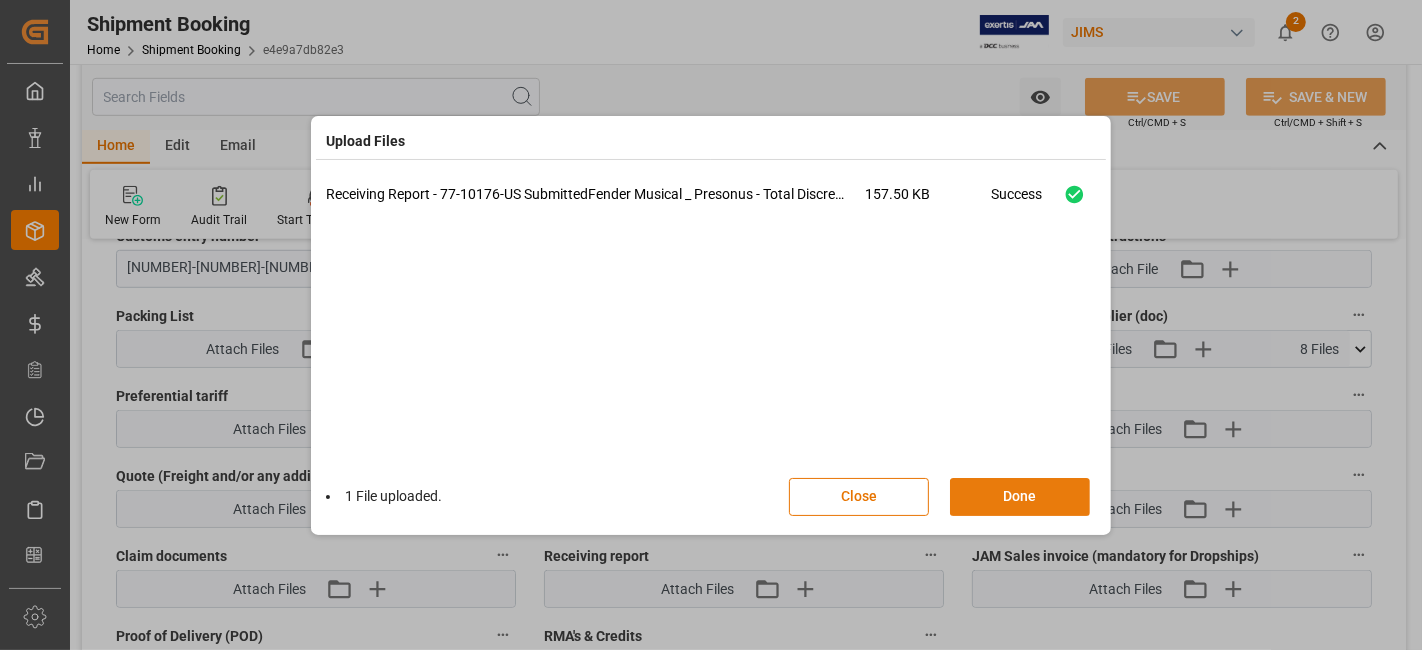 click on "Done" at bounding box center [1020, 497] 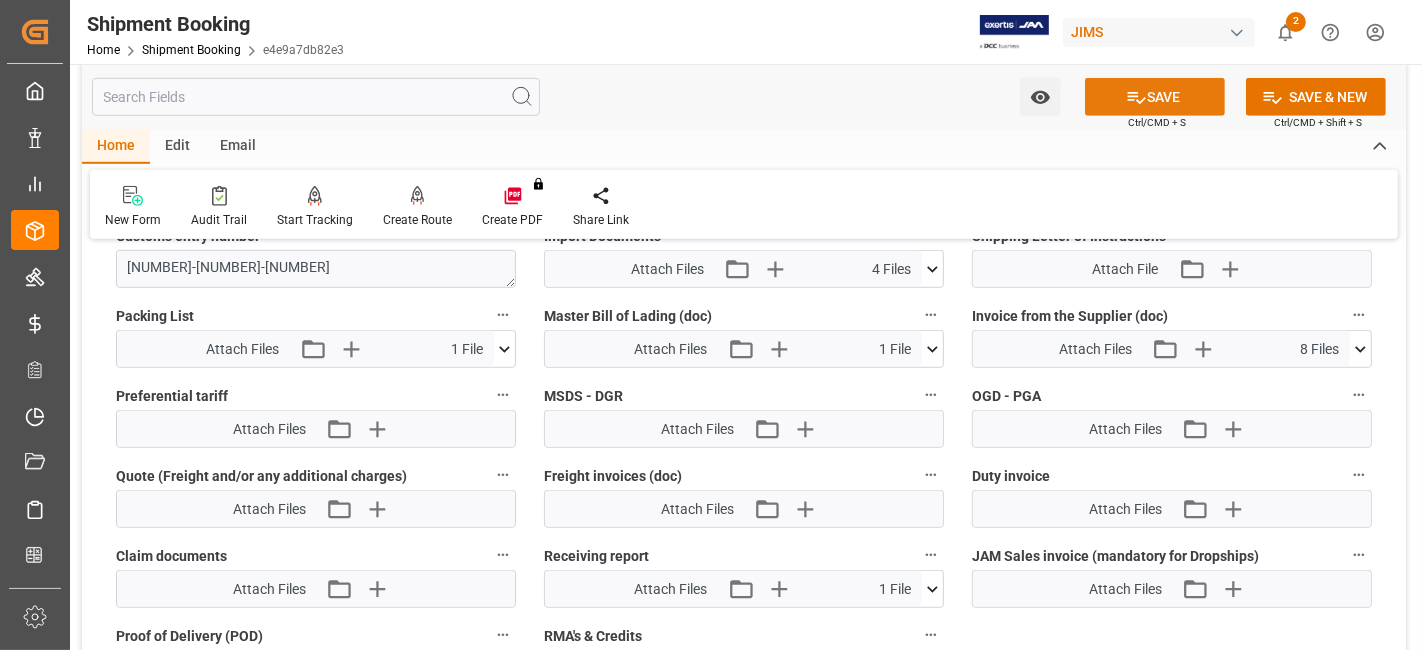 click on "SAVE" at bounding box center (1155, 97) 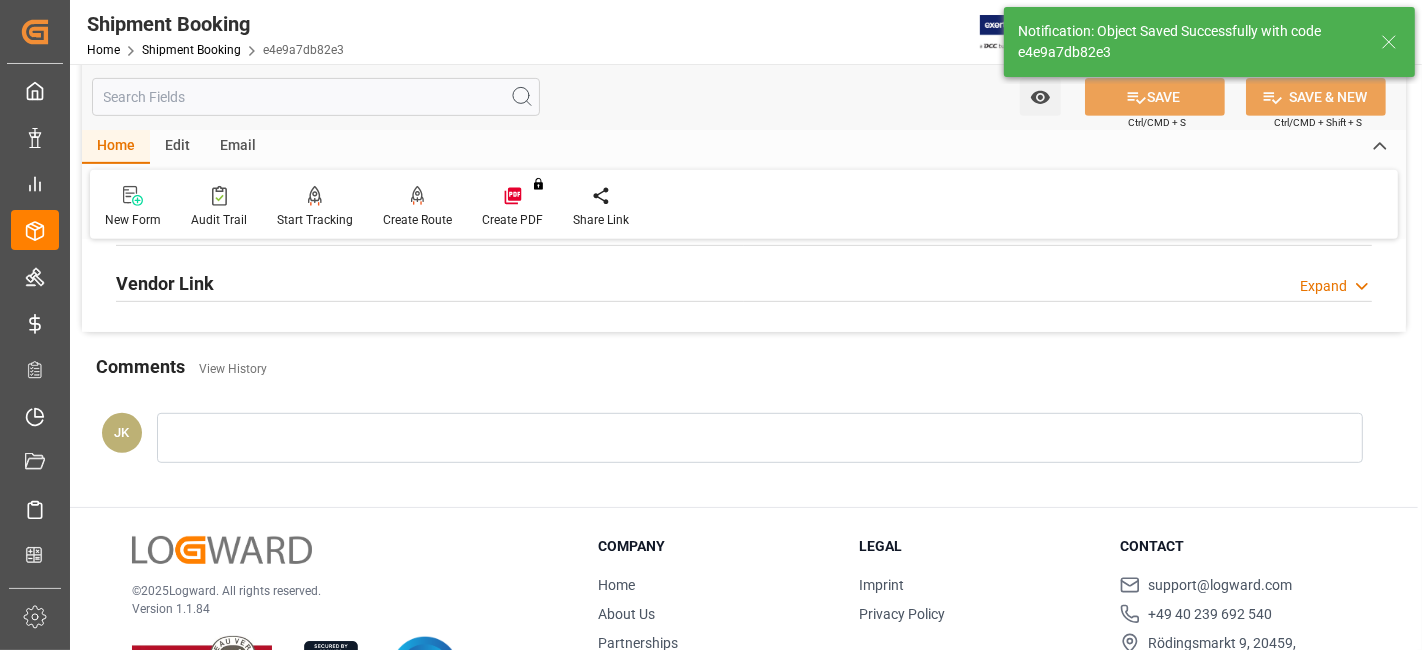 scroll, scrollTop: 735, scrollLeft: 0, axis: vertical 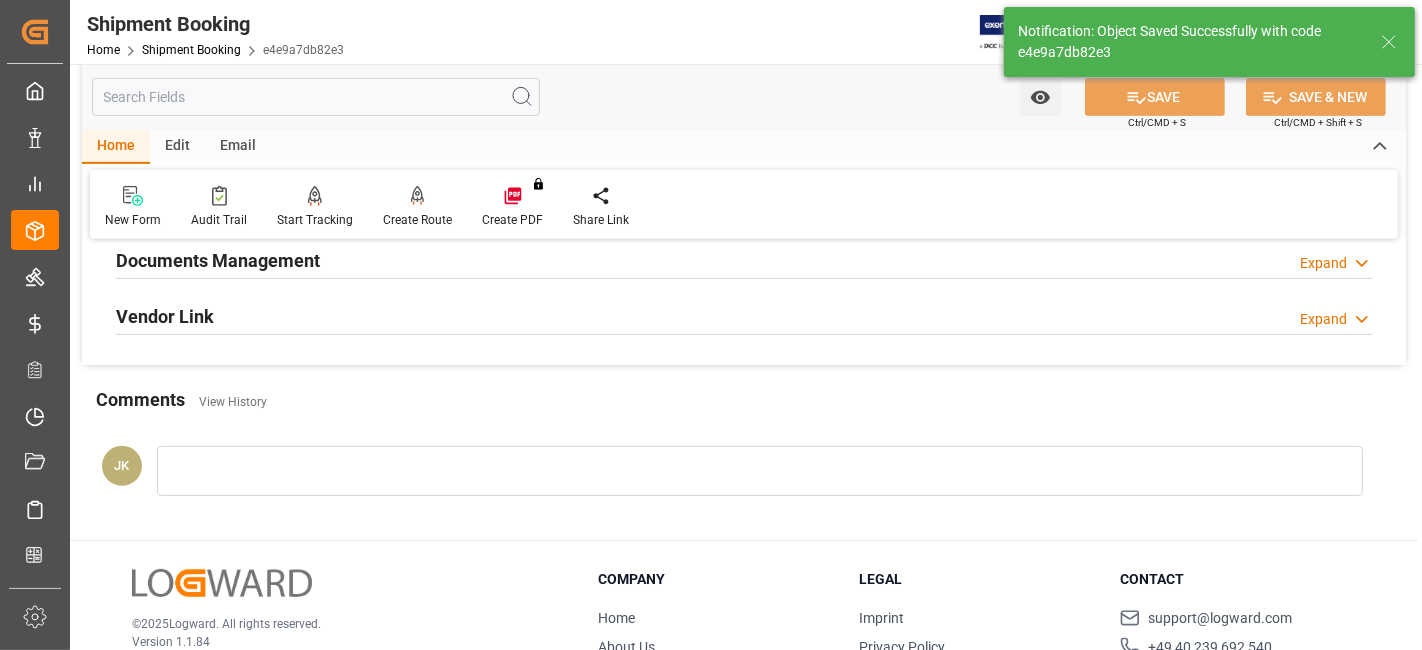 click on "Documents Management" at bounding box center [218, 260] 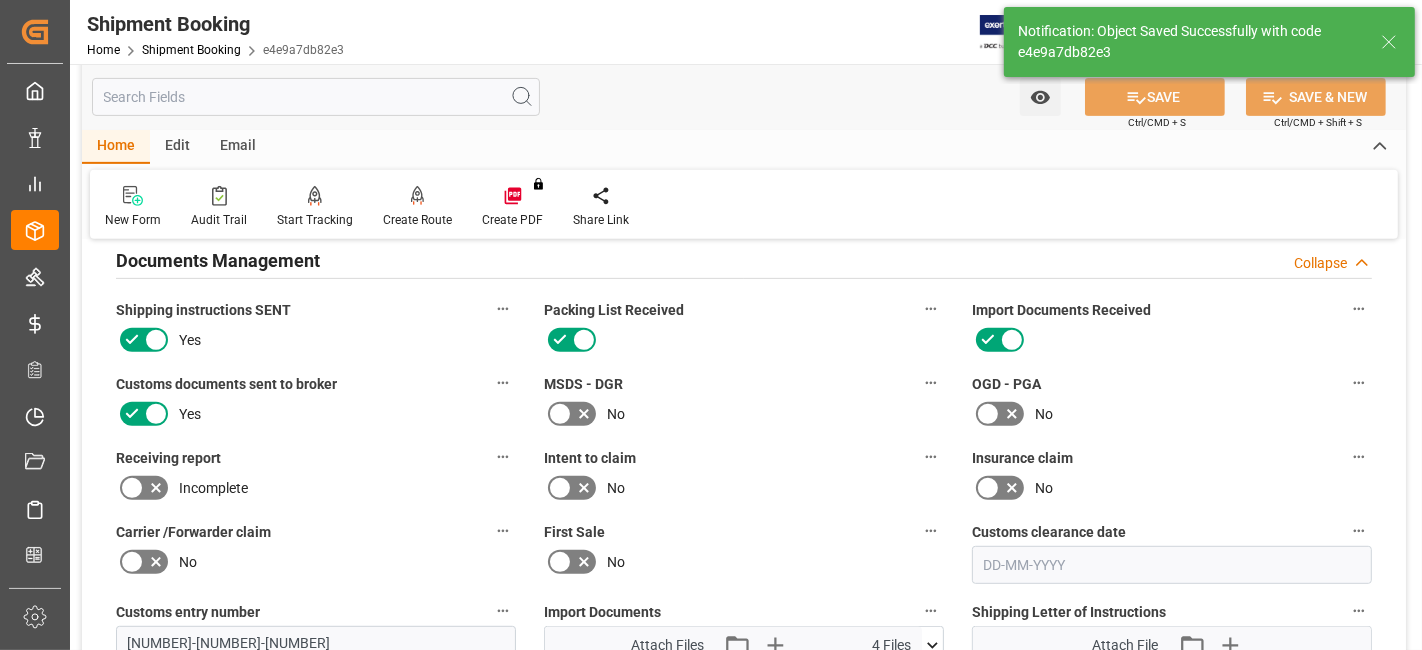 click 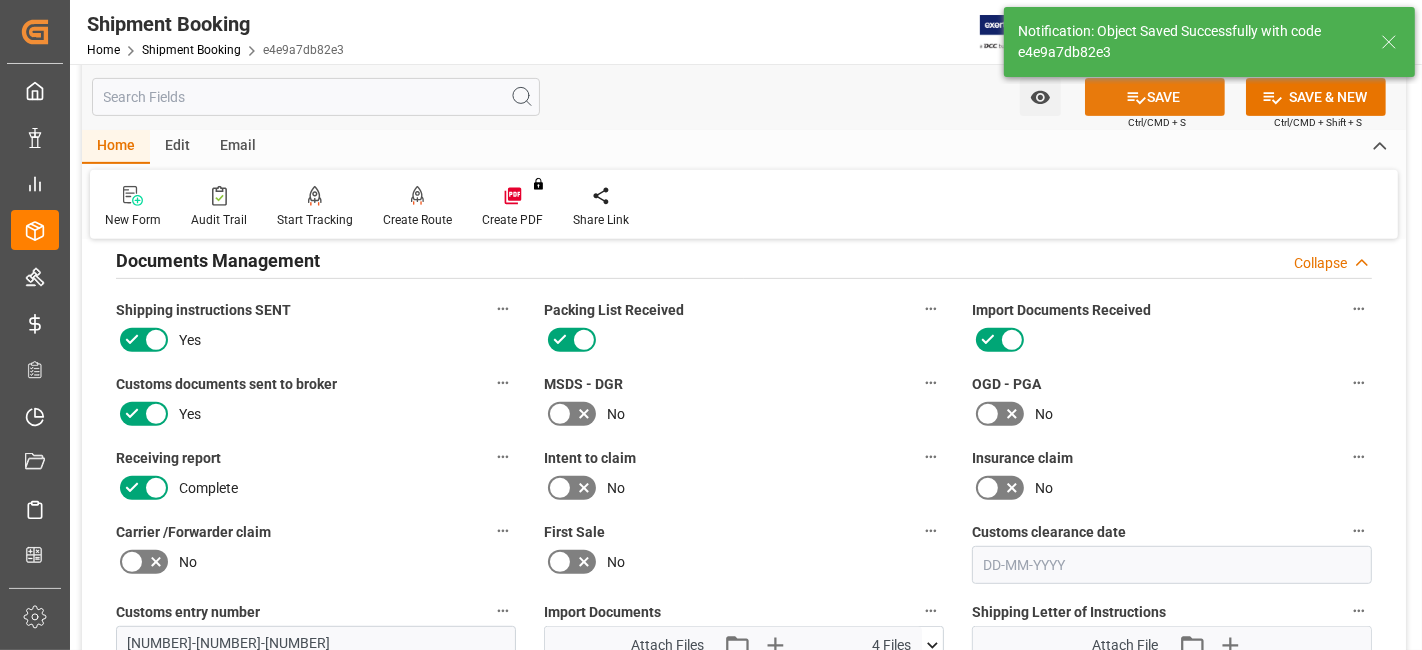 click on "SAVE" at bounding box center (1155, 97) 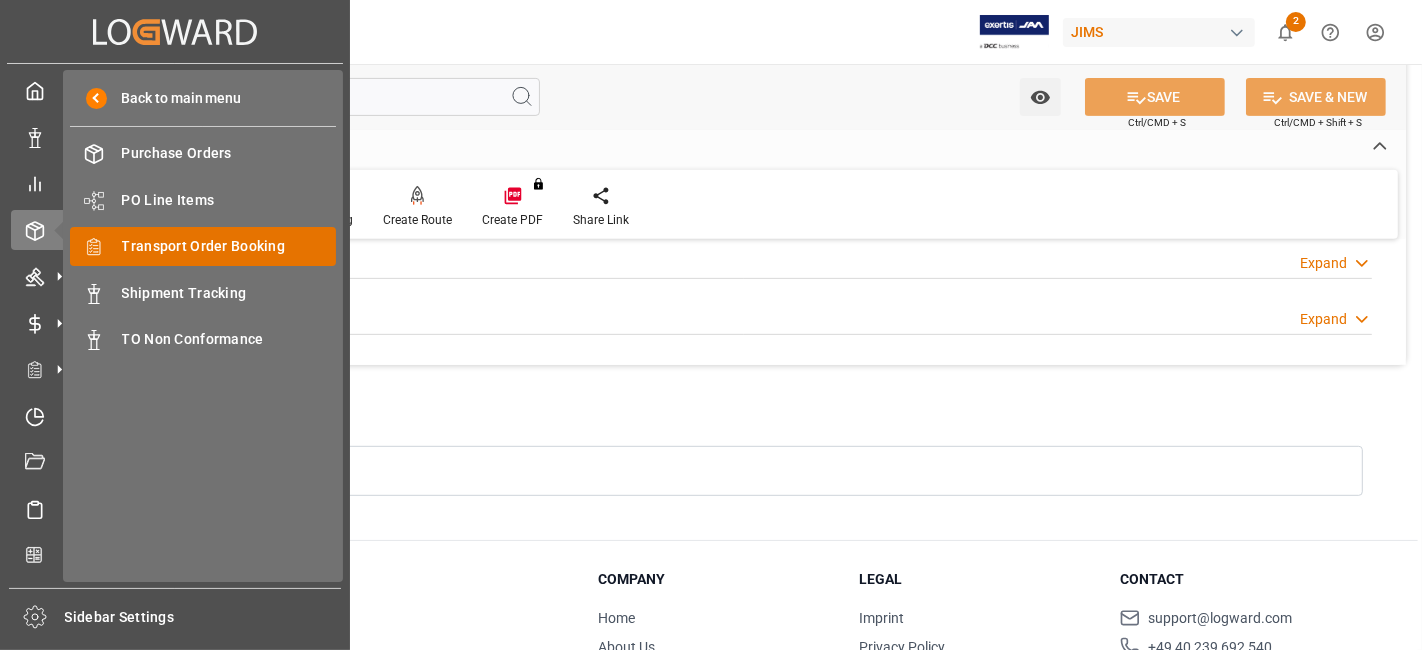 click on "Transport Order Booking" at bounding box center [229, 246] 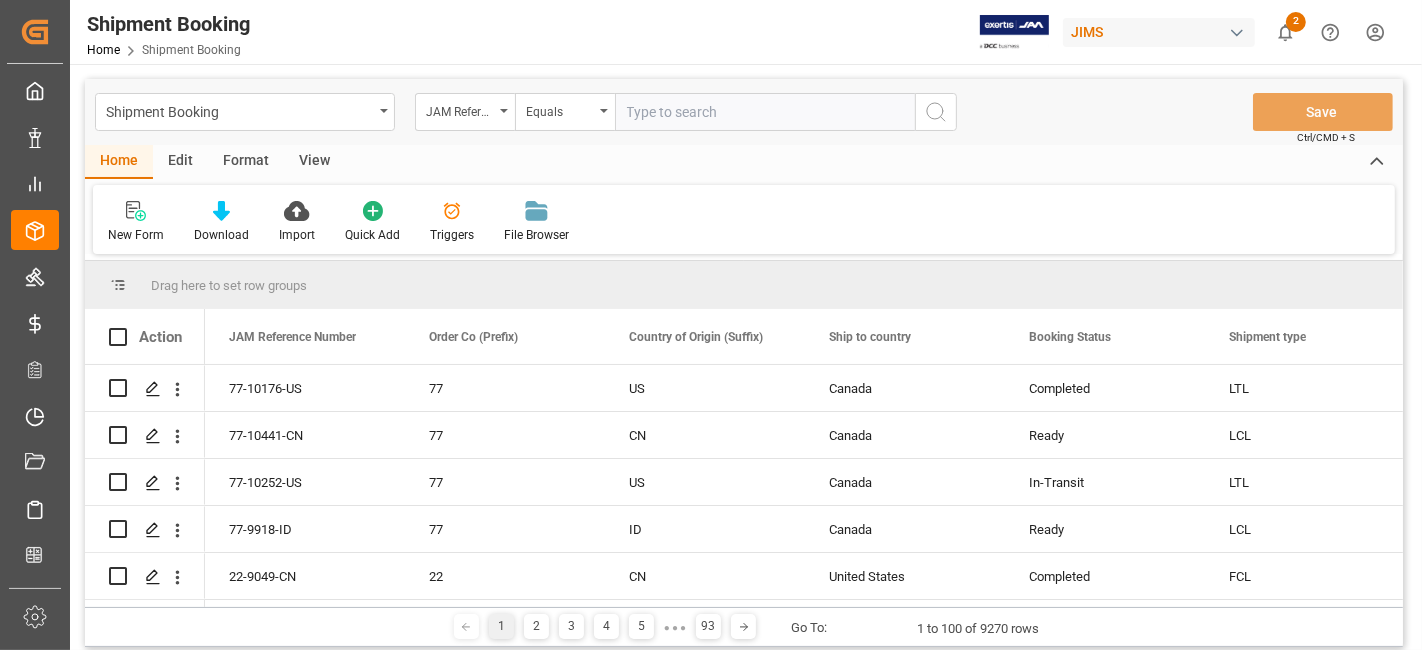 click at bounding box center [765, 112] 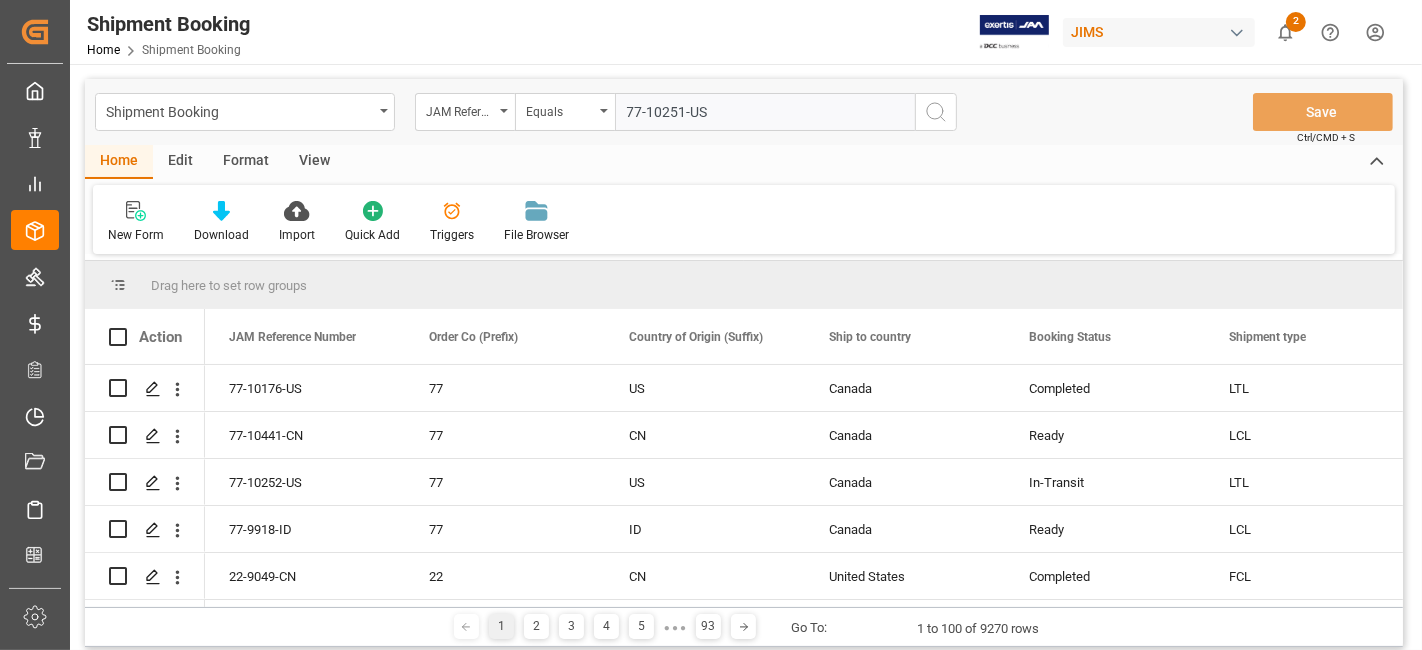 type on "77-10251-US" 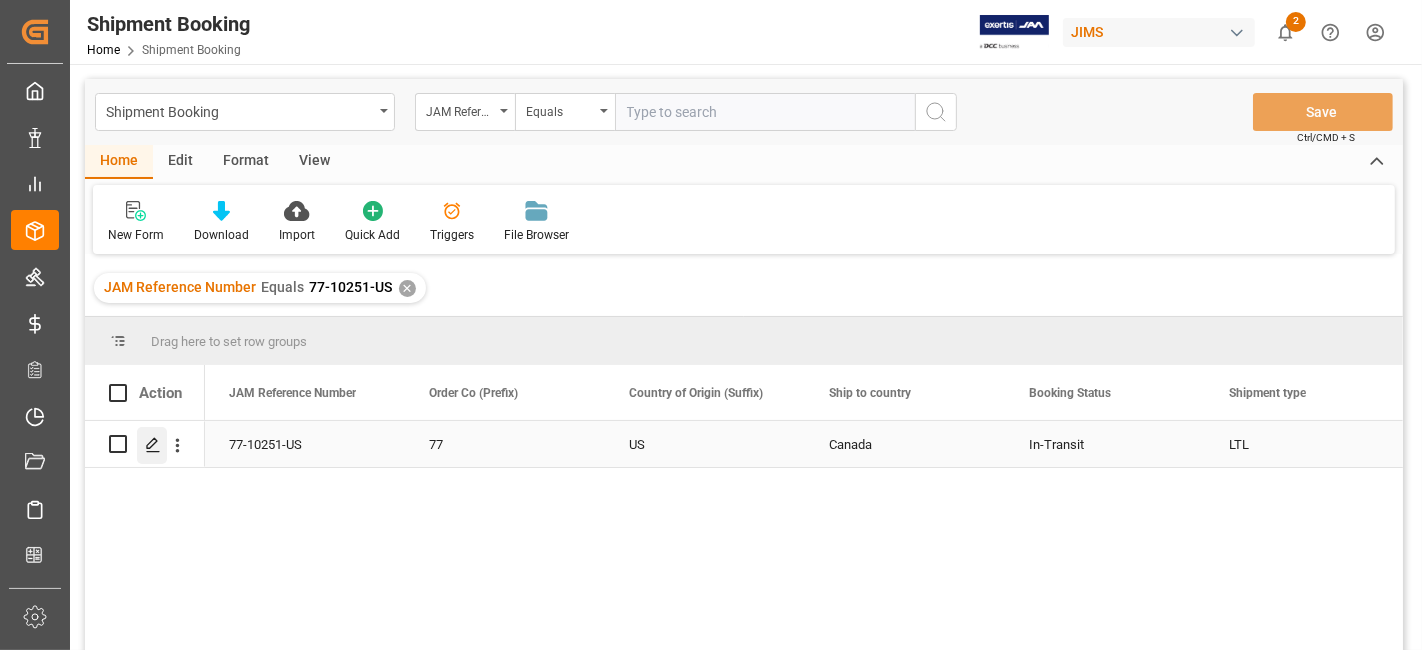 click 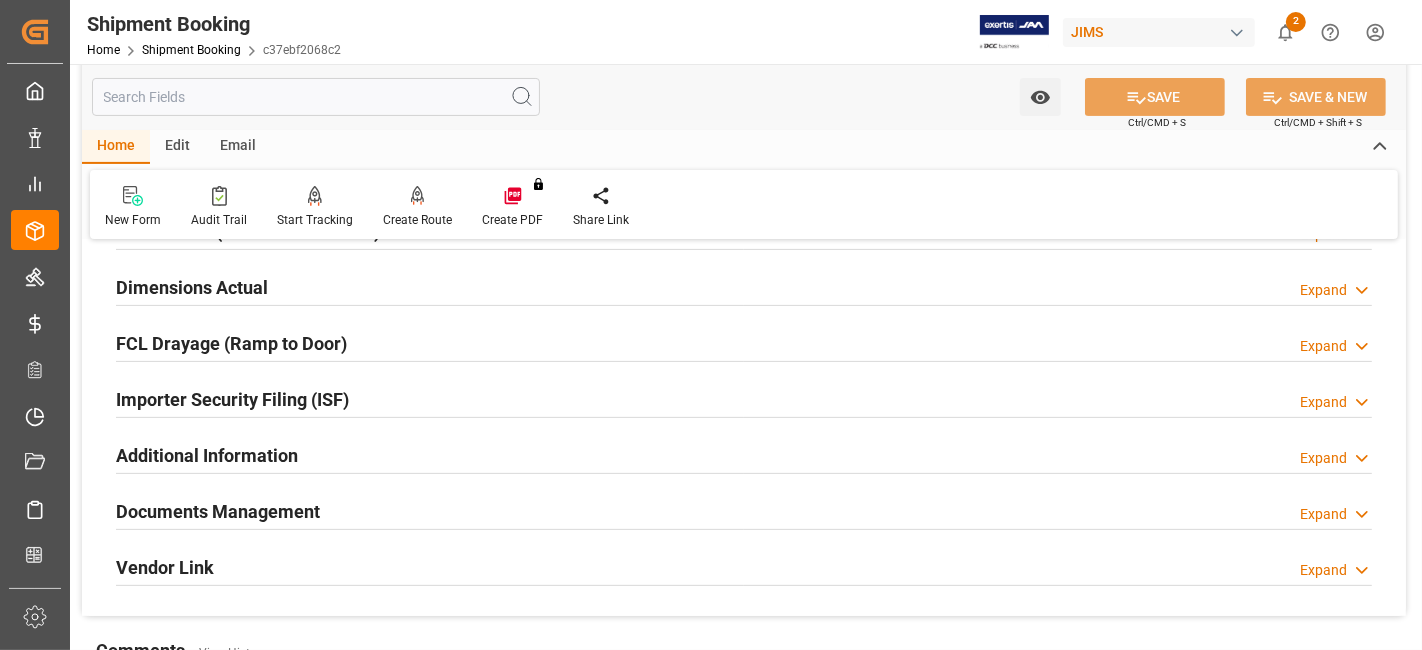 scroll, scrollTop: 666, scrollLeft: 0, axis: vertical 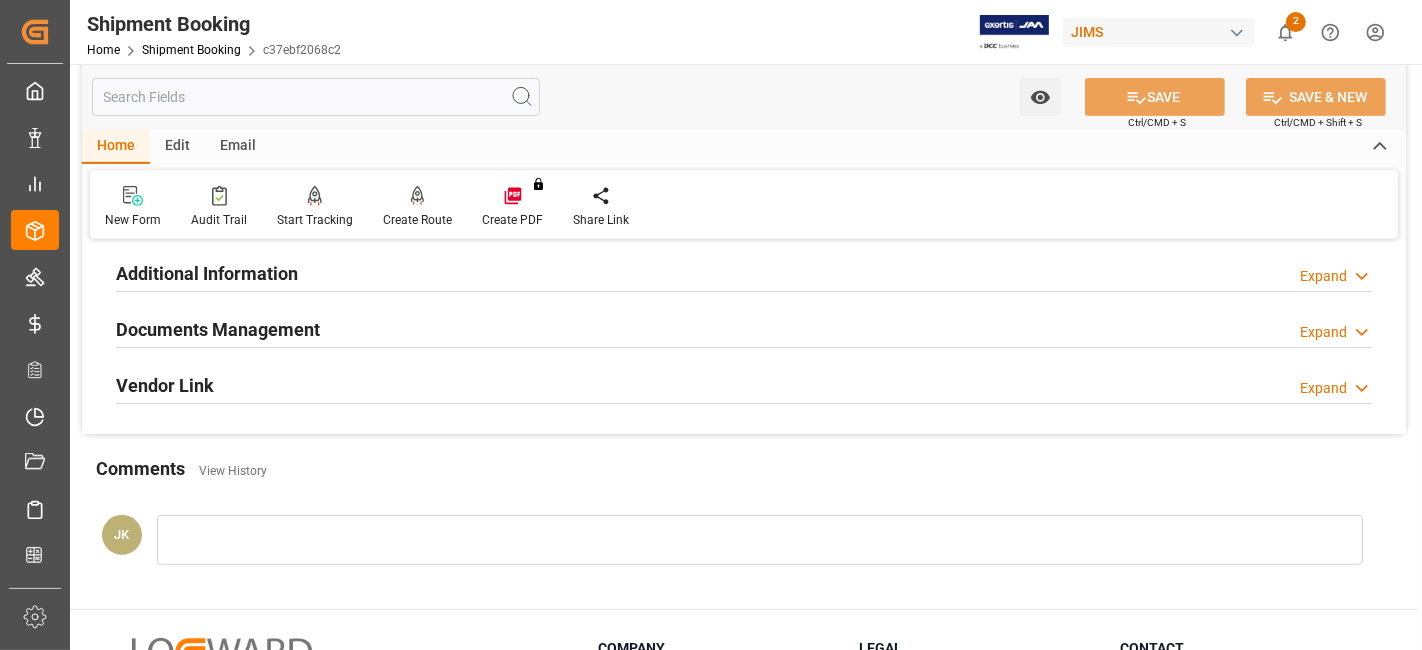 click on "Documents Management" at bounding box center (218, 329) 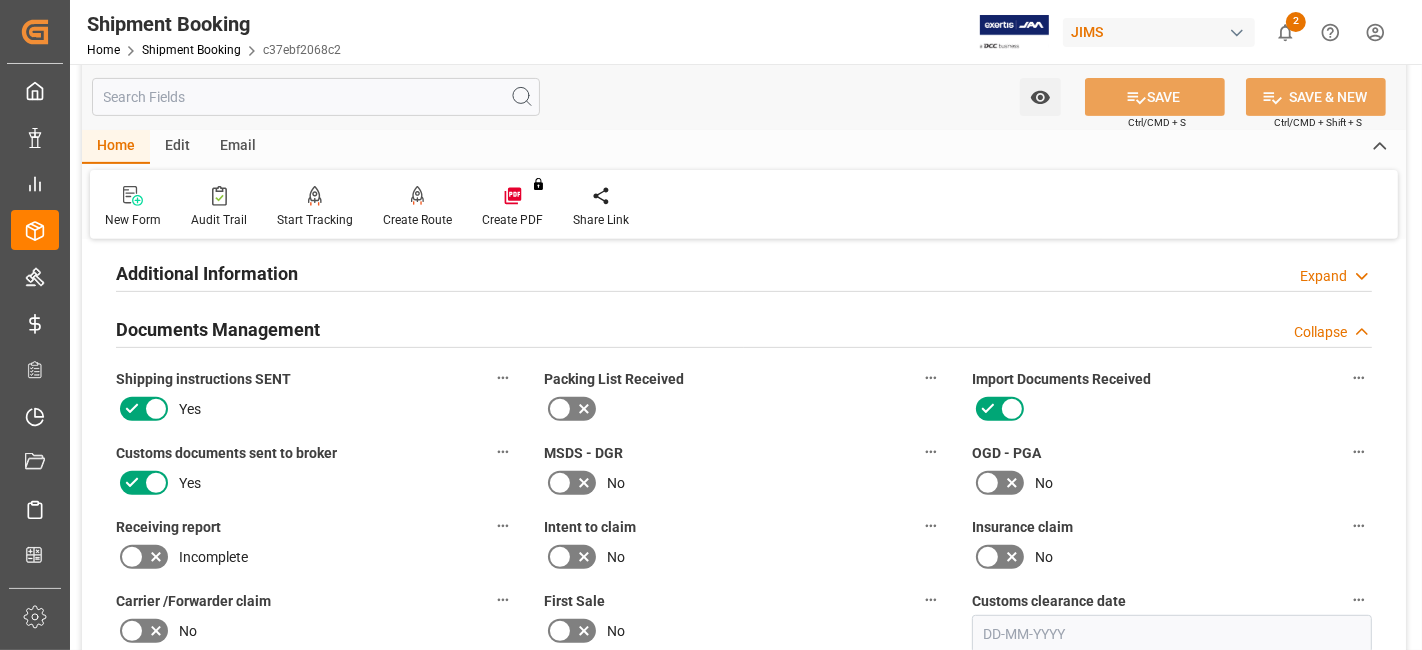 scroll, scrollTop: 1000, scrollLeft: 0, axis: vertical 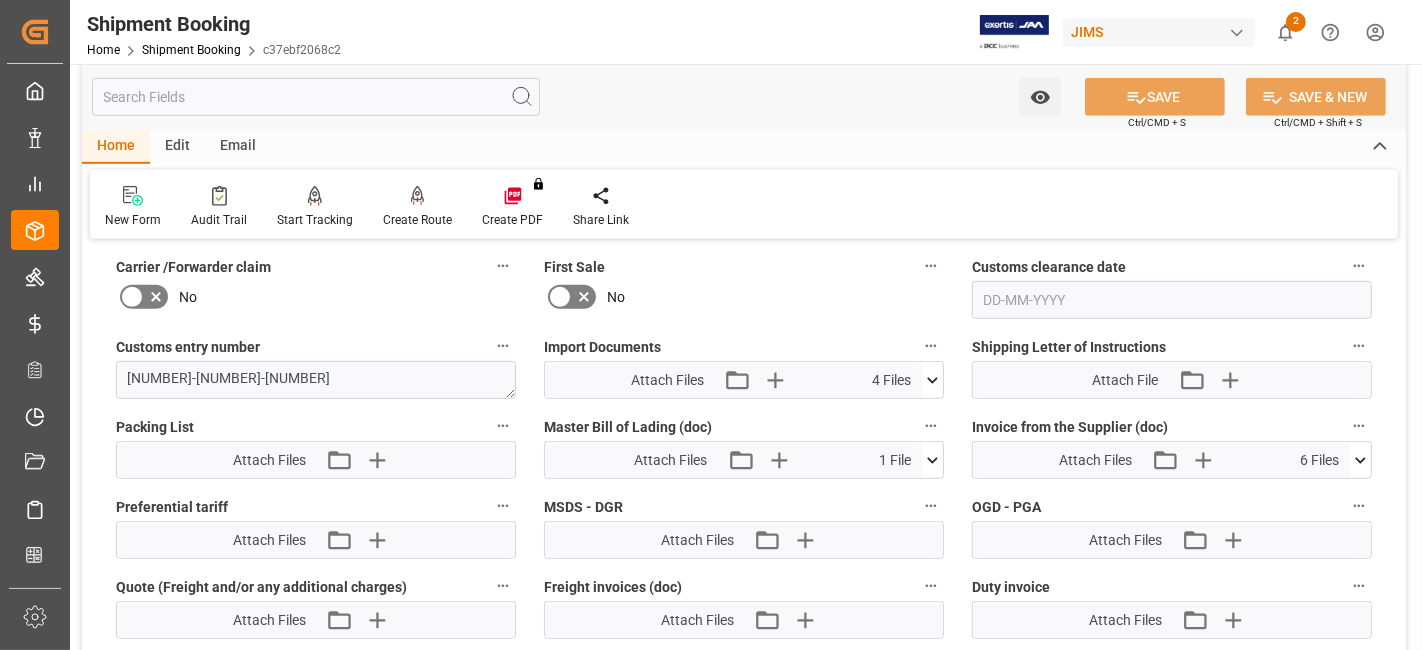 click 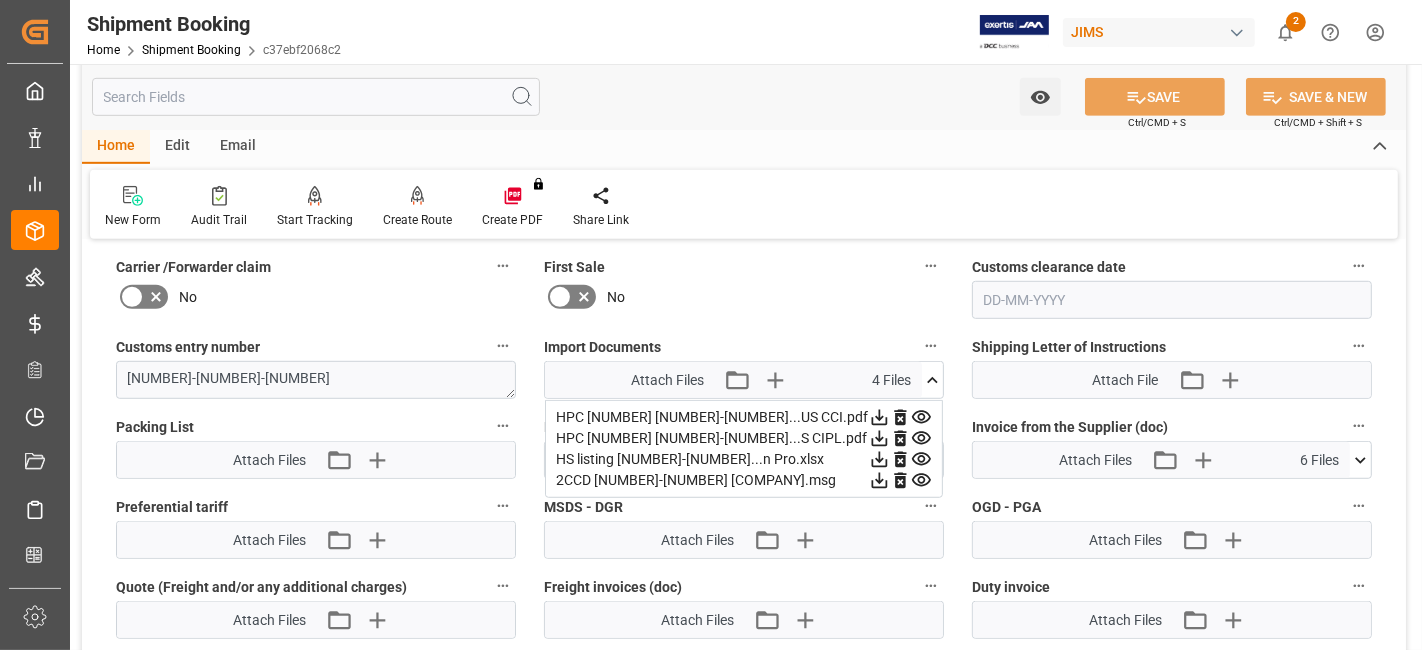 click 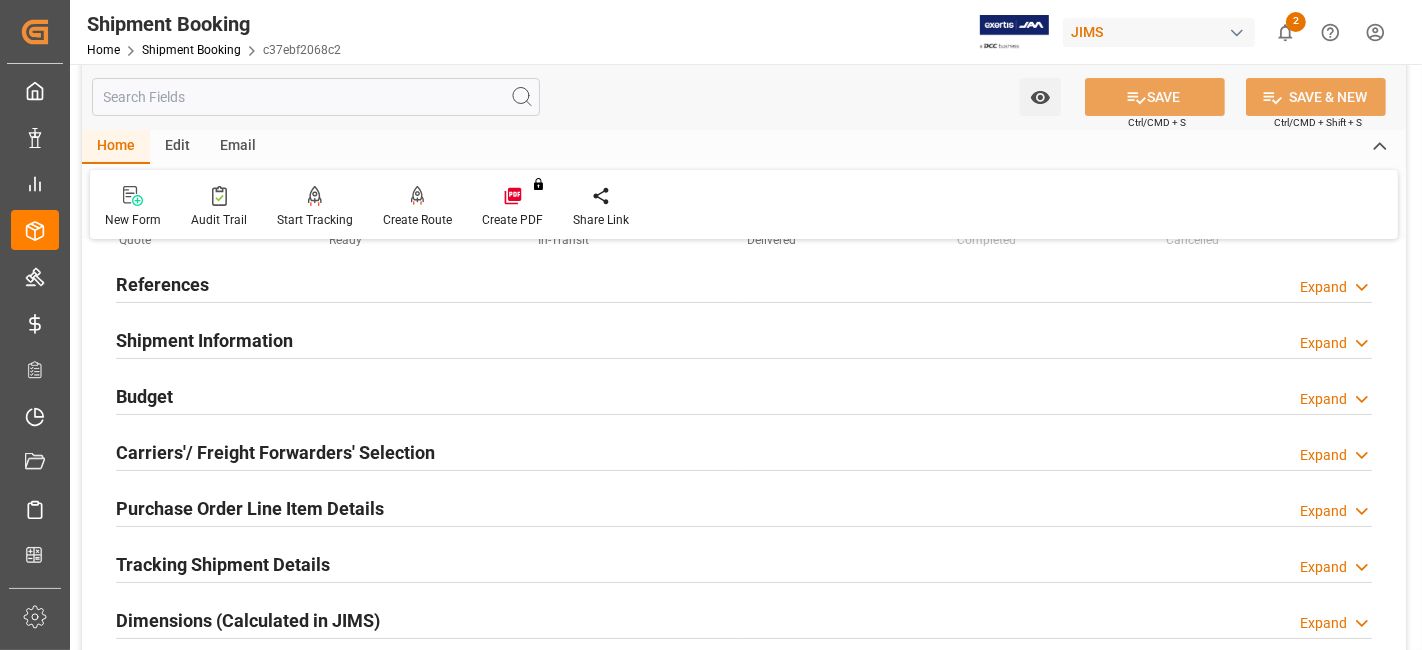 scroll, scrollTop: 0, scrollLeft: 0, axis: both 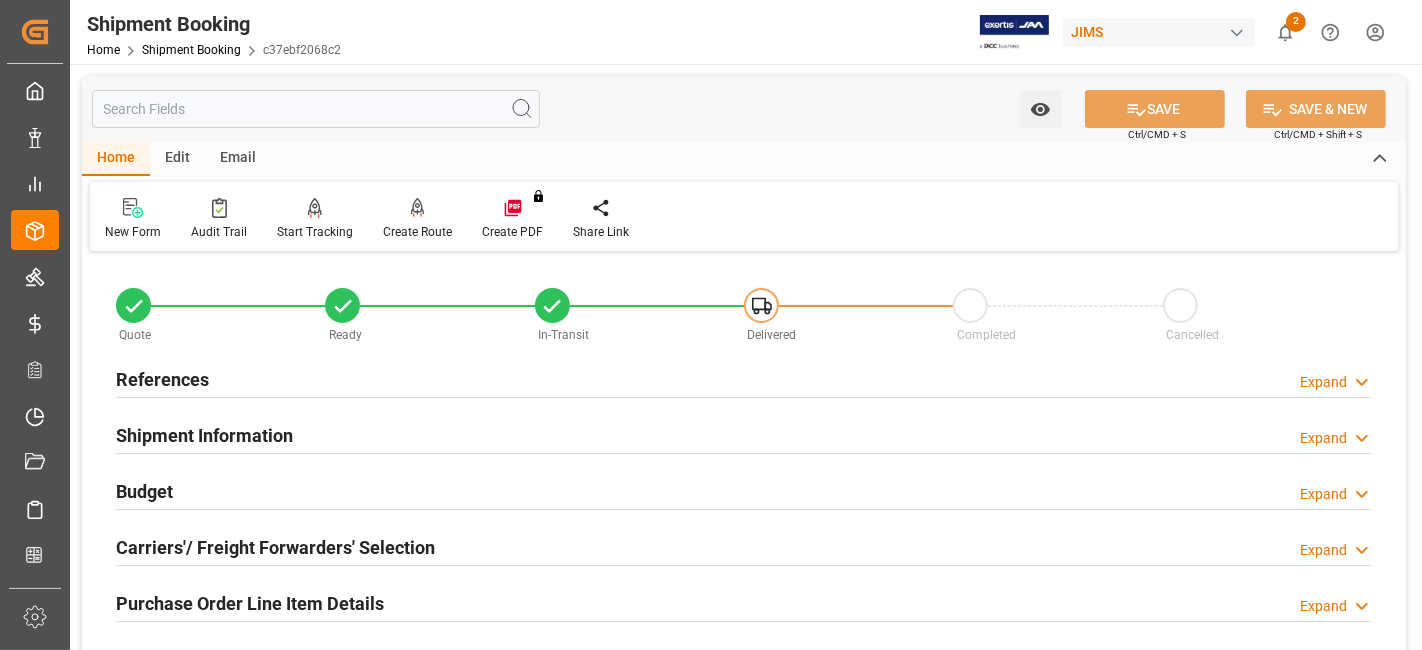 click on "References Expand" at bounding box center [744, 378] 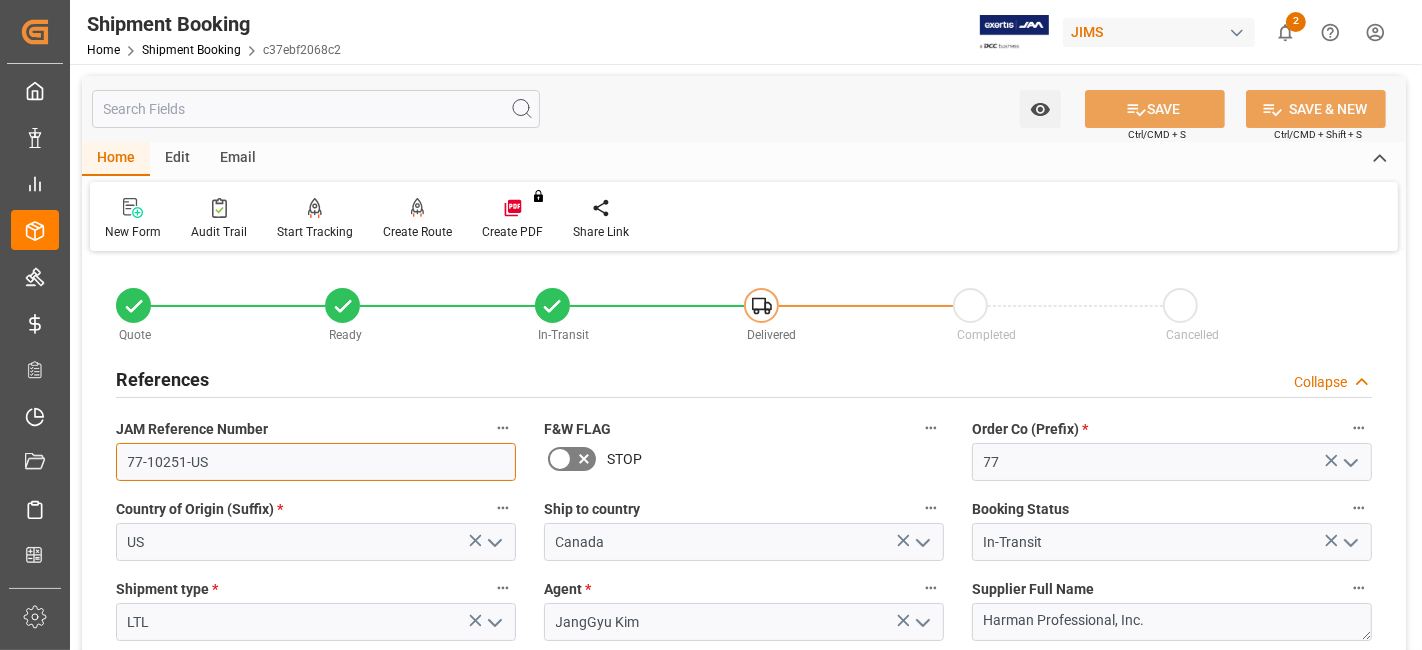 drag, startPoint x: 220, startPoint y: 470, endPoint x: 129, endPoint y: 465, distance: 91.13726 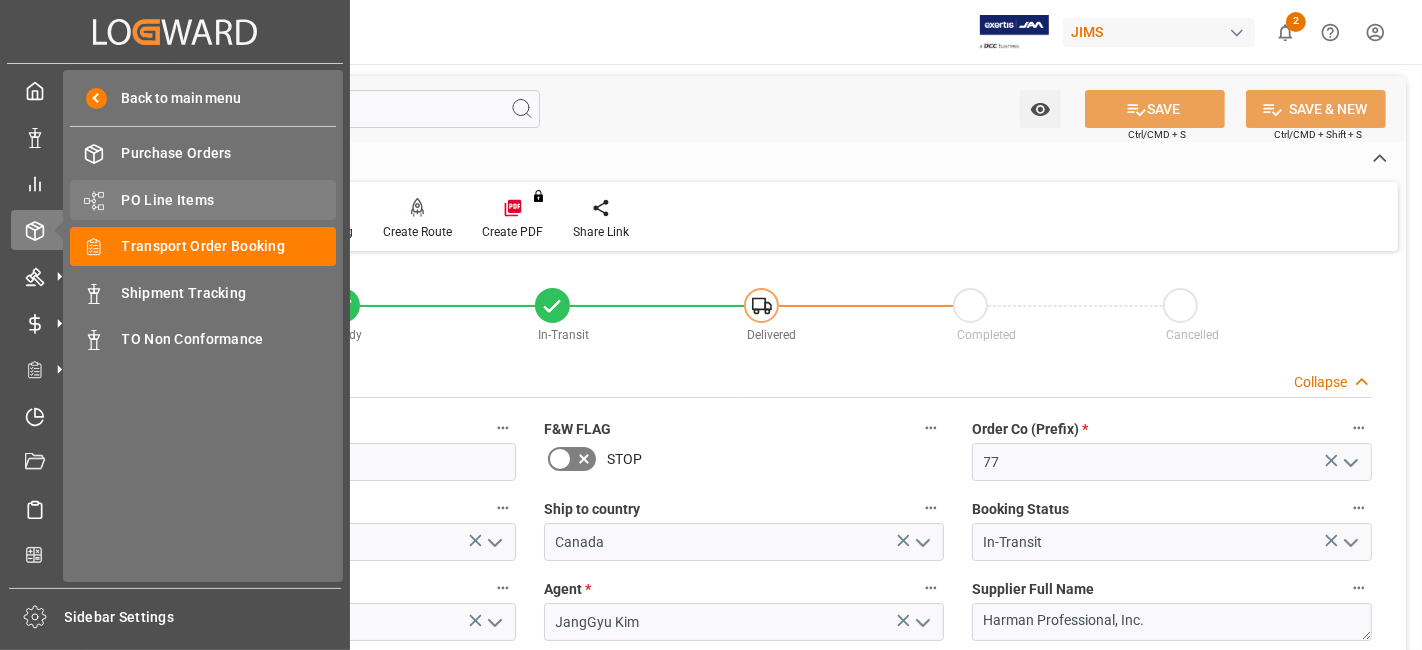 click on "PO Line Items" at bounding box center (229, 200) 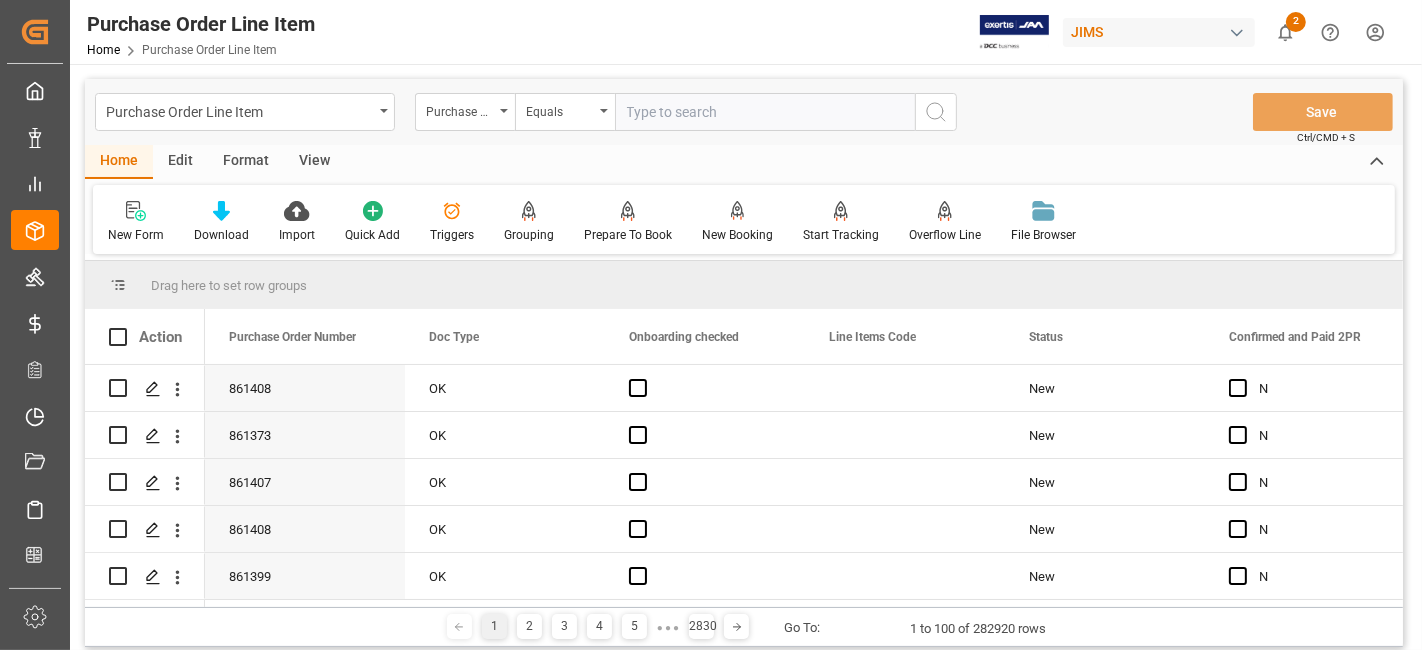 click on "Purchase Order Number" at bounding box center [465, 112] 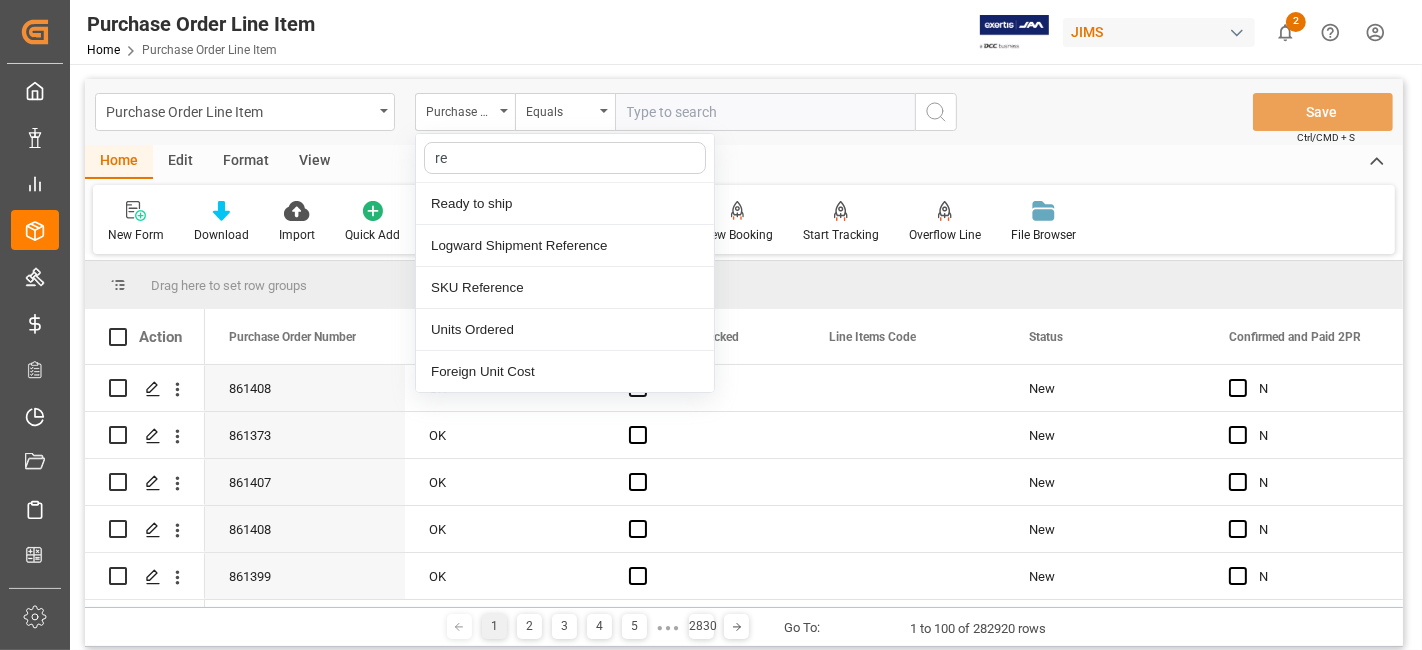 type on "ref" 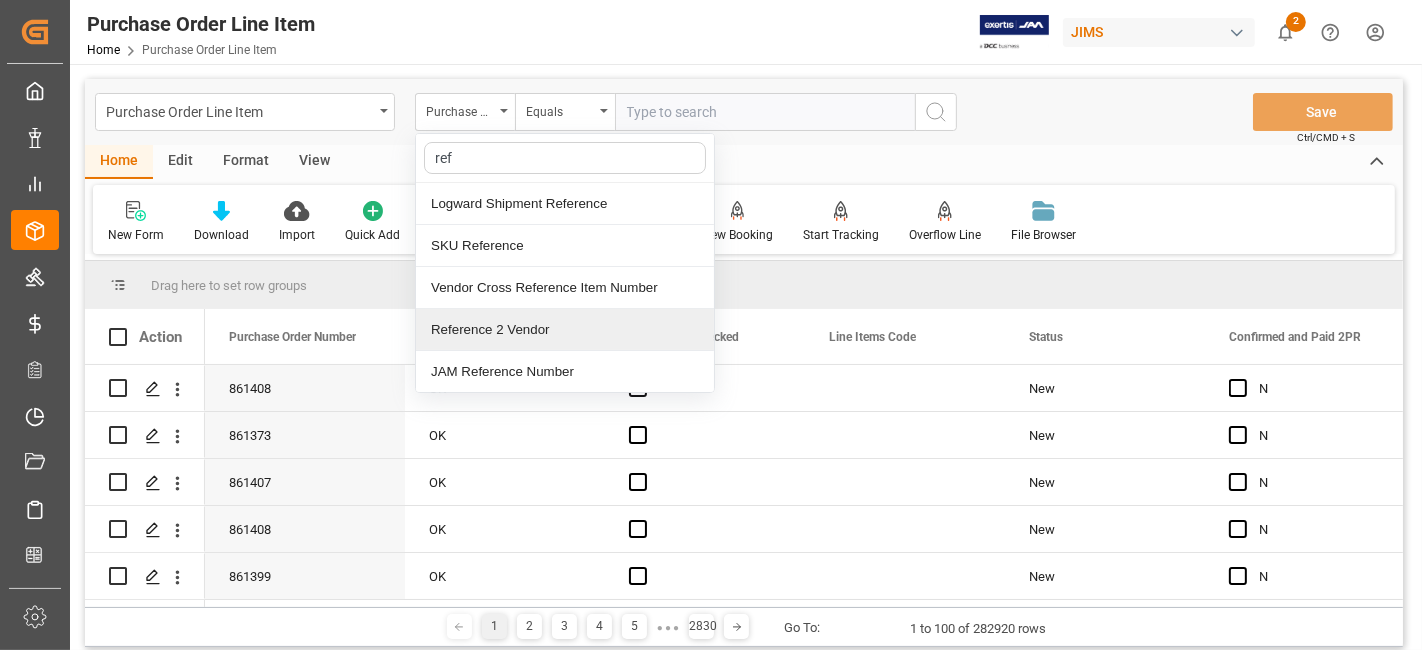 click on "Reference 2 Vendor" at bounding box center (565, 330) 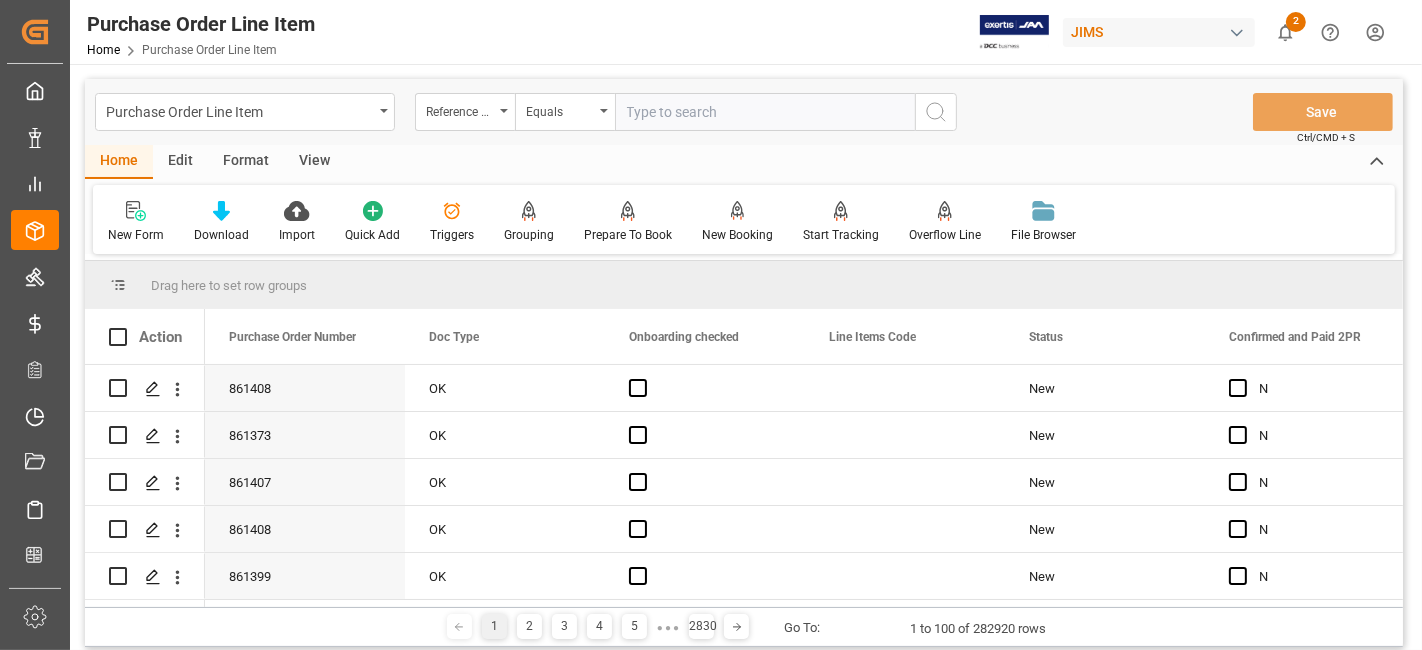 click at bounding box center [765, 112] 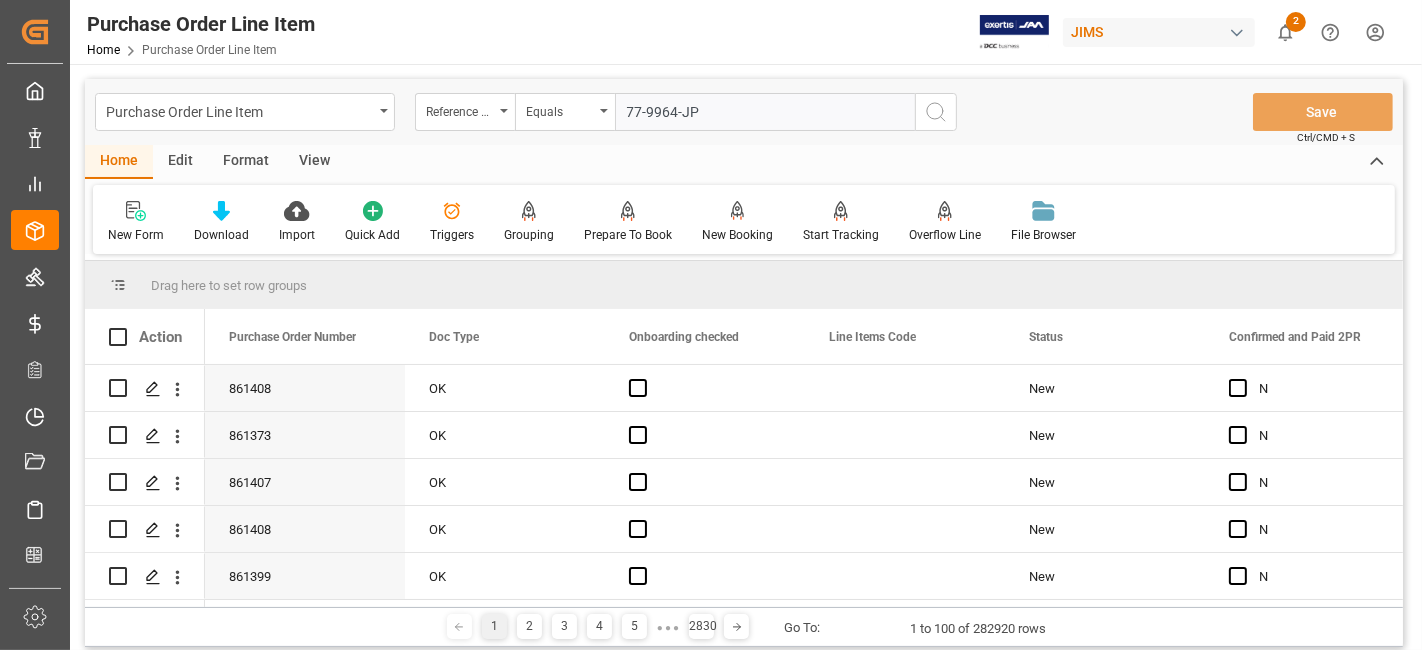 type on "77-9964-JP" 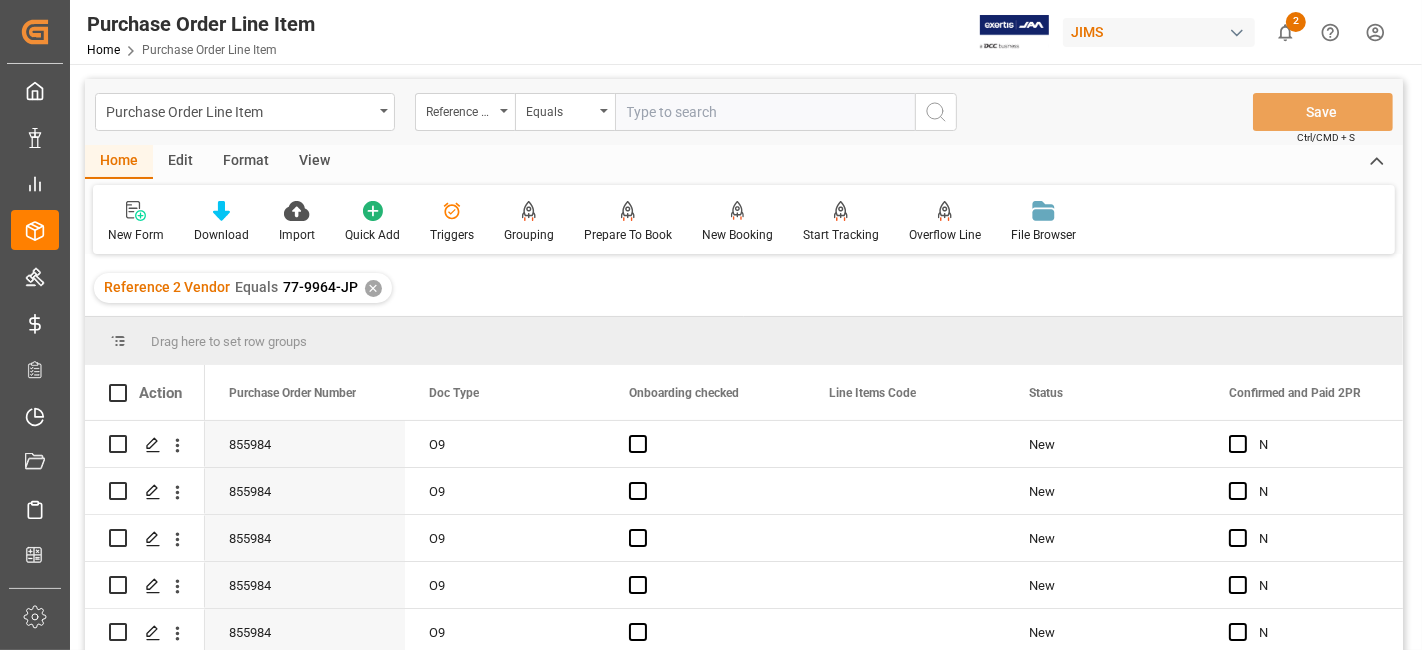 click on "View" at bounding box center [314, 162] 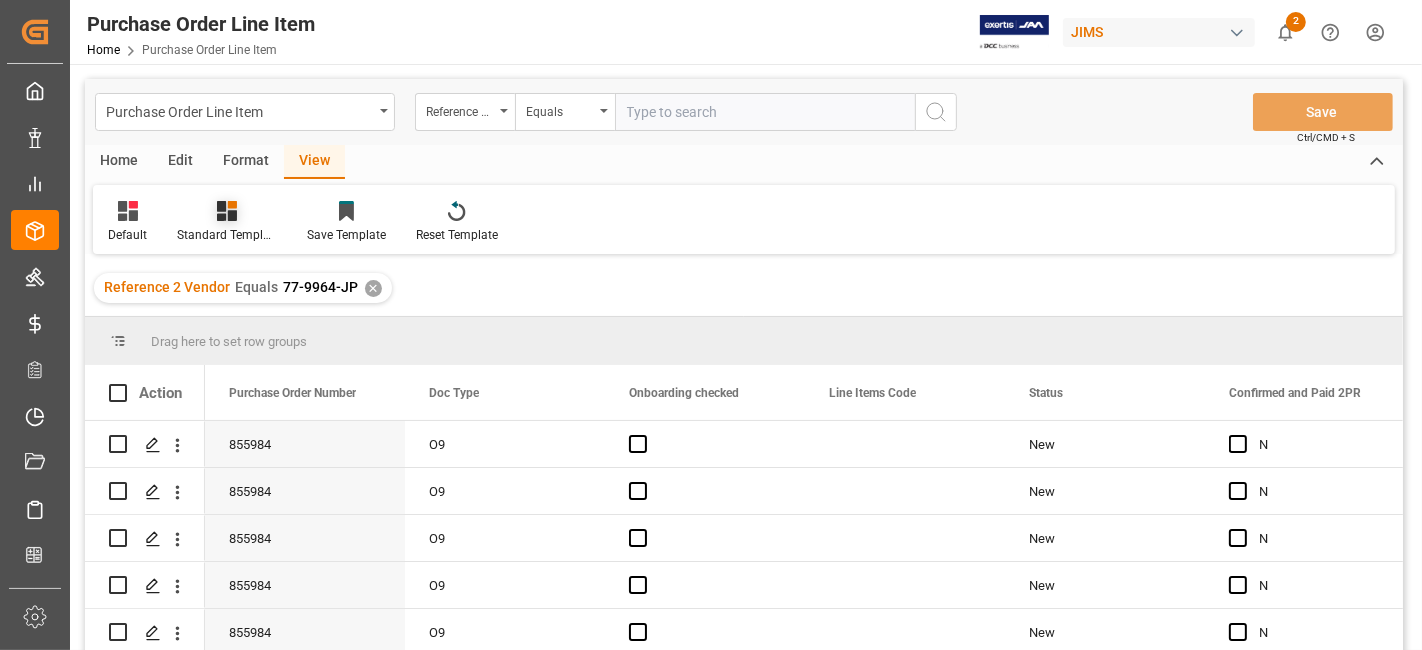 click on "Standard Templates" at bounding box center [227, 222] 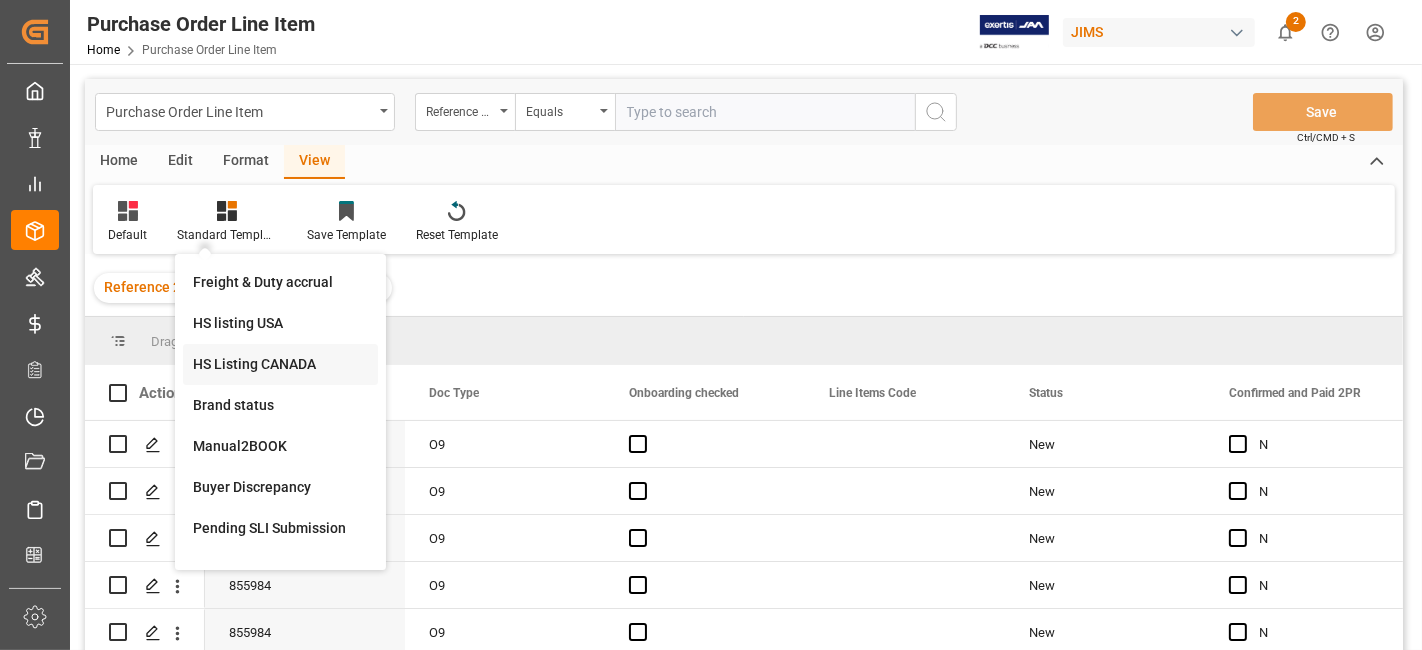 click on "HS Listing CANADA" at bounding box center [280, 364] 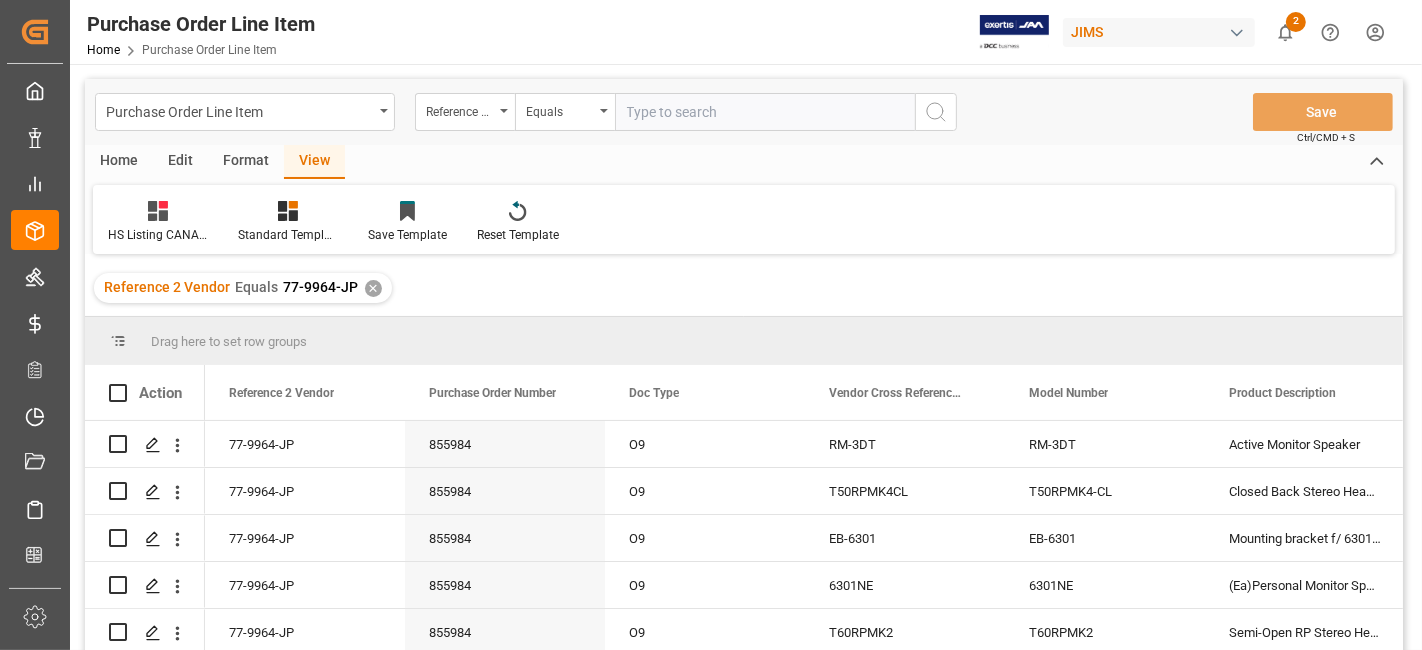 click on "Home" at bounding box center [119, 162] 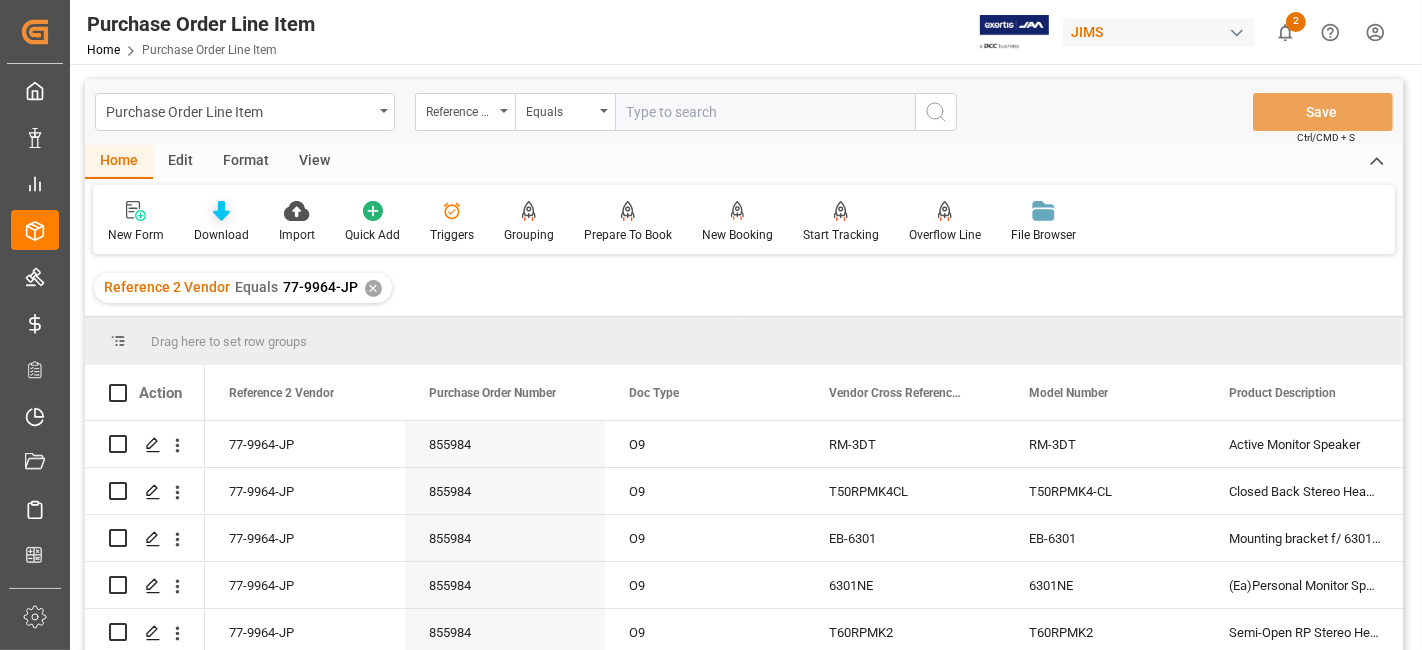 click at bounding box center (221, 210) 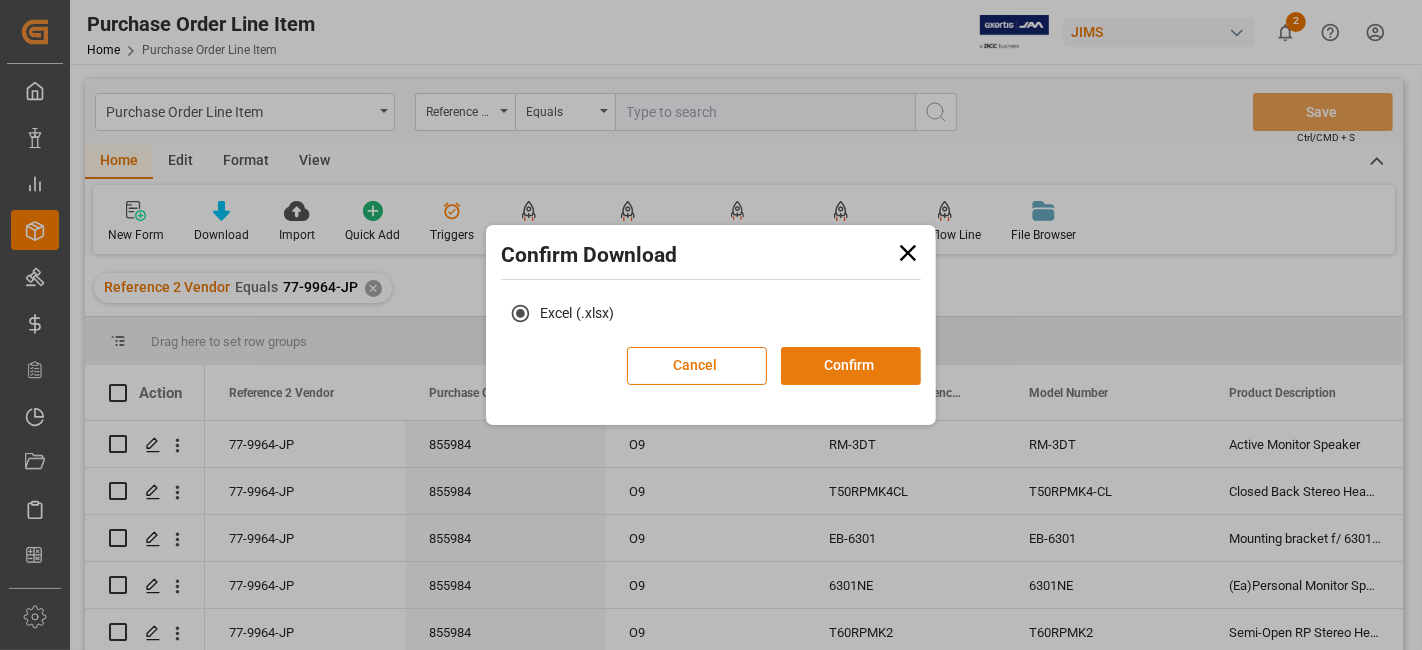 click on "Confirm" at bounding box center [851, 366] 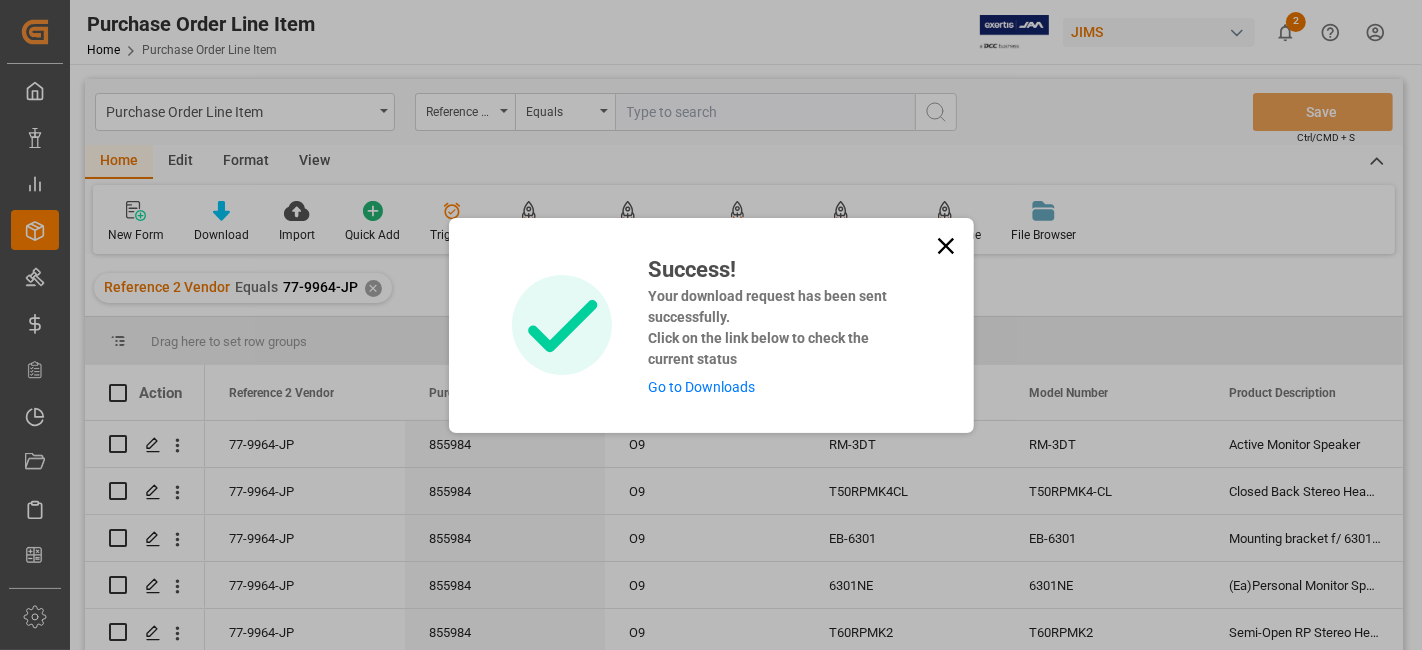 click on "Go to Downloads" at bounding box center [701, 387] 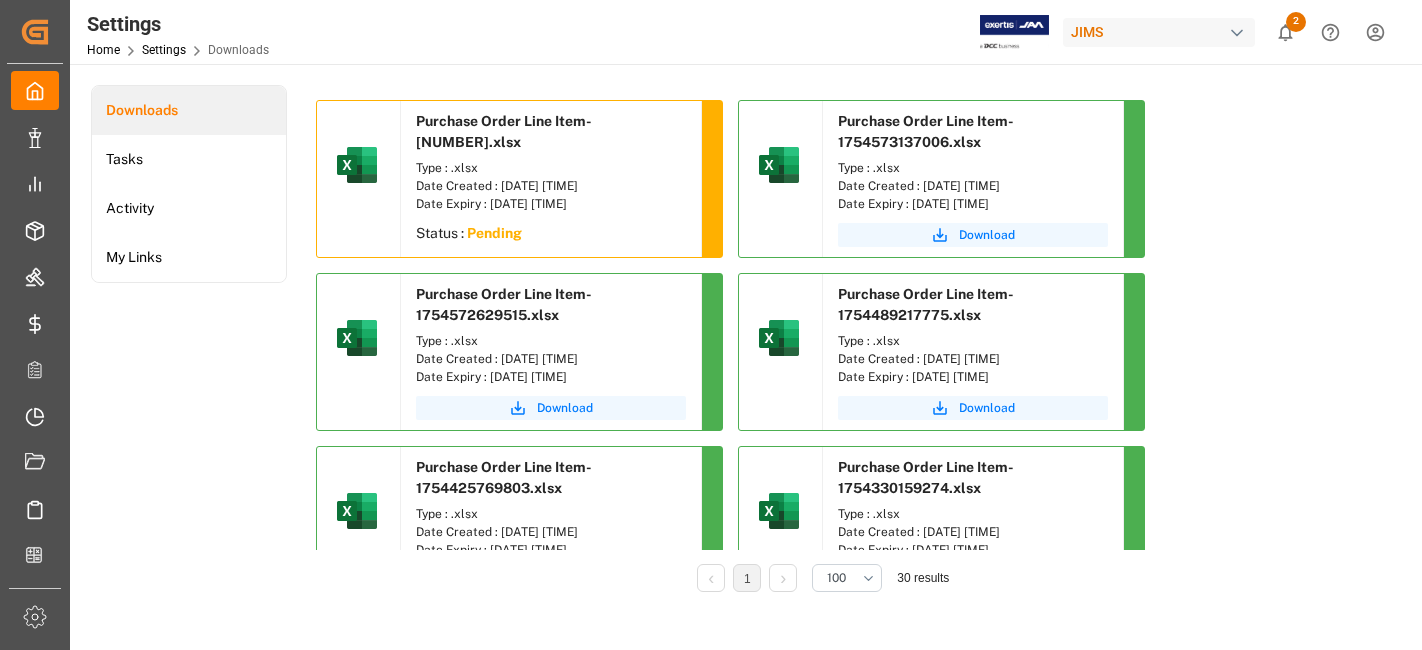 scroll, scrollTop: 0, scrollLeft: 0, axis: both 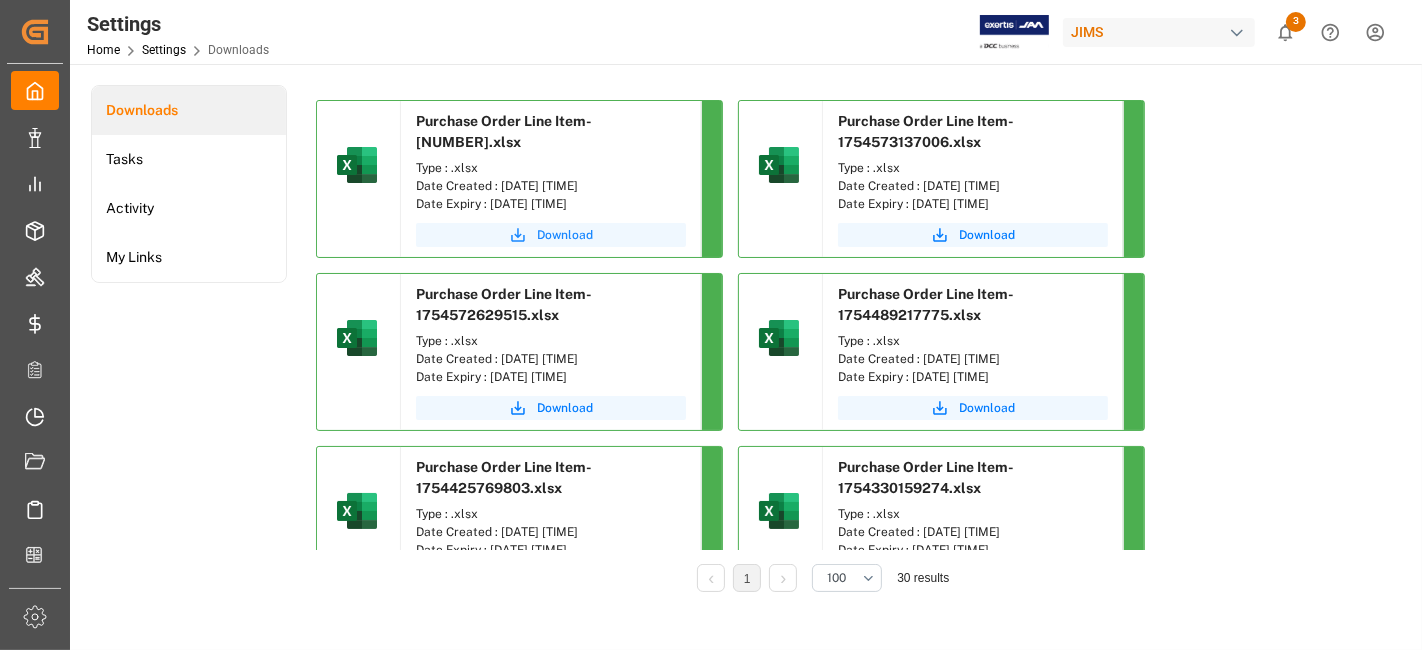 click on "Download" at bounding box center [565, 235] 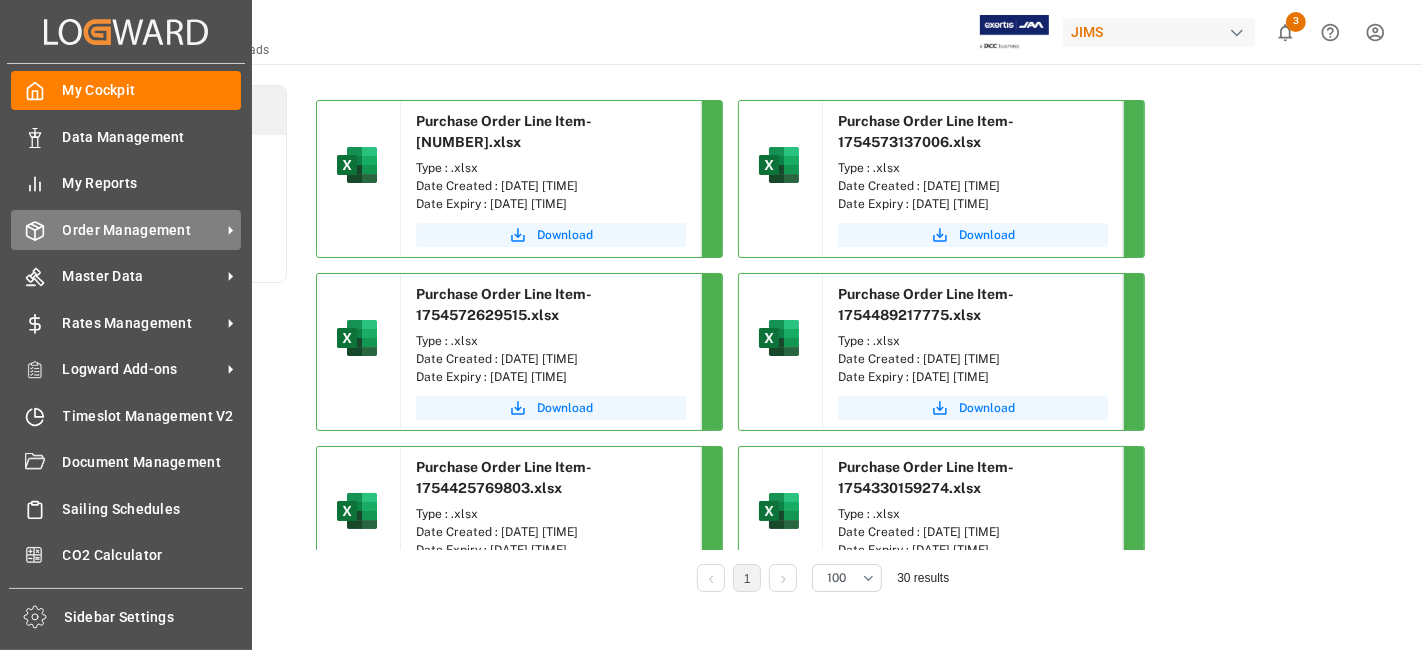 click on "Order Management" at bounding box center (142, 230) 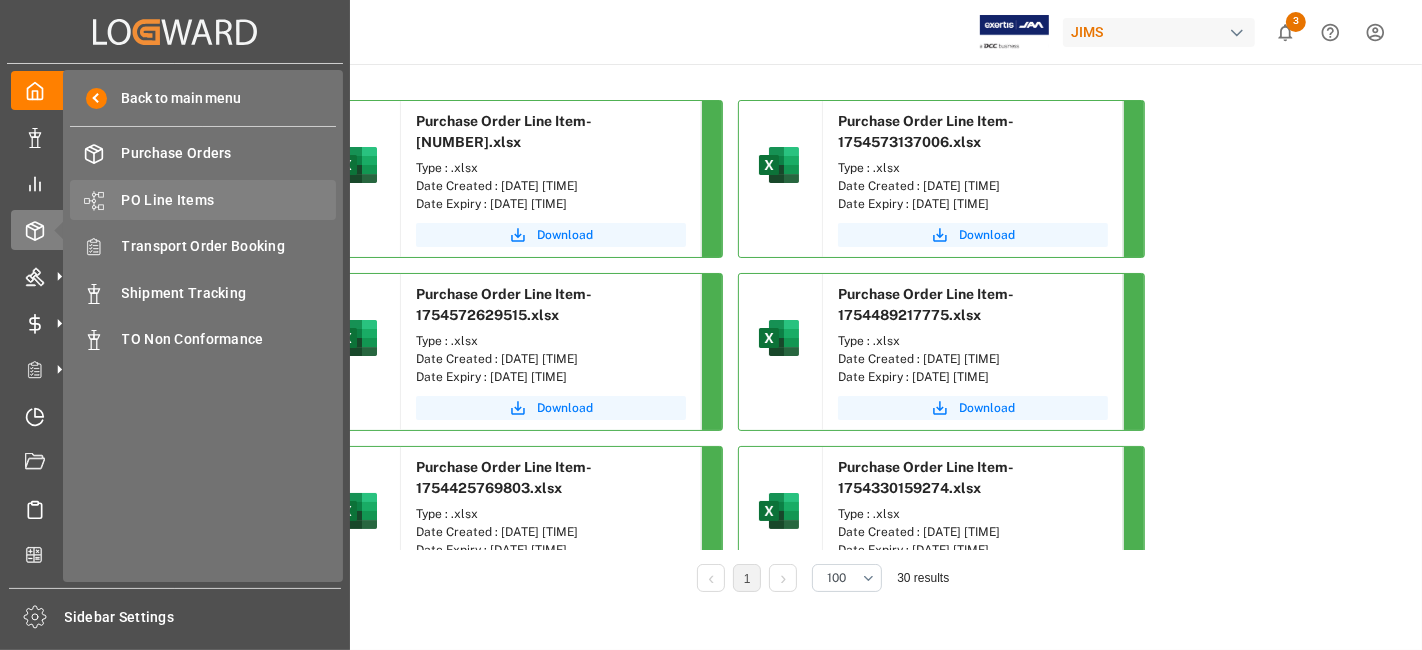 click on "PO Line Items" at bounding box center [229, 200] 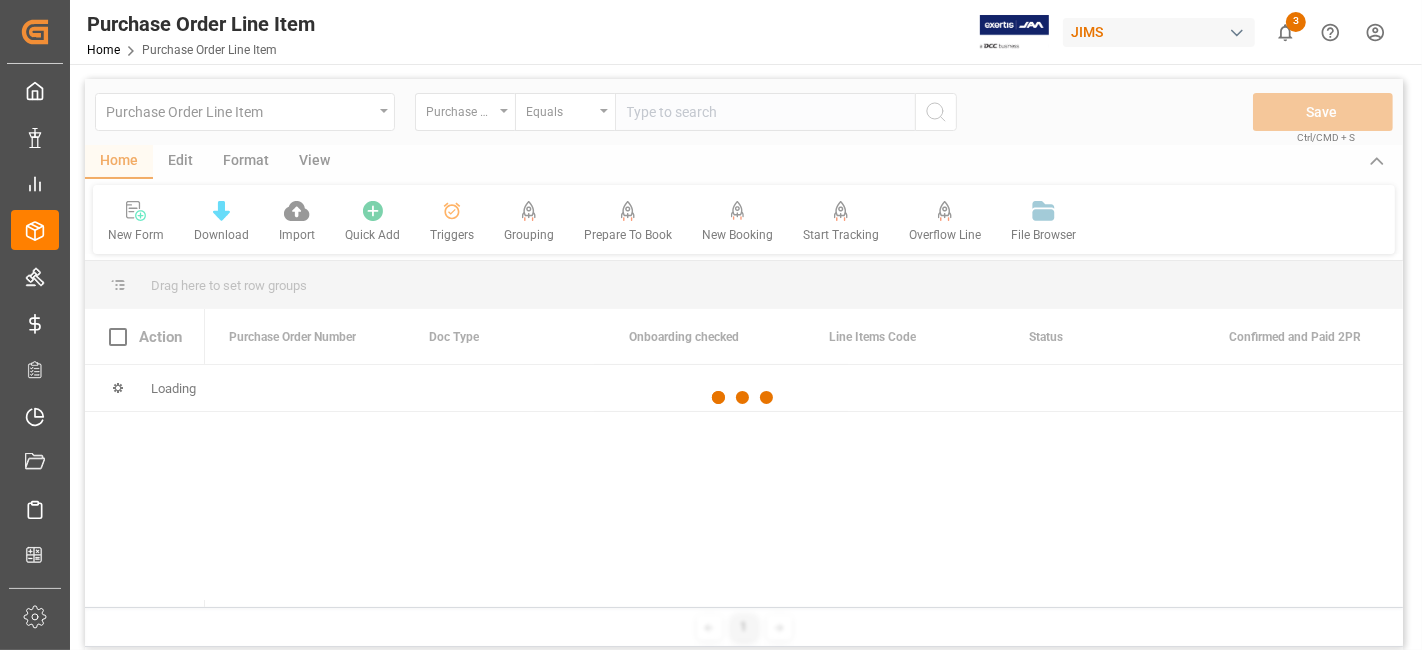 click at bounding box center [744, 398] 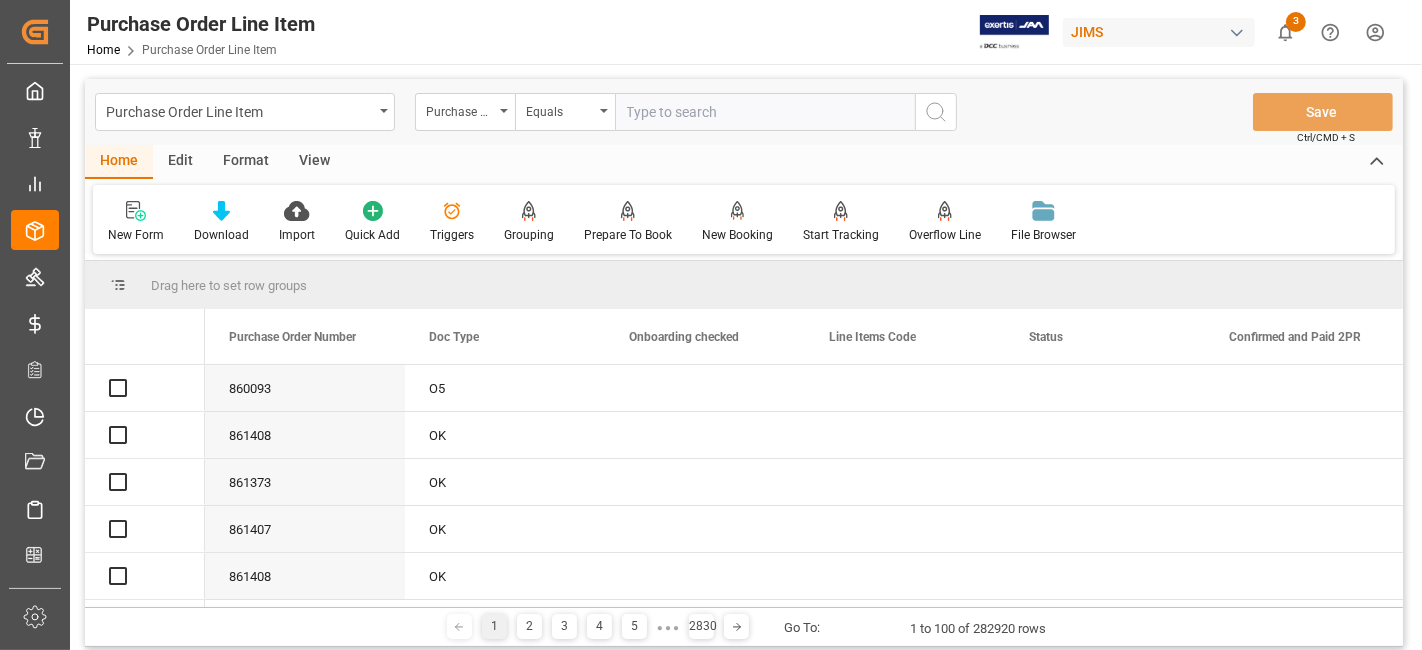 click at bounding box center [765, 112] 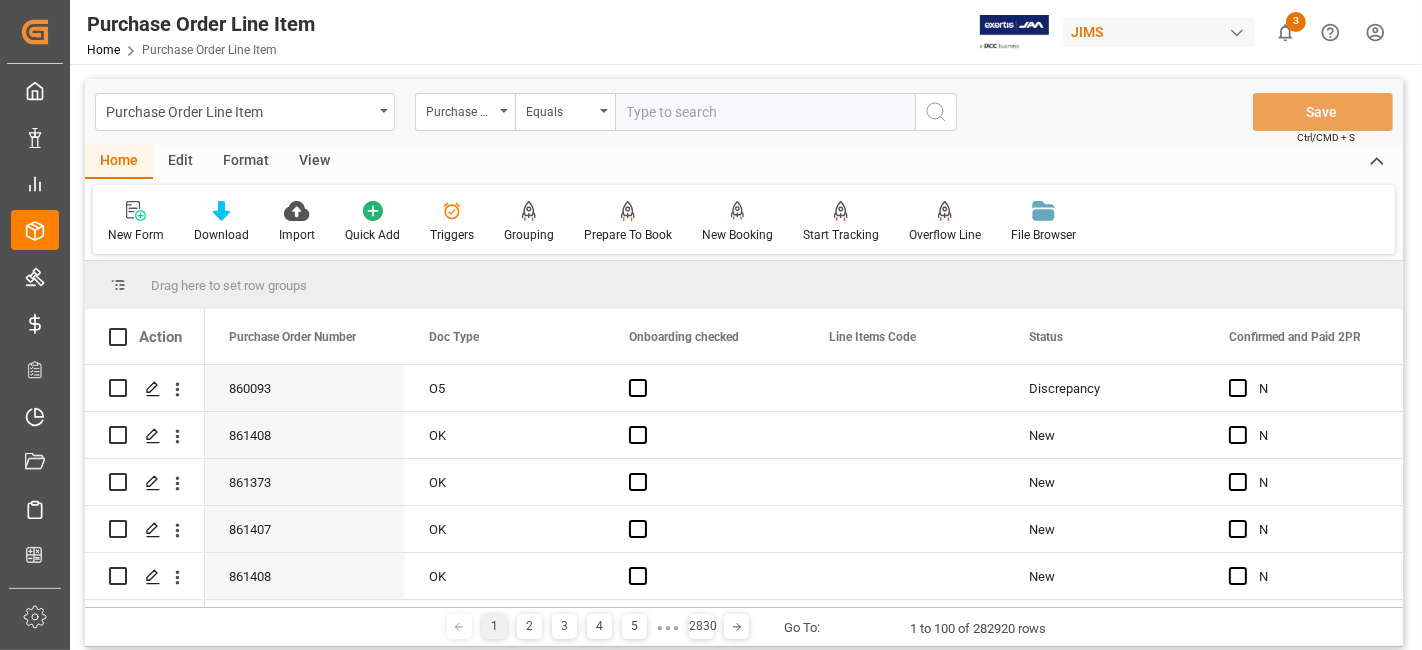 click at bounding box center (765, 112) 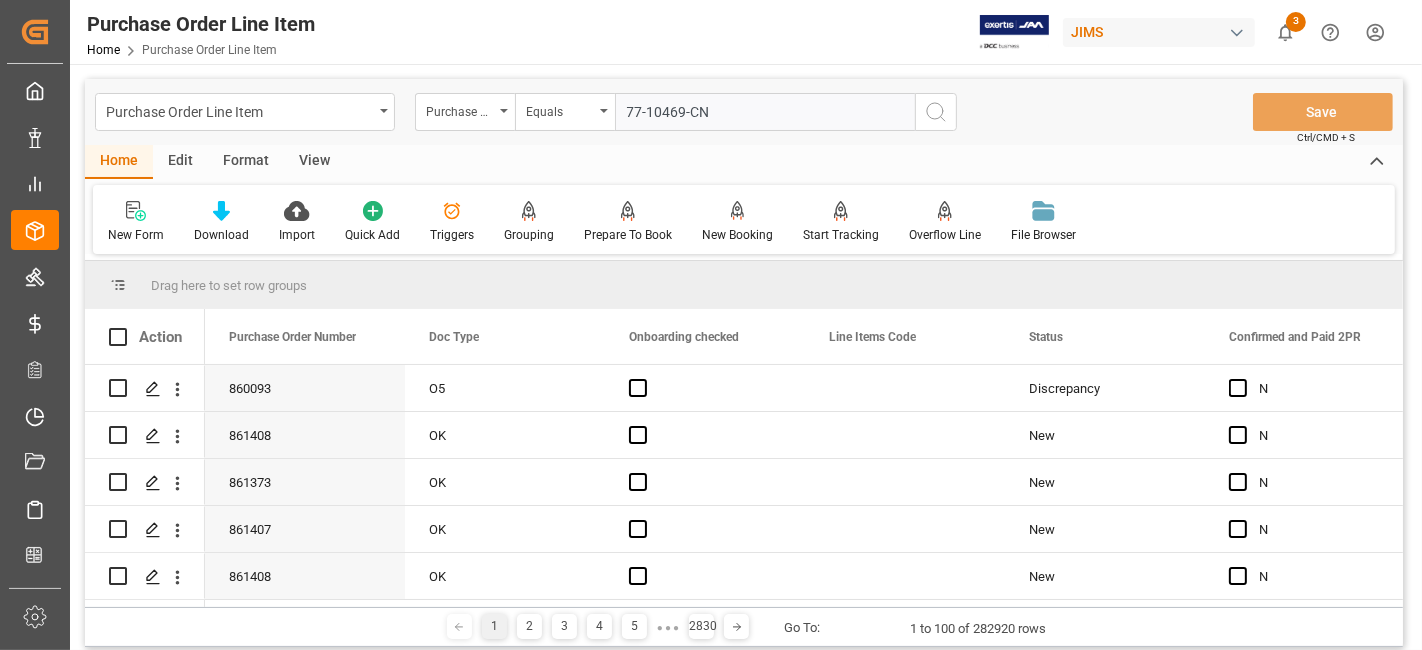 type on "77-10469-CN" 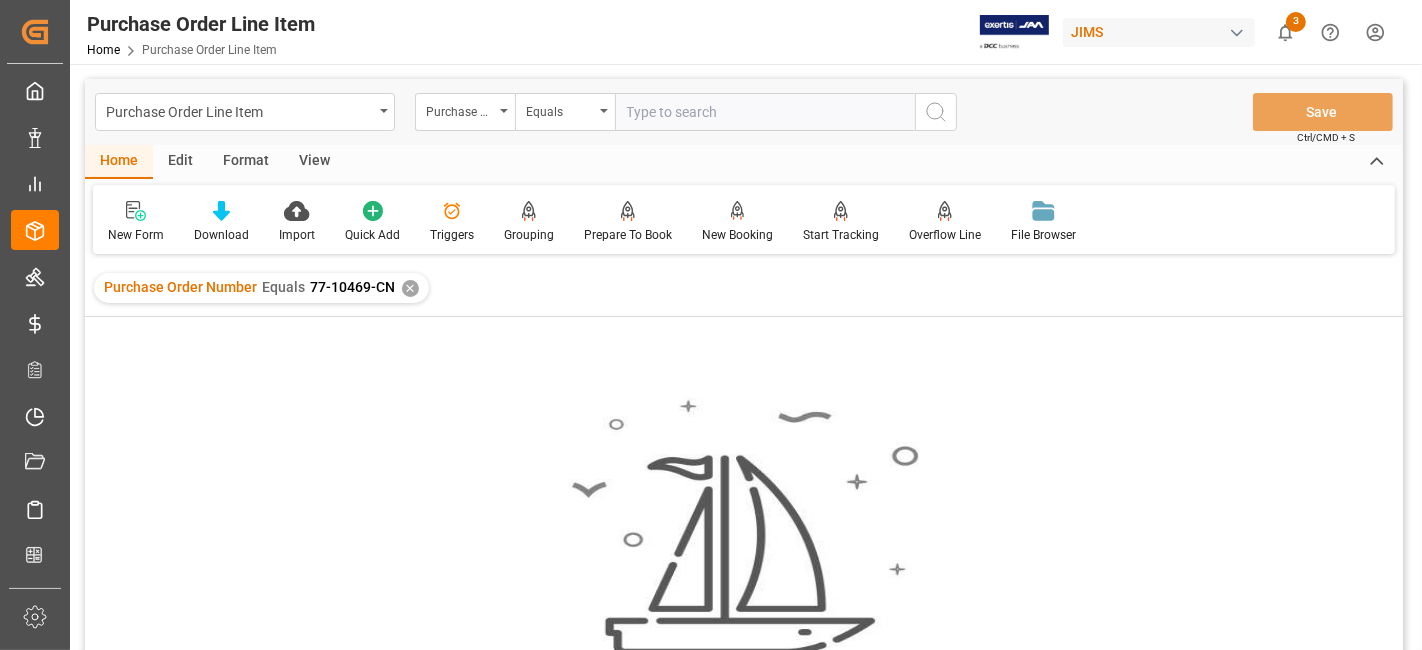 click on "✕" at bounding box center (410, 288) 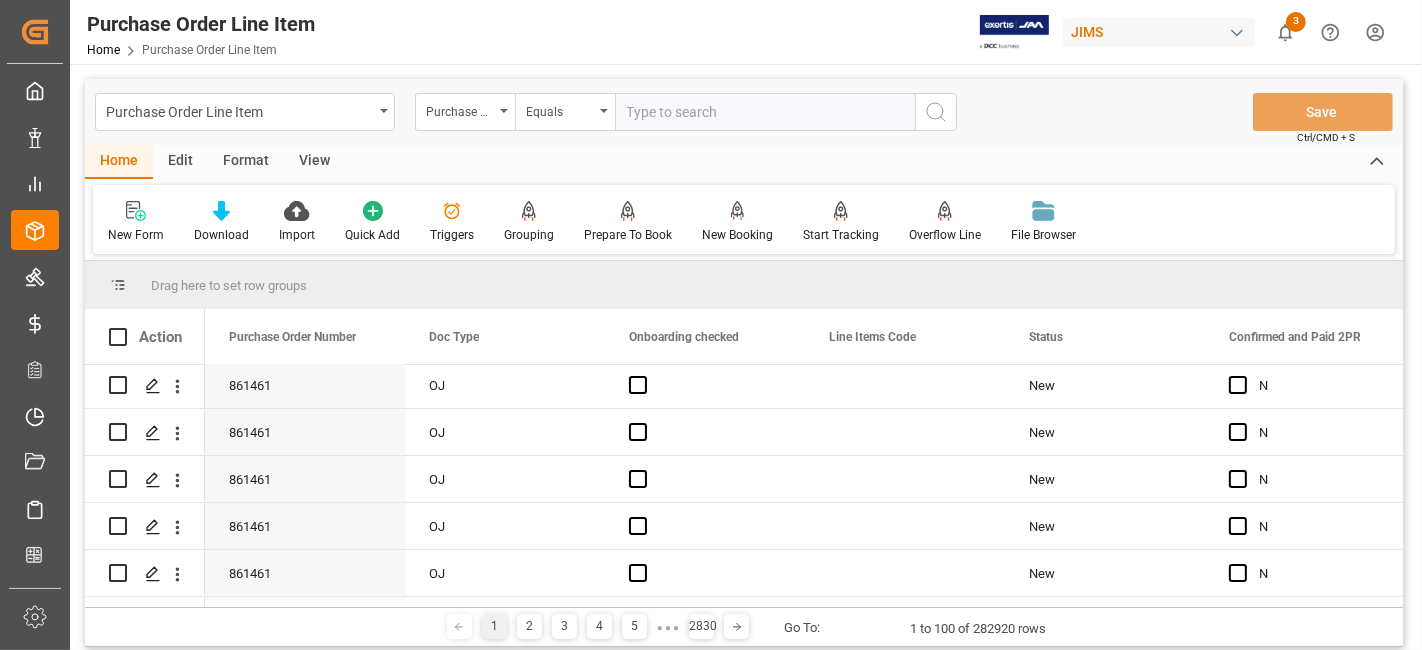 scroll, scrollTop: 666, scrollLeft: 0, axis: vertical 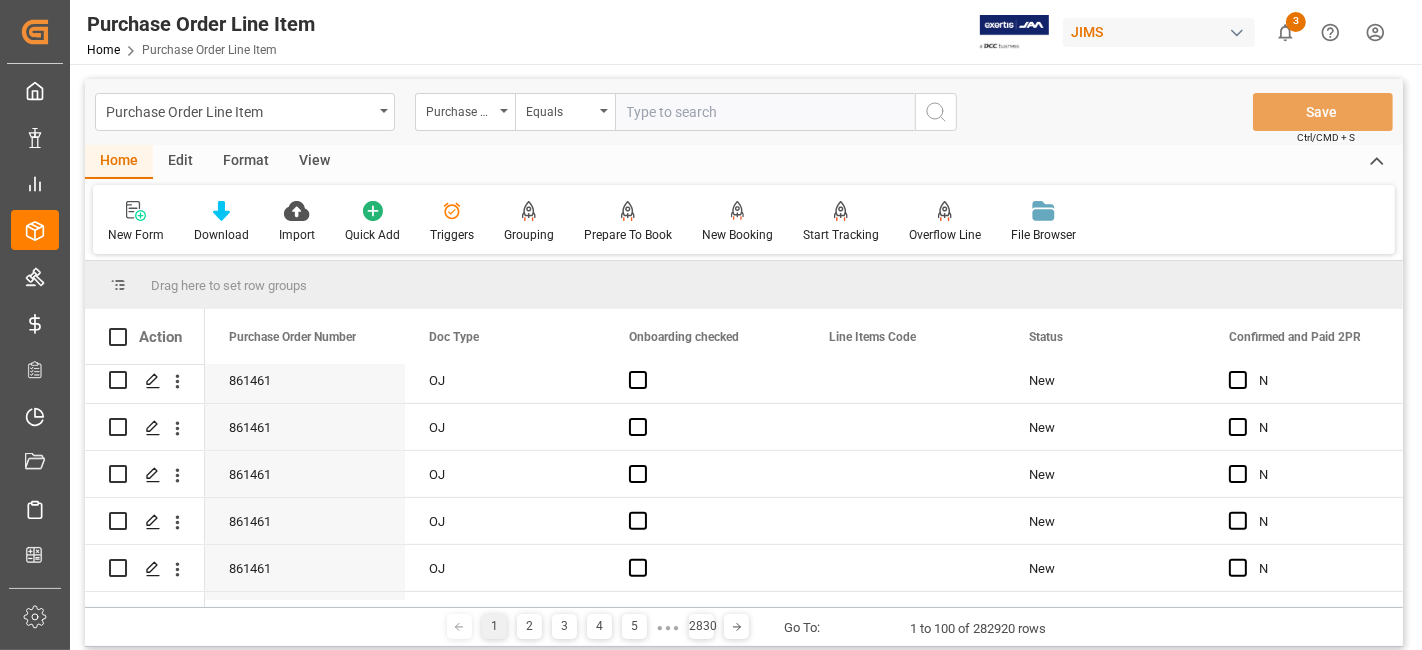 click at bounding box center [765, 112] 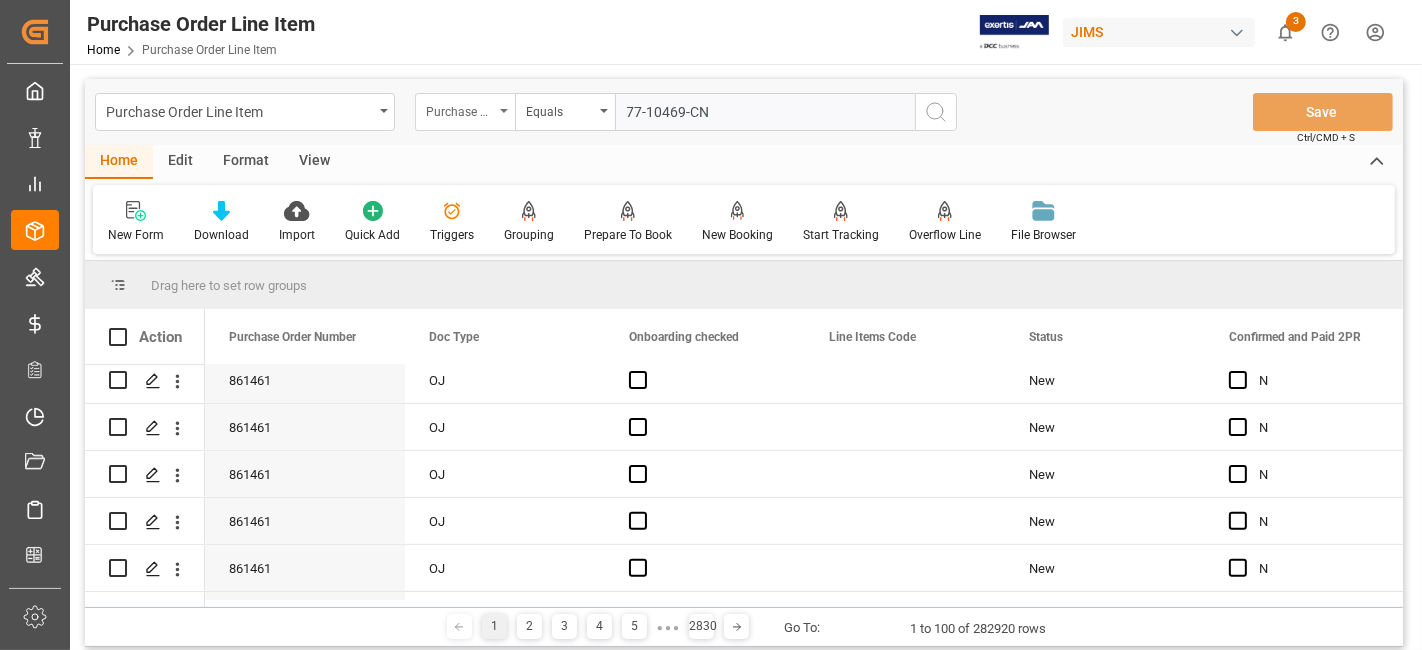 type on "77-10469-CN" 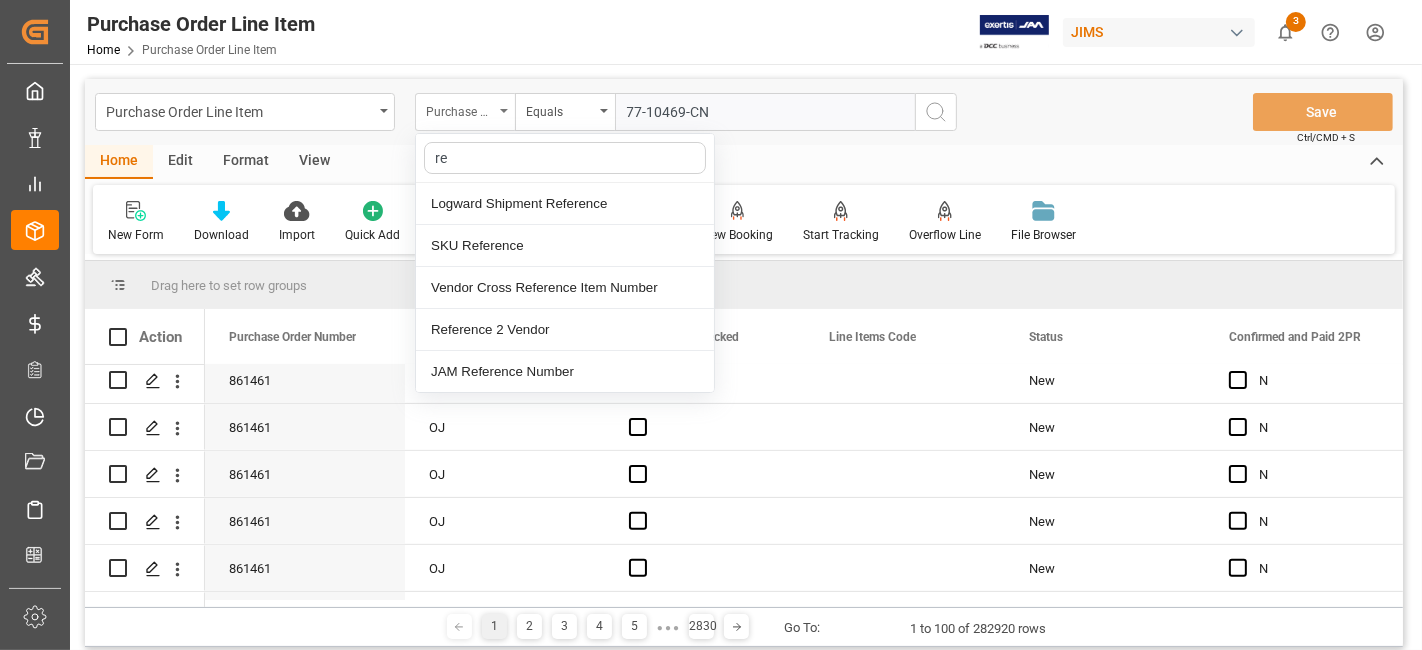 type on "ref" 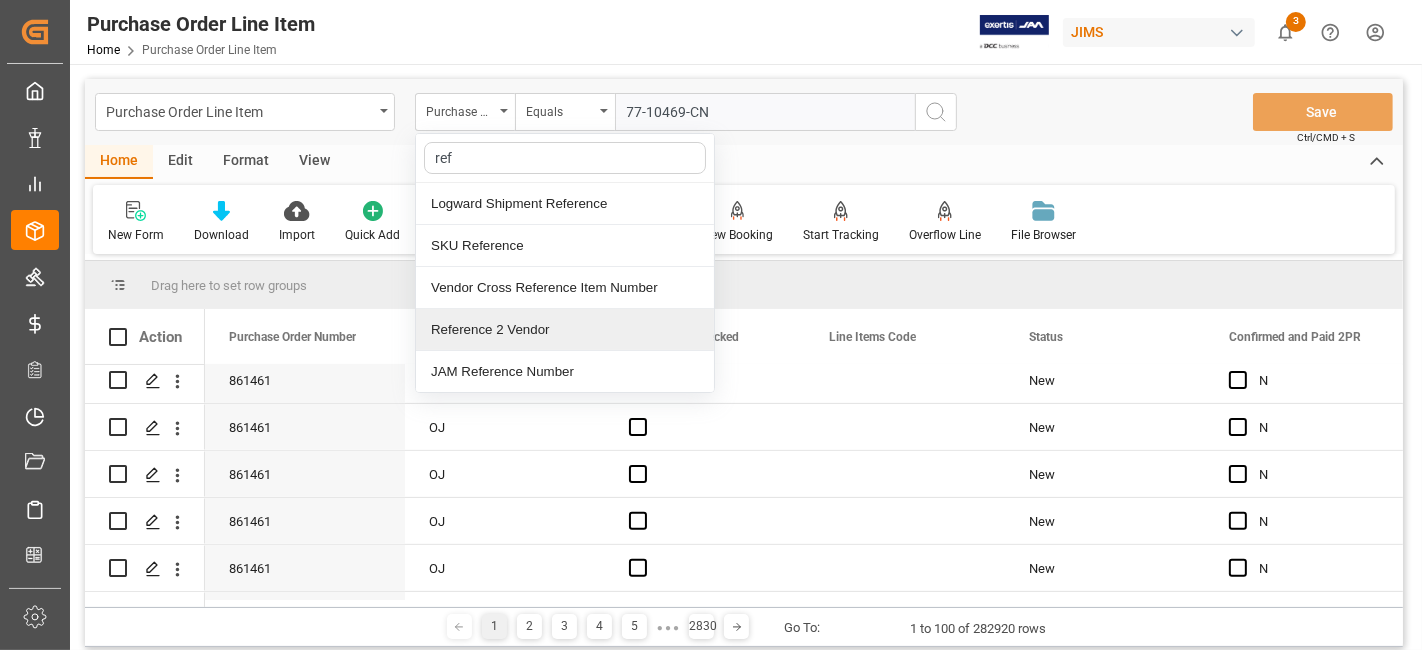 click on "Reference 2 Vendor" at bounding box center [565, 330] 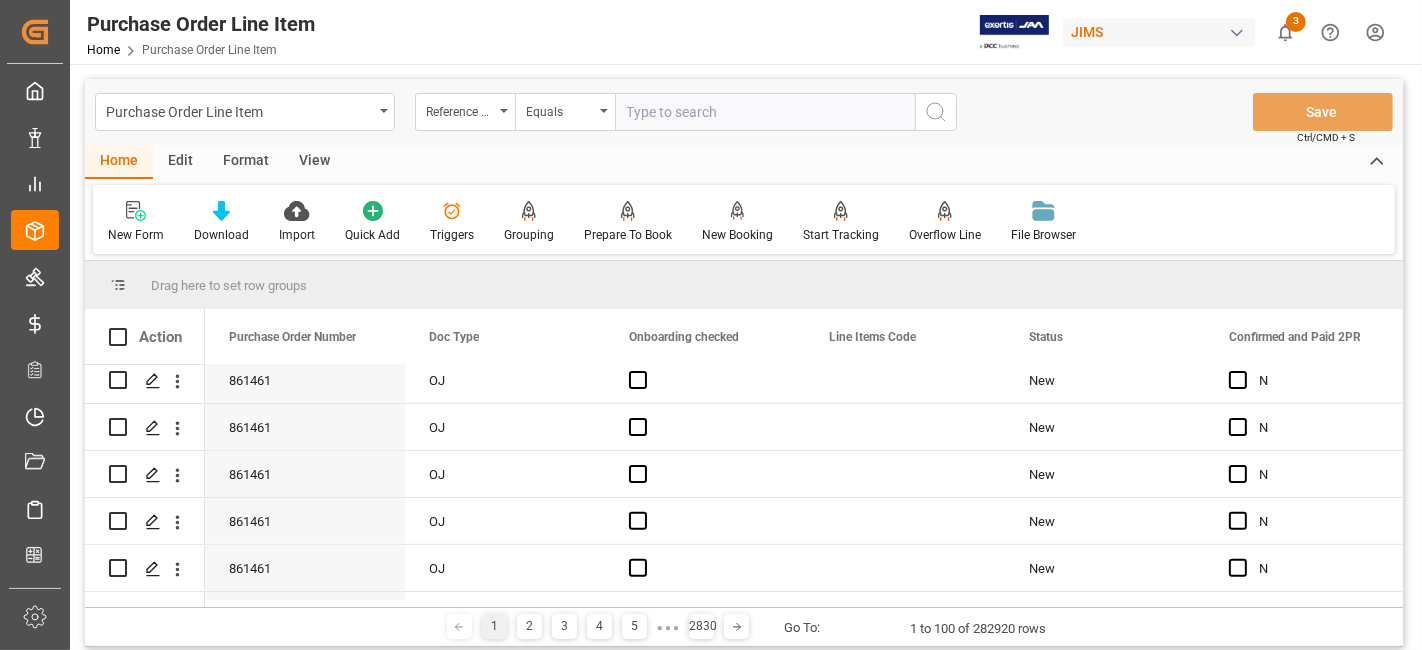 click at bounding box center (765, 112) 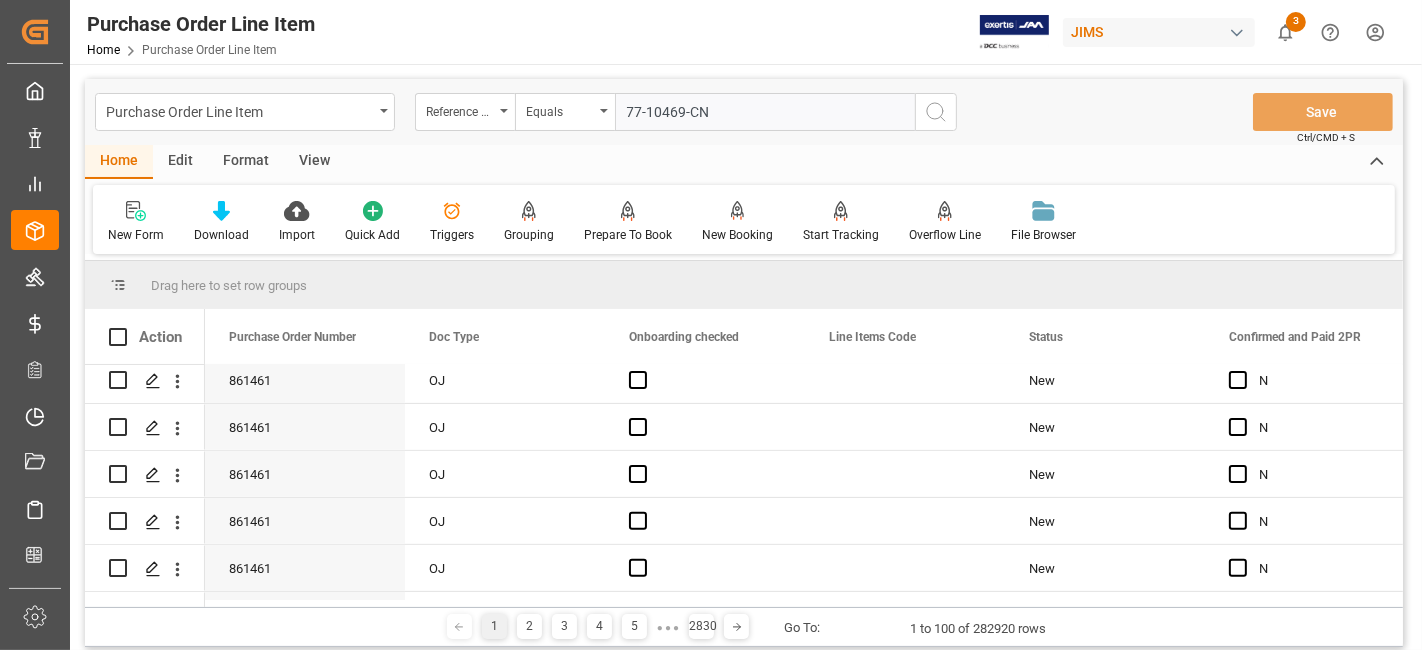 type on "77-10469-CN" 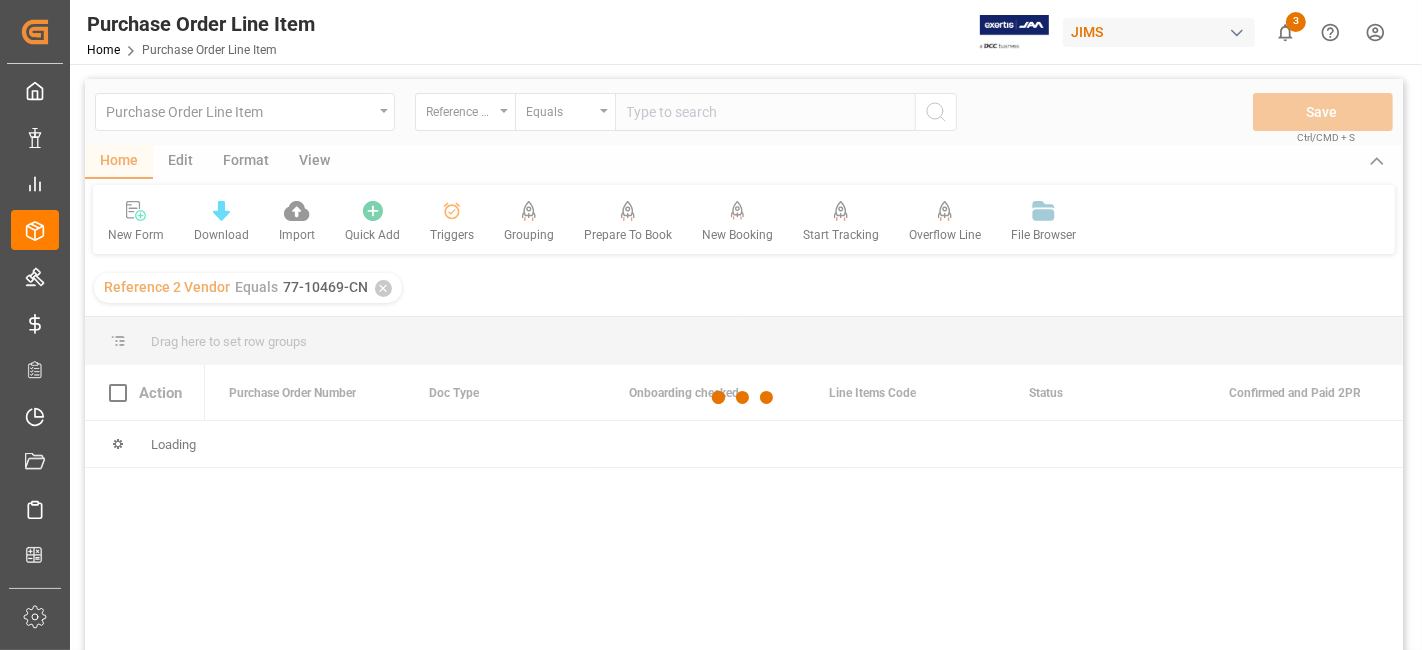 scroll, scrollTop: 0, scrollLeft: 0, axis: both 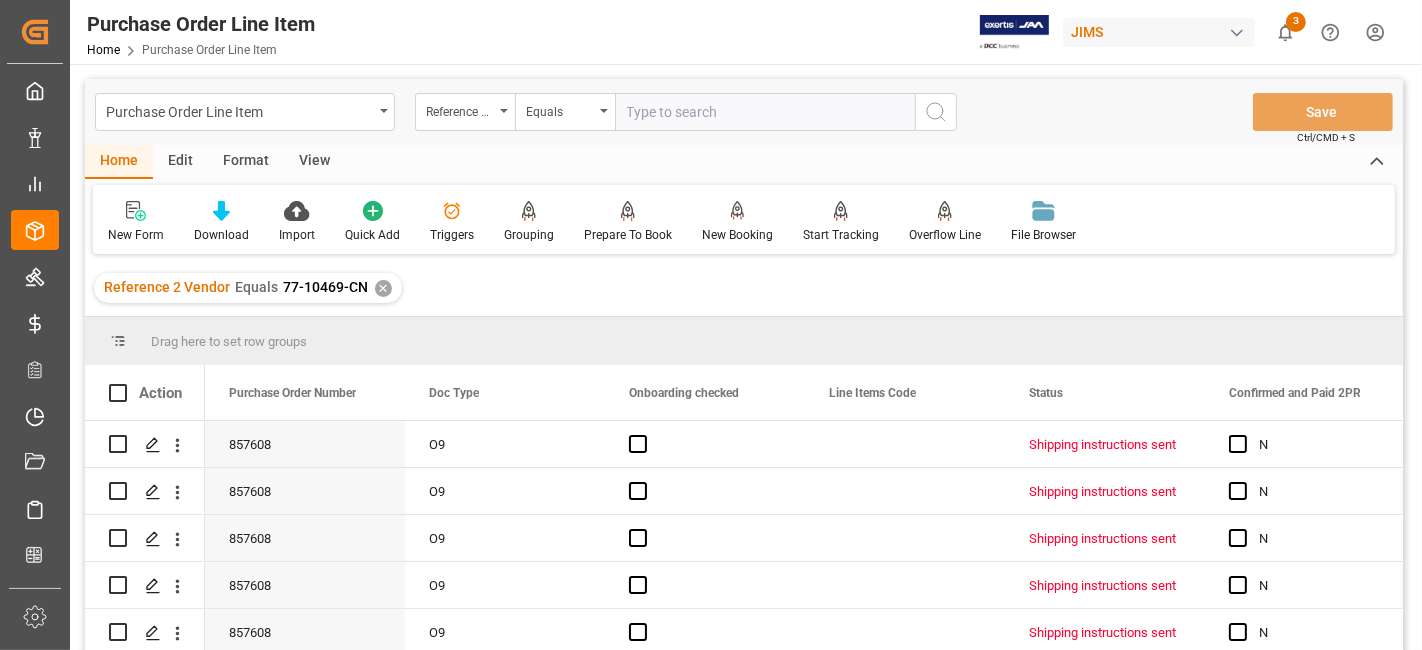 click on "View" at bounding box center [314, 162] 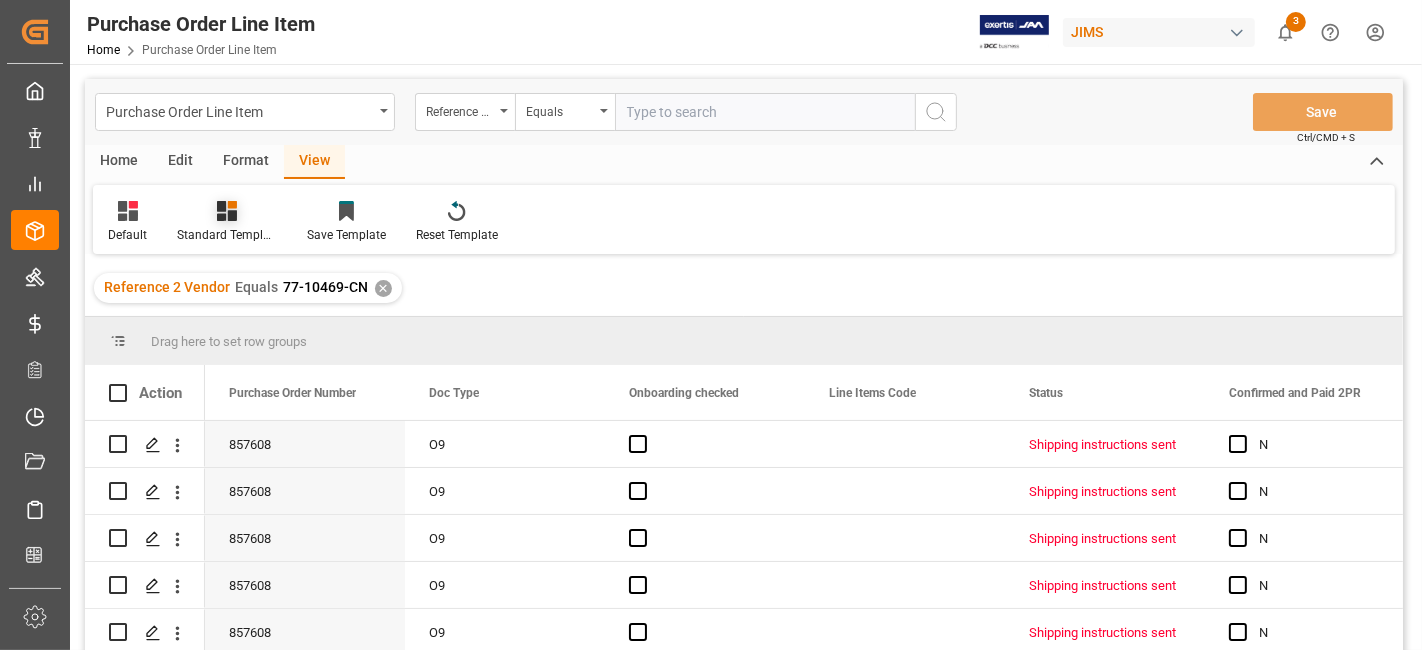 click 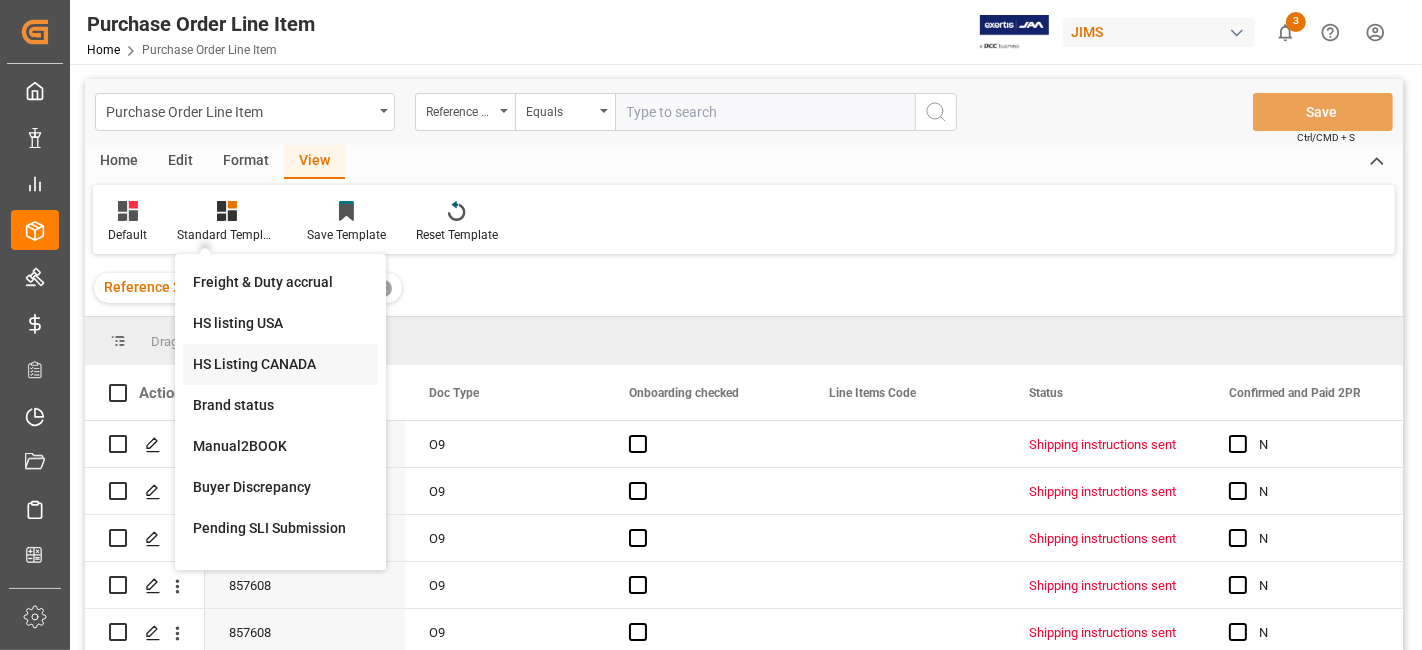 click on "HS Listing CANADA" at bounding box center [280, 364] 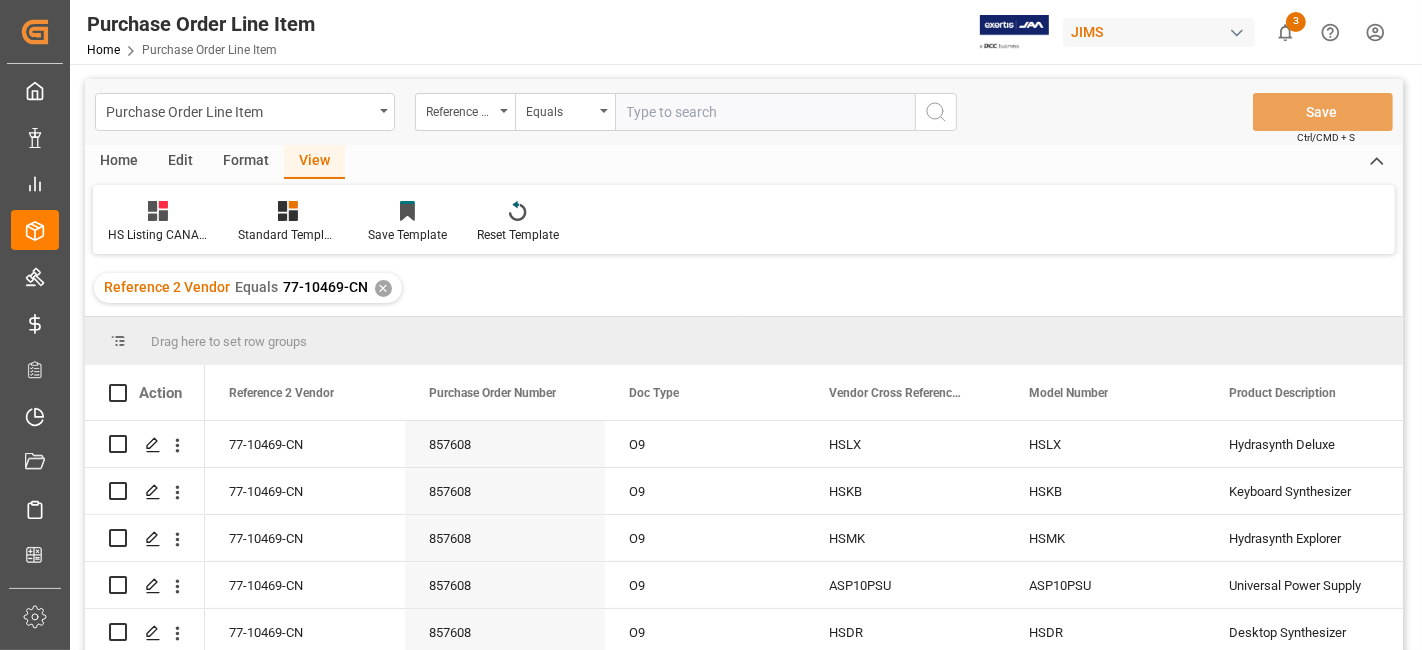 click on "Home" at bounding box center (119, 162) 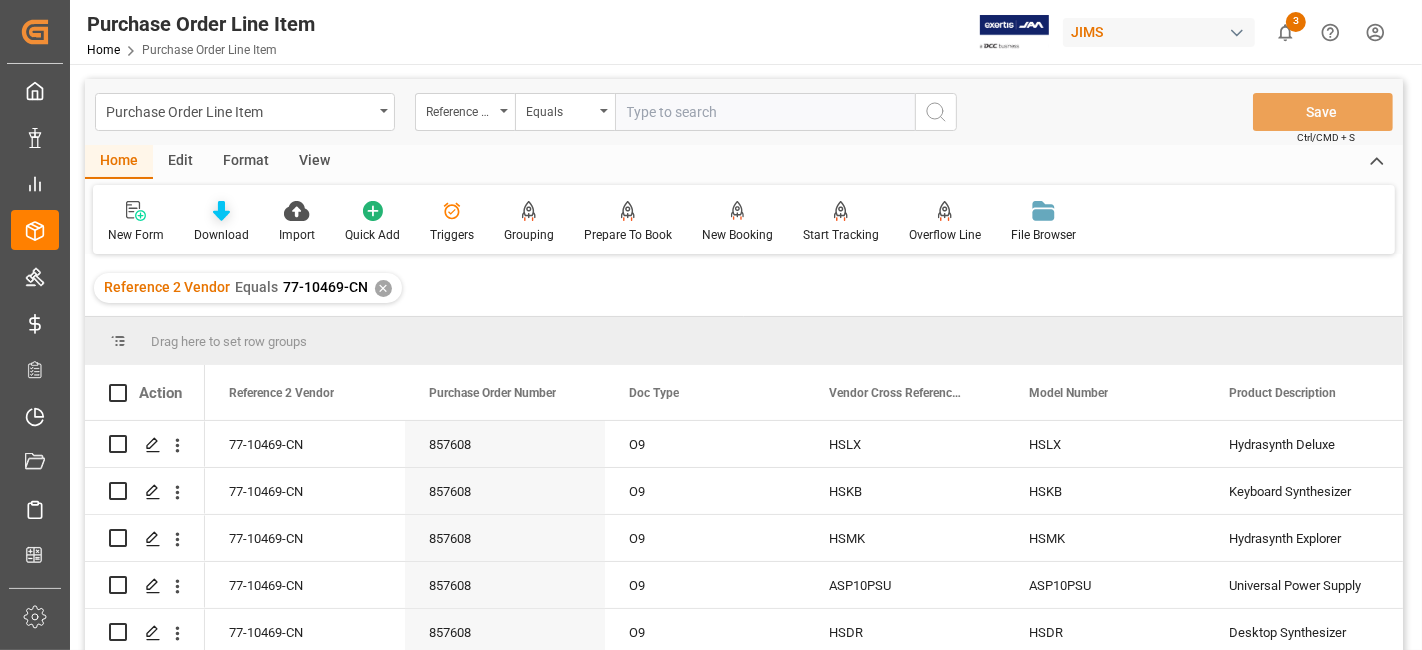 click at bounding box center (221, 210) 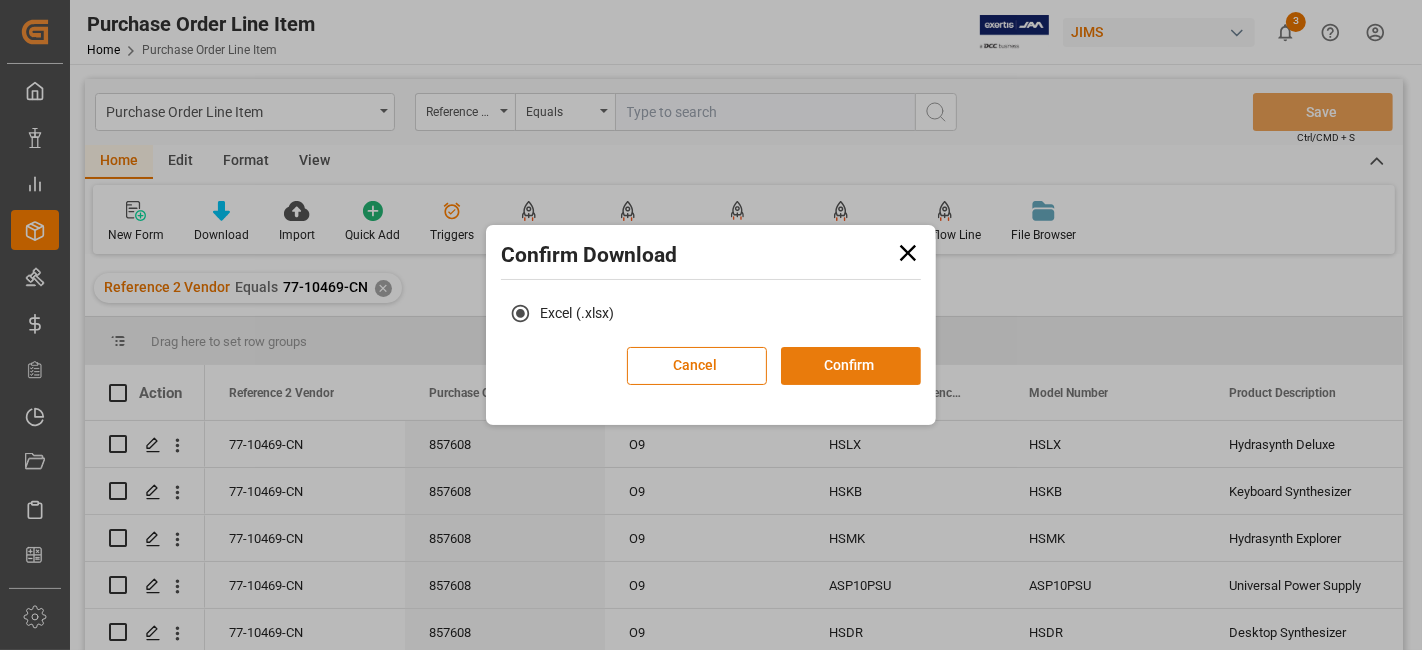 click on "Confirm" at bounding box center (851, 366) 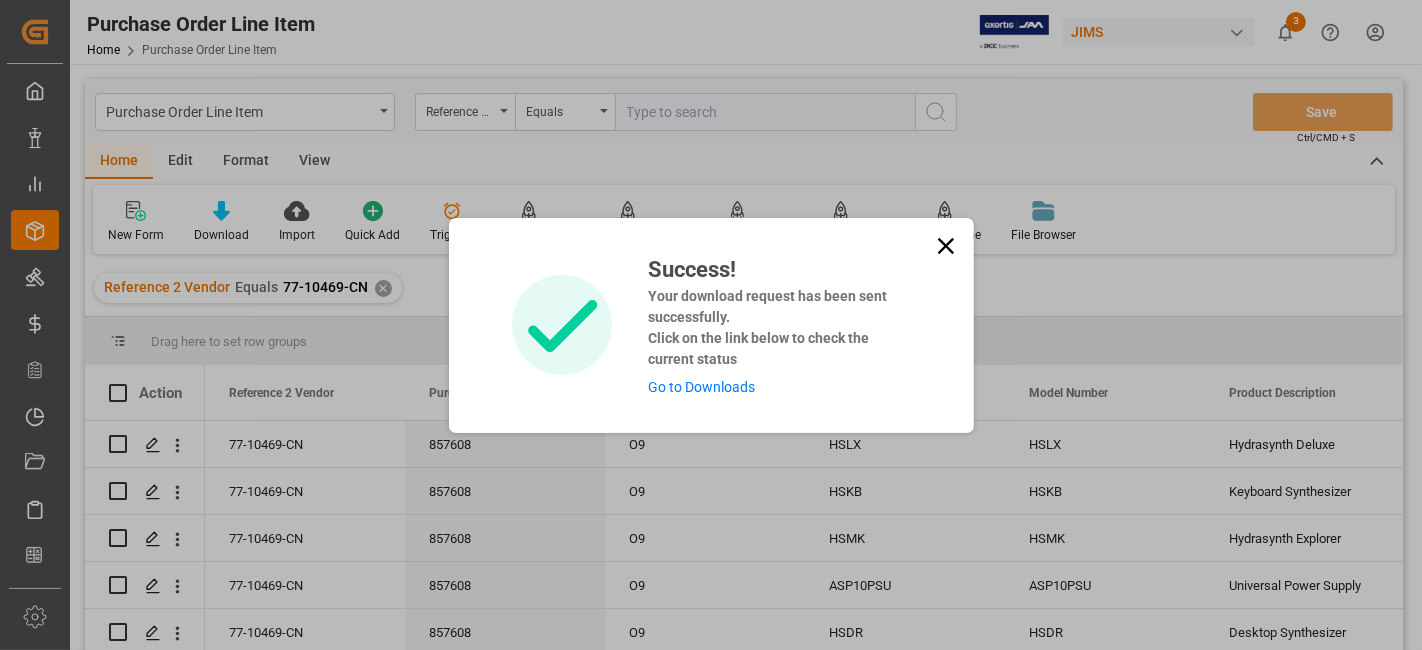 click on "Go to Downloads" at bounding box center [701, 387] 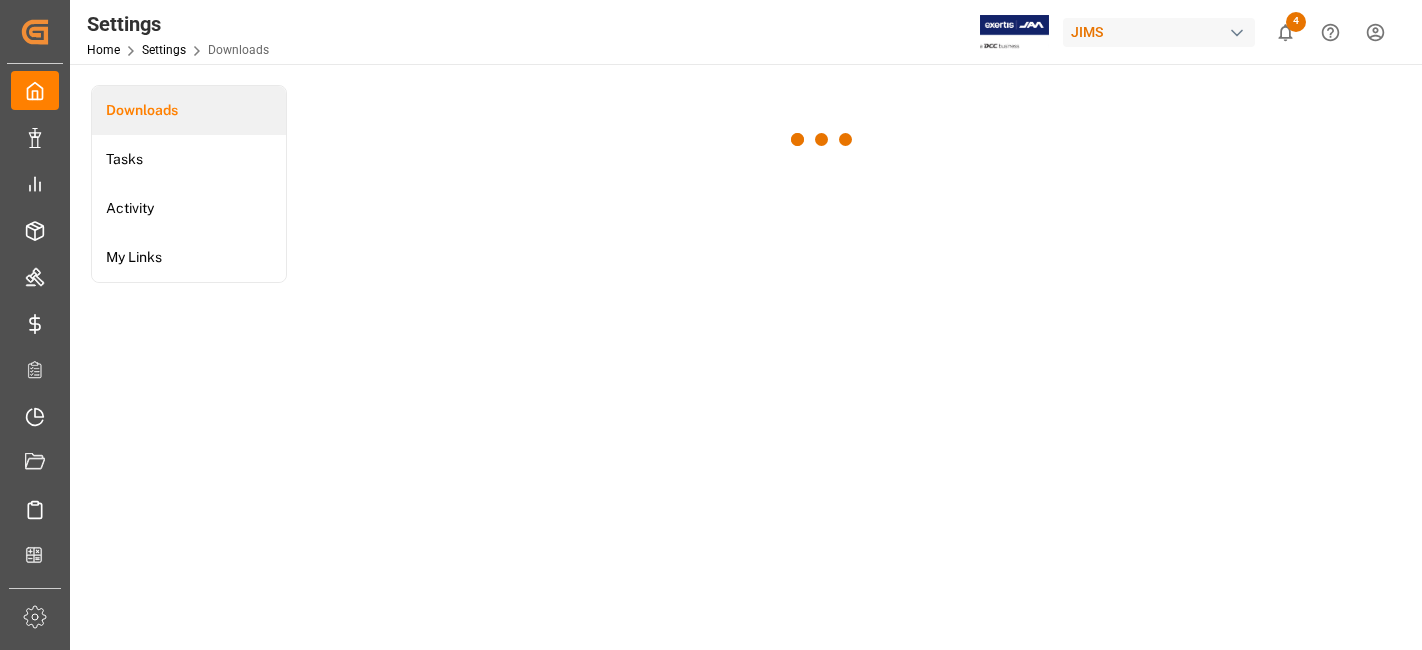scroll, scrollTop: 0, scrollLeft: 0, axis: both 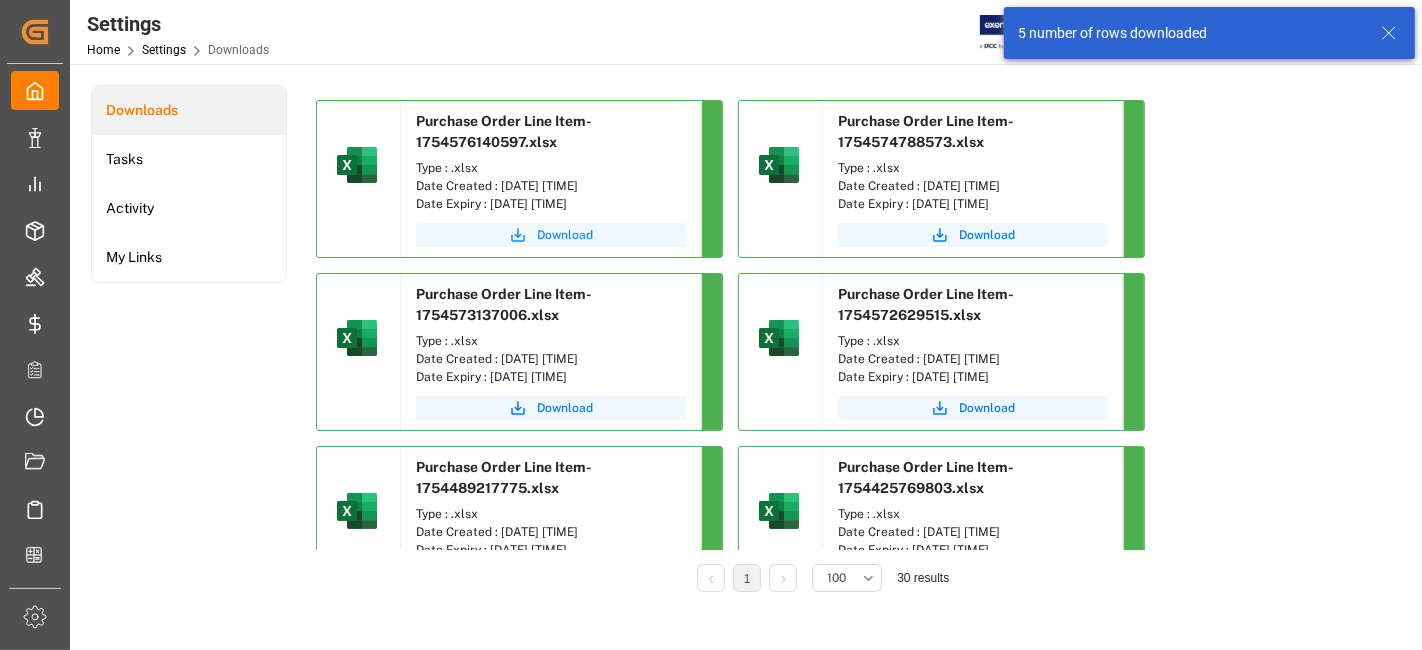 click on "Download" at bounding box center [565, 235] 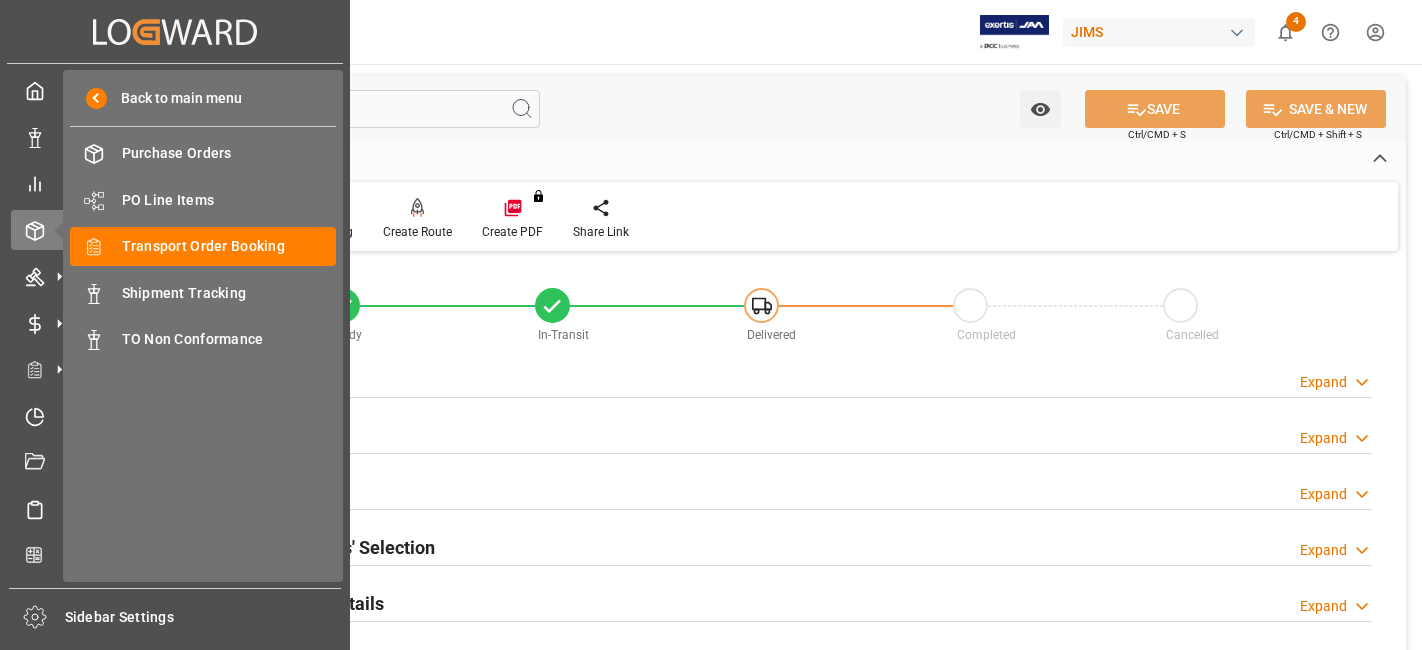 scroll, scrollTop: 0, scrollLeft: 0, axis: both 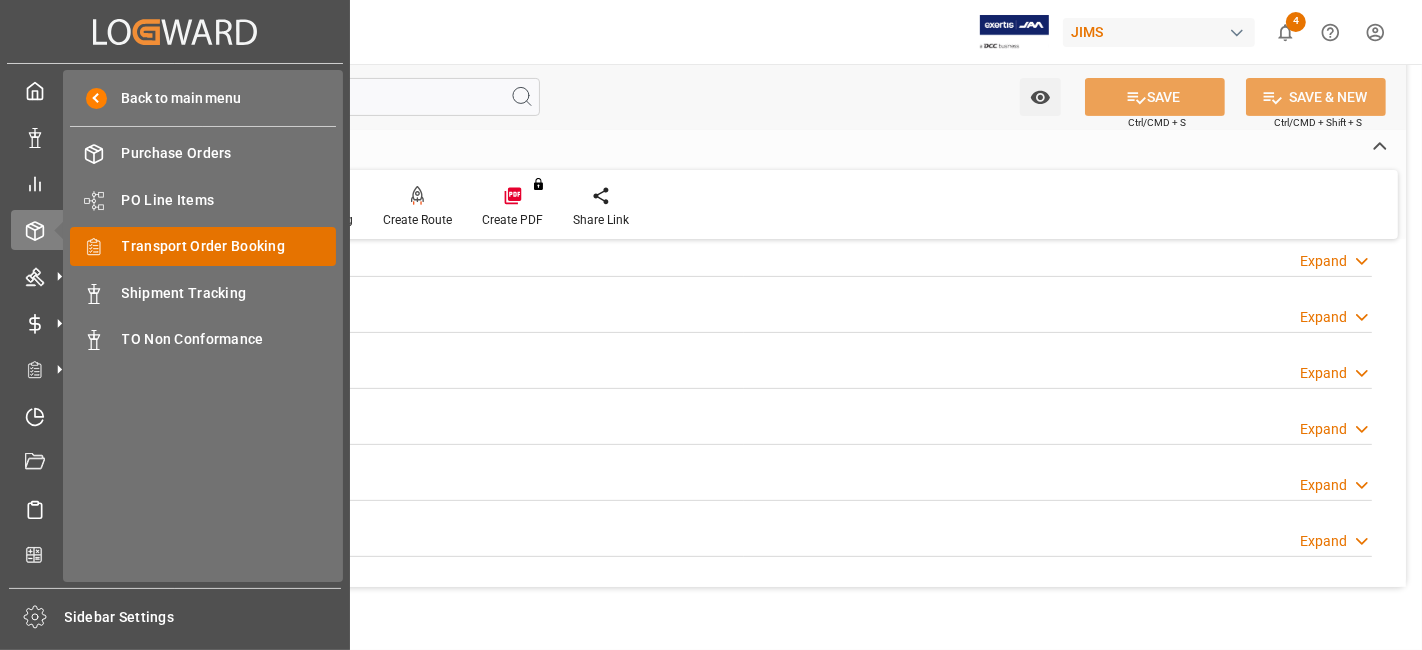 click on "Transport Order Booking" at bounding box center [229, 246] 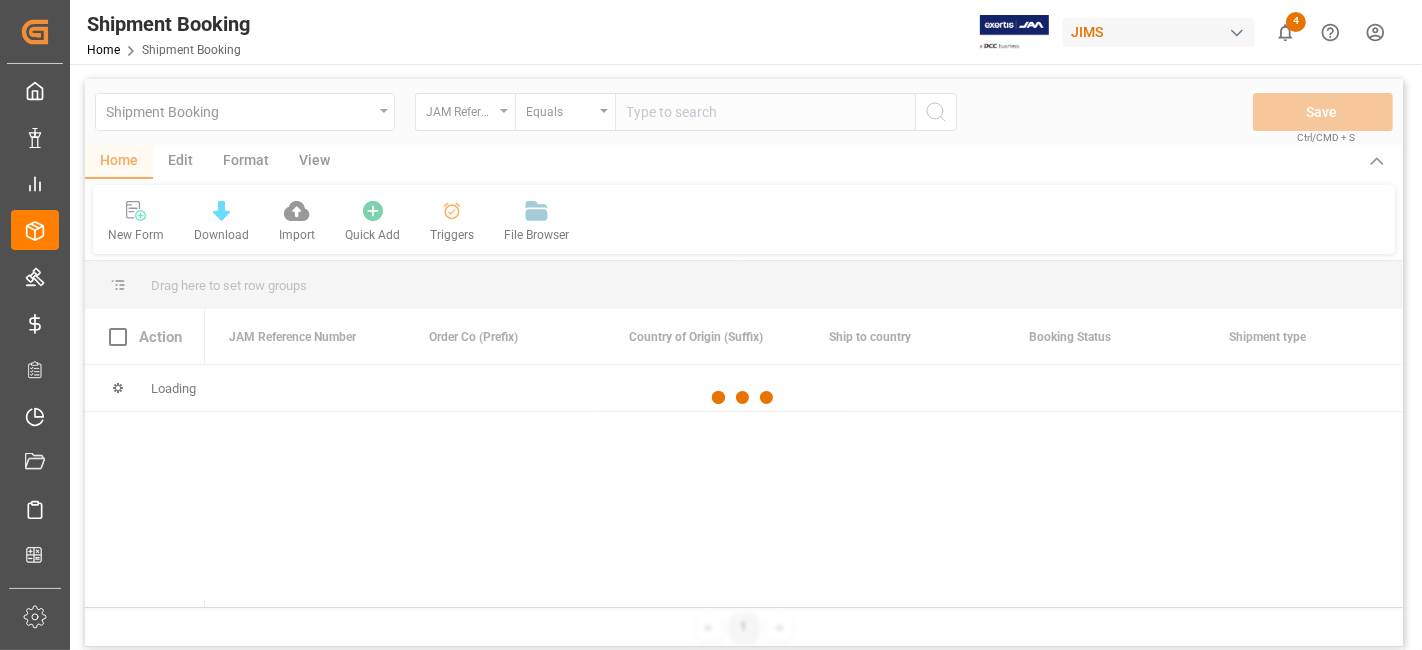 click at bounding box center [744, 398] 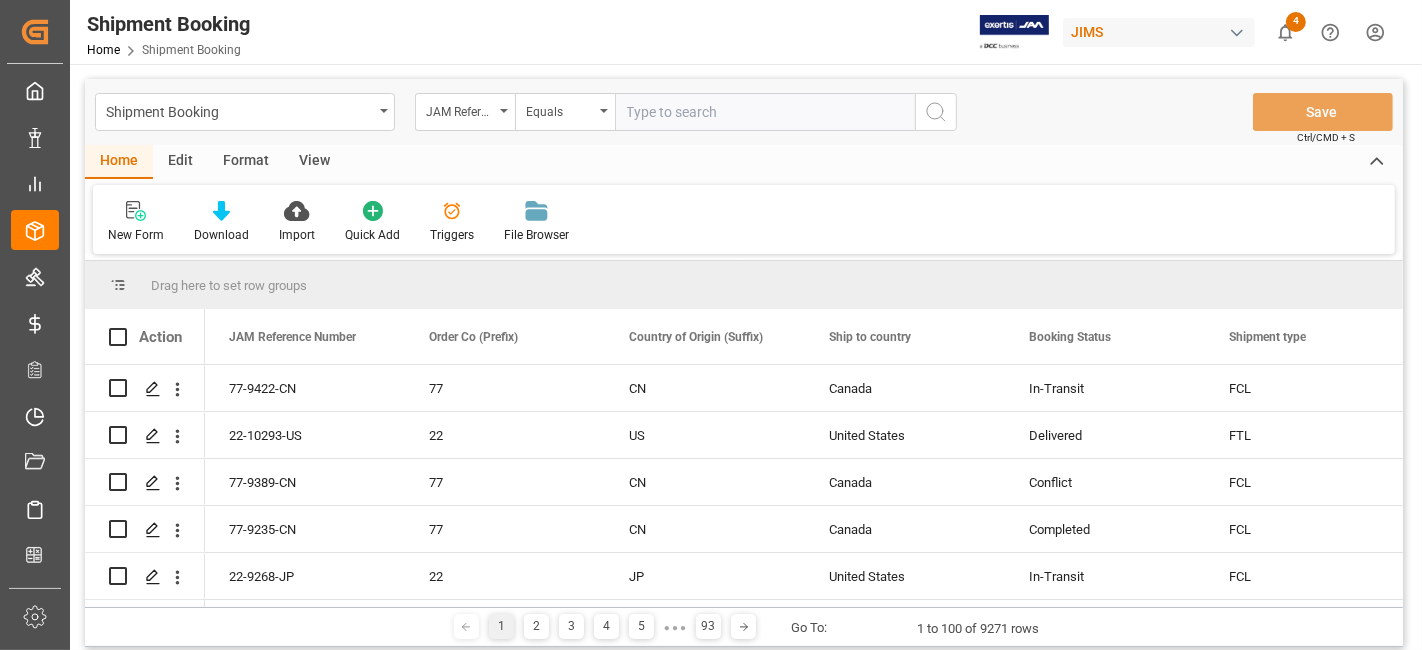 click at bounding box center (765, 112) 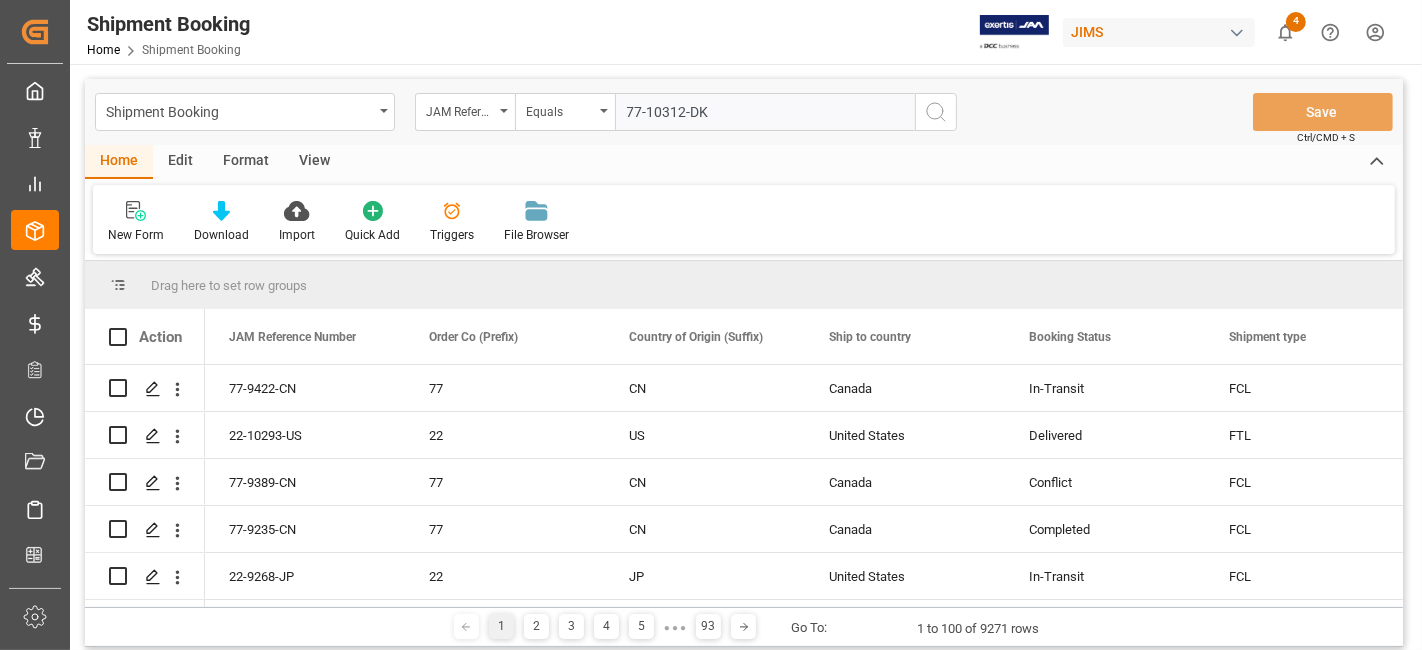 type on "77-10312-DK" 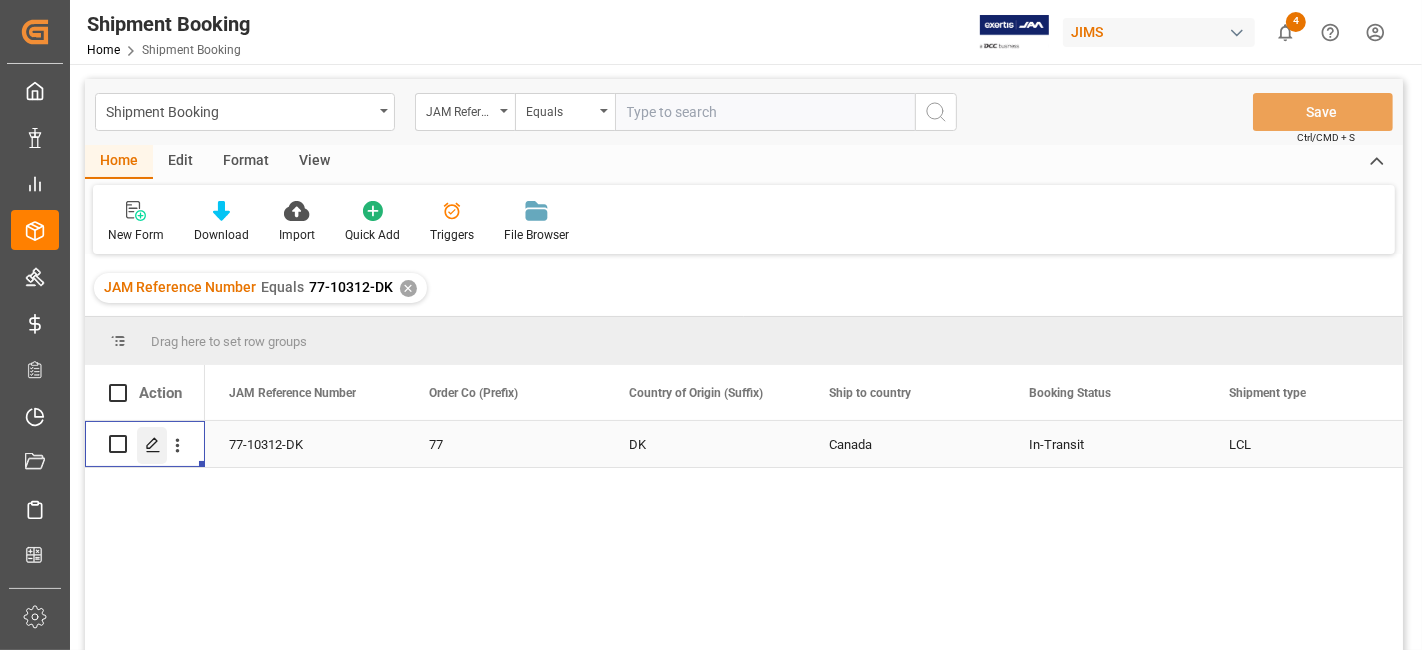 click 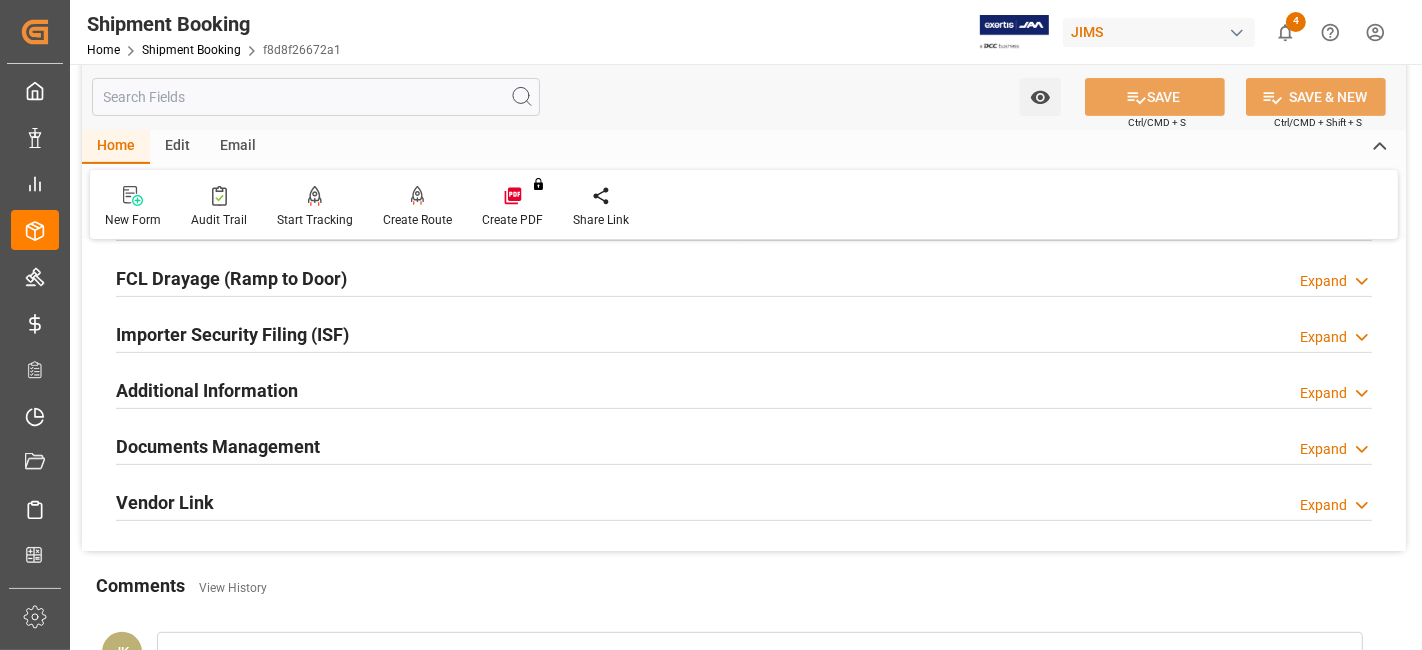 click on "Documents Management" at bounding box center [218, 446] 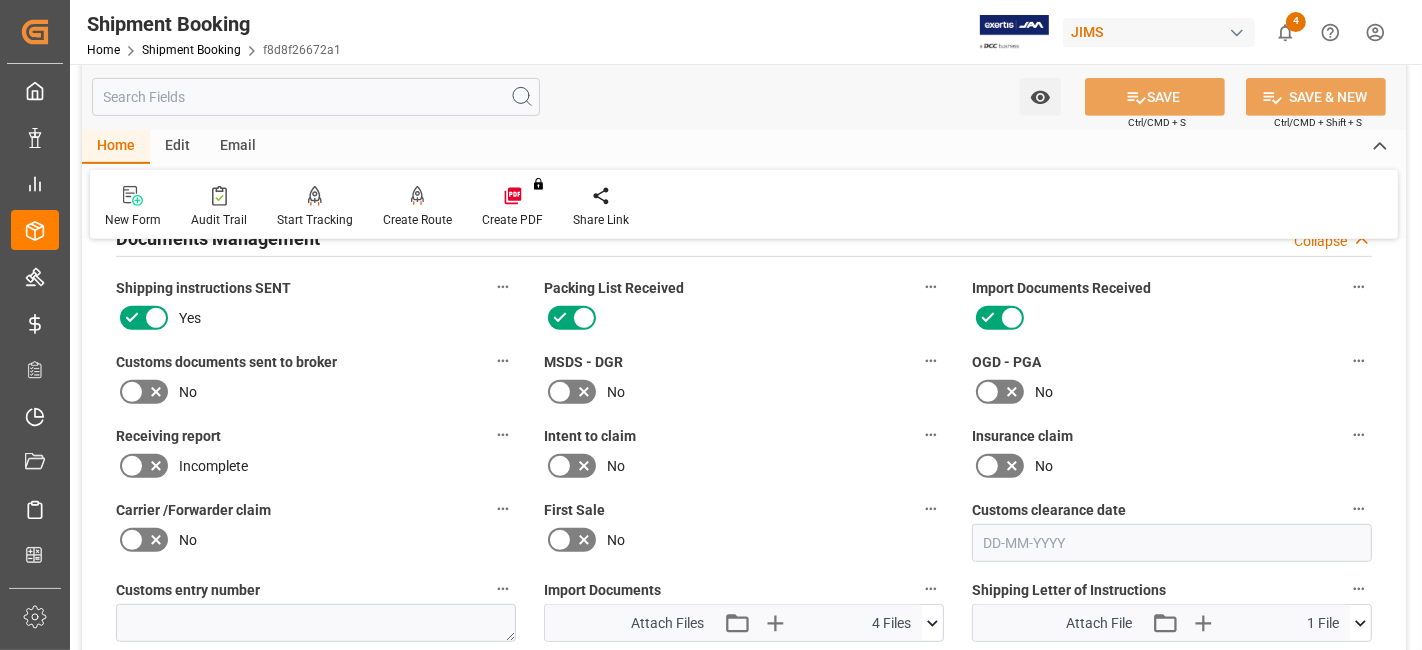 scroll, scrollTop: 771, scrollLeft: 0, axis: vertical 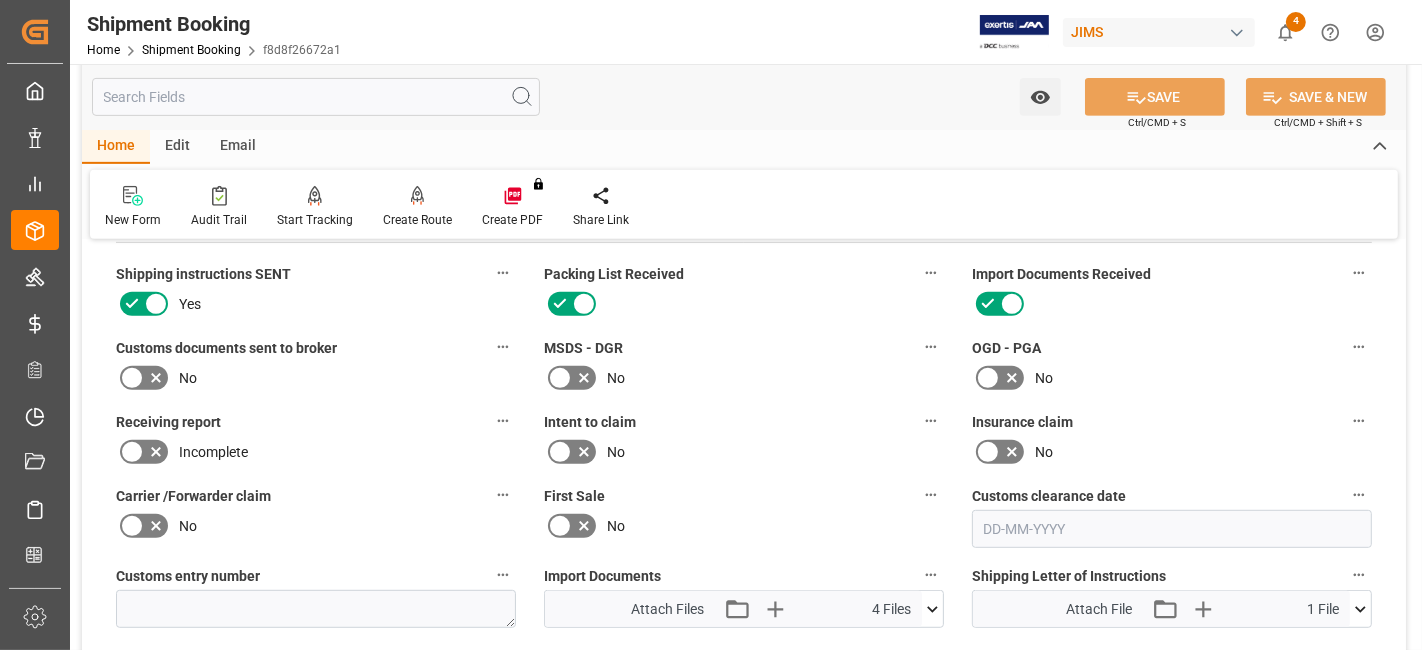click 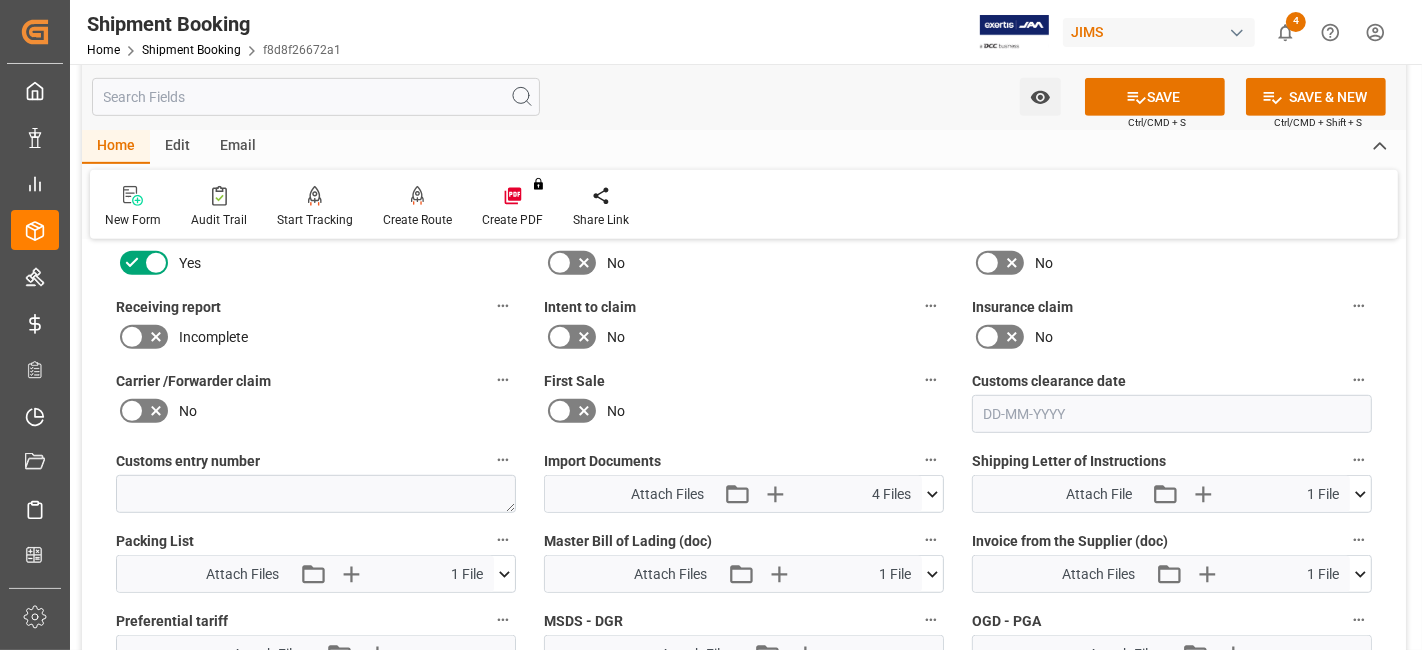 scroll, scrollTop: 994, scrollLeft: 0, axis: vertical 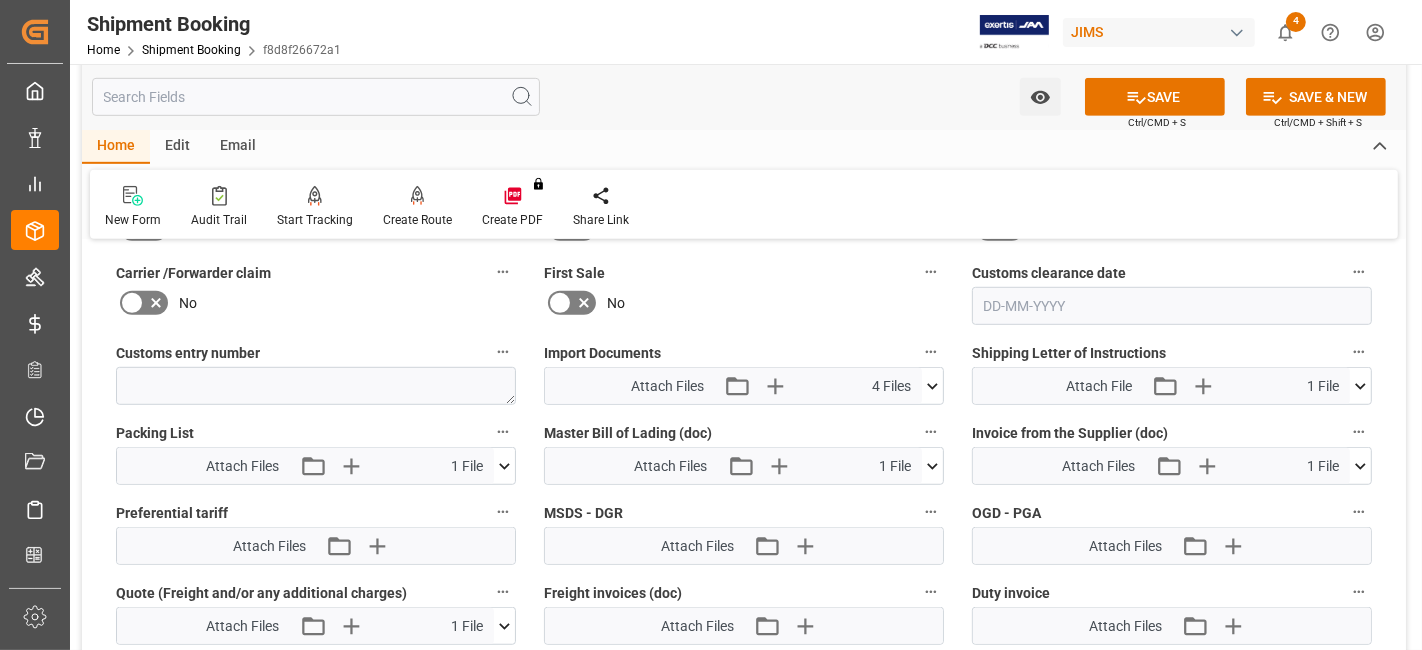 click 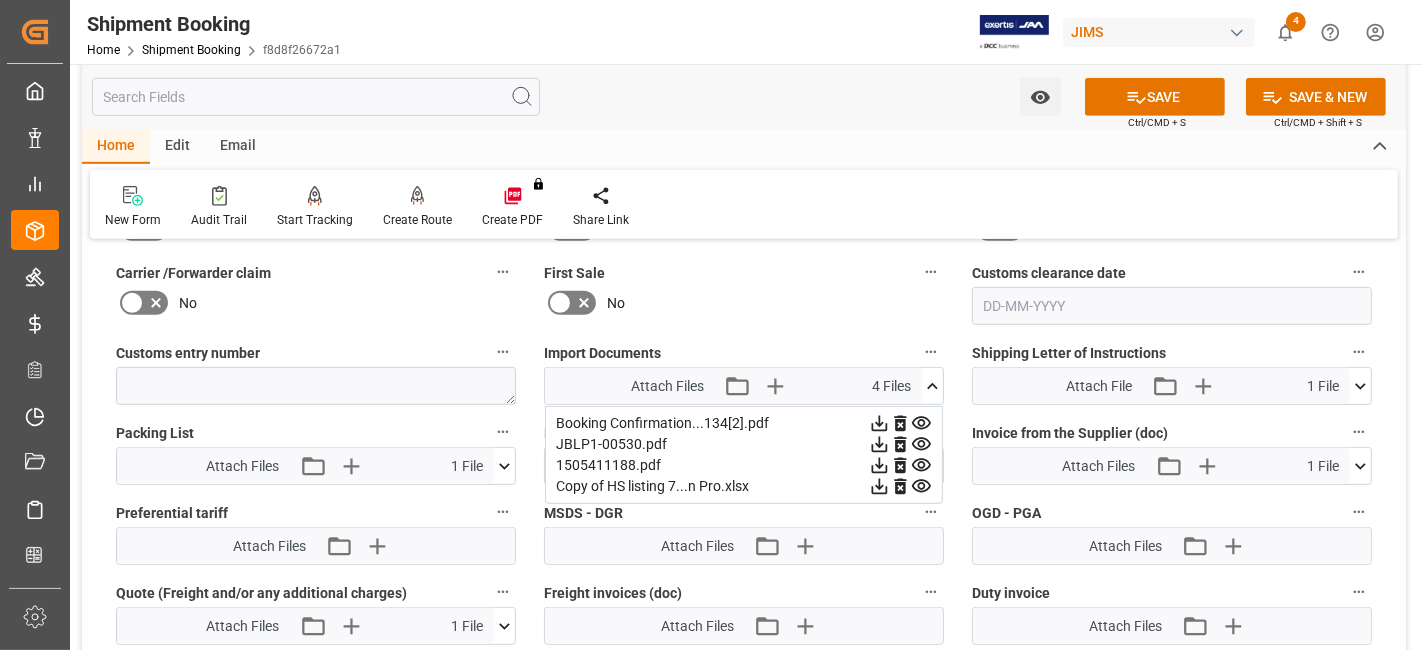 click 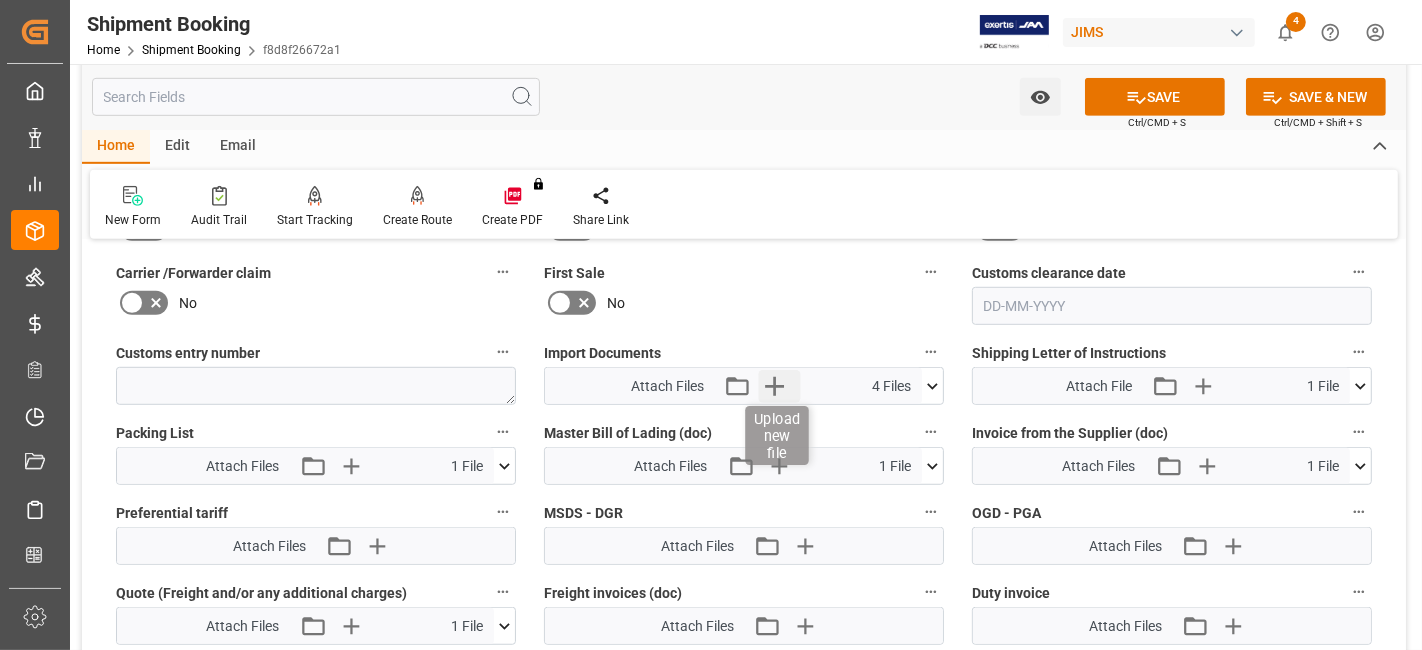 click 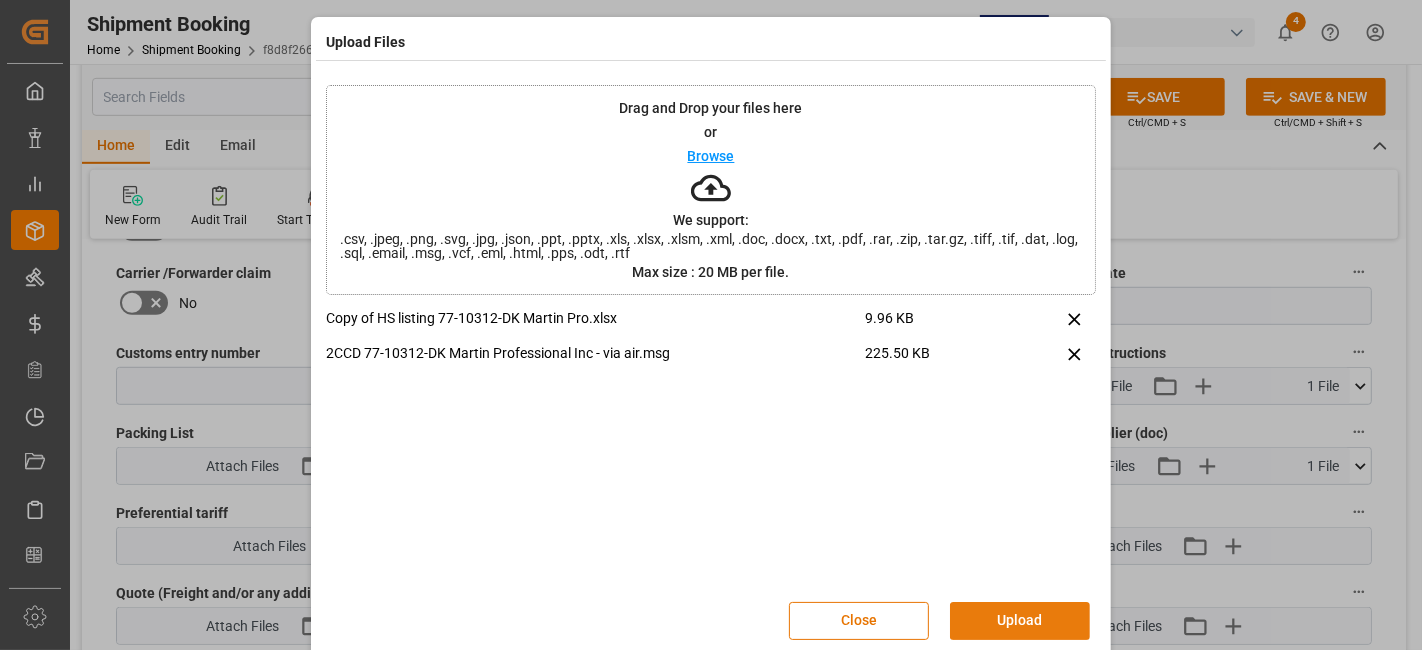 click on "Upload" at bounding box center [1020, 621] 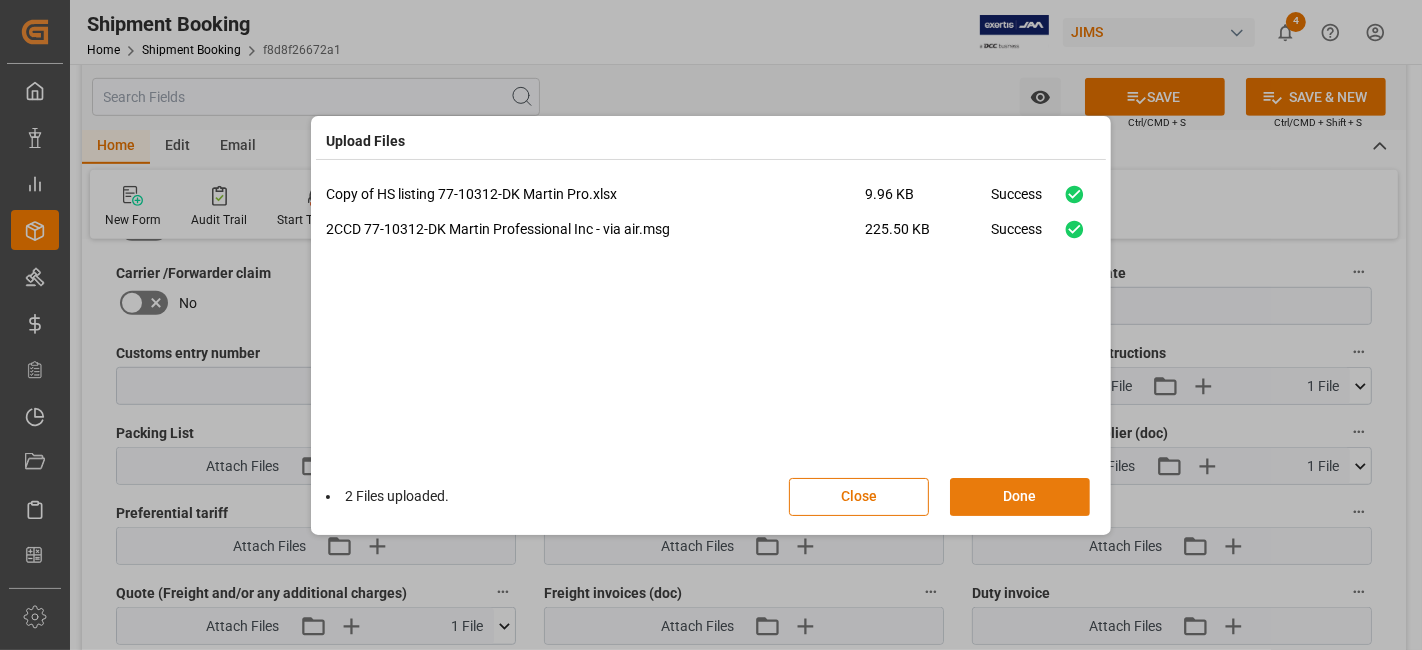 click on "Done" at bounding box center [1020, 497] 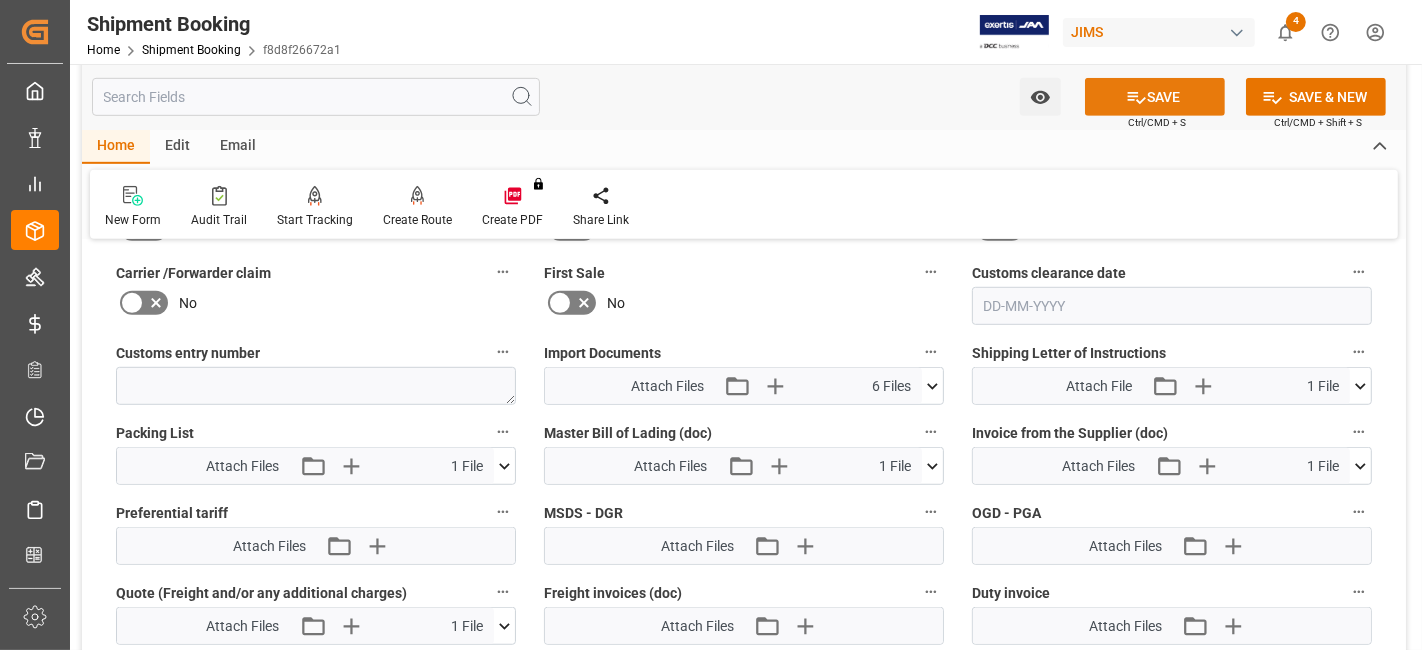 click 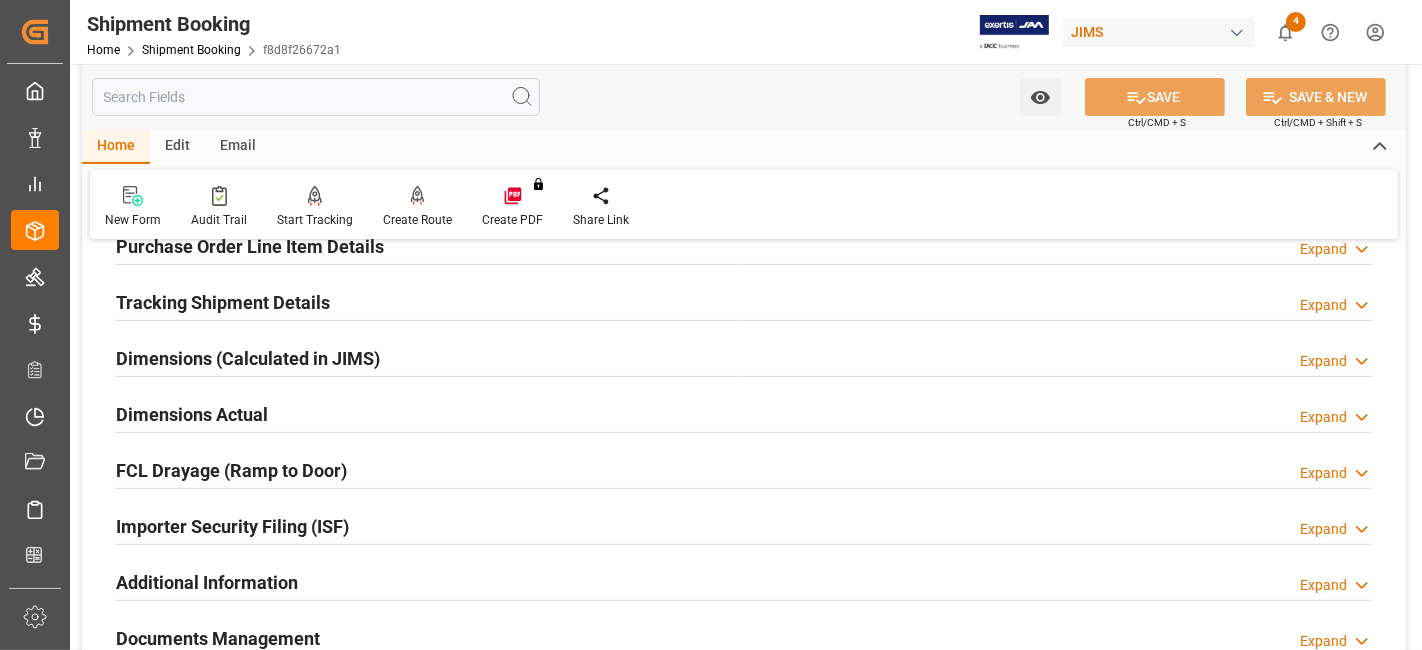 scroll, scrollTop: 327, scrollLeft: 0, axis: vertical 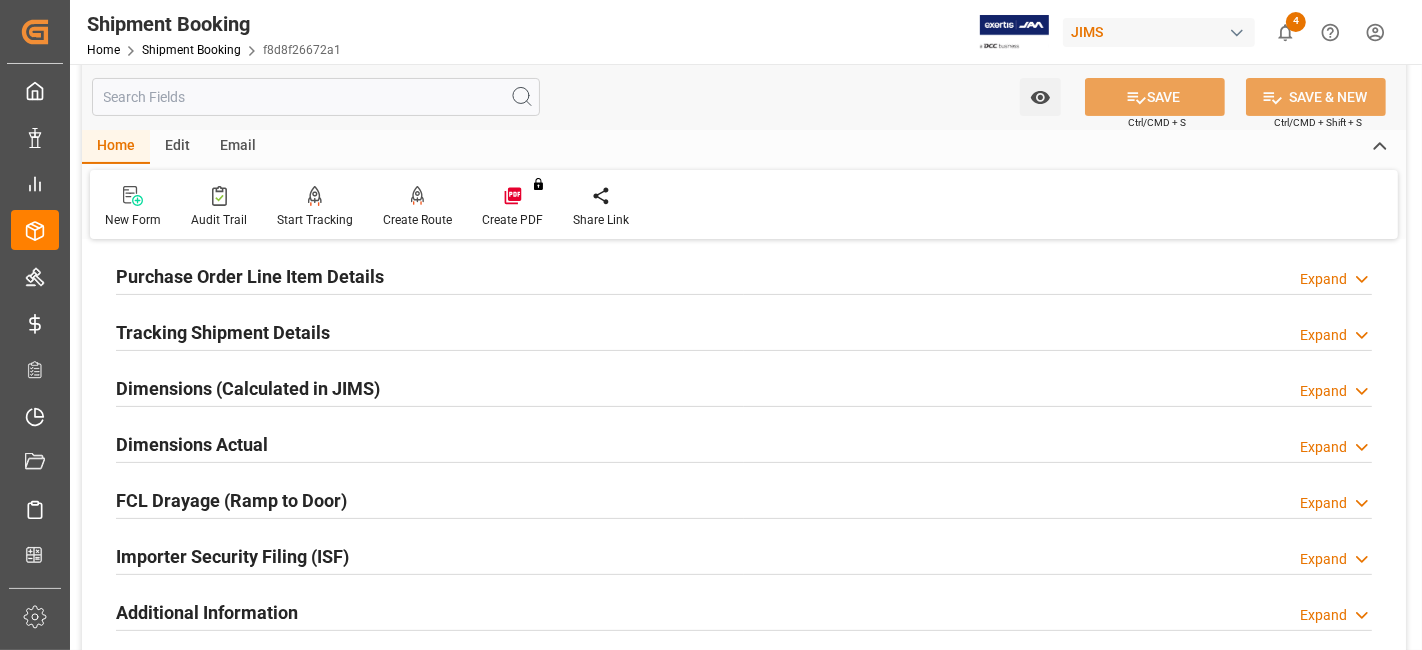 click on "Tracking Shipment Details" at bounding box center (223, 332) 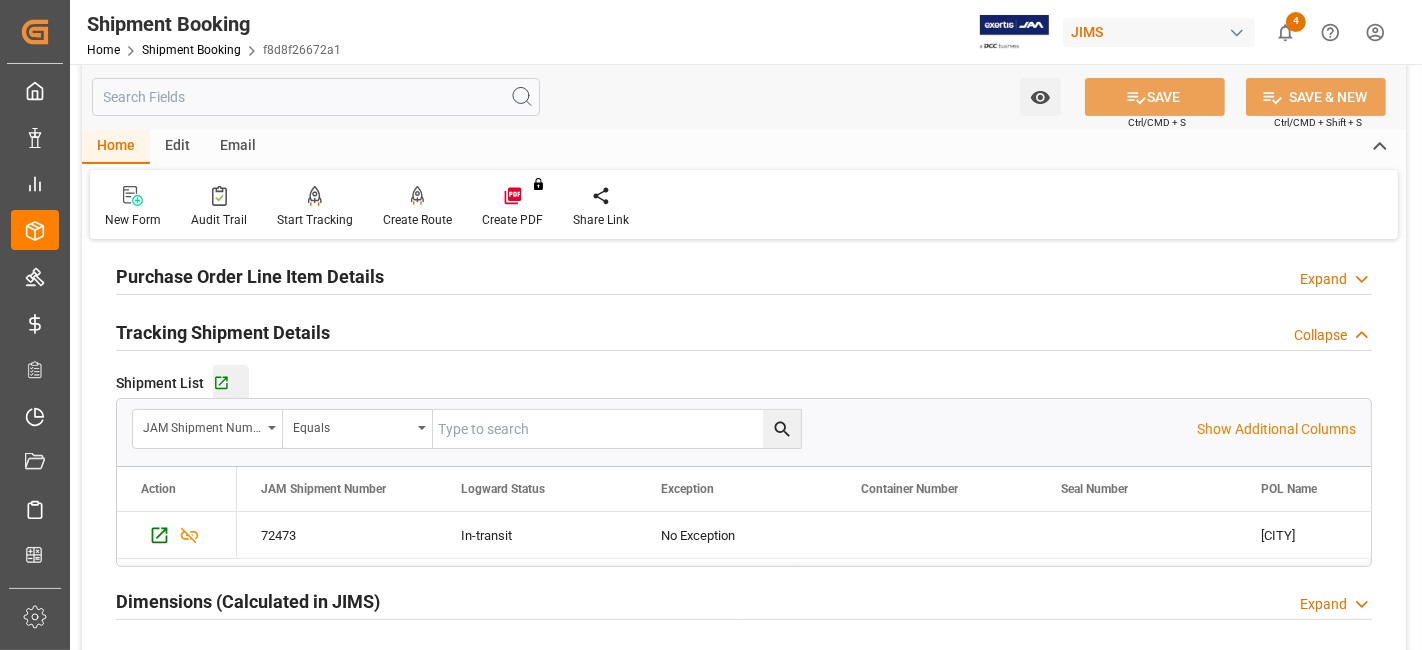 click on "Go to Shipment Tracking Grid" at bounding box center [231, 383] 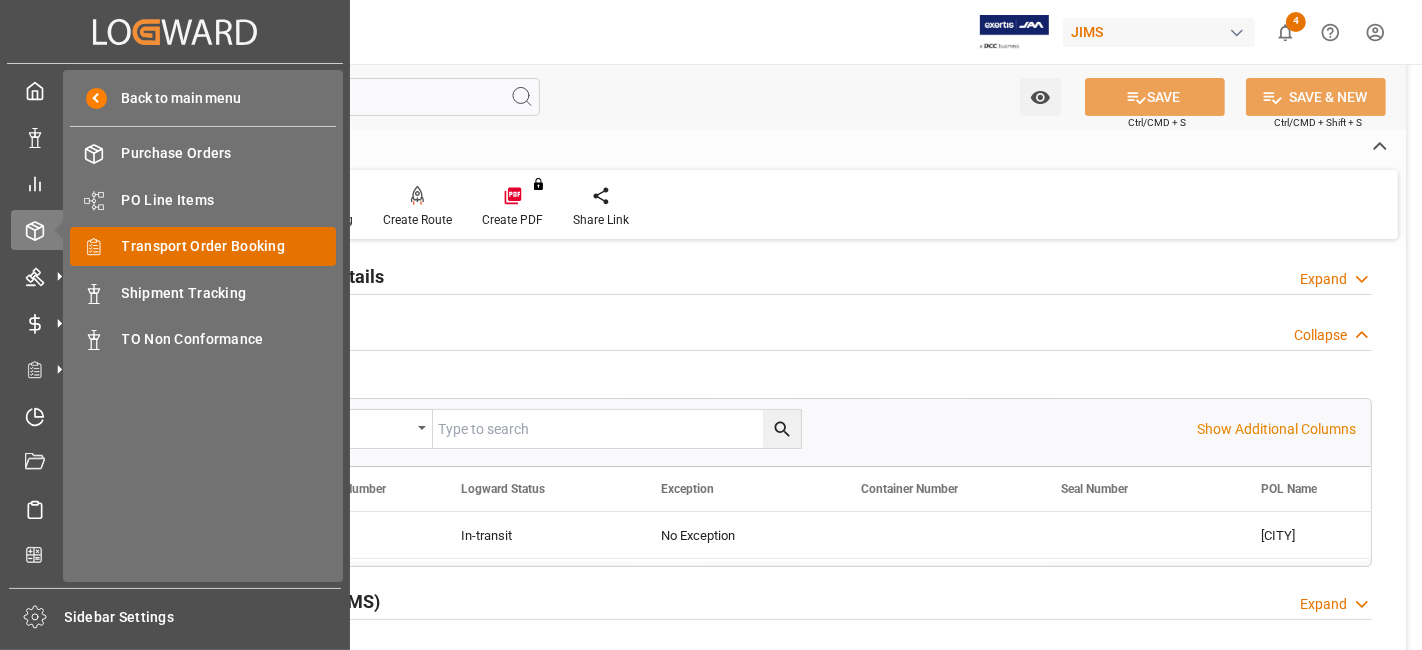 click on "Transport Order Booking" at bounding box center [229, 246] 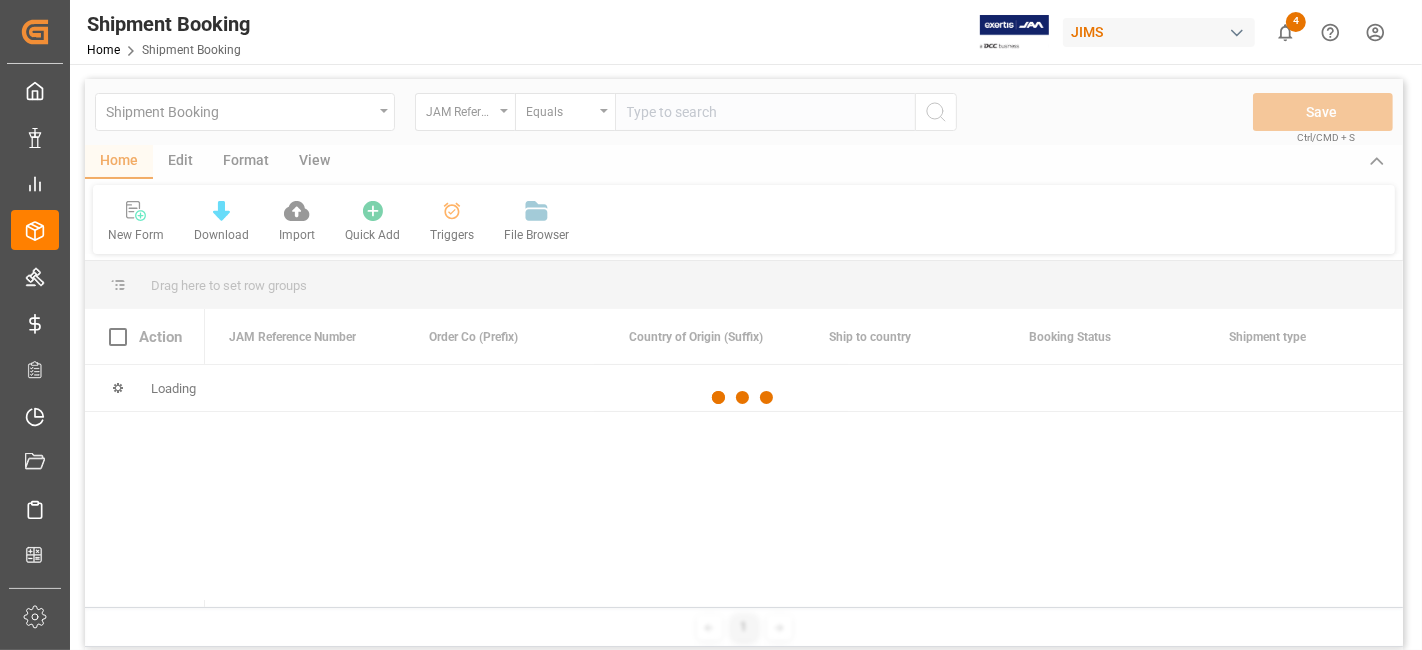 click at bounding box center (744, 398) 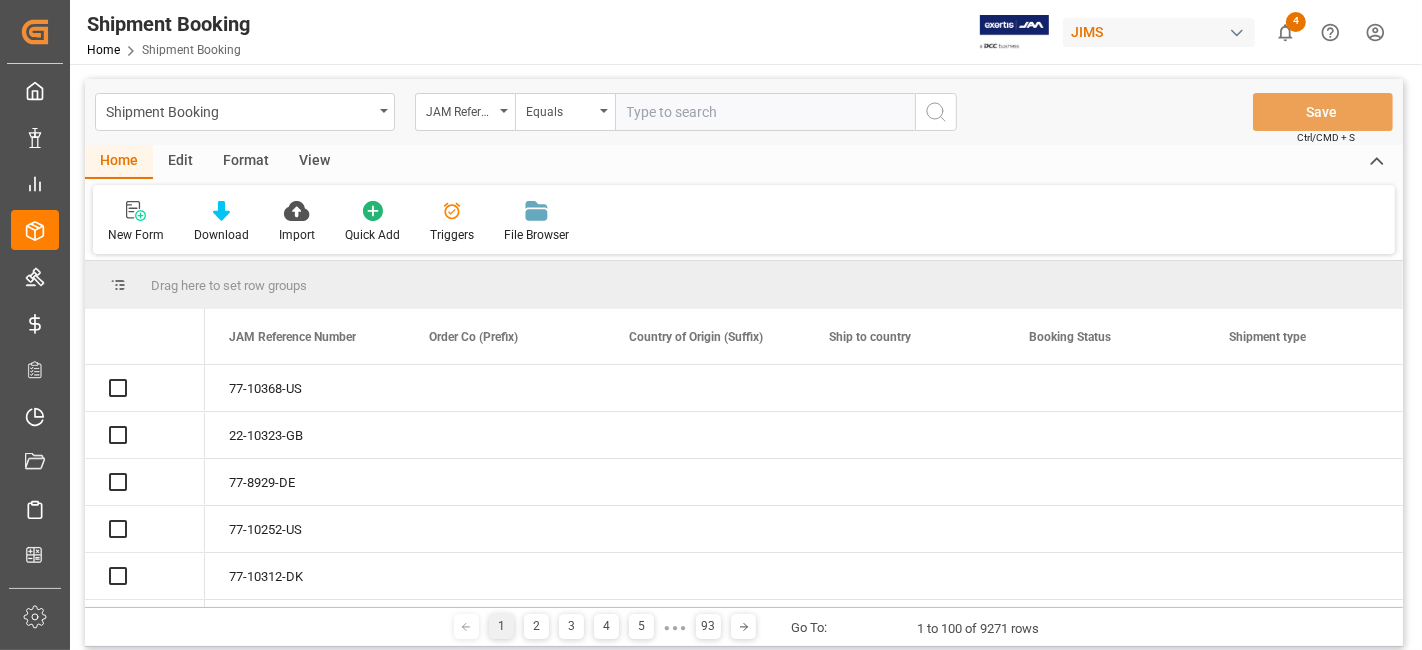 click at bounding box center (765, 112) 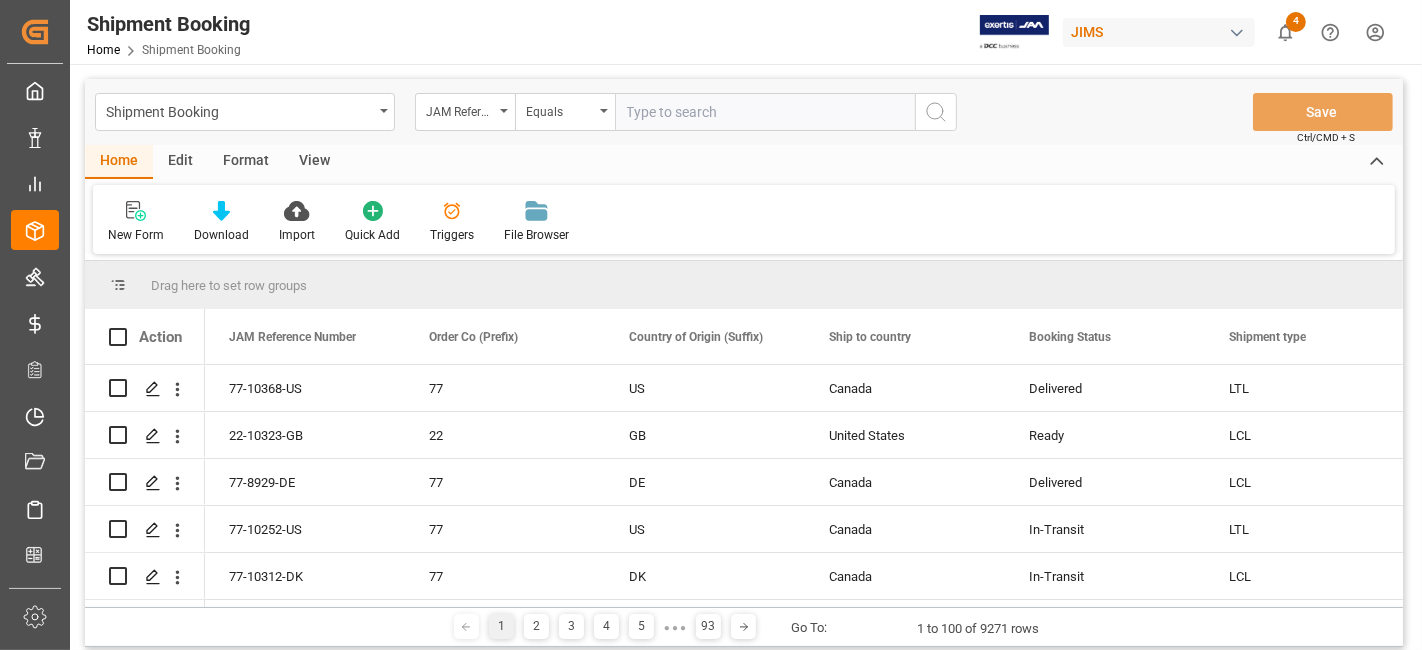 click at bounding box center [765, 112] 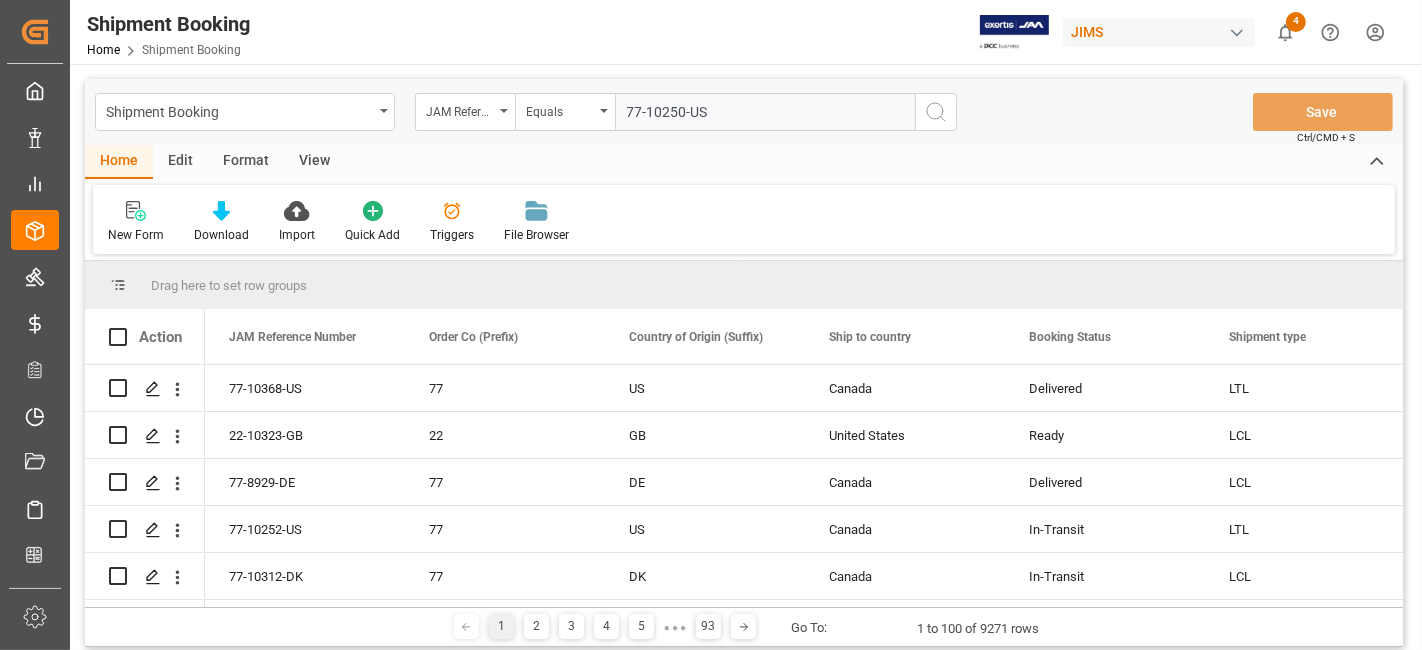 type on "77-10250-US" 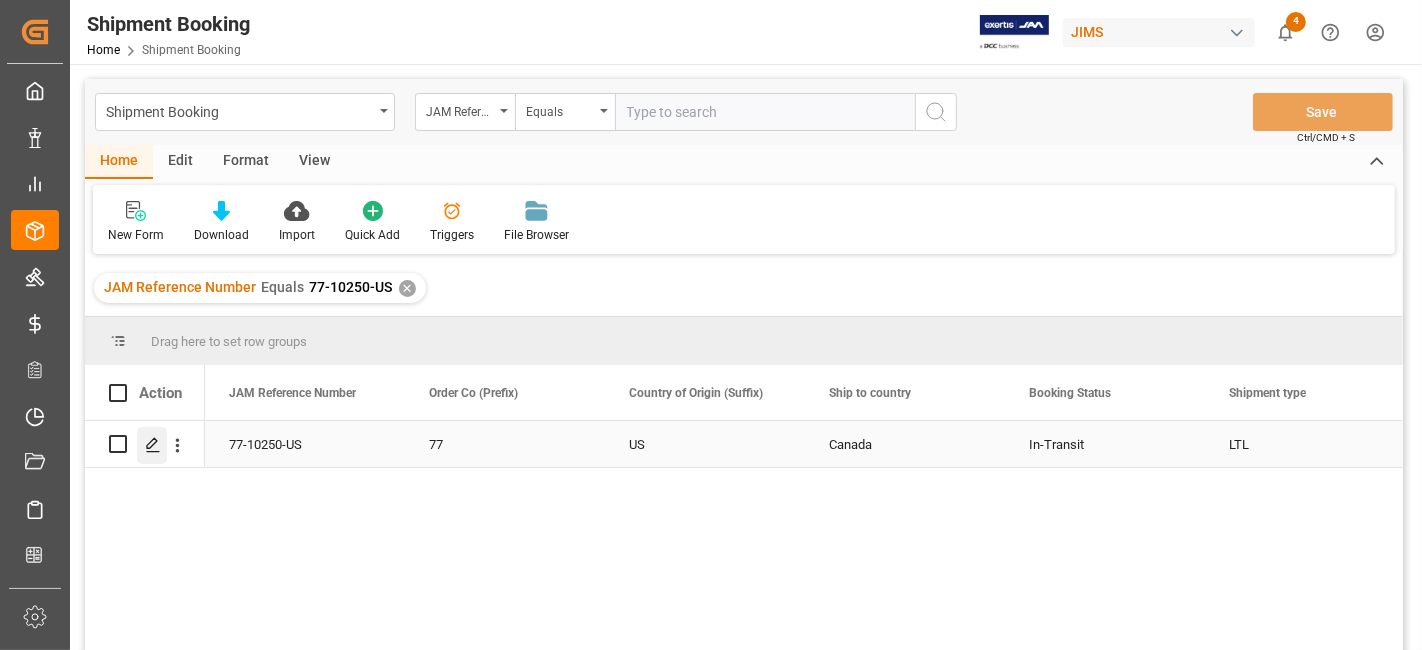 click 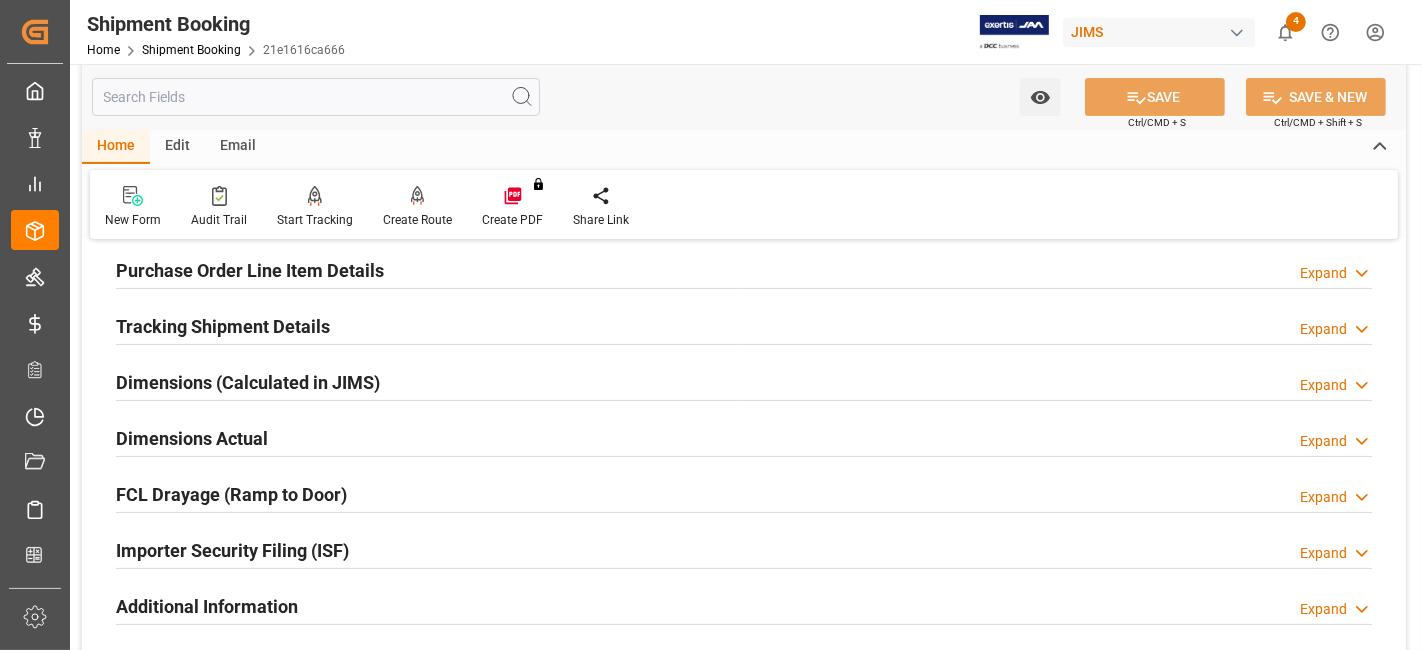 scroll, scrollTop: 555, scrollLeft: 0, axis: vertical 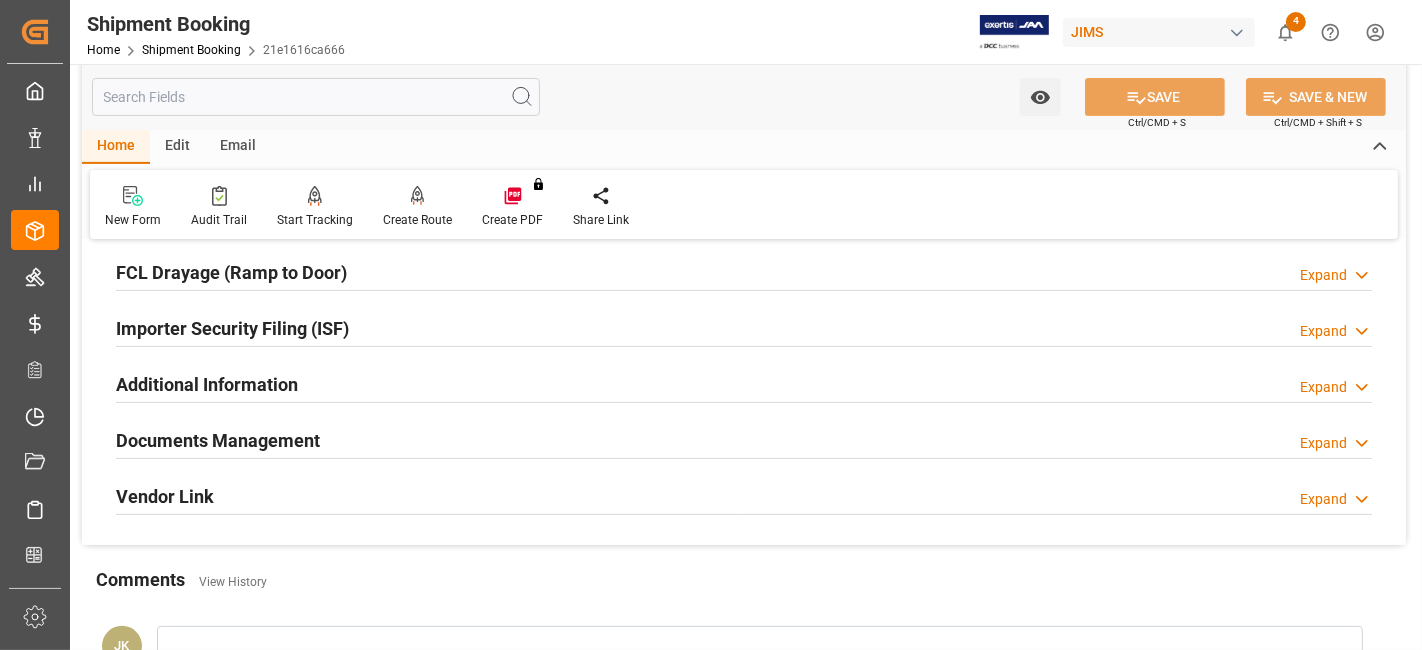 click on "Documents Management" at bounding box center [218, 440] 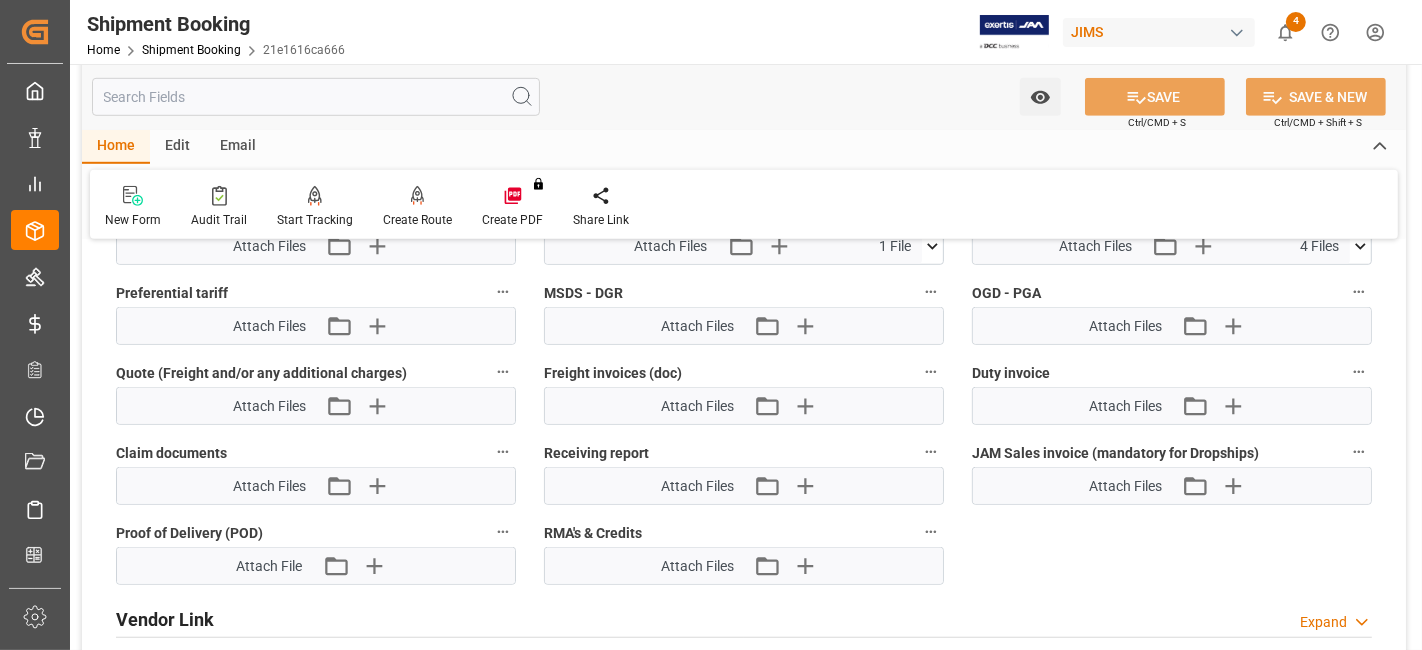 scroll, scrollTop: 1111, scrollLeft: 0, axis: vertical 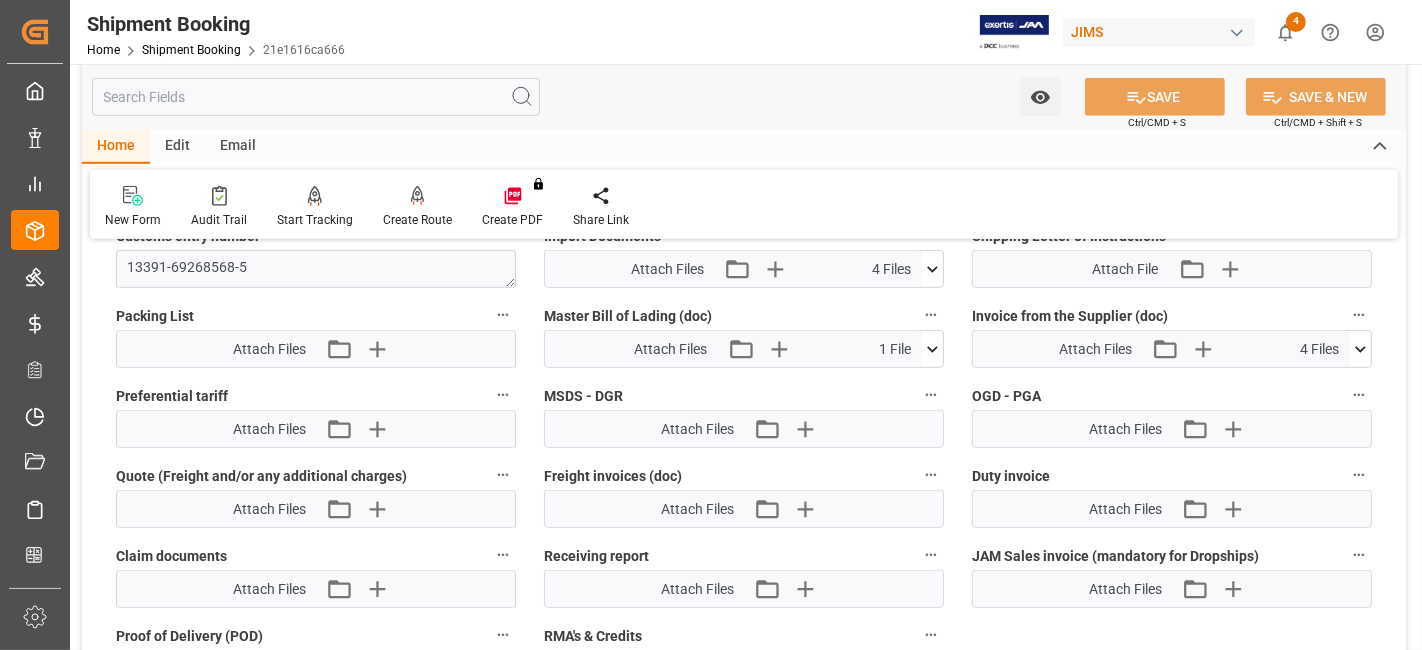 click 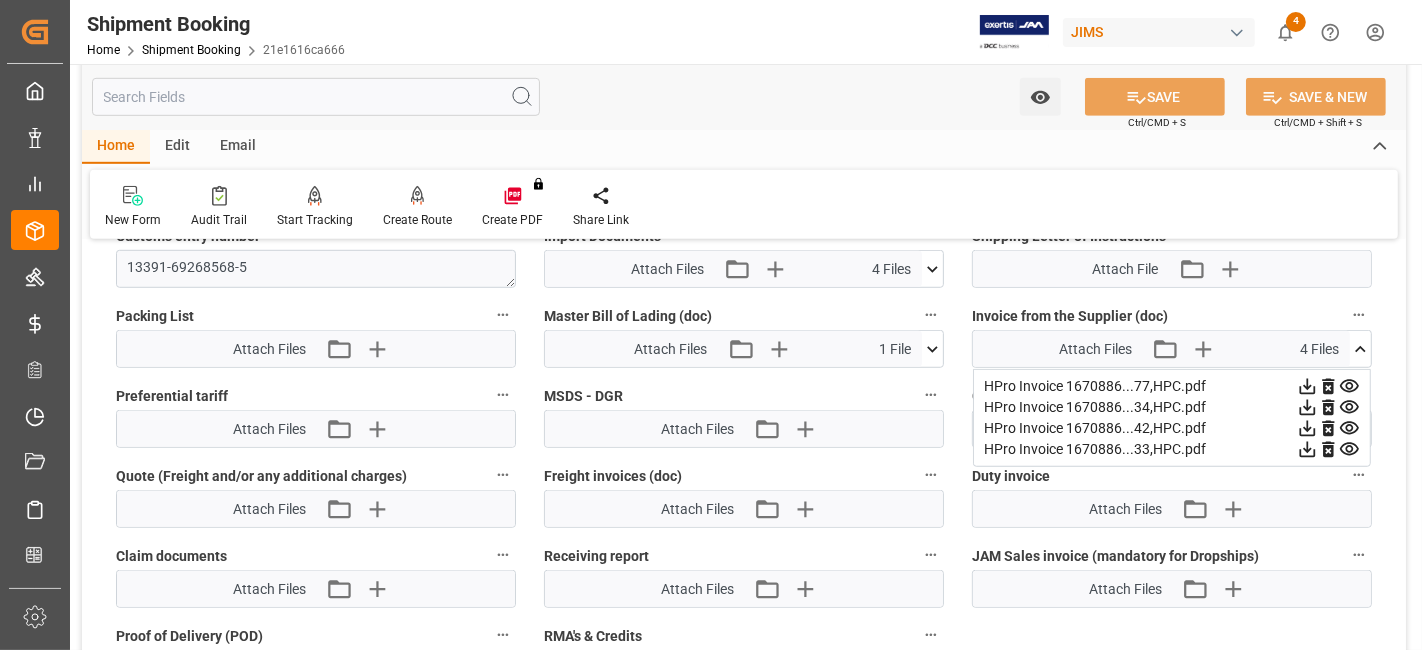 click 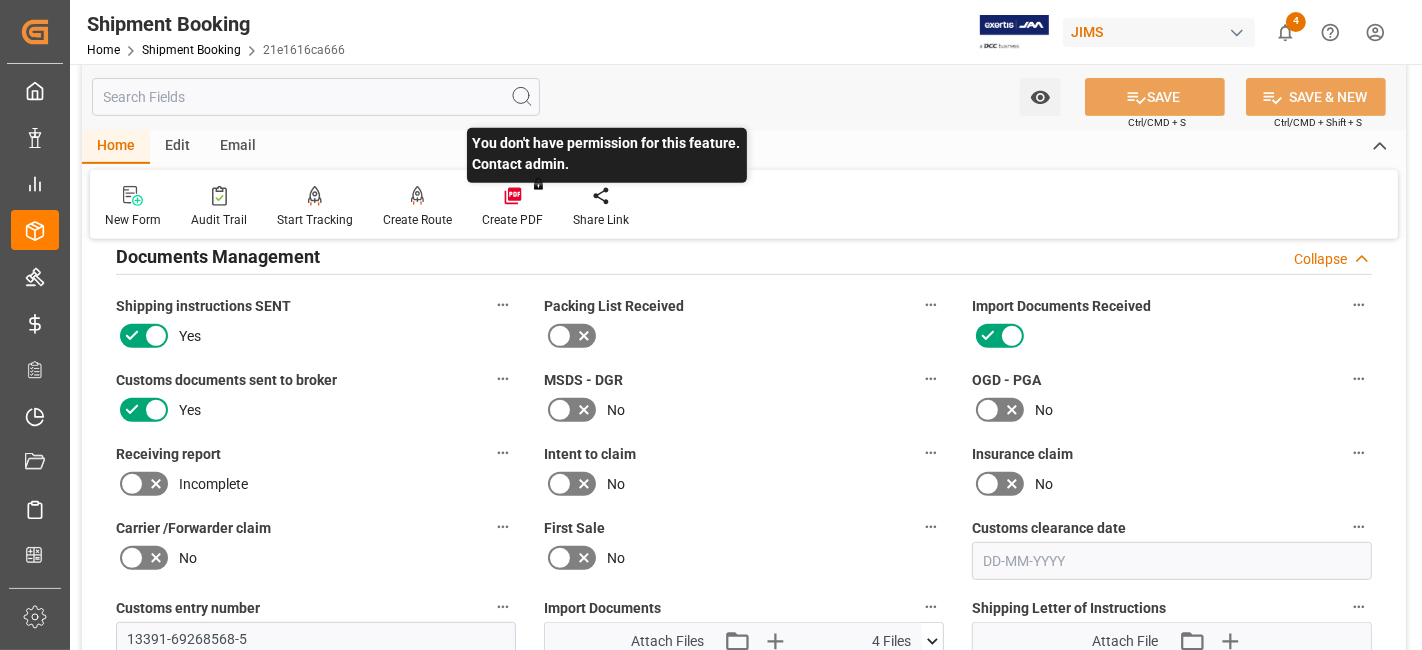 scroll, scrollTop: 555, scrollLeft: 0, axis: vertical 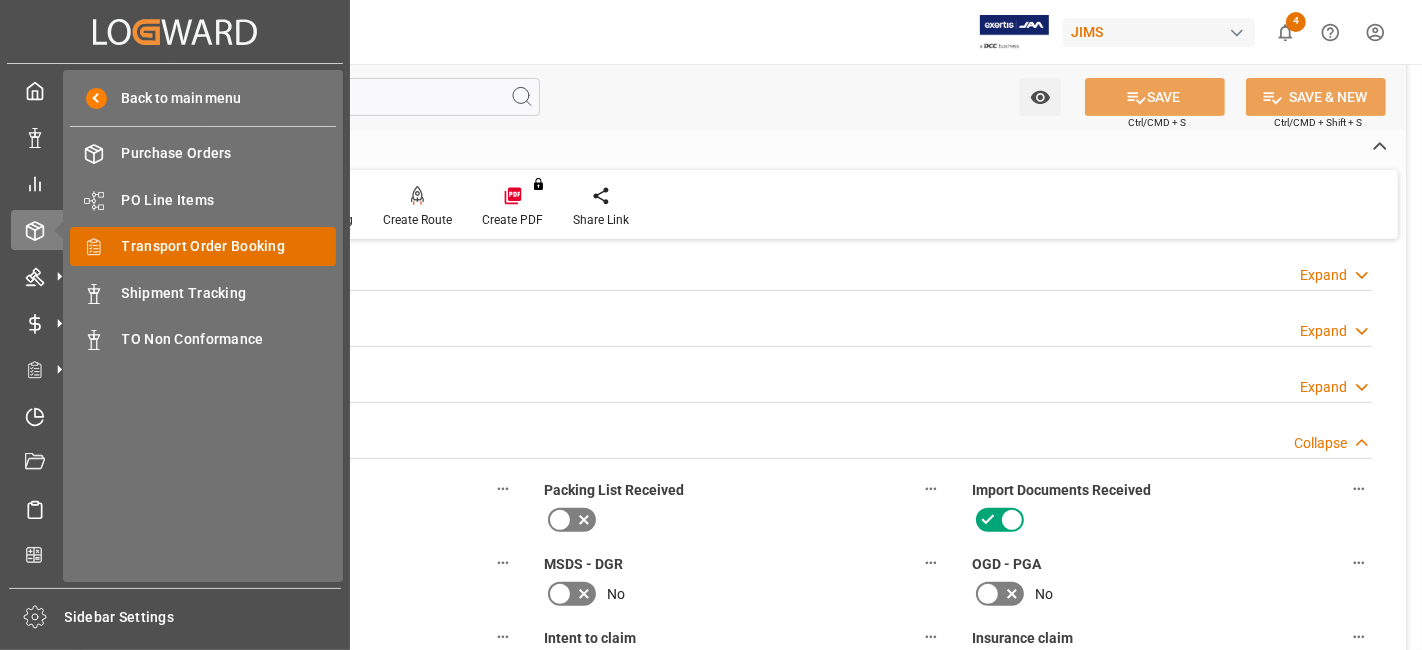click on "Transport Order Booking" at bounding box center (229, 246) 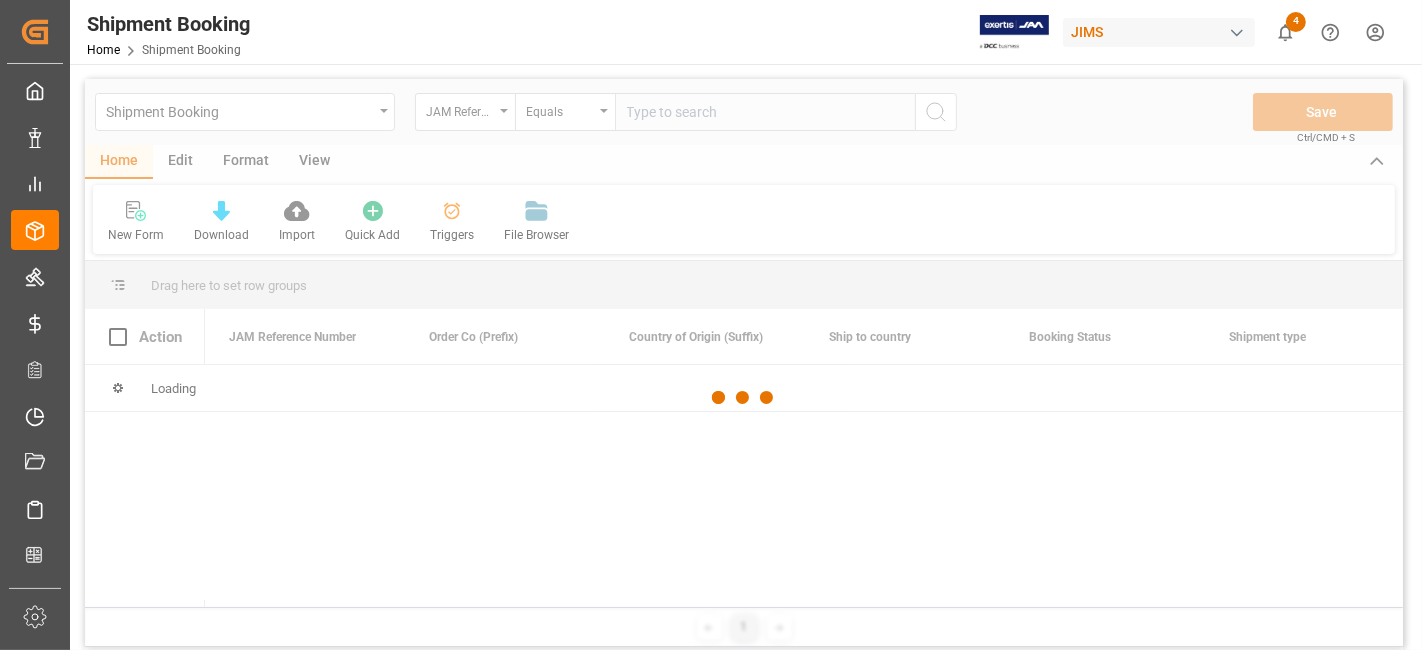 click at bounding box center [744, 398] 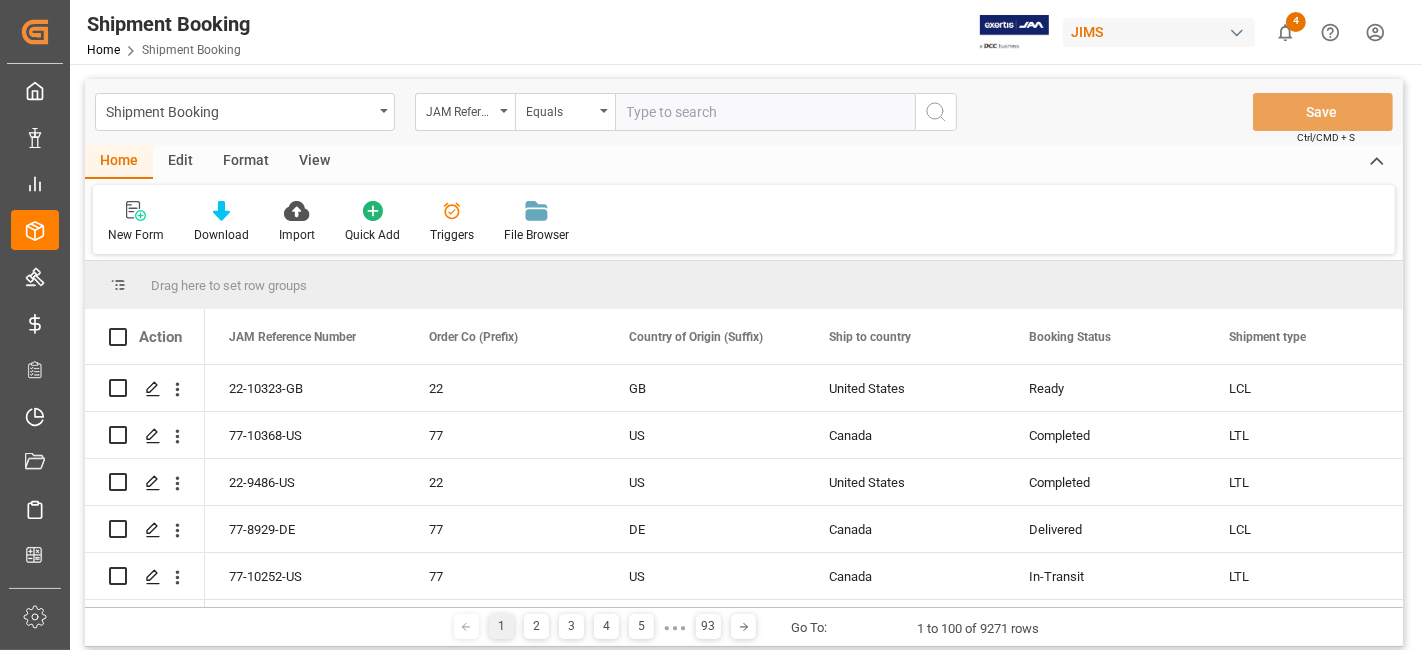click at bounding box center (765, 112) 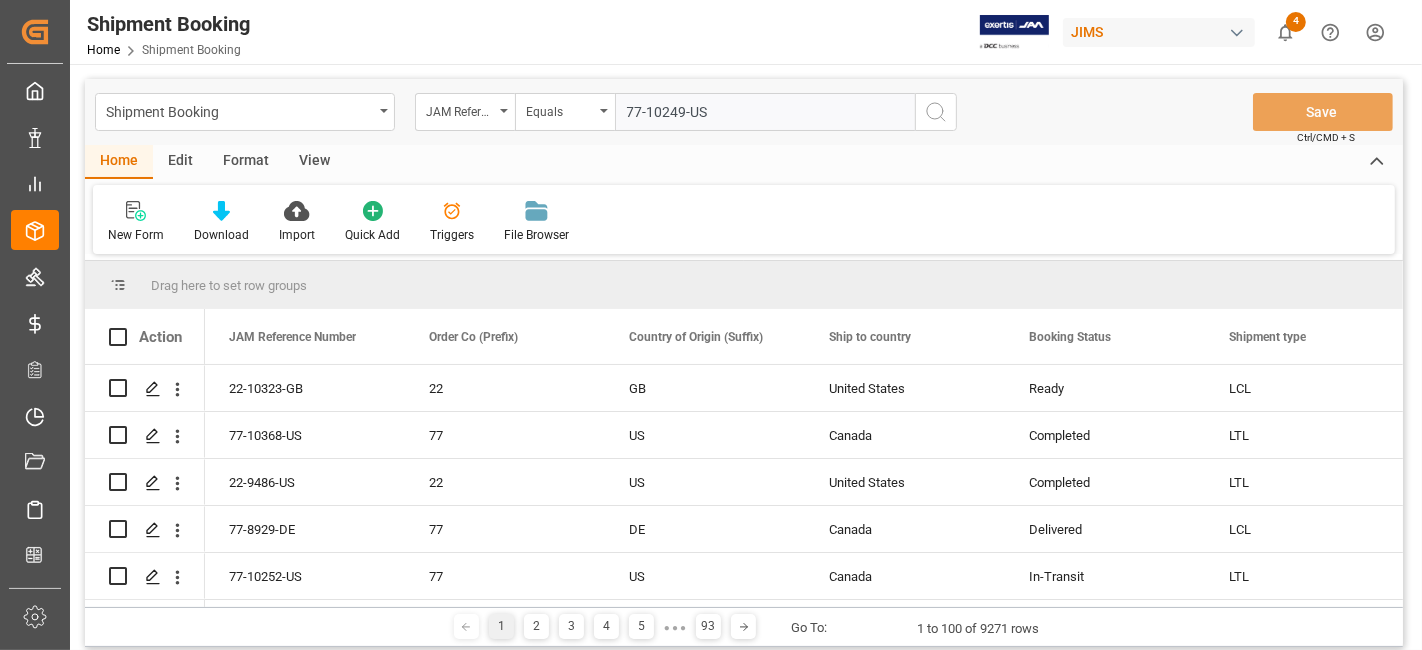 type on "77-10249-US" 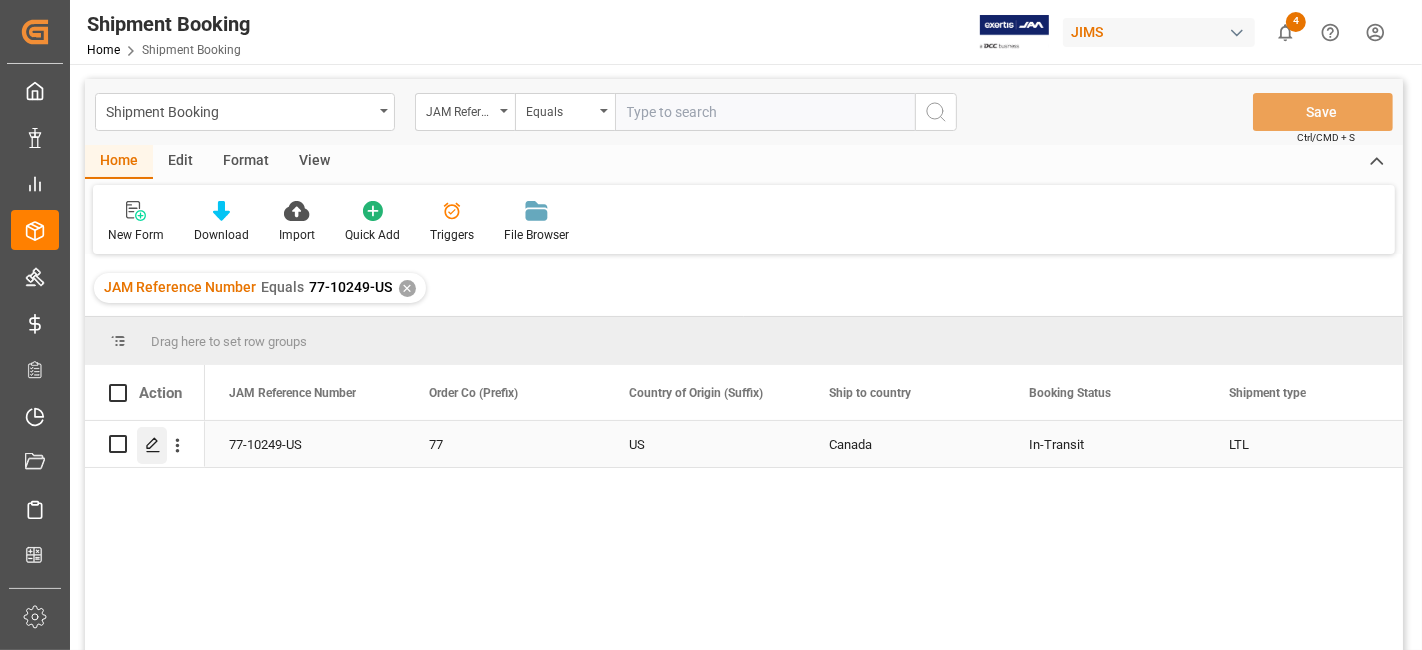 click 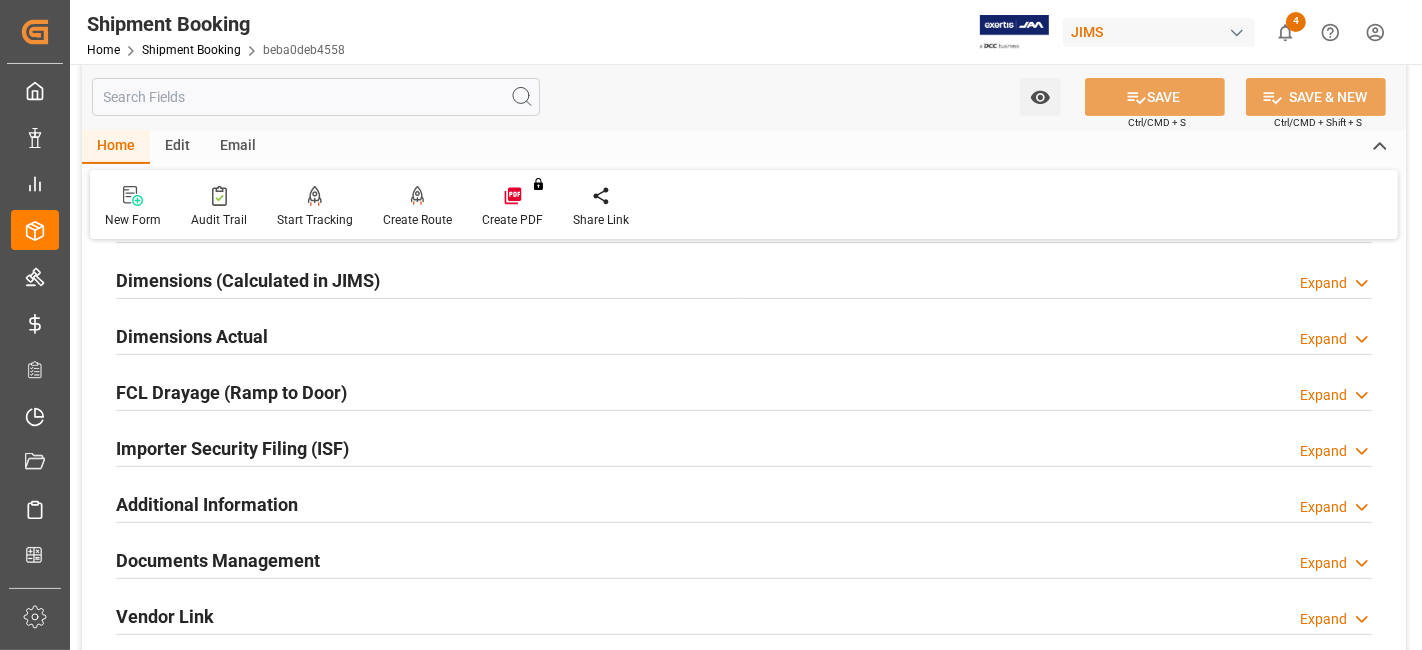 scroll, scrollTop: 660, scrollLeft: 0, axis: vertical 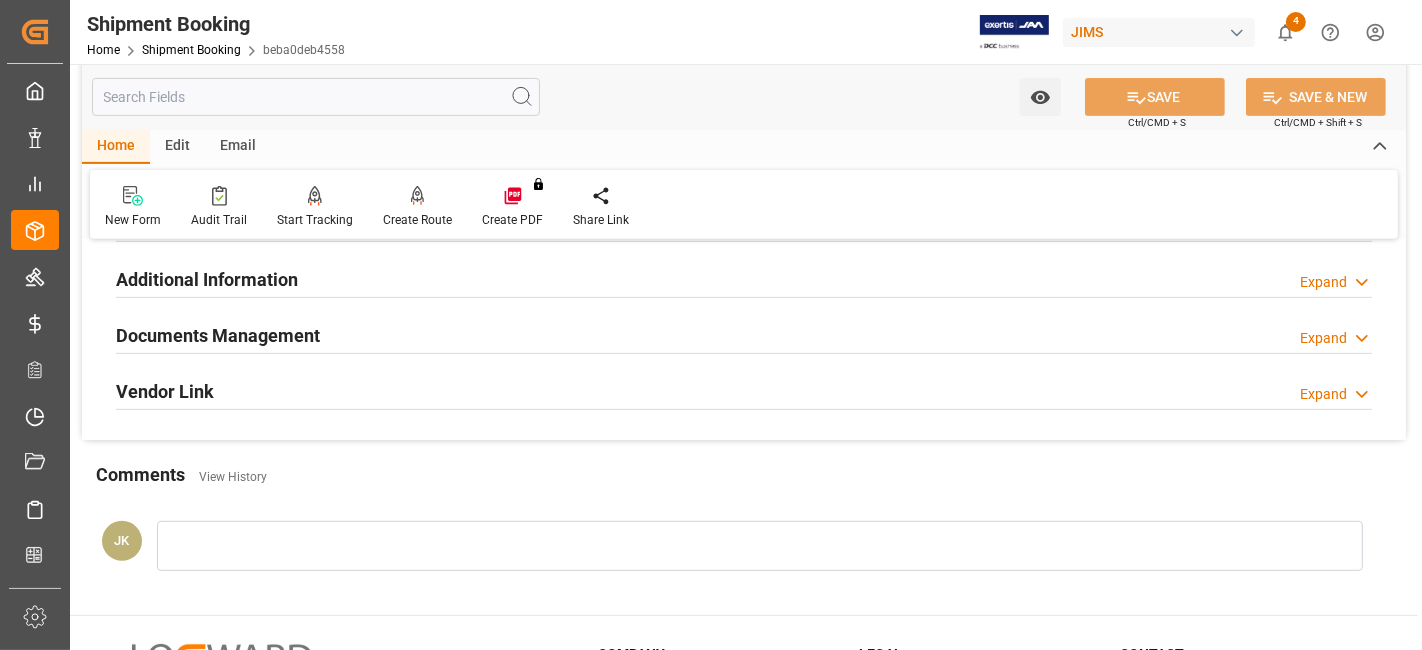 click on "Documents Management" at bounding box center (218, 335) 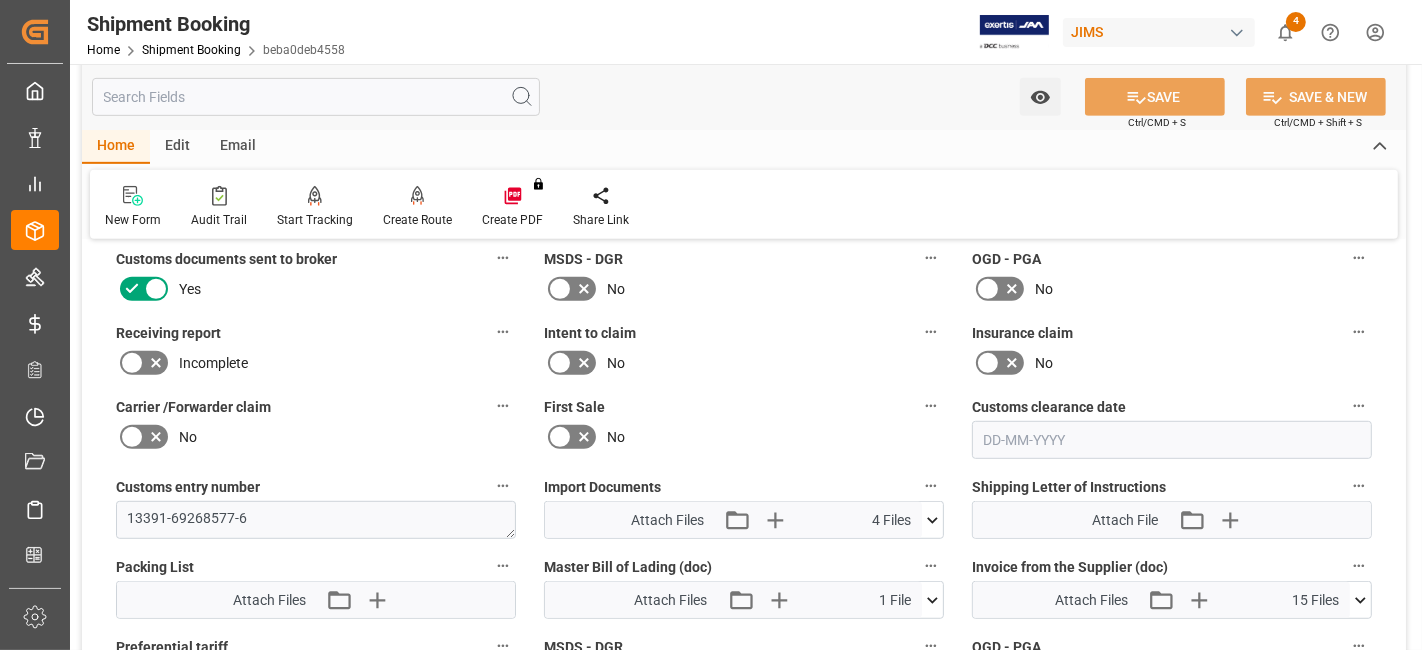 scroll, scrollTop: 994, scrollLeft: 0, axis: vertical 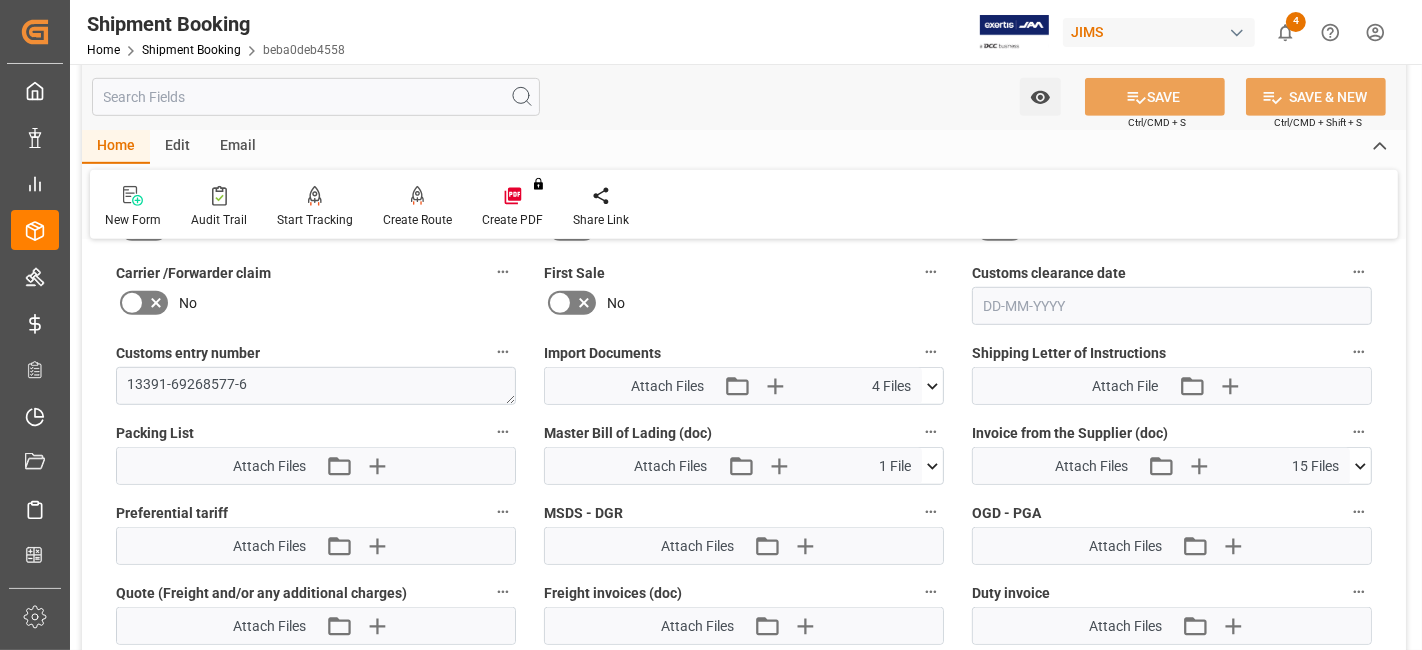 click 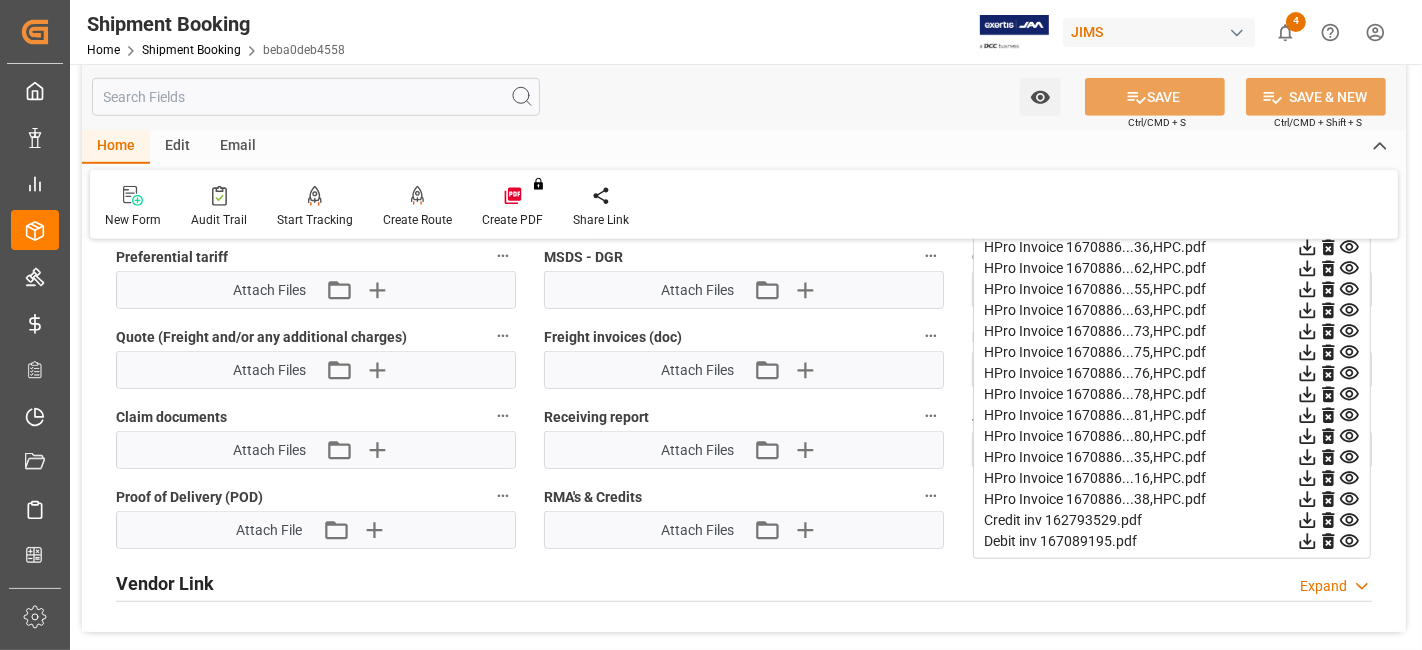 scroll, scrollTop: 1216, scrollLeft: 0, axis: vertical 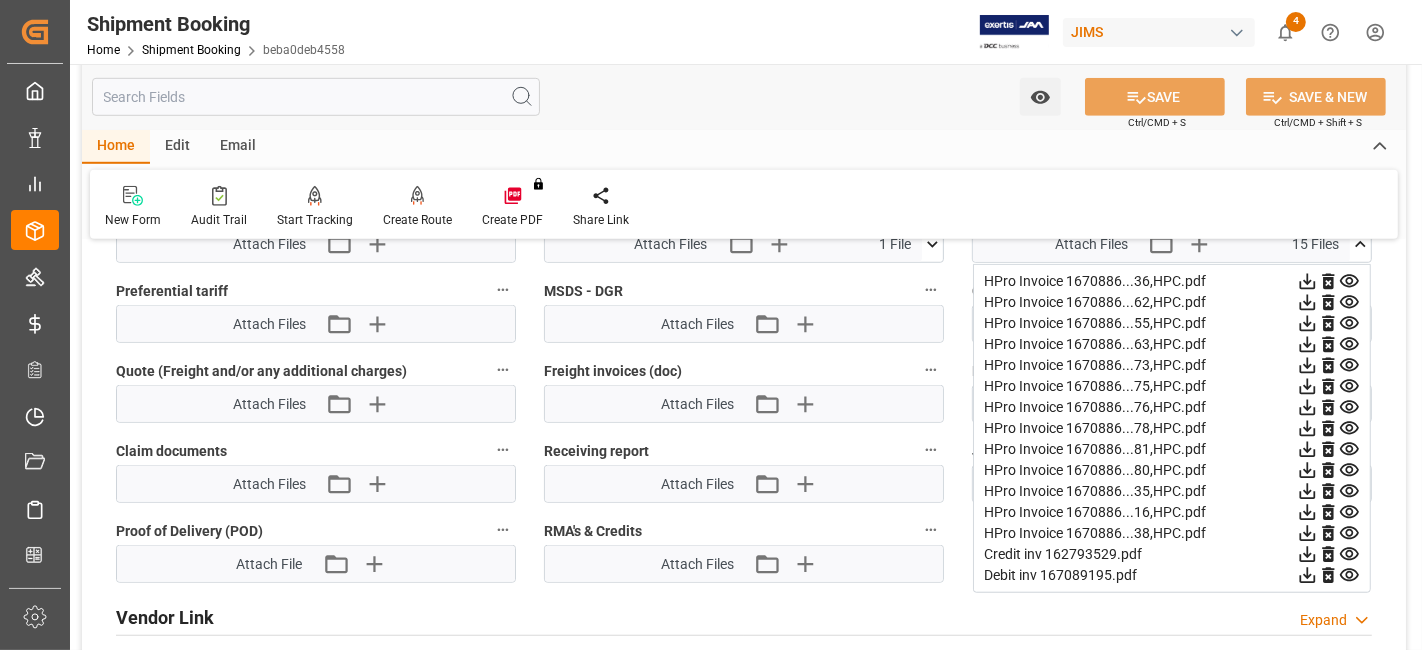 click 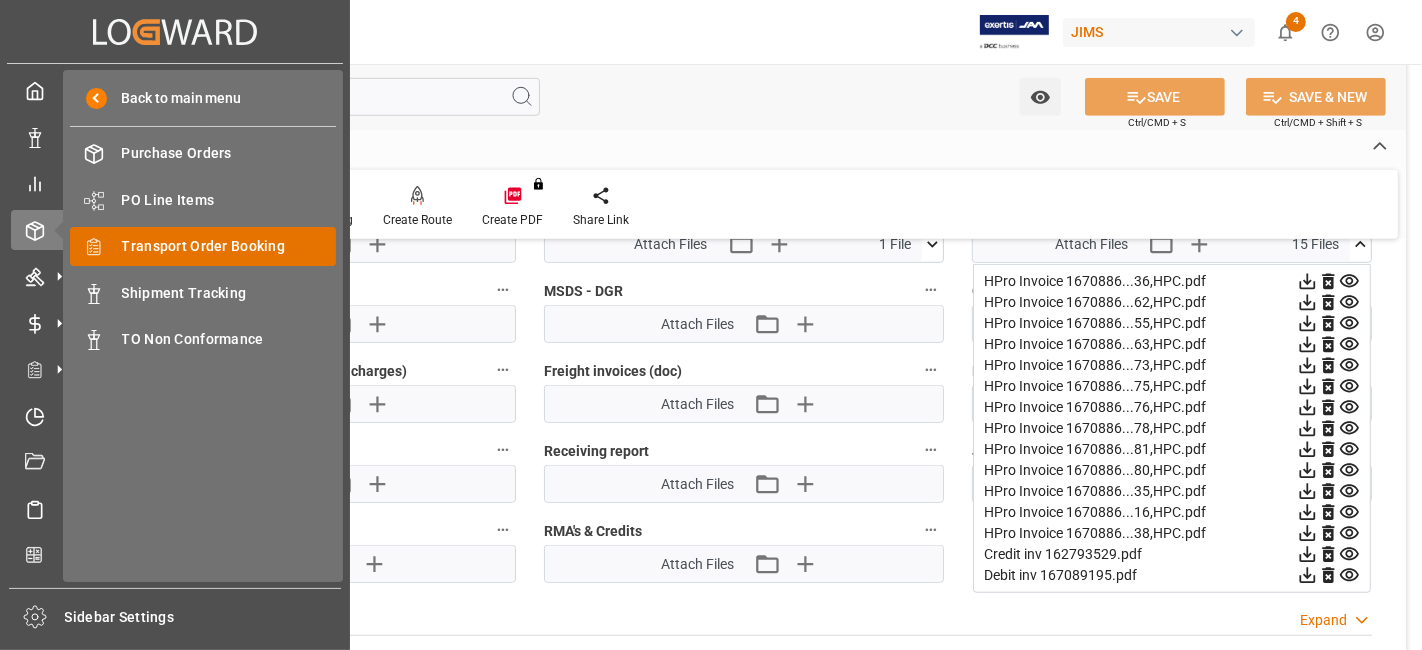 click on "Transport Order Booking" at bounding box center (229, 246) 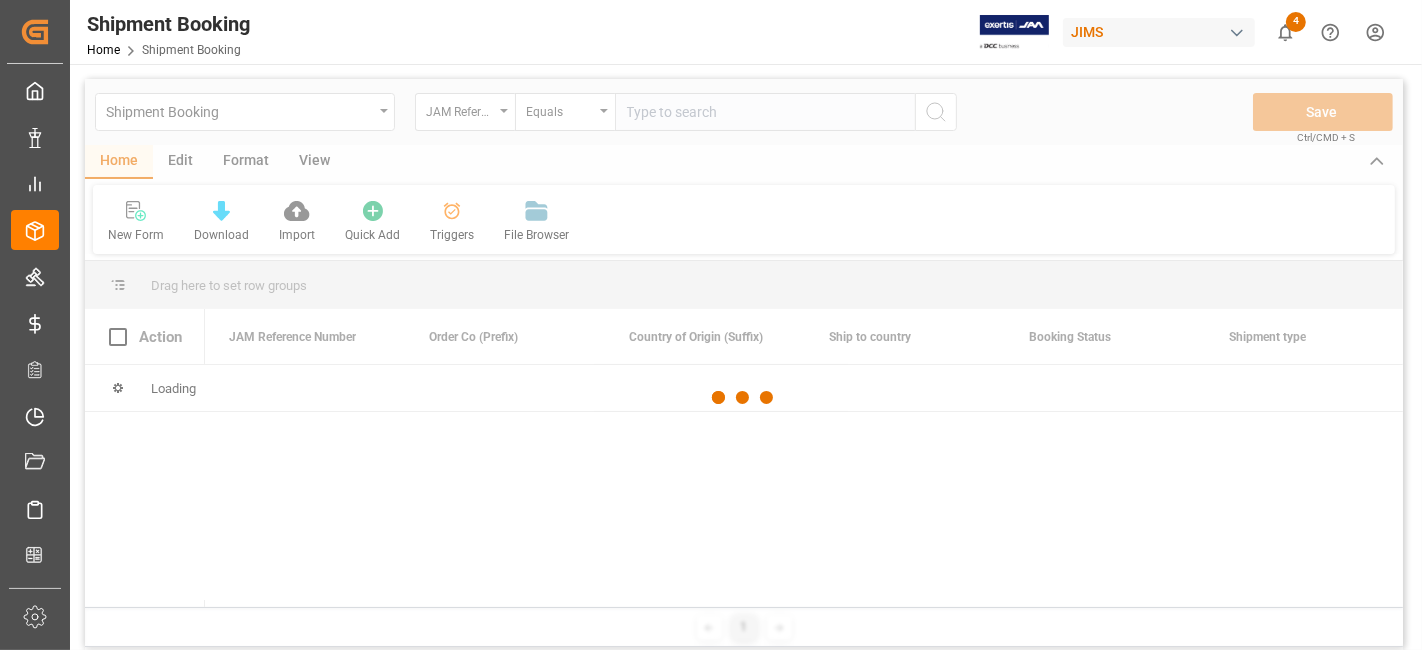 click at bounding box center [744, 398] 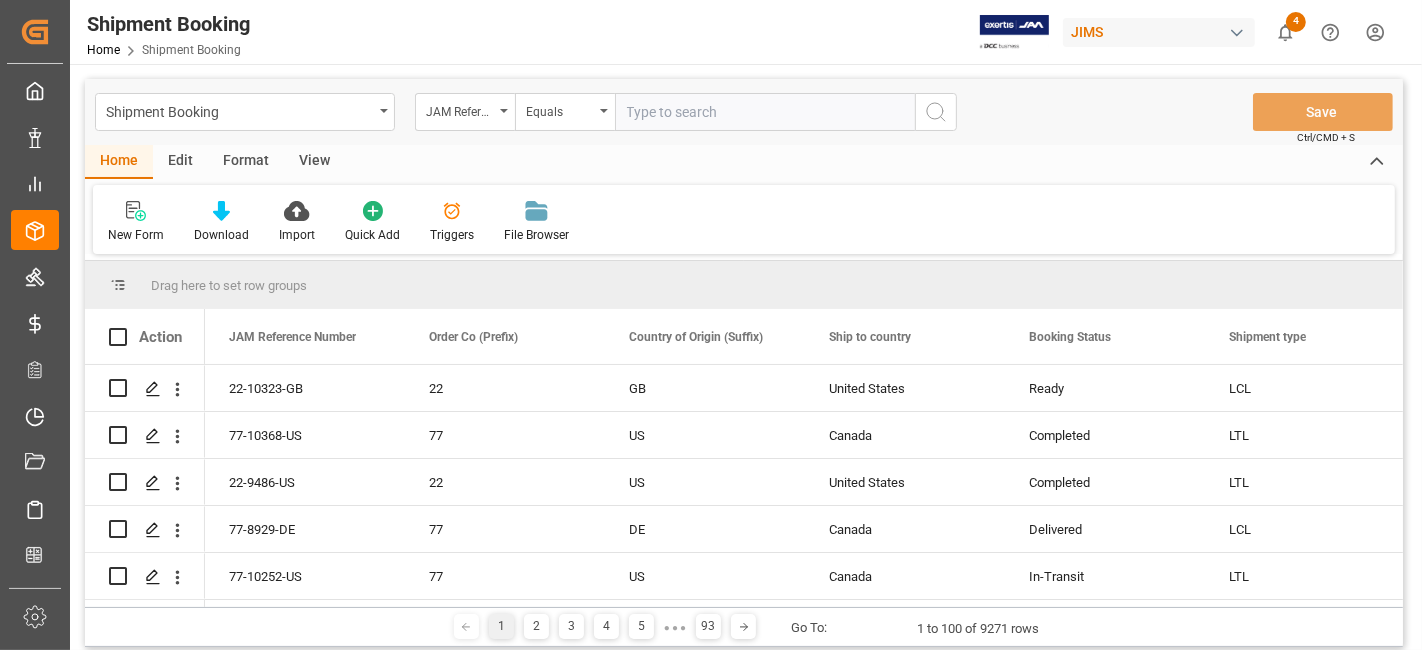 click at bounding box center [765, 112] 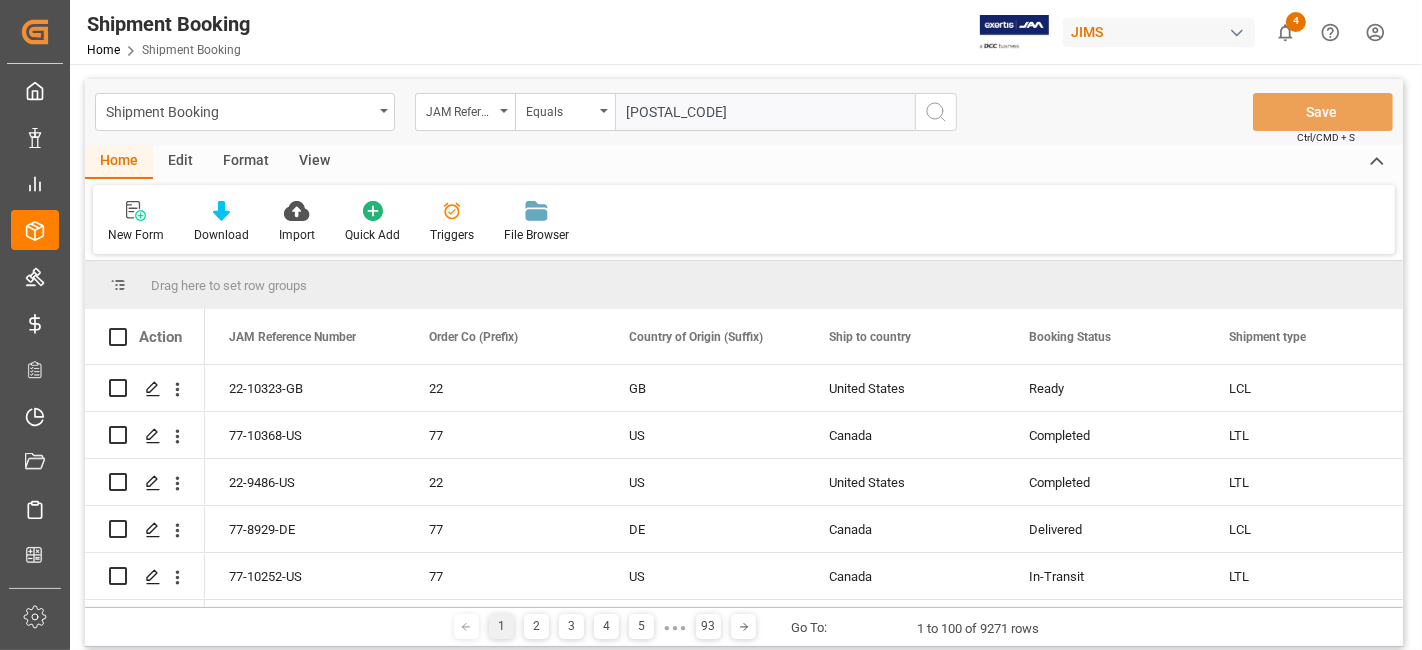 type on "10026" 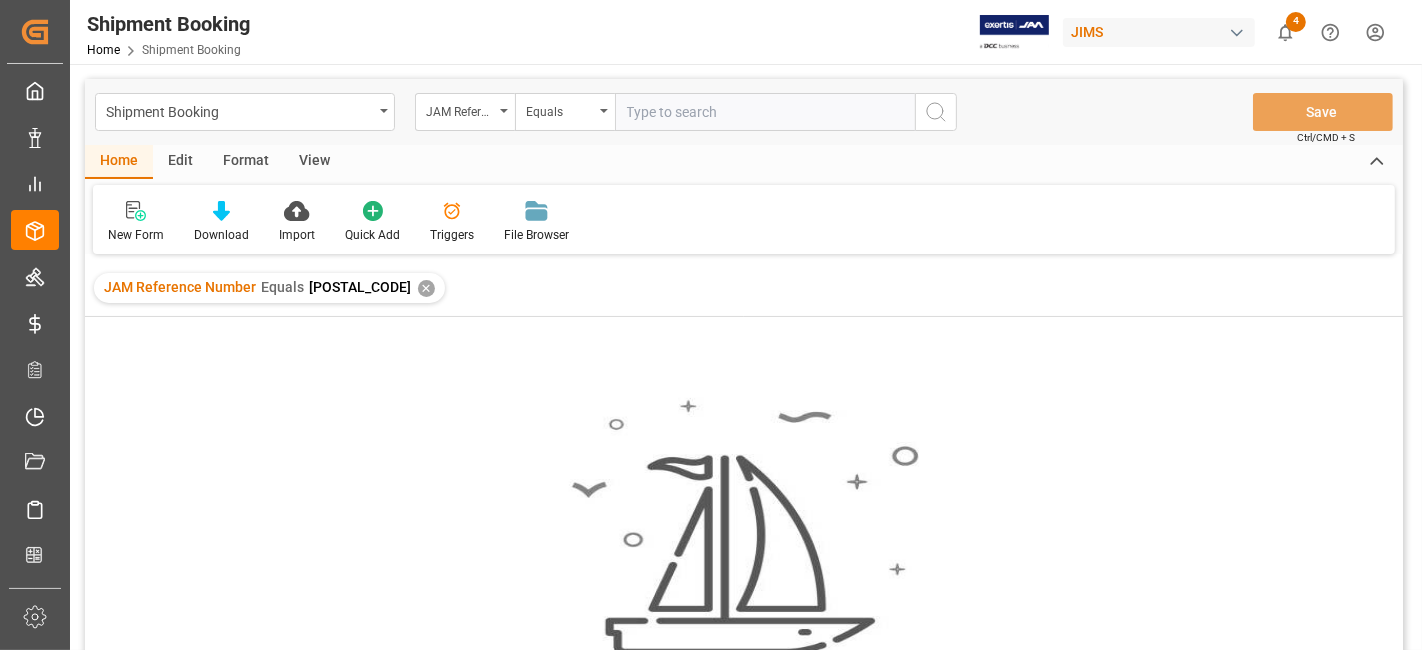 click on "✕" at bounding box center [426, 288] 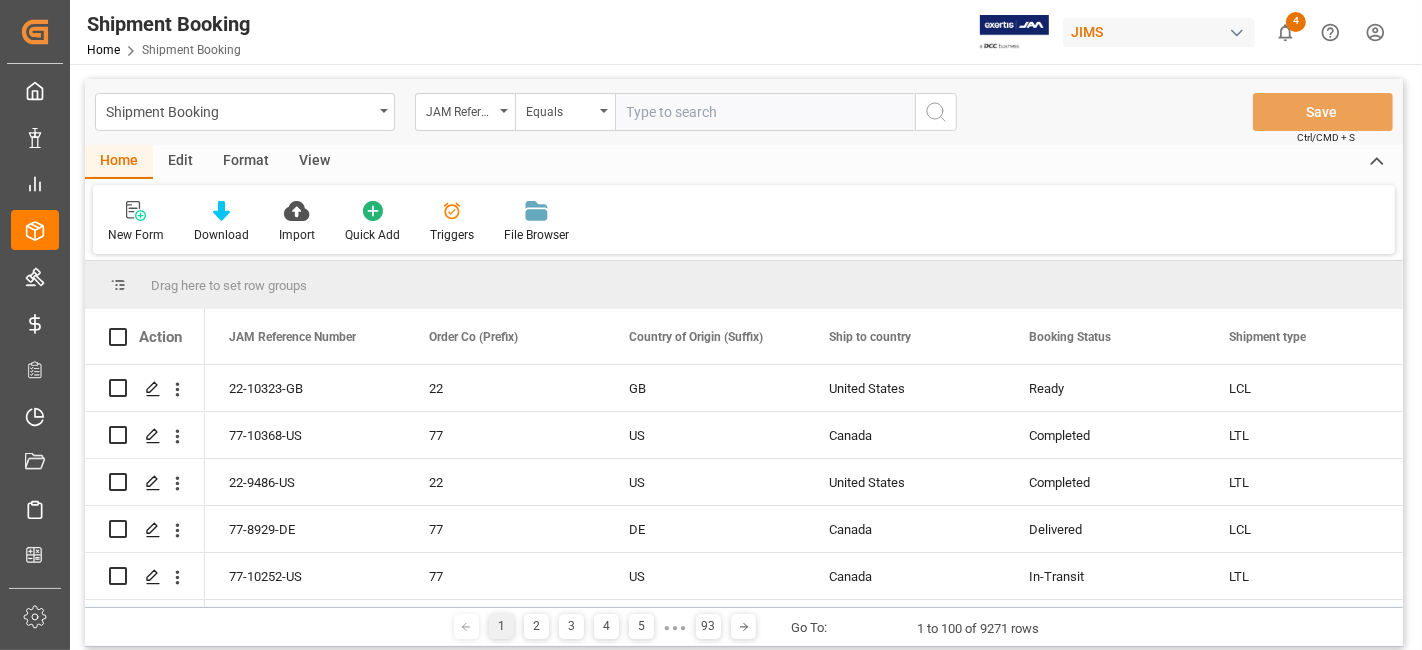click at bounding box center (765, 112) 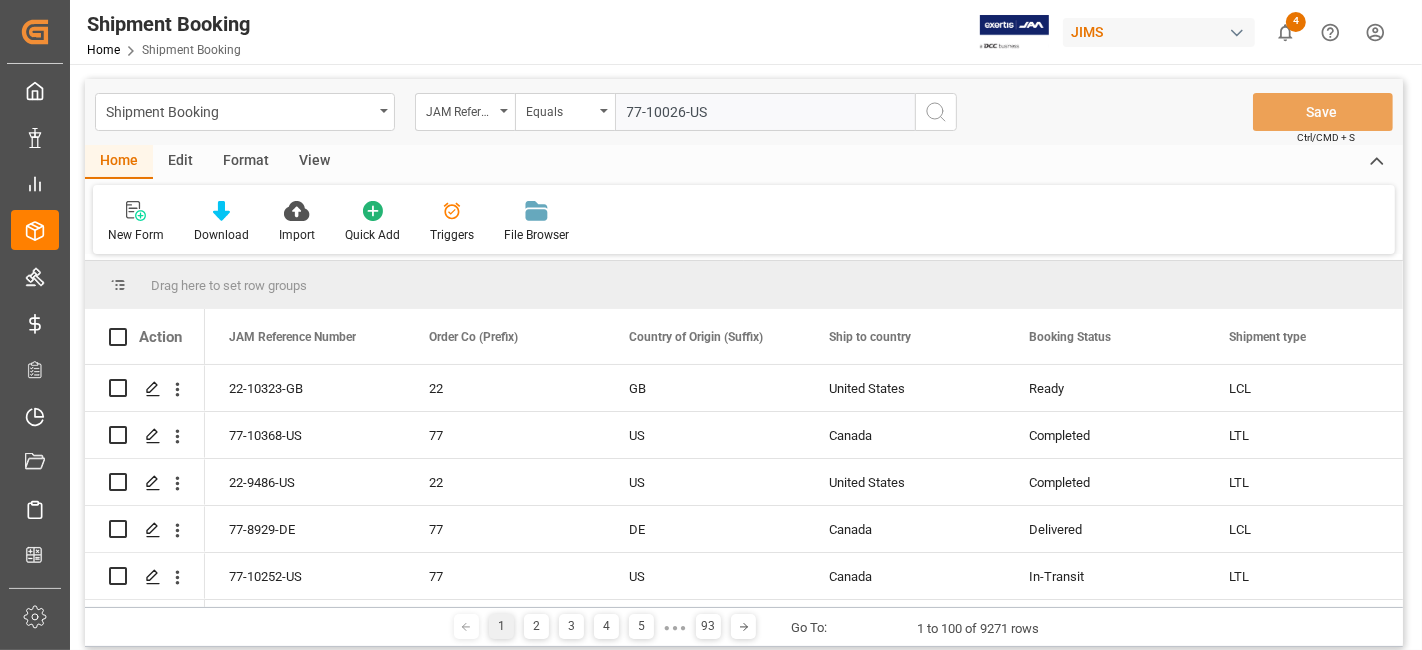 type on "77-10026-US" 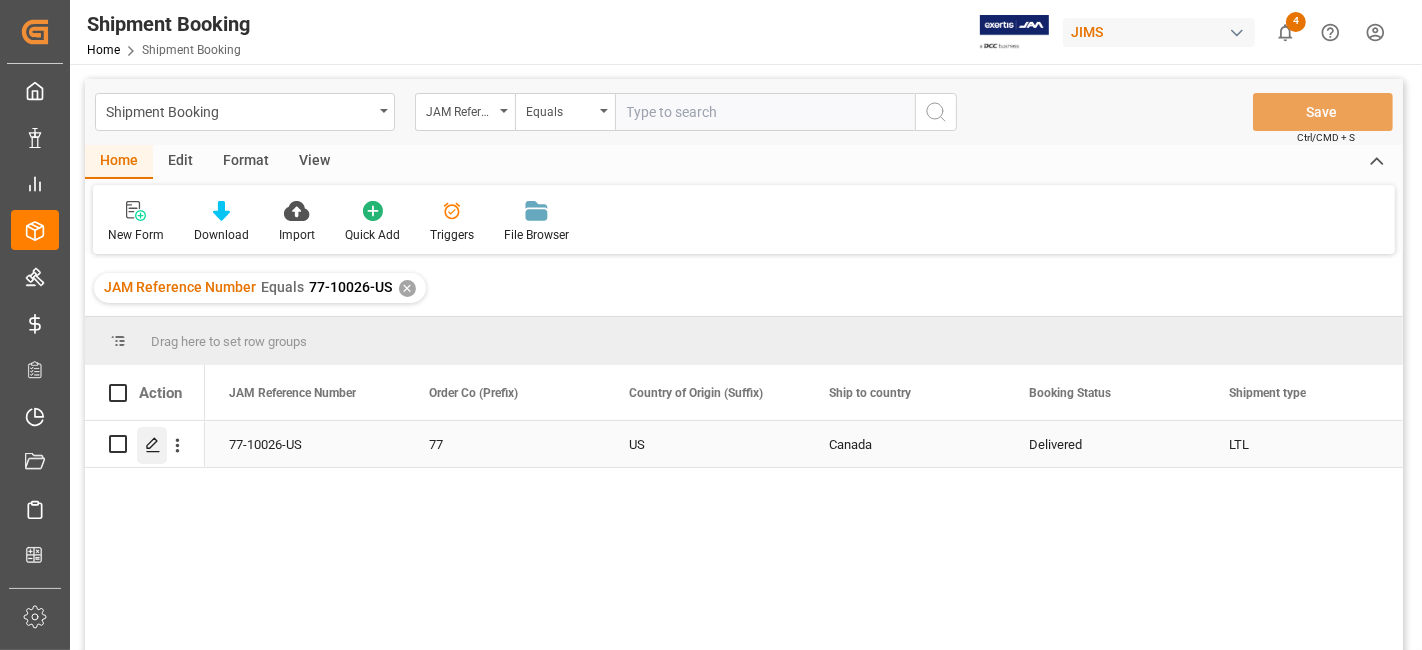 click 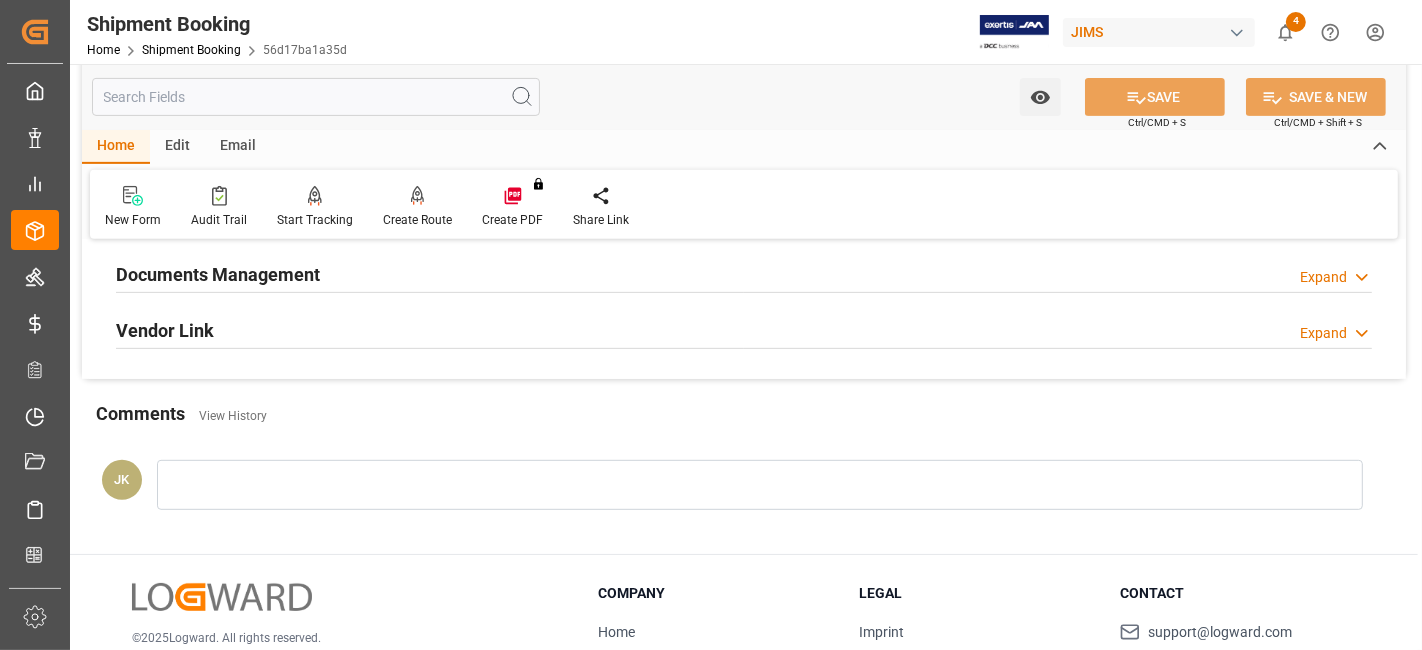 scroll, scrollTop: 687, scrollLeft: 0, axis: vertical 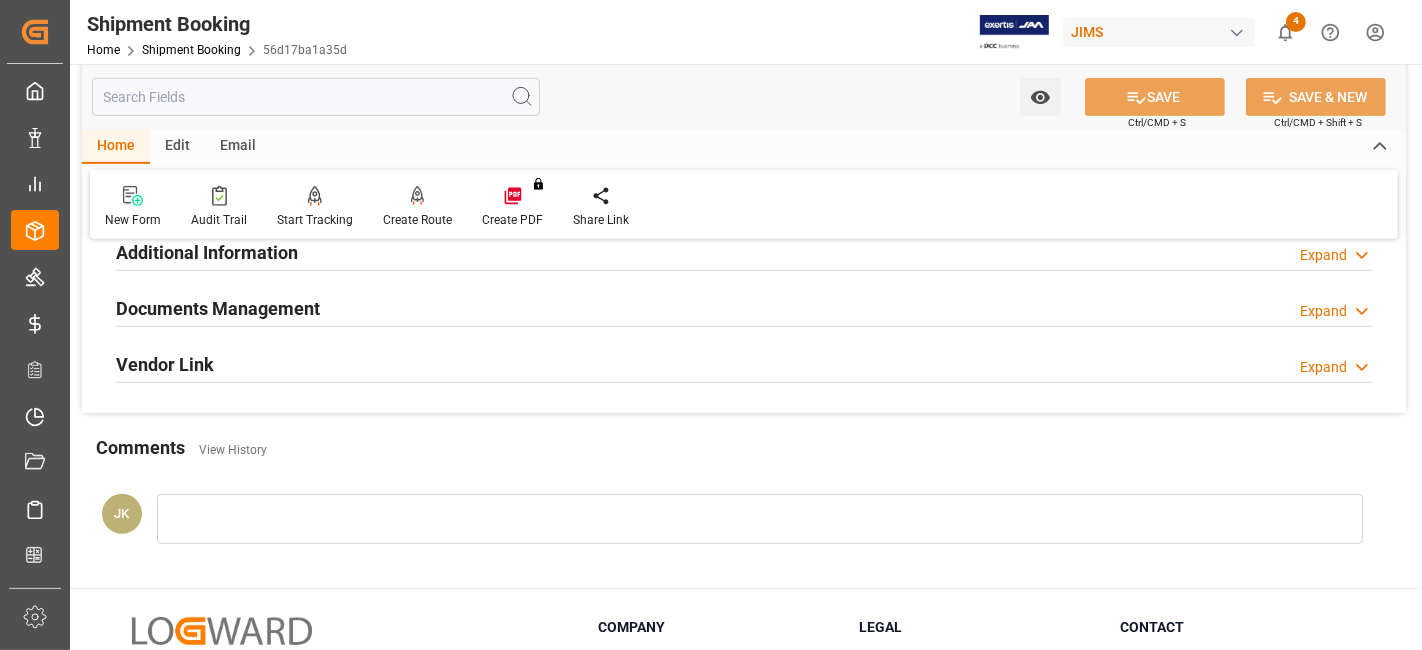 drag, startPoint x: 451, startPoint y: 306, endPoint x: 792, endPoint y: 433, distance: 363.88184 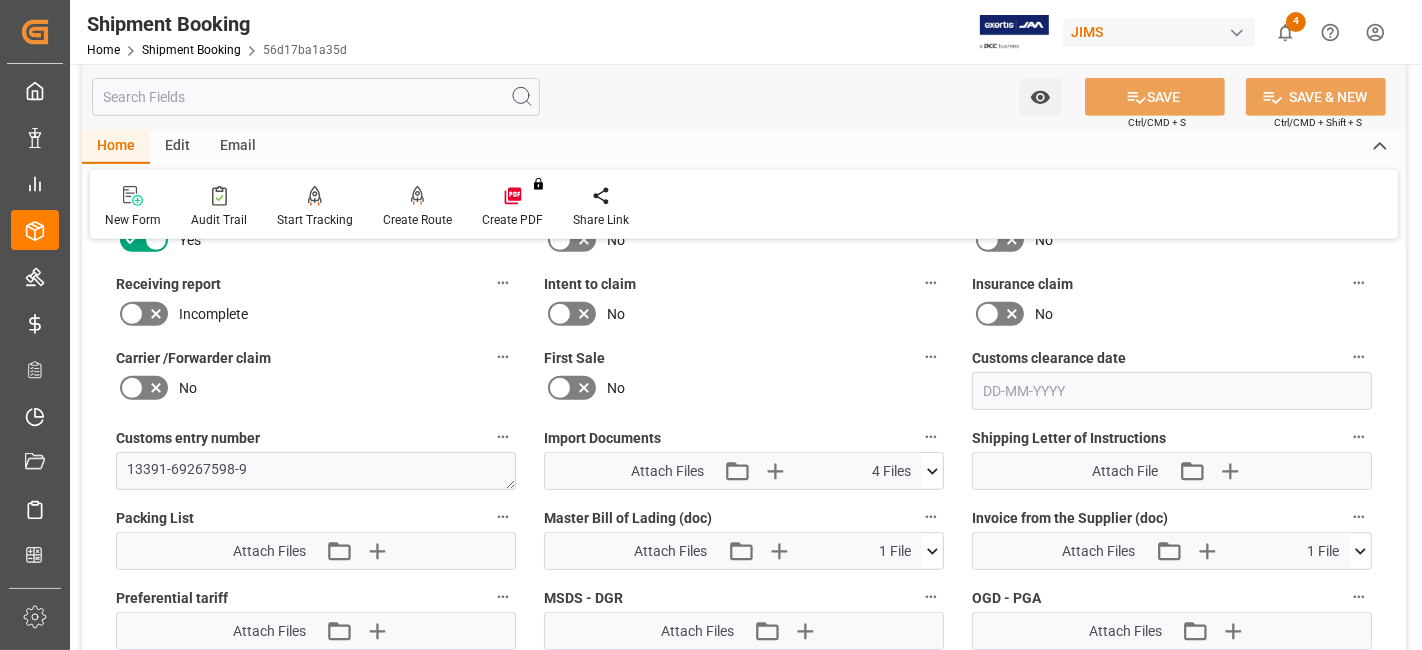scroll, scrollTop: 1020, scrollLeft: 0, axis: vertical 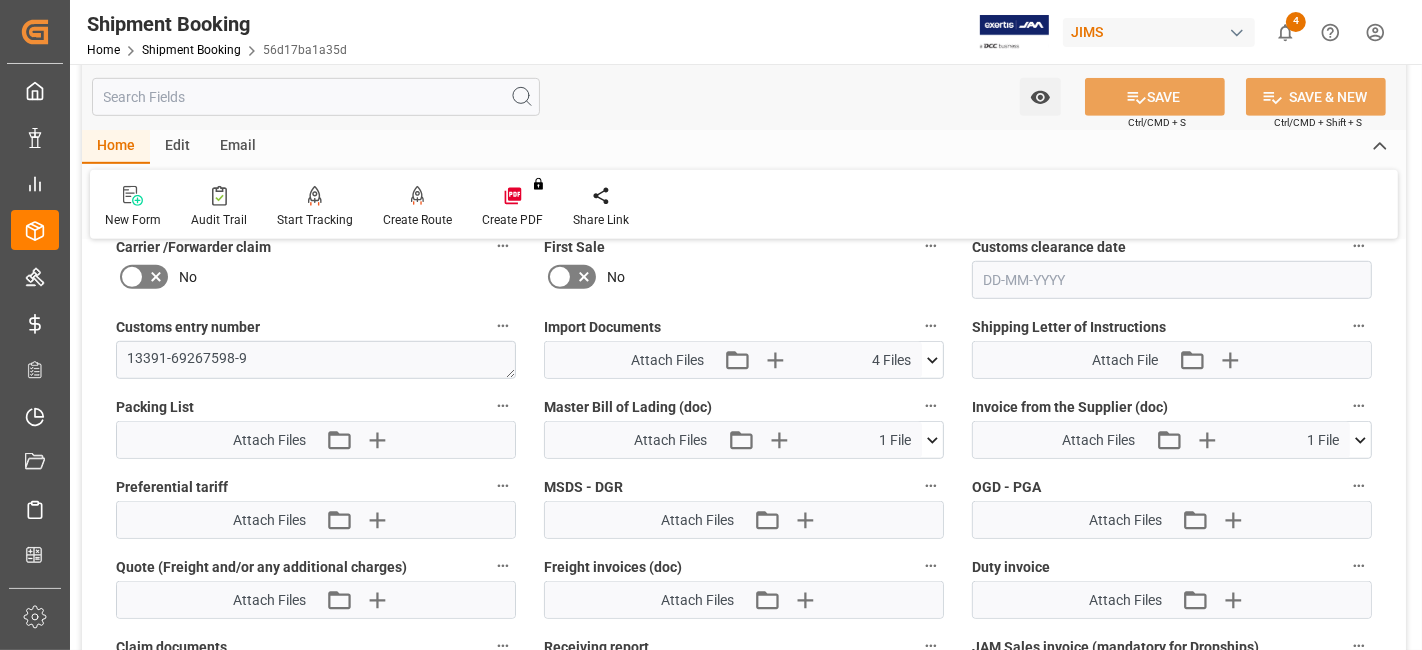 click 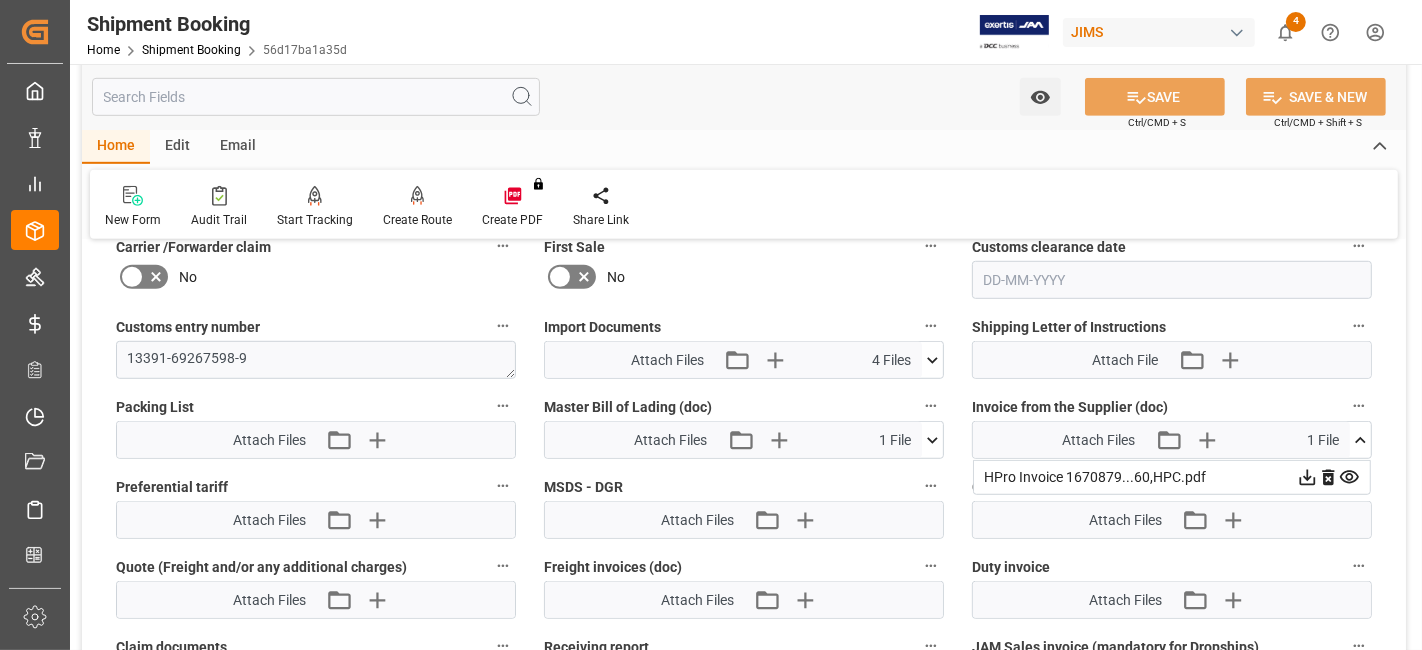 click 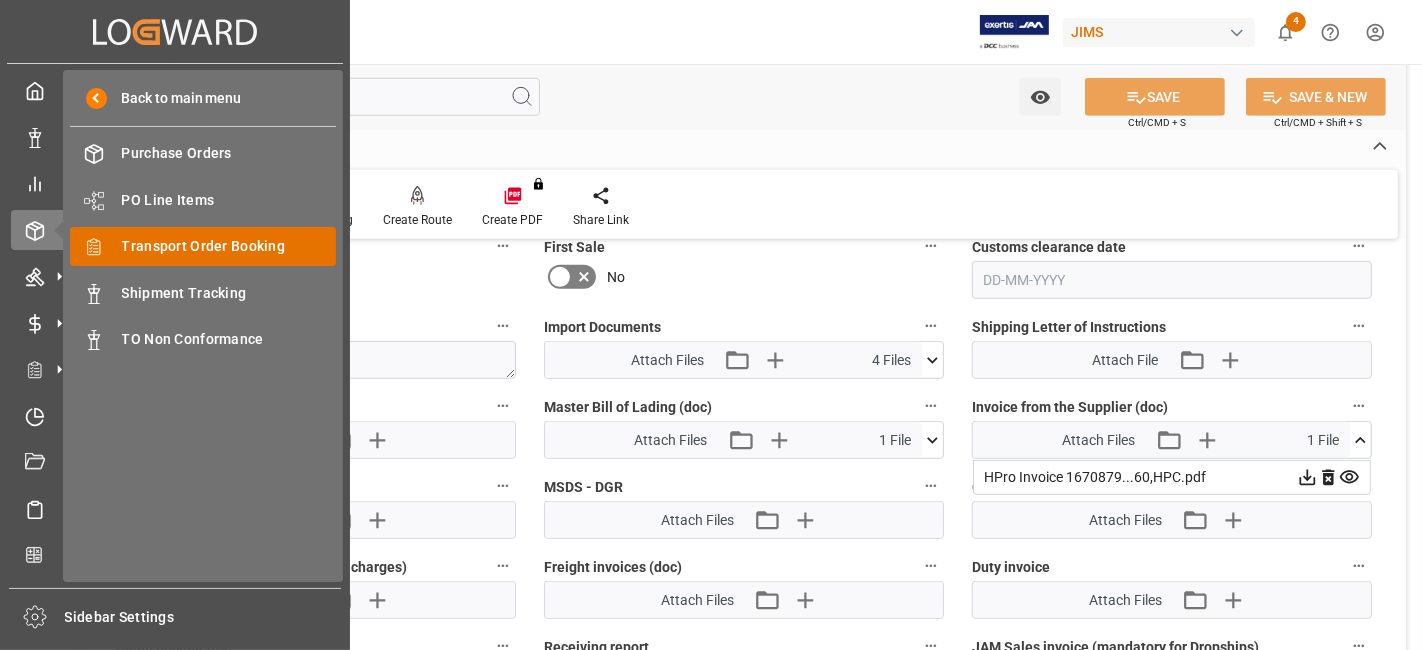 click on "Transport Order Booking" at bounding box center [229, 246] 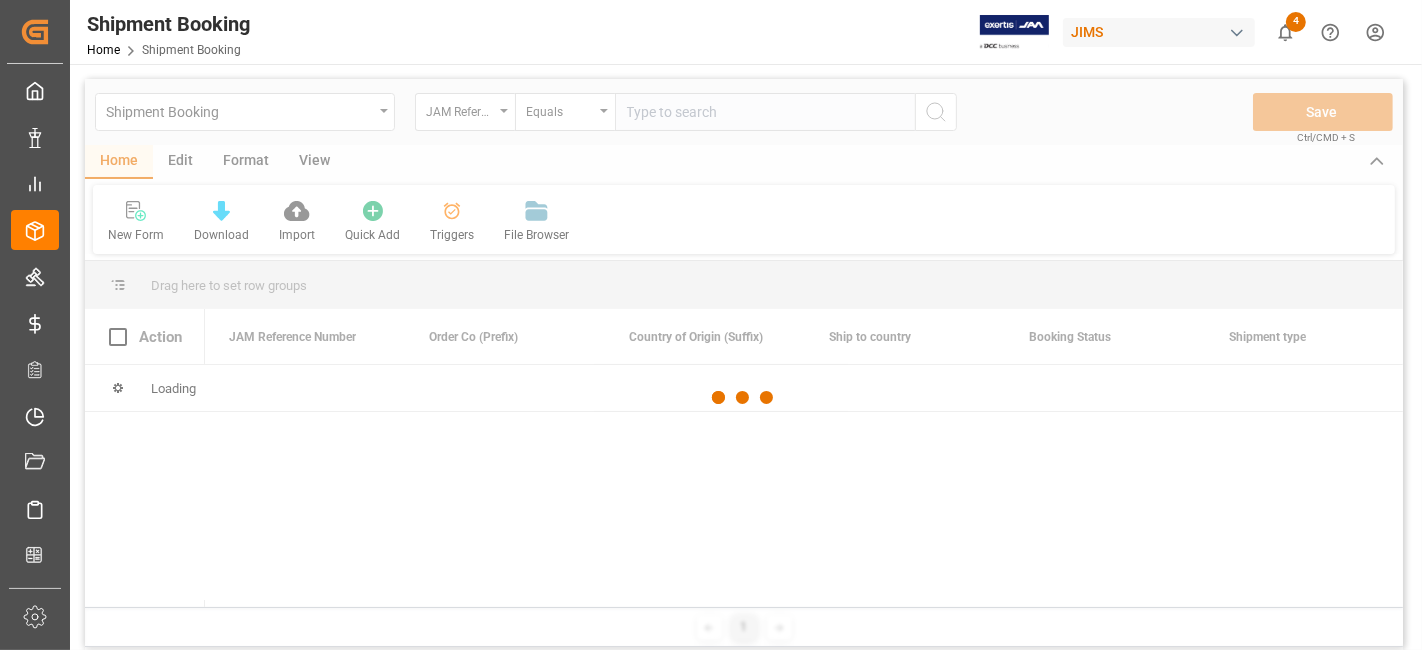 click at bounding box center [744, 398] 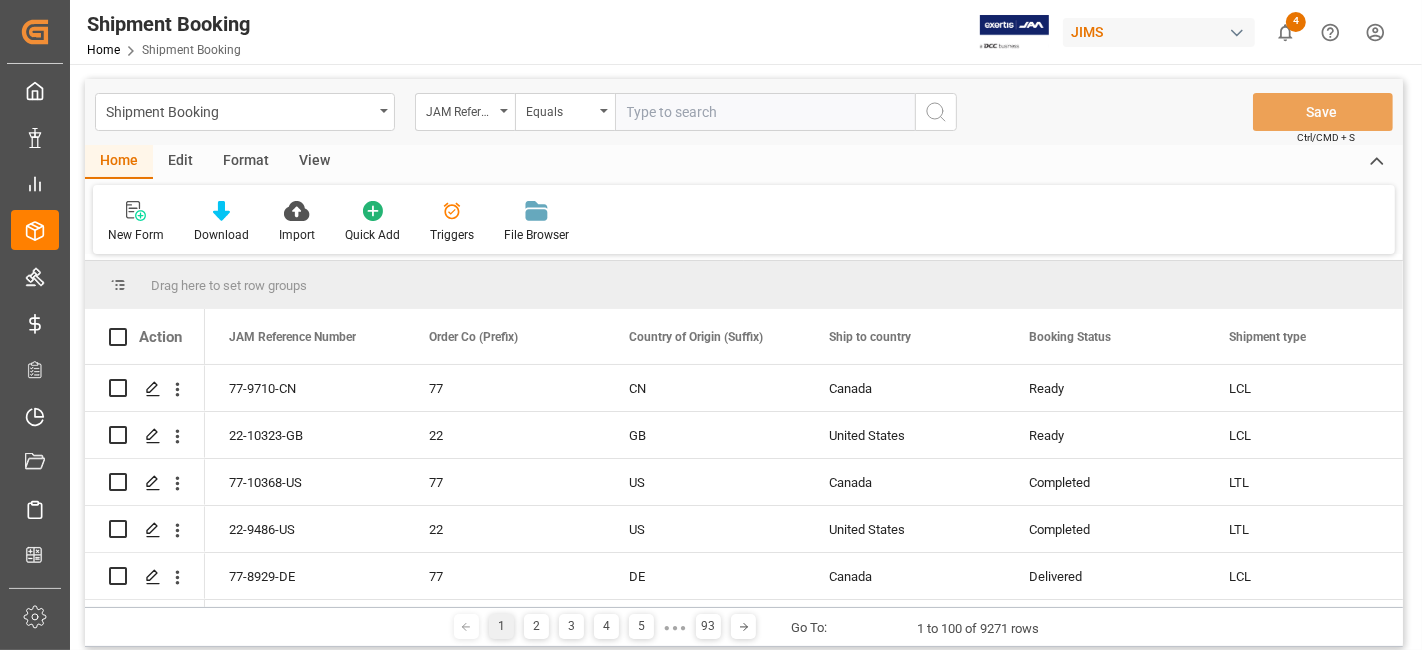 click at bounding box center [765, 112] 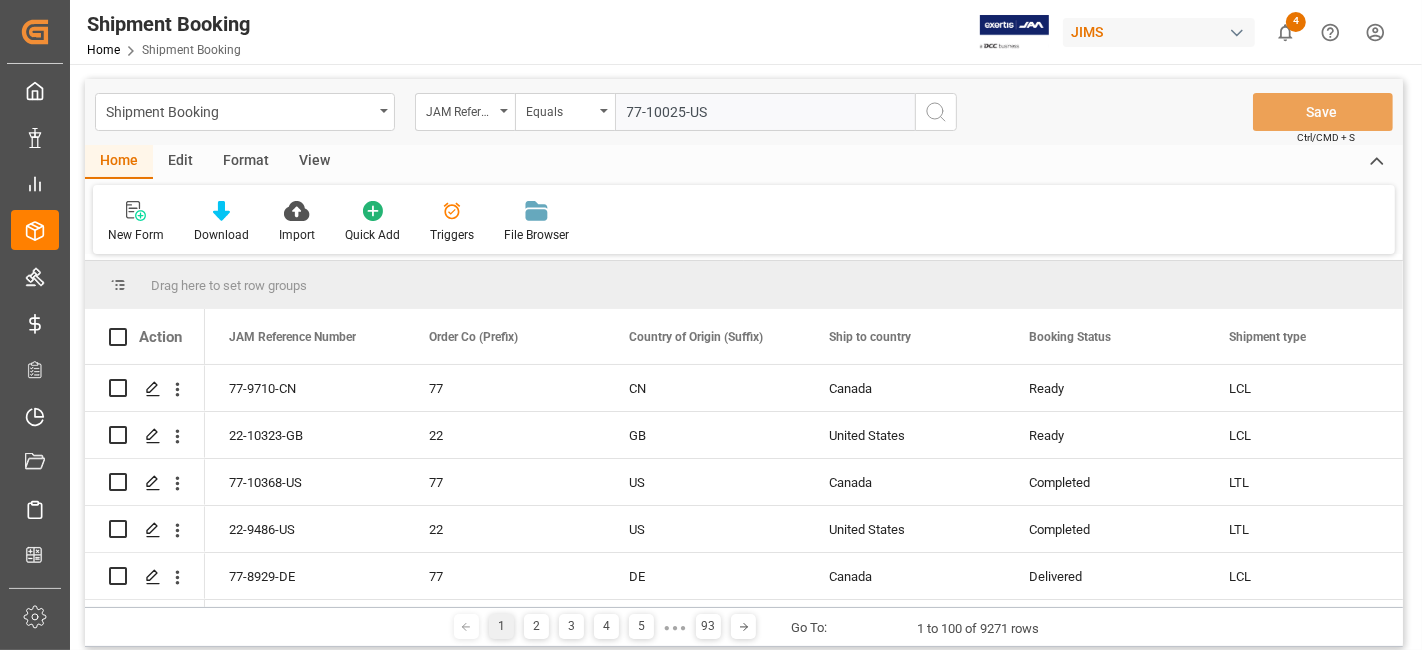 type on "77-10025-US" 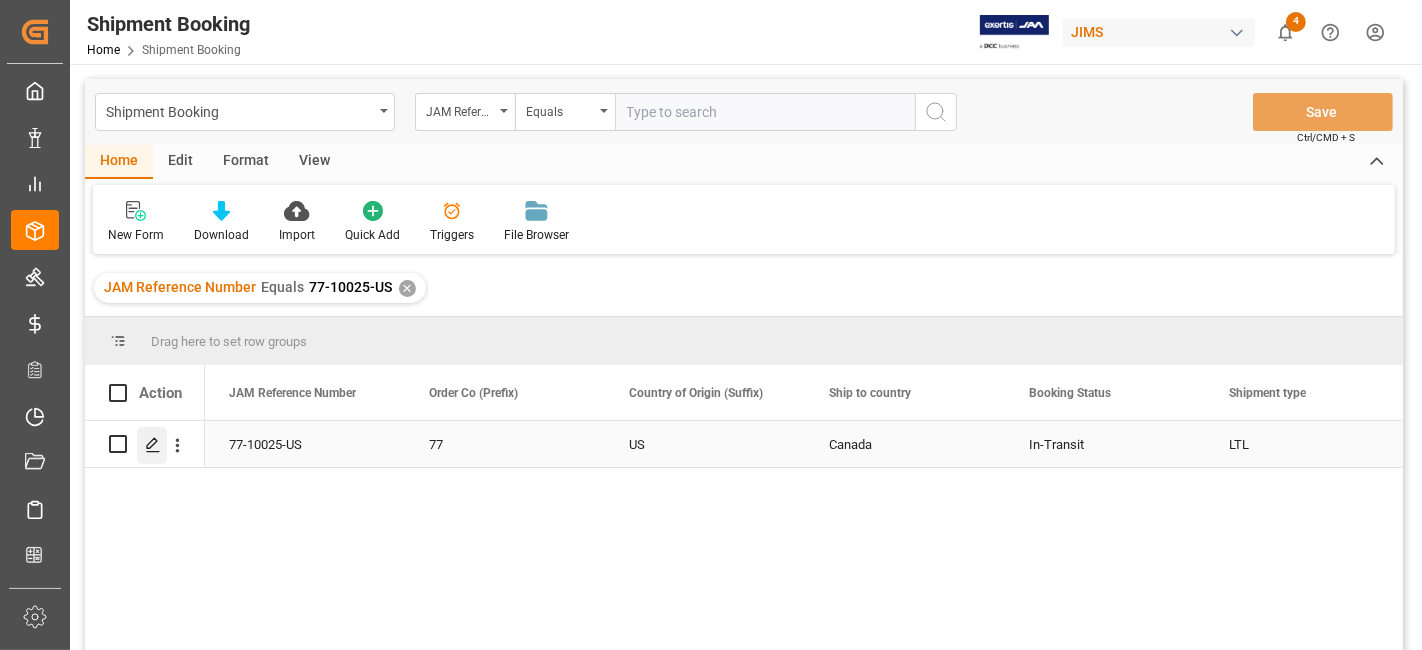 click 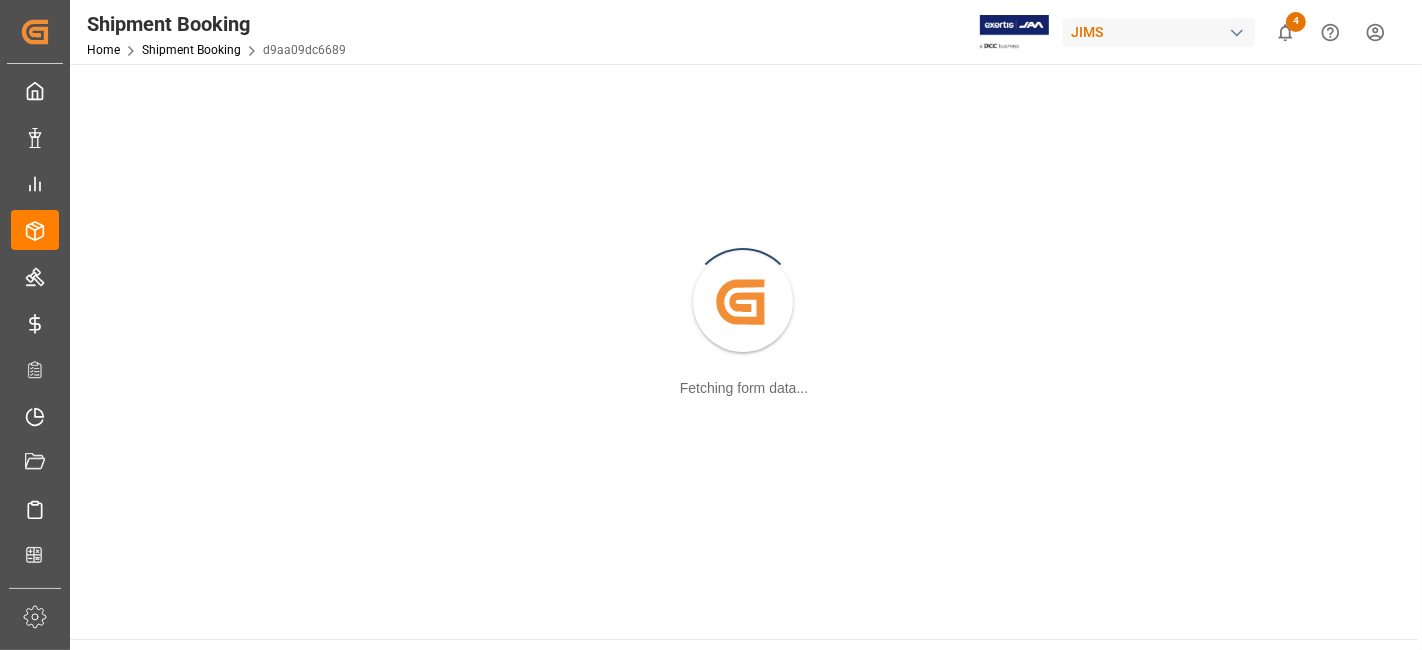 scroll, scrollTop: 216, scrollLeft: 0, axis: vertical 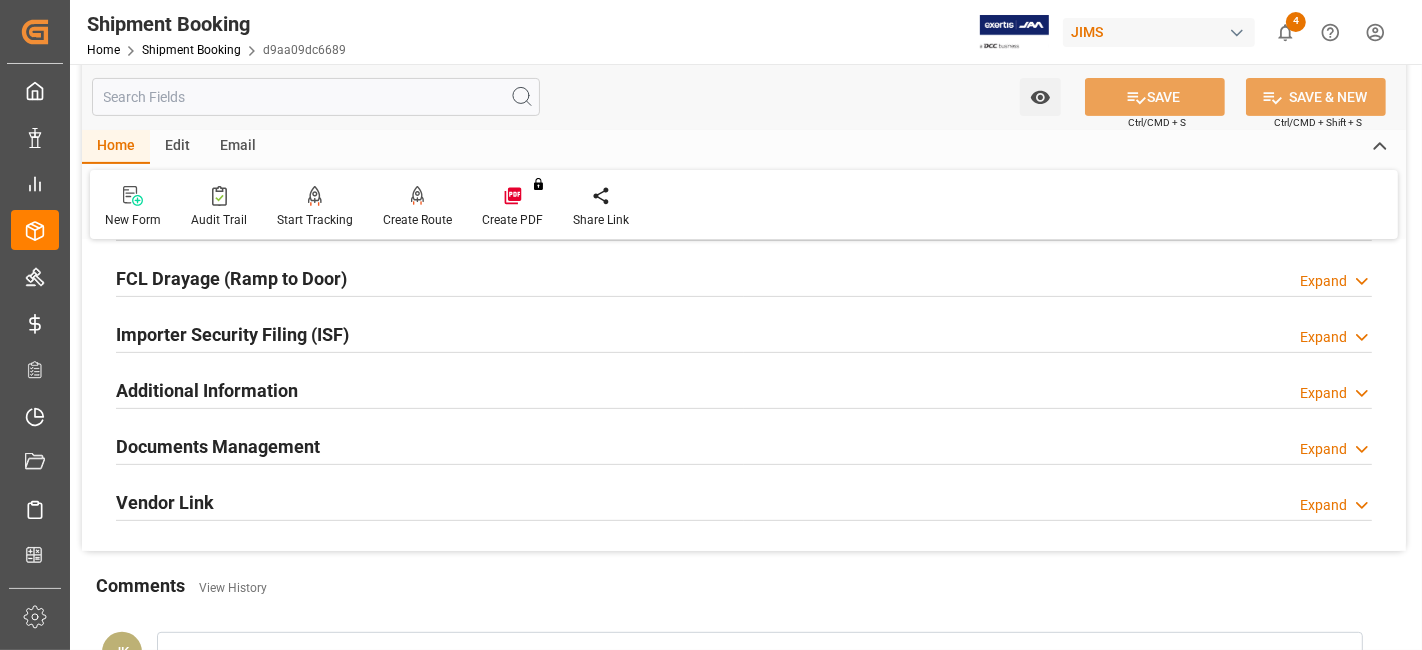 click on "Documents Management" at bounding box center [218, 446] 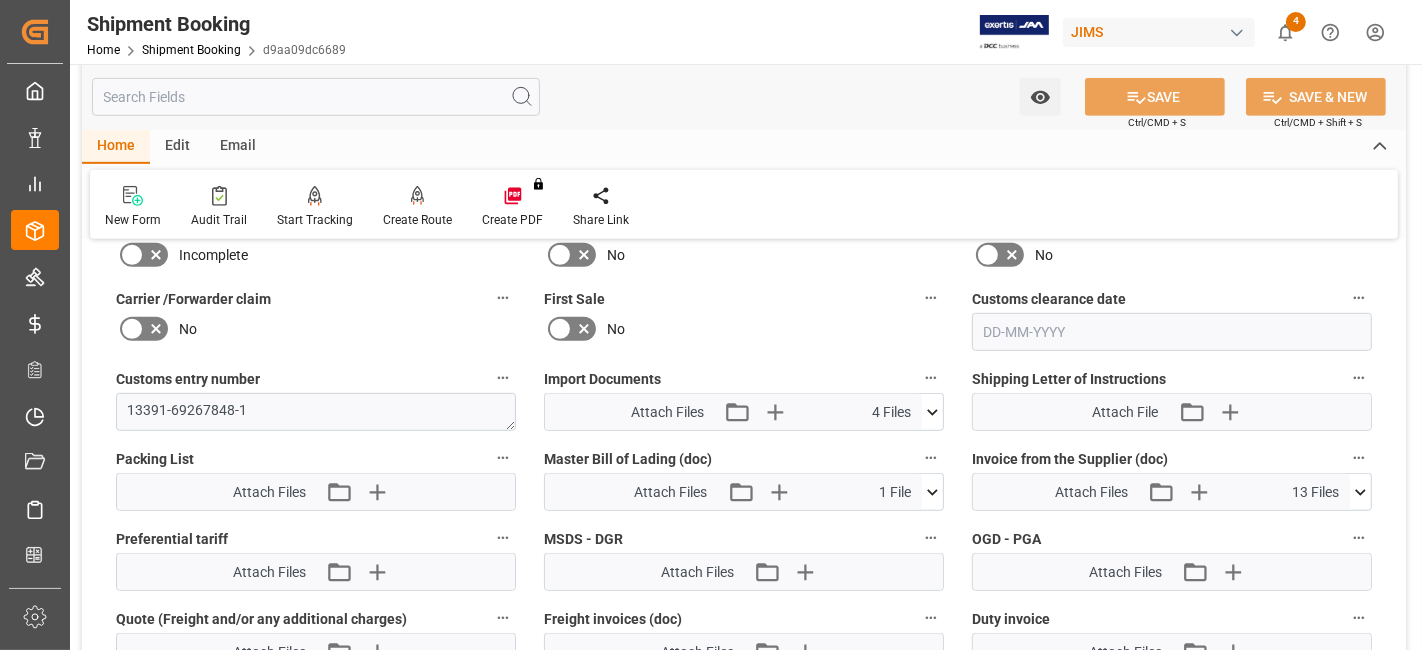 scroll, scrollTop: 994, scrollLeft: 0, axis: vertical 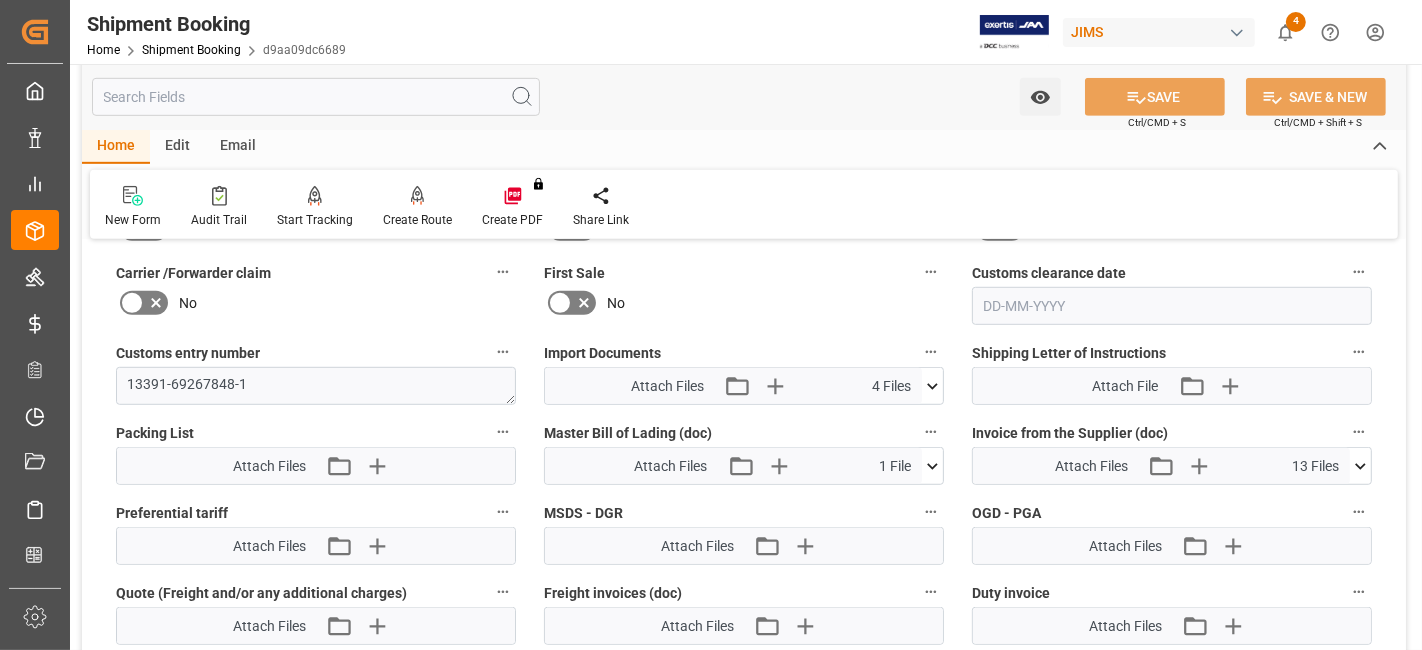 click 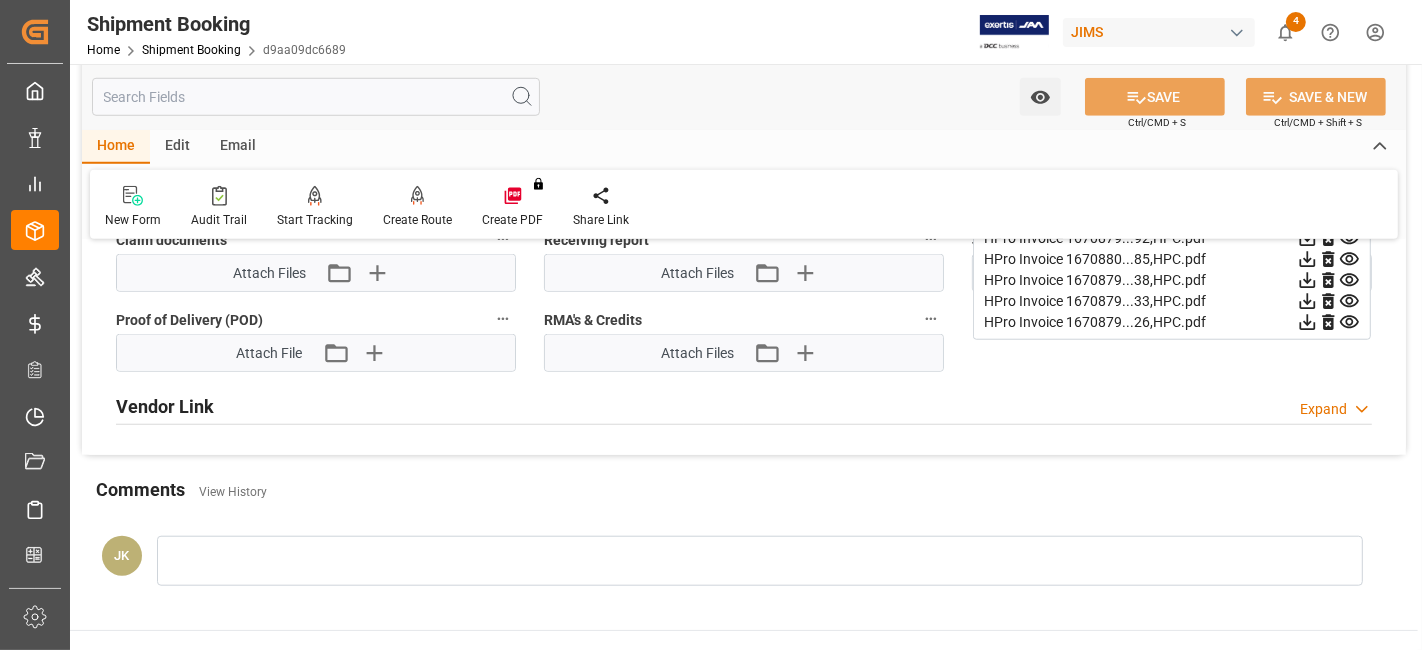 scroll, scrollTop: 1216, scrollLeft: 0, axis: vertical 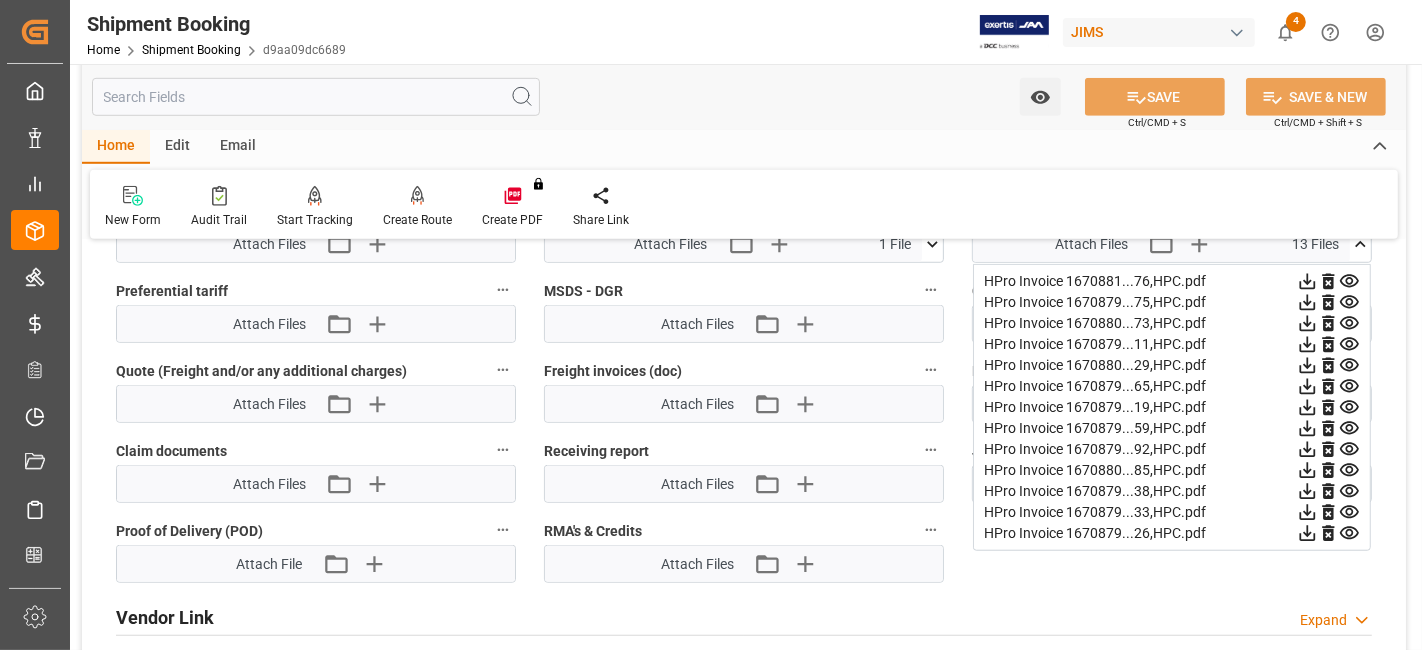 click 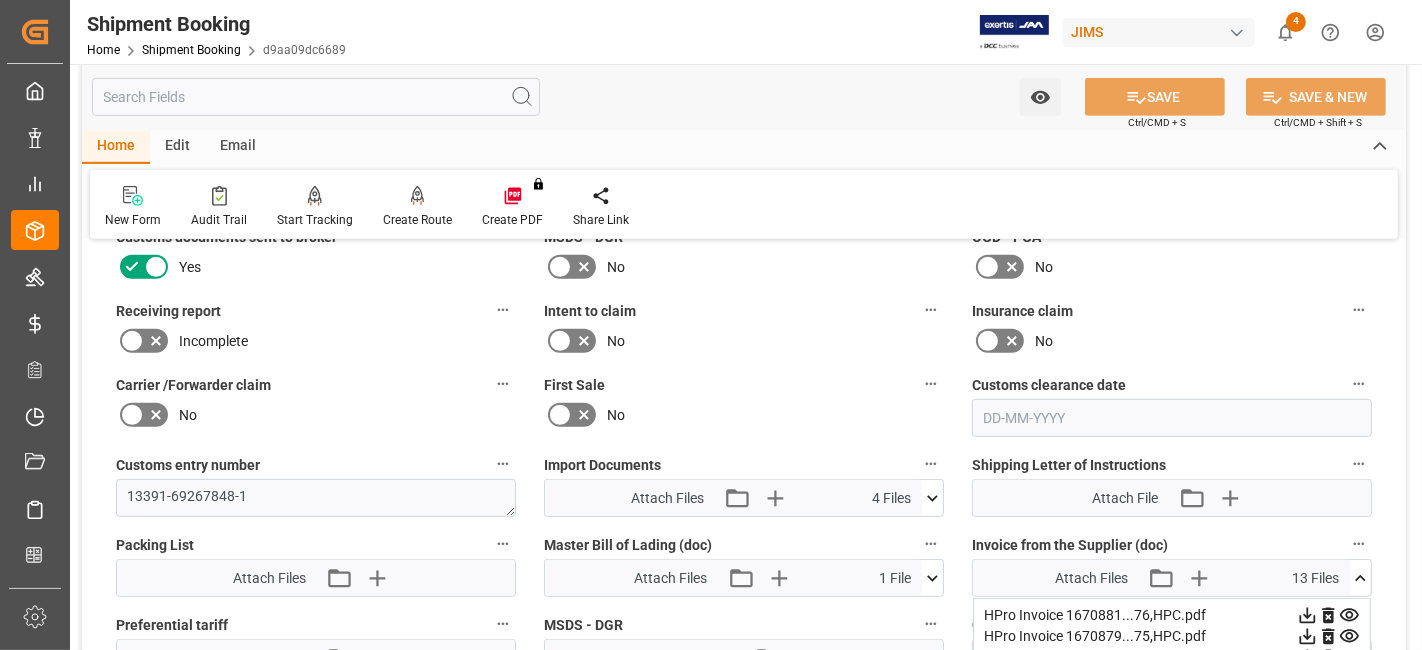 scroll, scrollTop: 994, scrollLeft: 0, axis: vertical 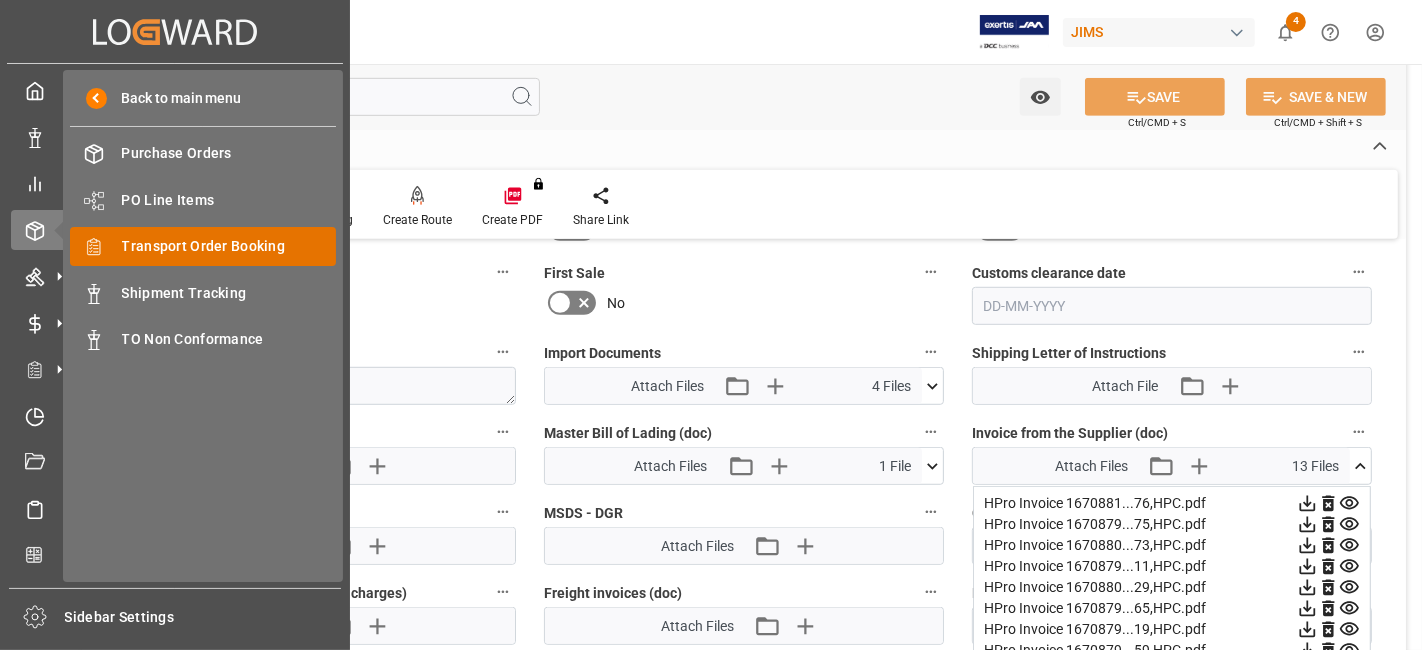 click on "Transport Order Booking" at bounding box center [229, 246] 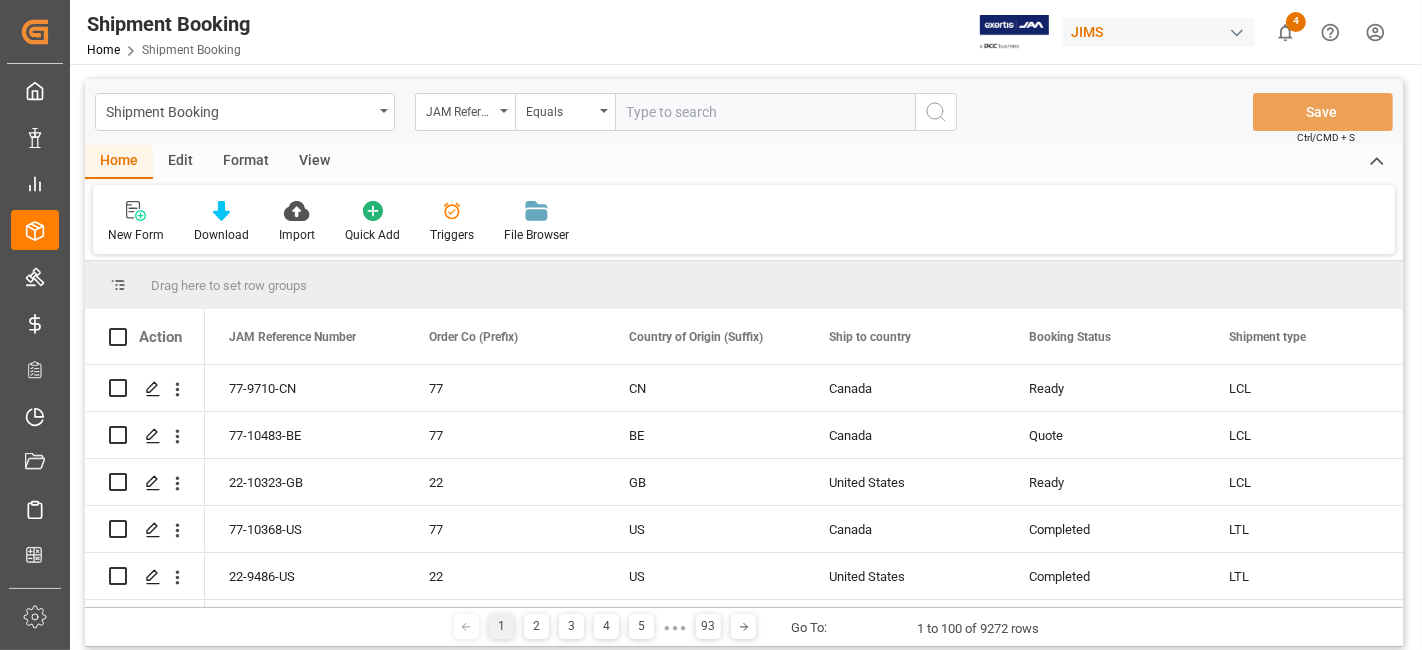 click at bounding box center [765, 112] 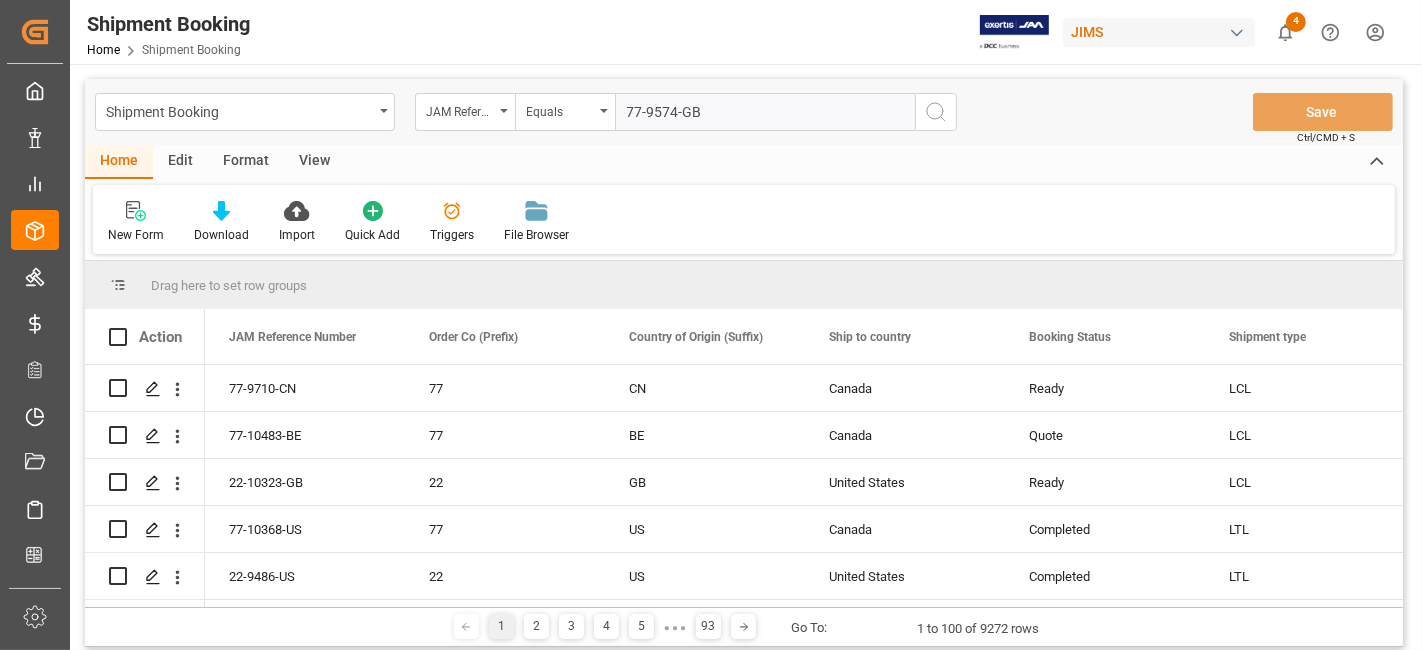 type on "77-9574-GB" 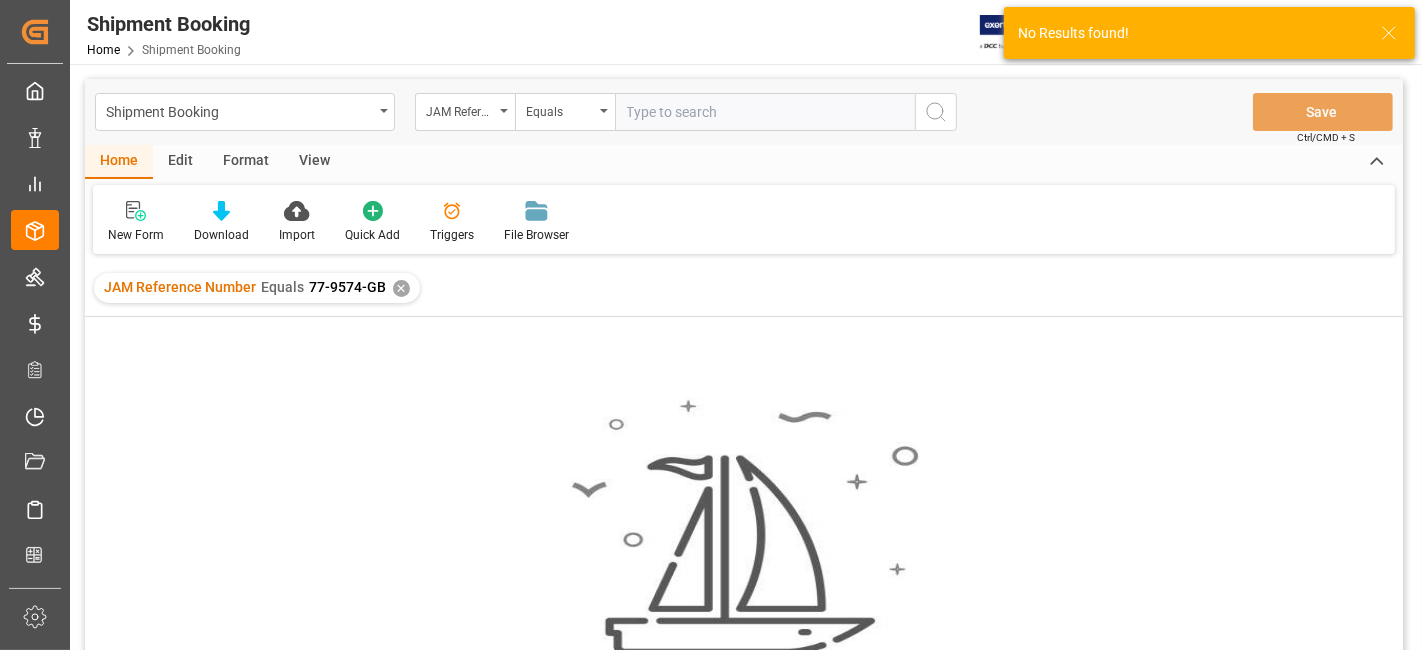 click at bounding box center [765, 112] 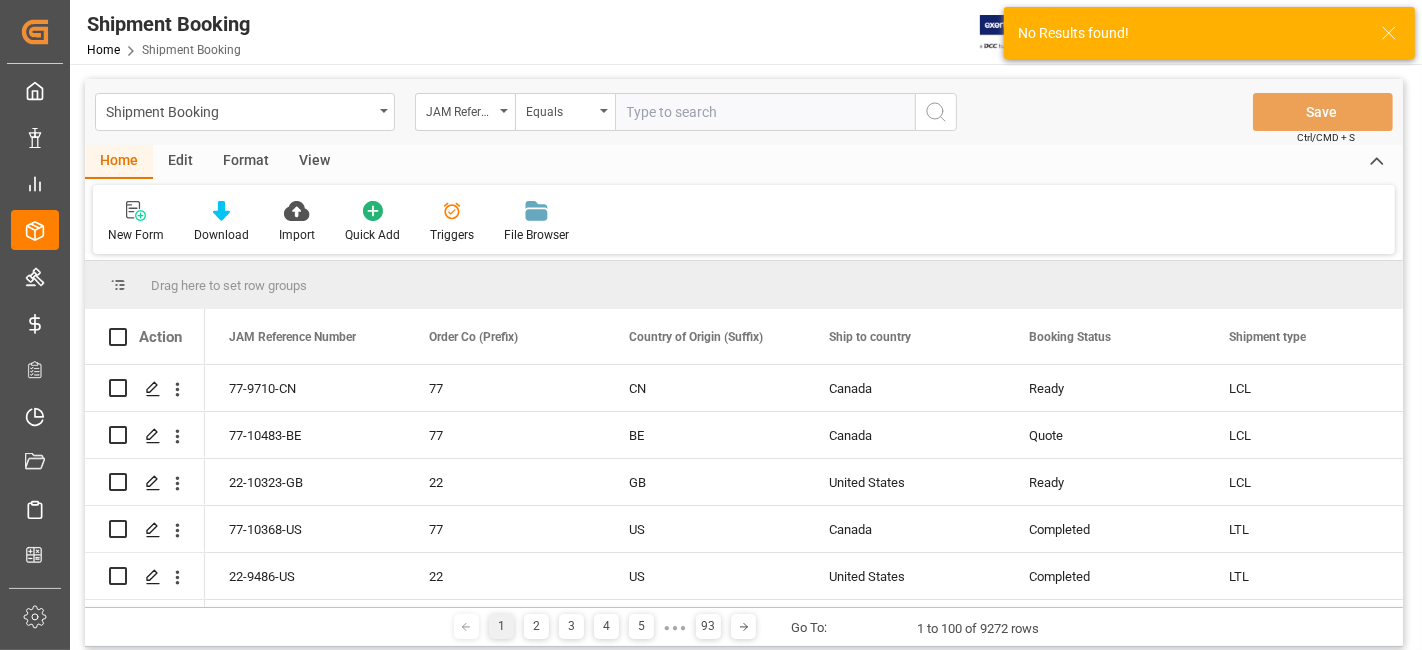 click at bounding box center (765, 112) 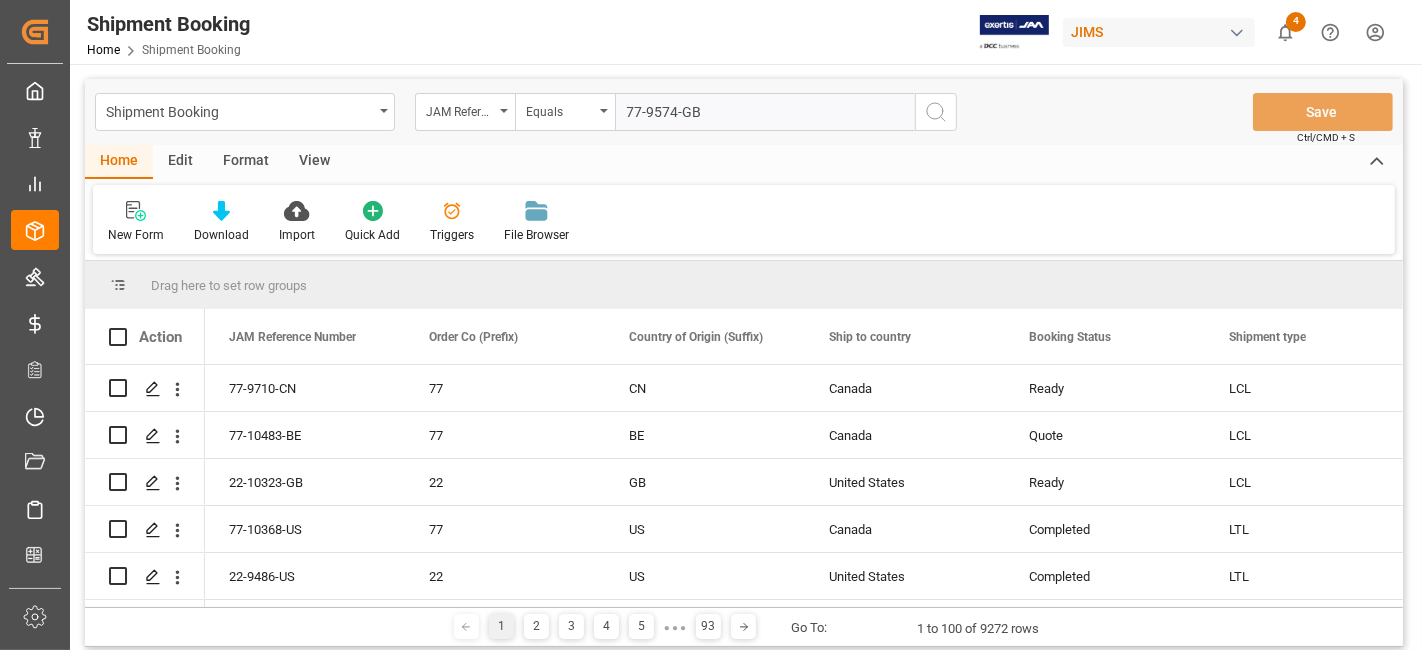 type on "77-9574-GB" 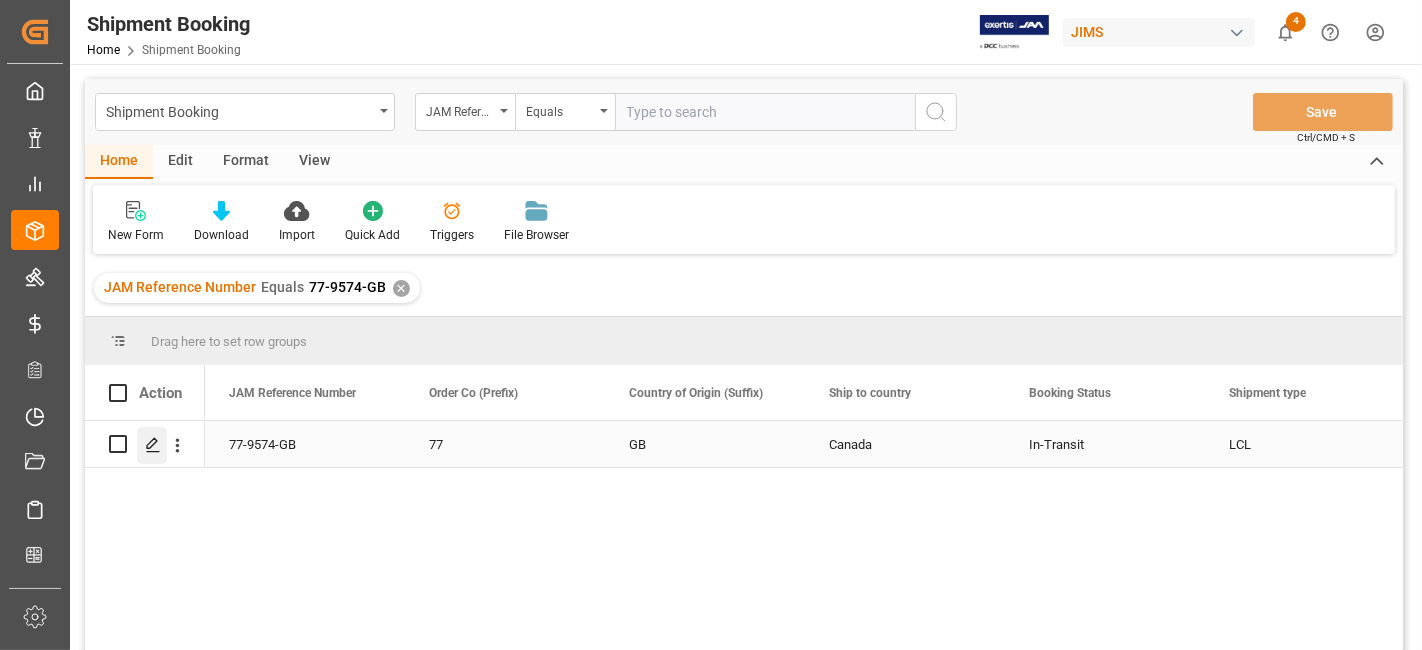 click 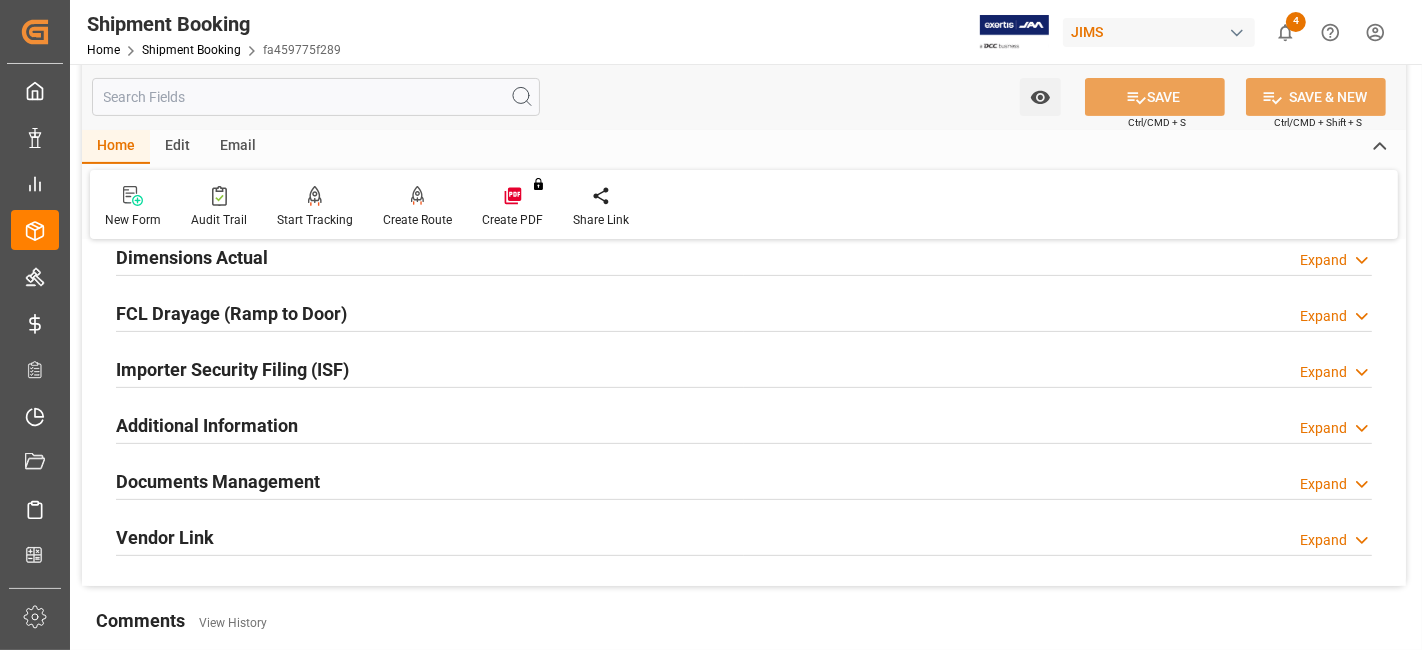 scroll, scrollTop: 414, scrollLeft: 0, axis: vertical 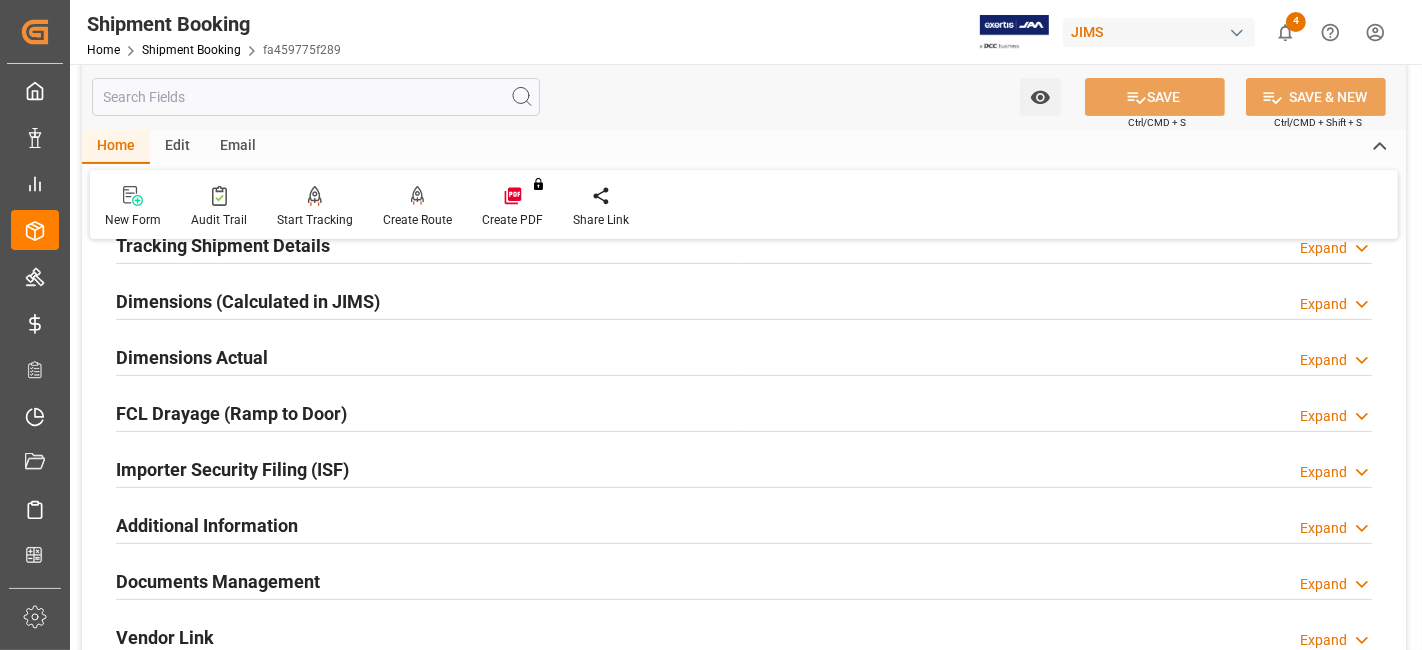 click on "Dimensions Actual" at bounding box center [192, 357] 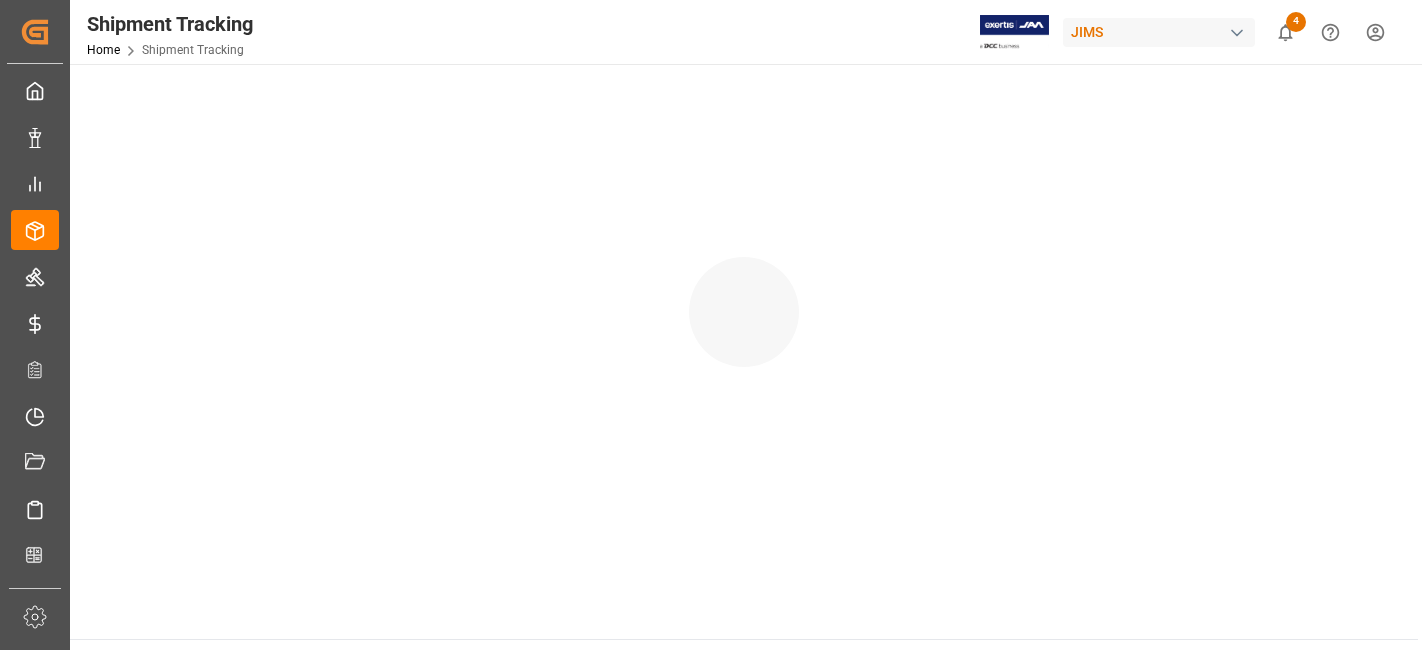 scroll, scrollTop: 0, scrollLeft: 0, axis: both 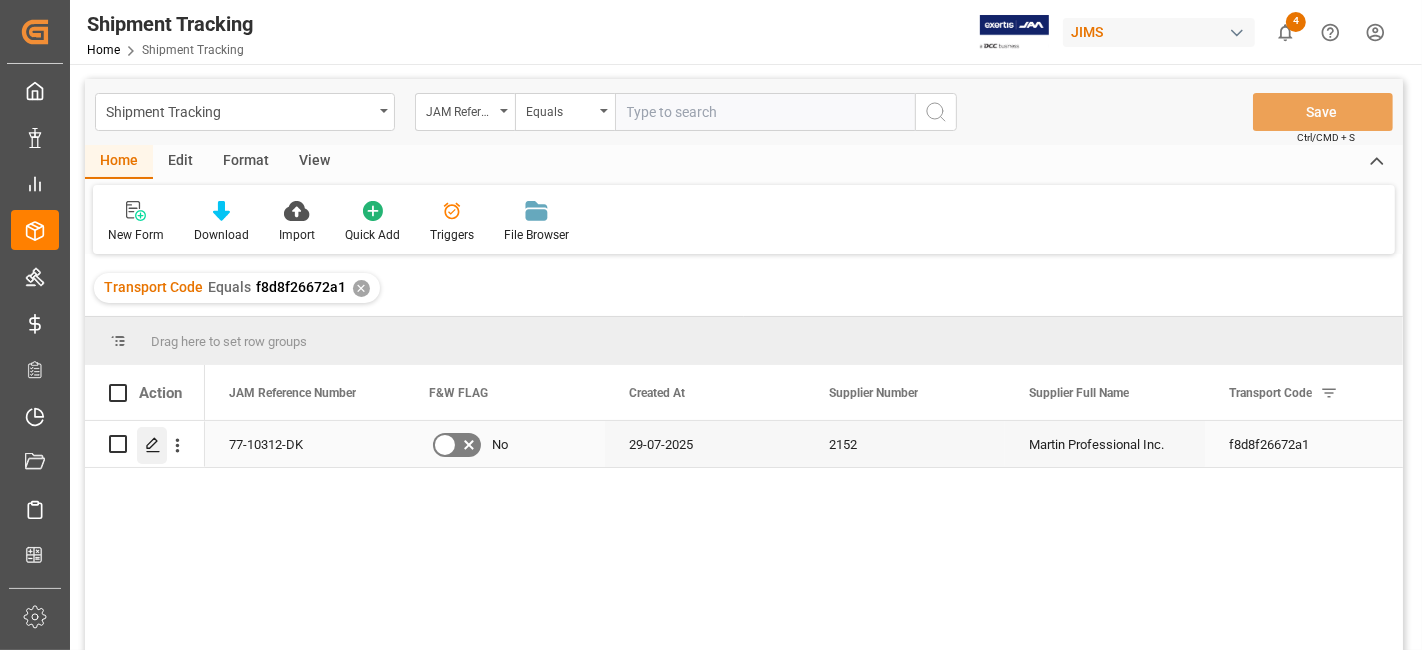 click 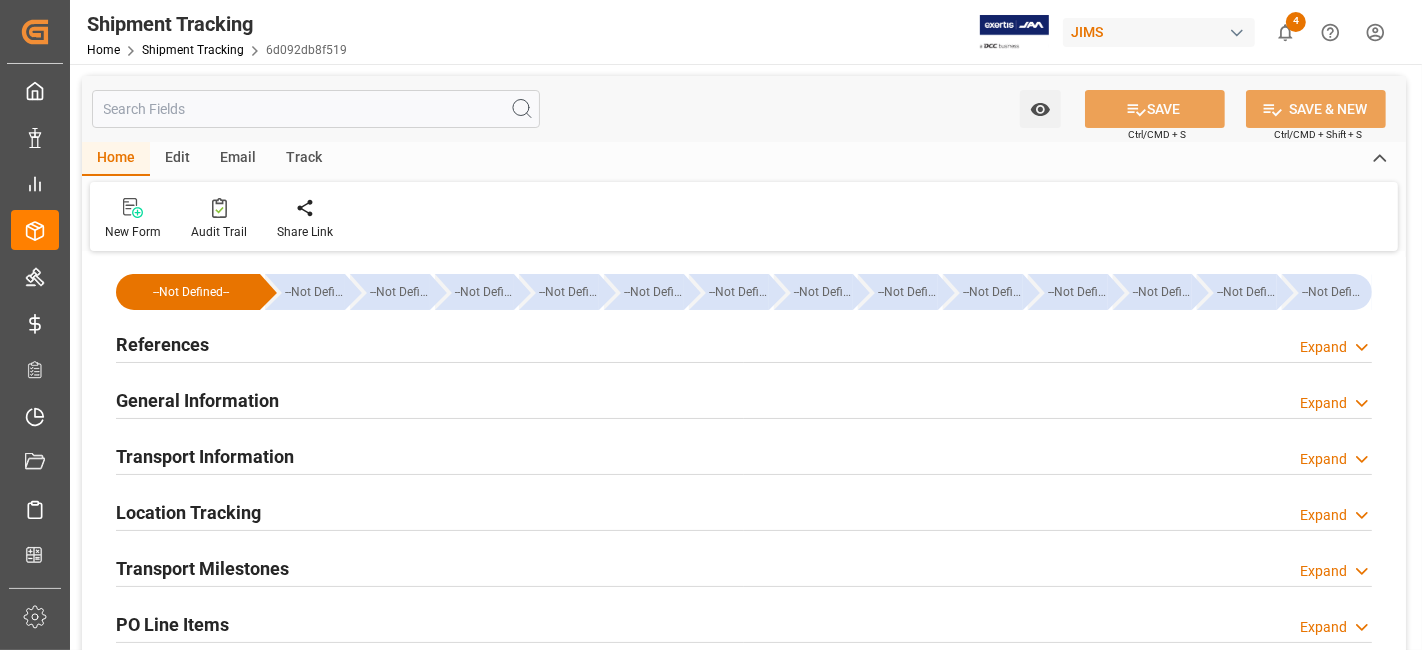type on "29-07-2025" 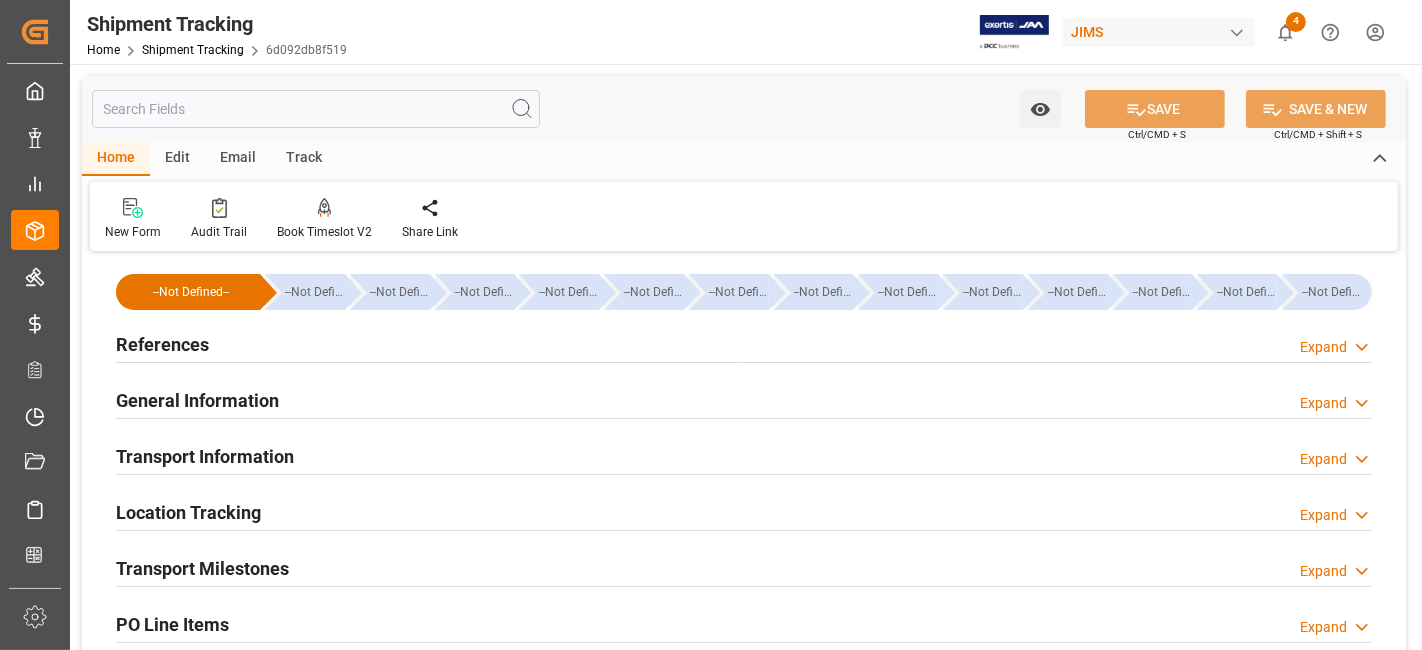 click on "References Expand" at bounding box center (744, 343) 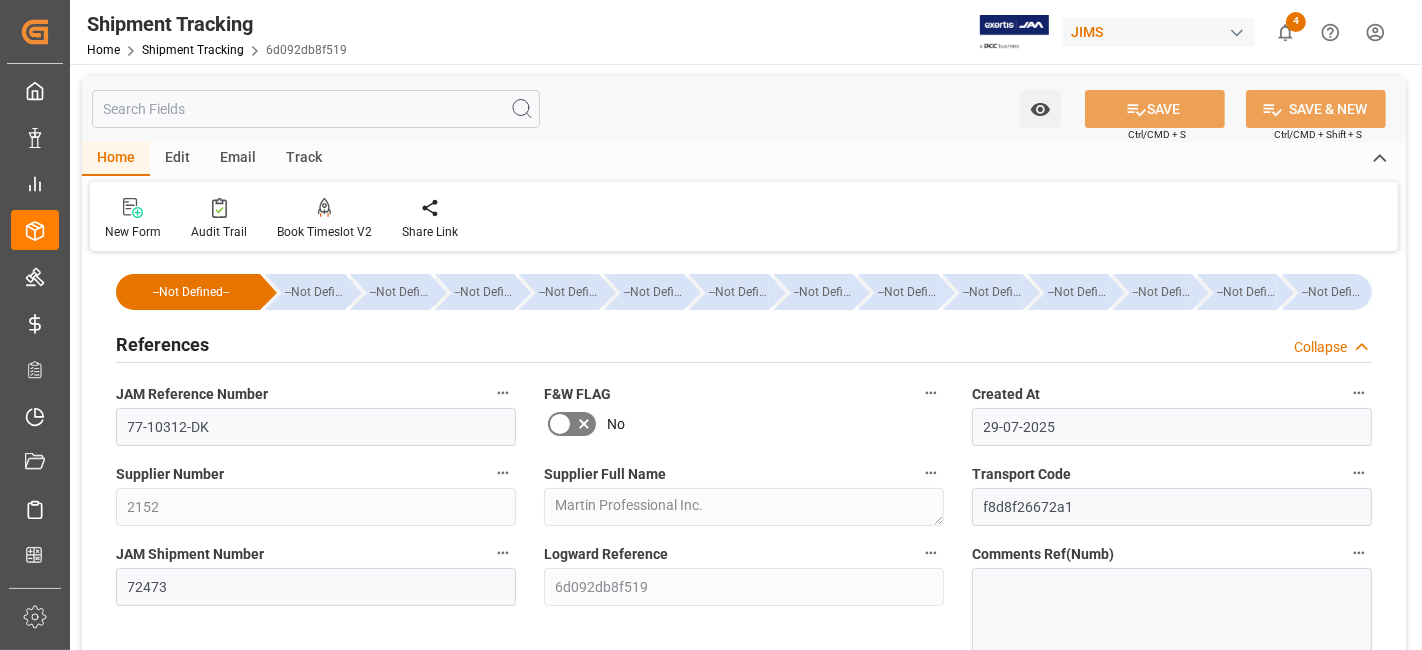 click on "References Collapse" at bounding box center [744, 343] 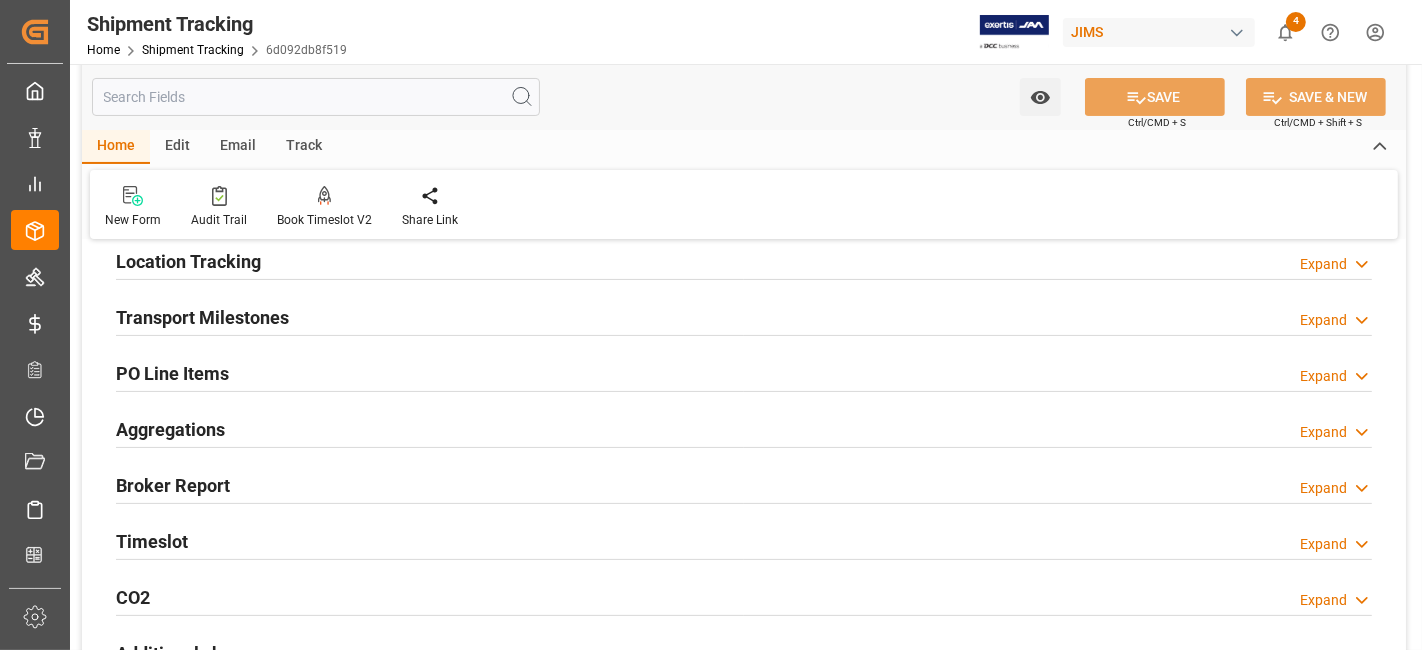 scroll, scrollTop: 222, scrollLeft: 0, axis: vertical 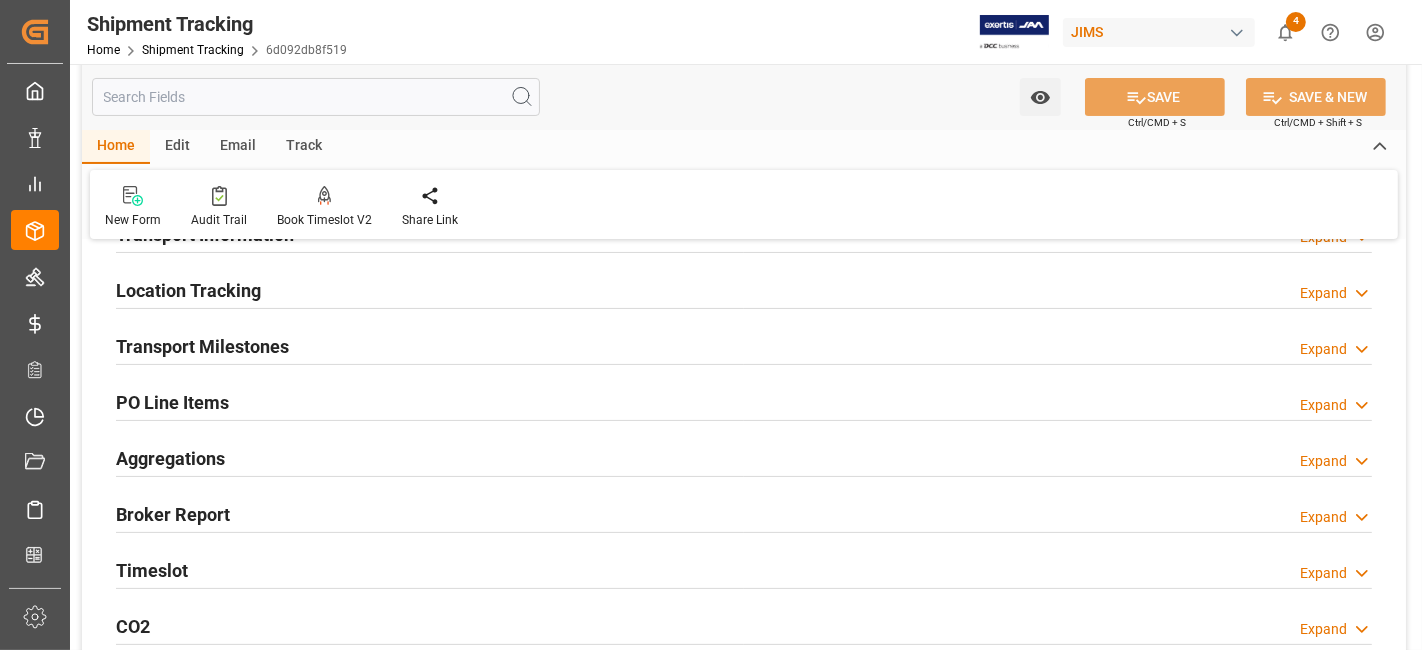 click on "Transport Milestones" at bounding box center [202, 346] 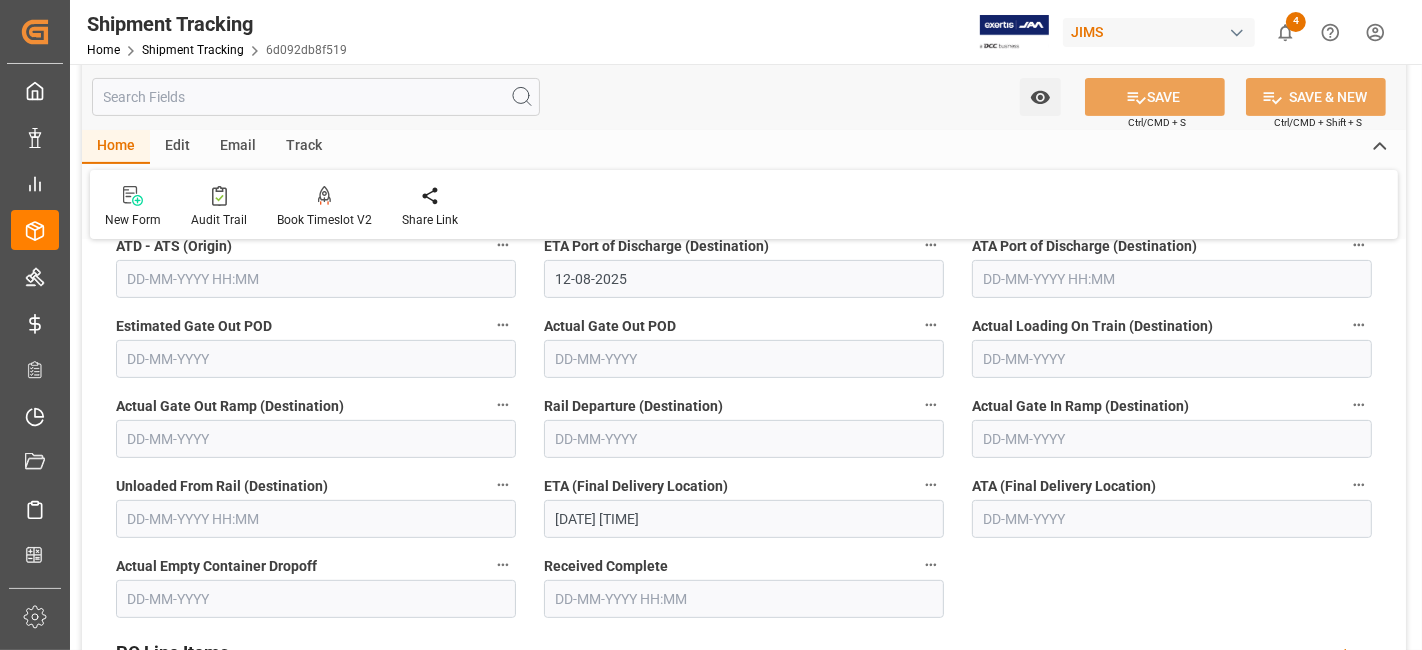 scroll, scrollTop: 555, scrollLeft: 0, axis: vertical 